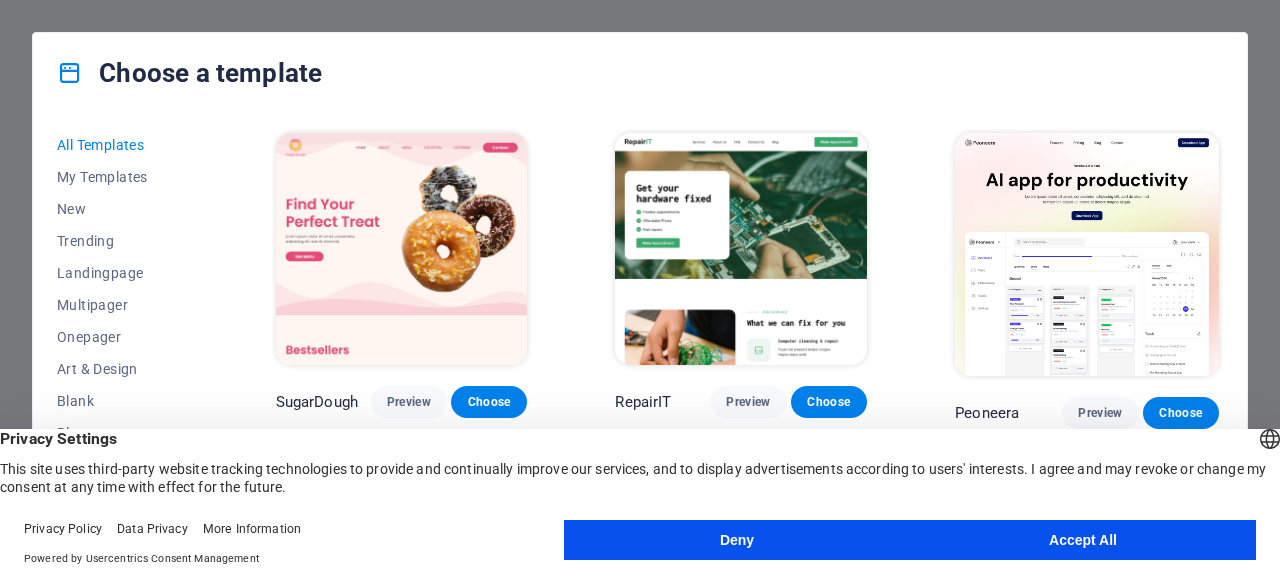 scroll, scrollTop: 0, scrollLeft: 0, axis: both 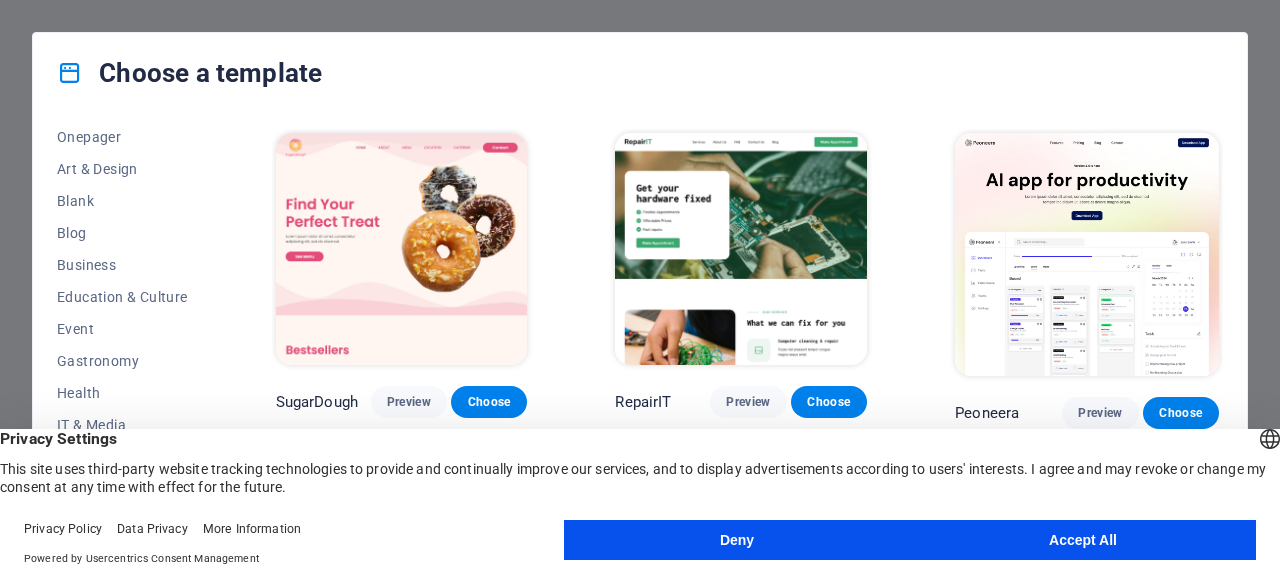click on "Accept All" at bounding box center (1083, 540) 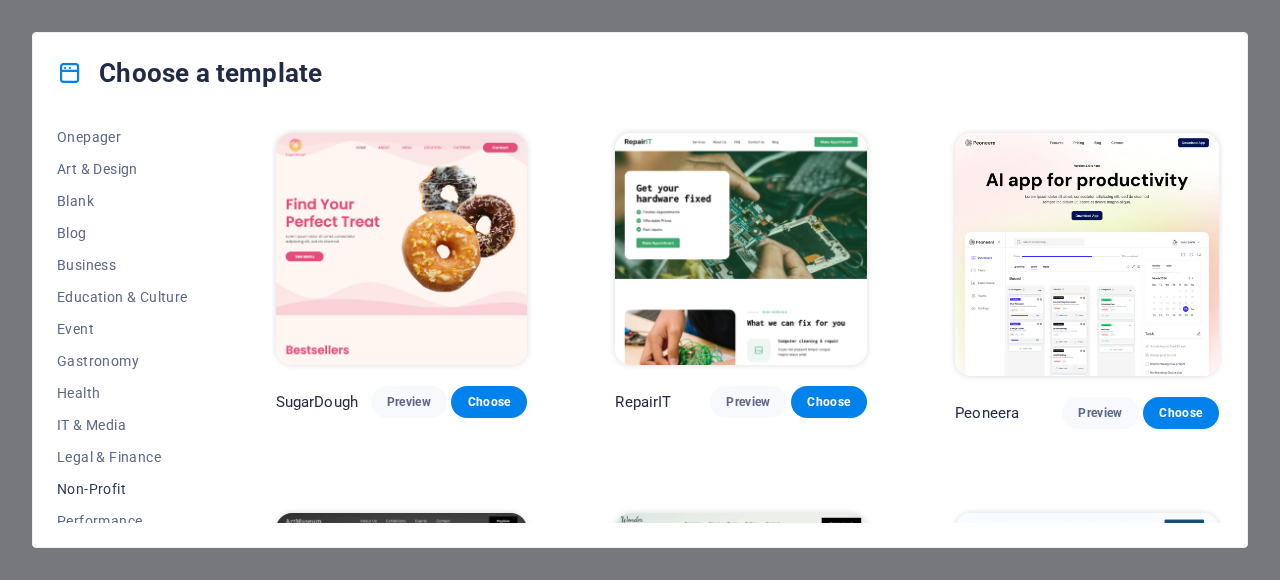 click on "Non-Profit" at bounding box center [122, 489] 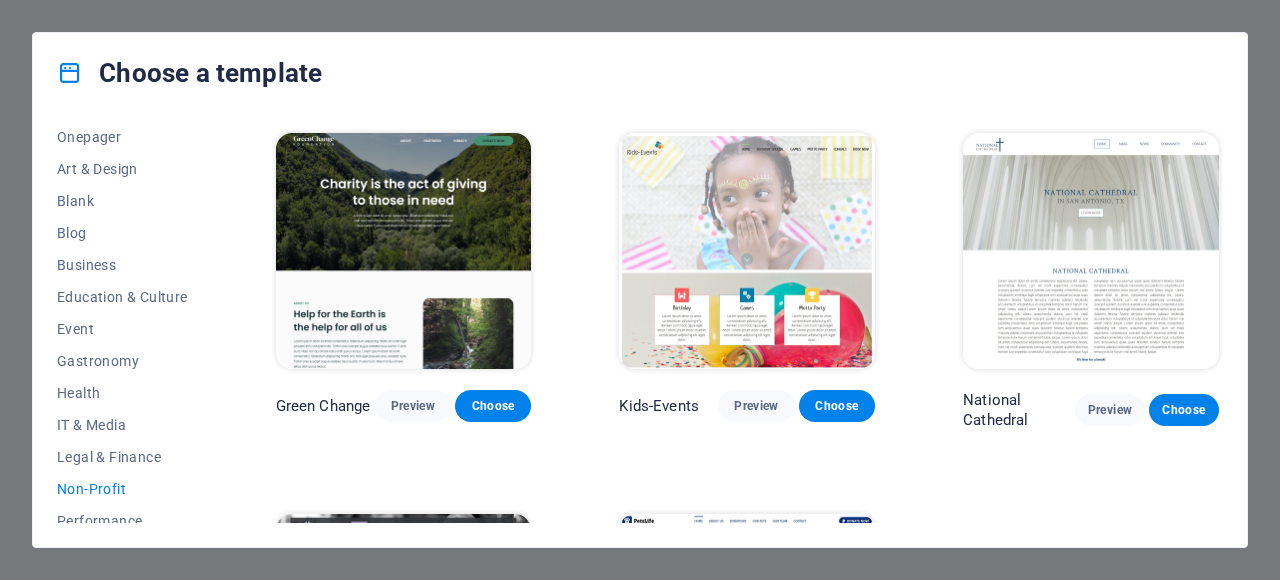 scroll, scrollTop: 0, scrollLeft: 0, axis: both 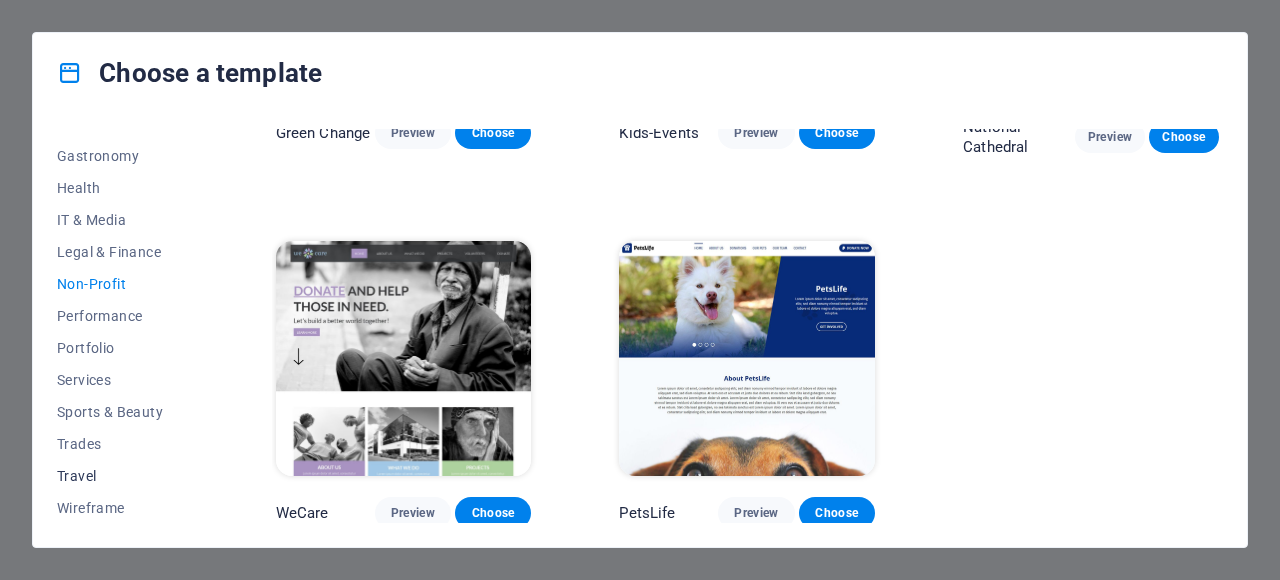 click on "Travel" at bounding box center (122, 476) 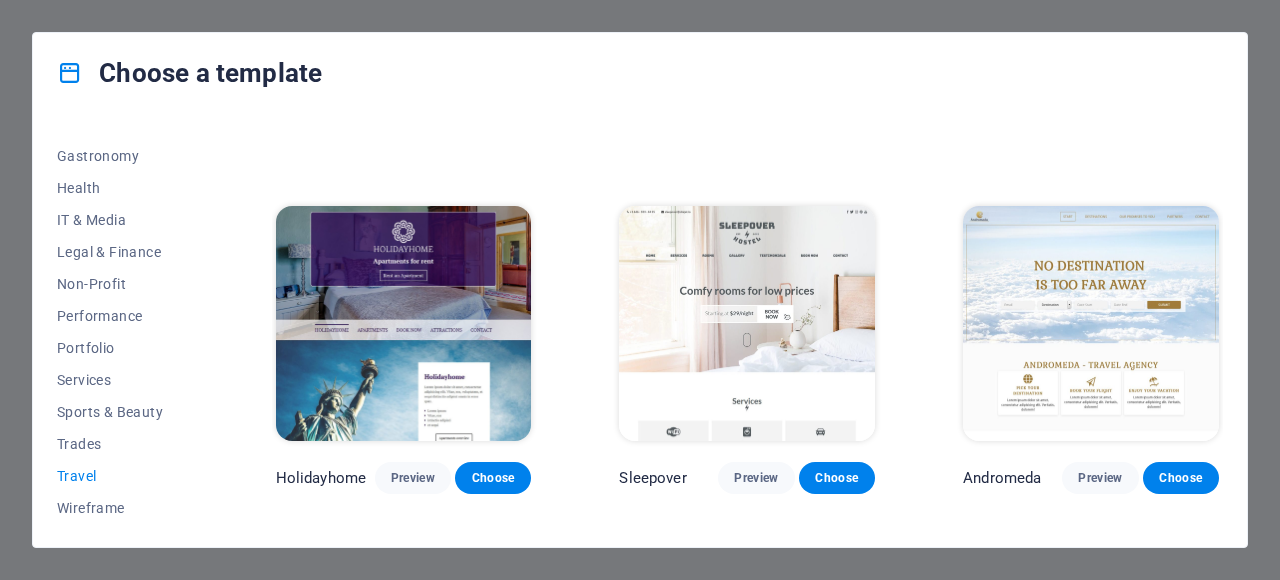 scroll, scrollTop: 400, scrollLeft: 0, axis: vertical 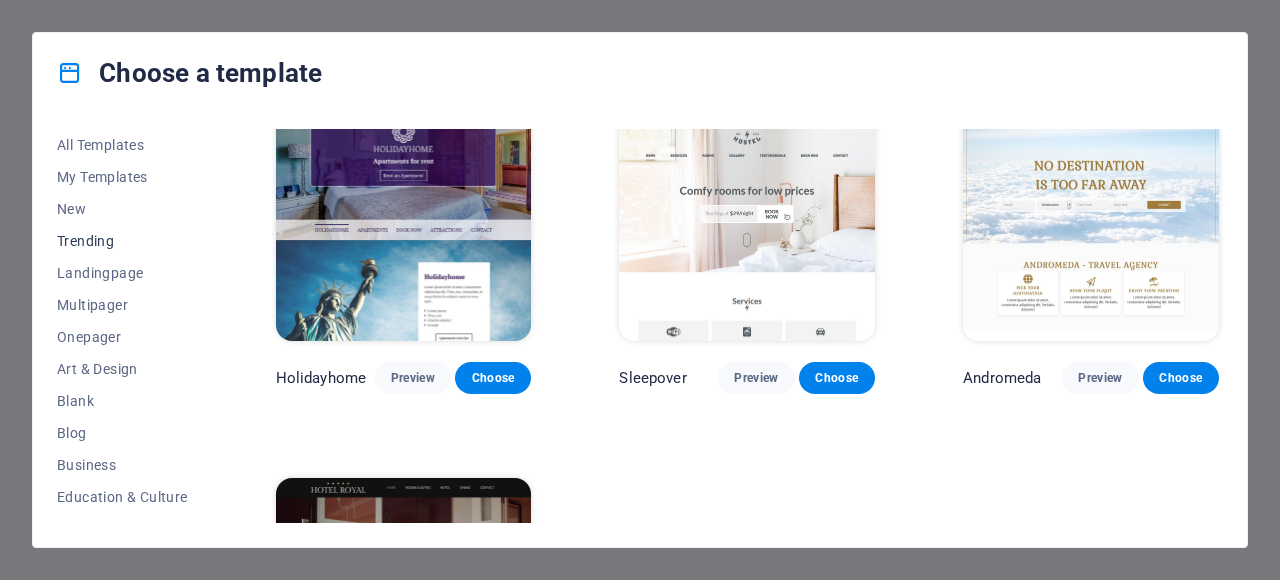 click on "Trending" at bounding box center (122, 241) 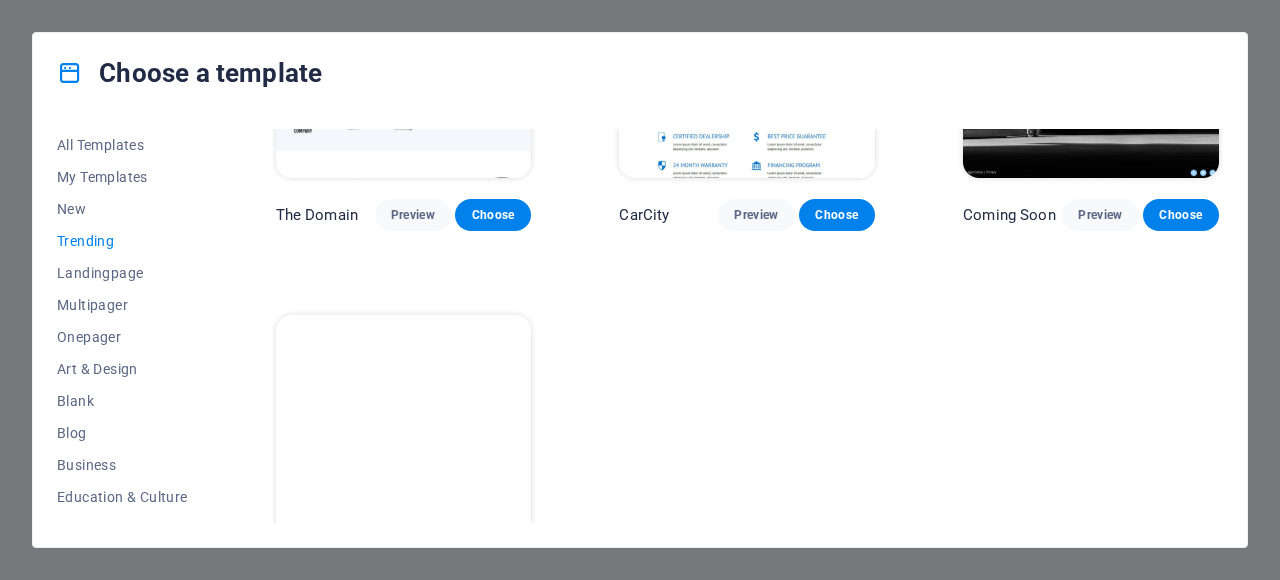 scroll, scrollTop: 1778, scrollLeft: 0, axis: vertical 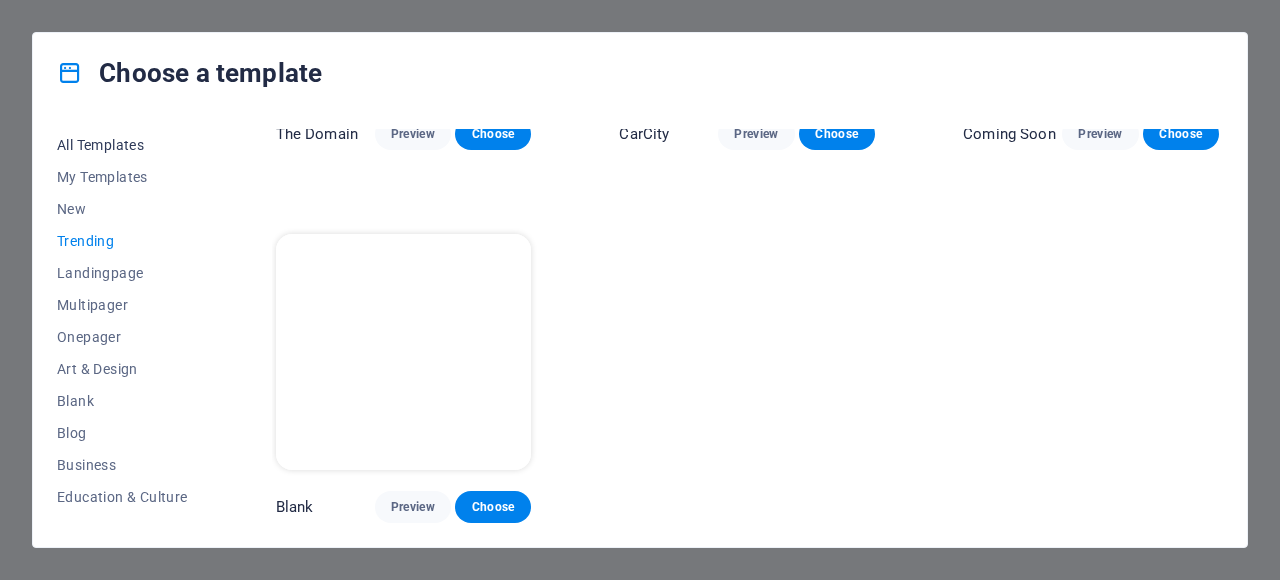 click on "All Templates" at bounding box center (122, 145) 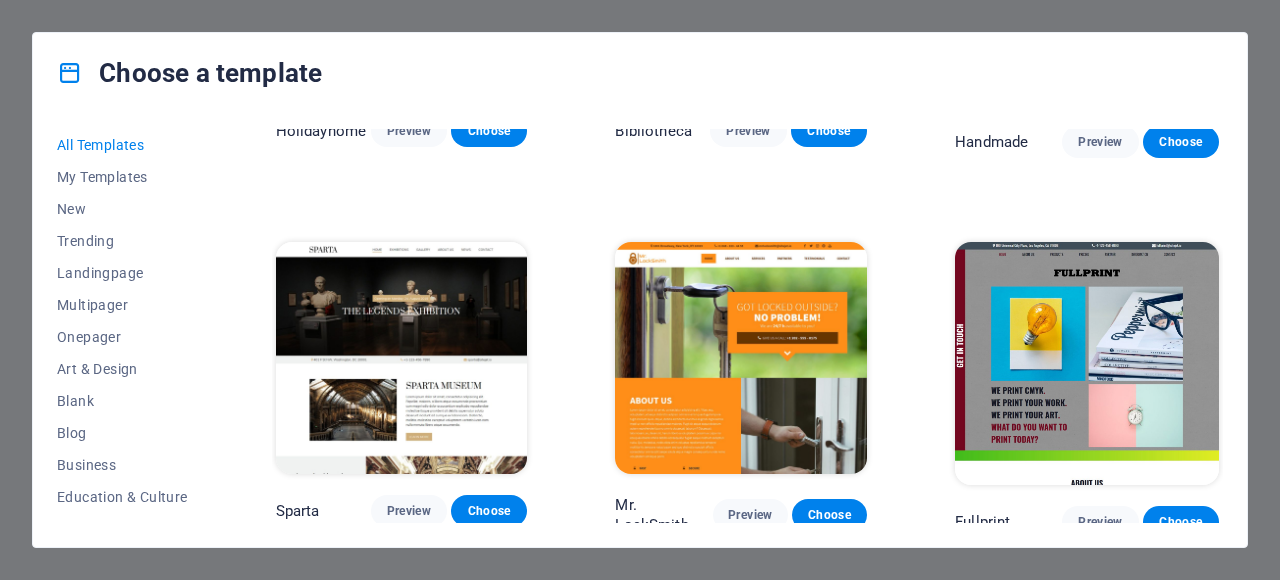 scroll, scrollTop: 10300, scrollLeft: 0, axis: vertical 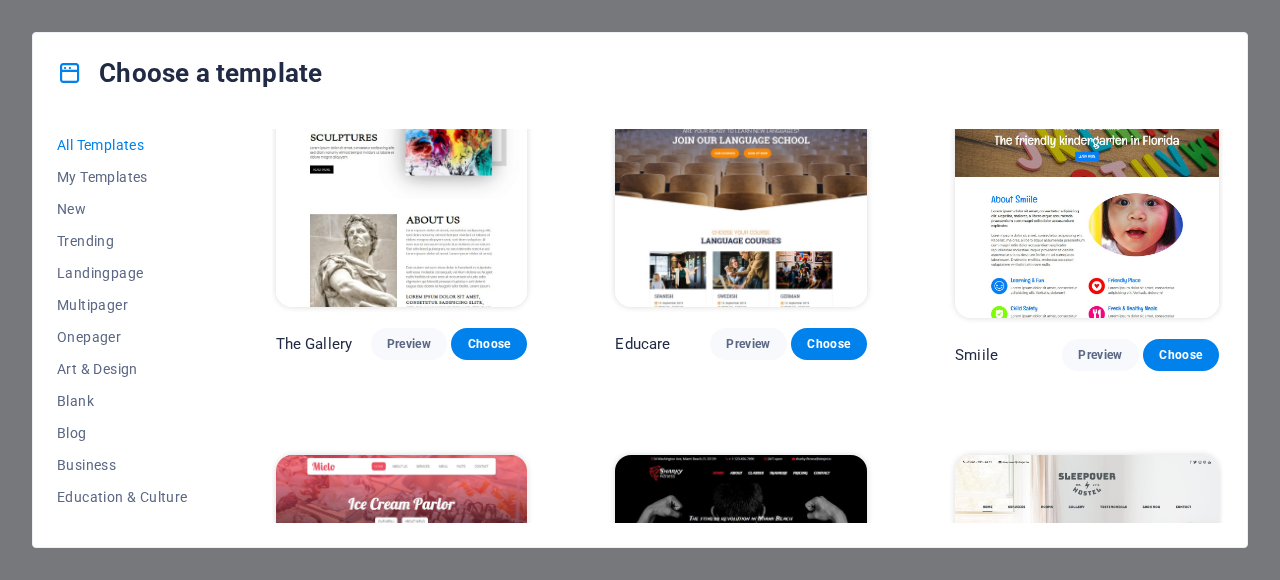 click at bounding box center [741, 191] 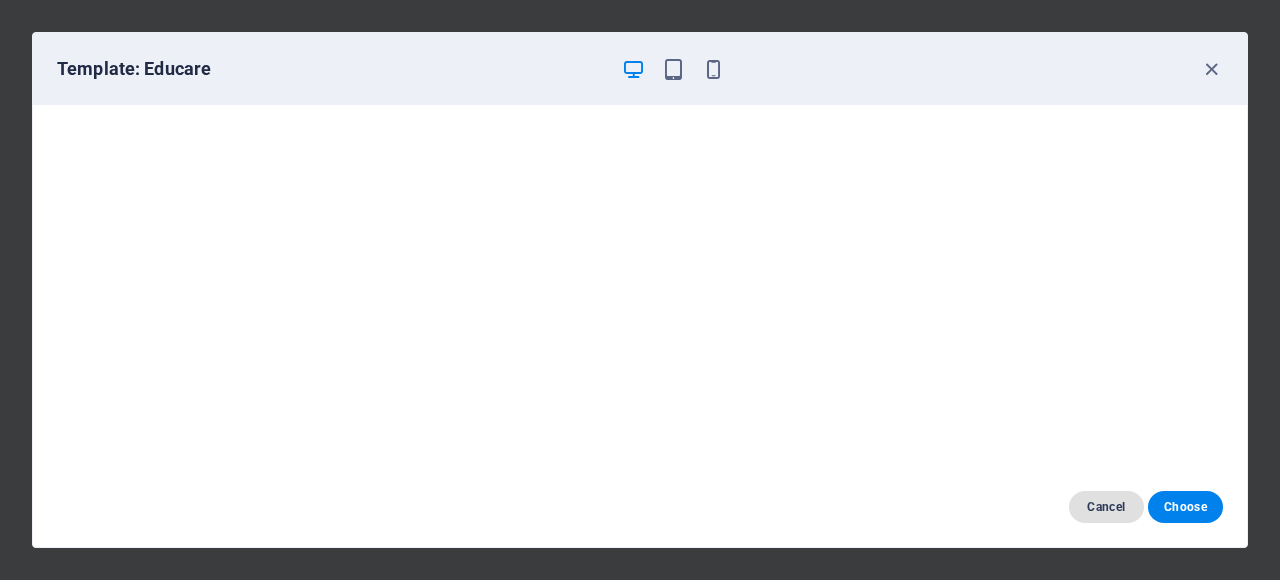 click on "Cancel" at bounding box center (1106, 507) 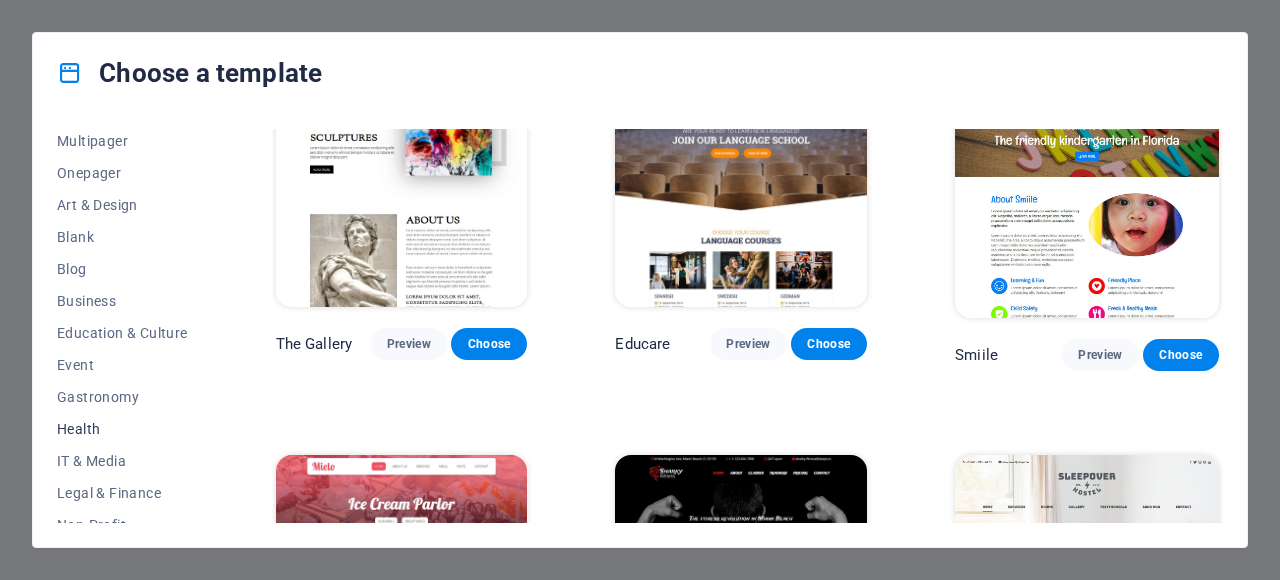 scroll, scrollTop: 200, scrollLeft: 0, axis: vertical 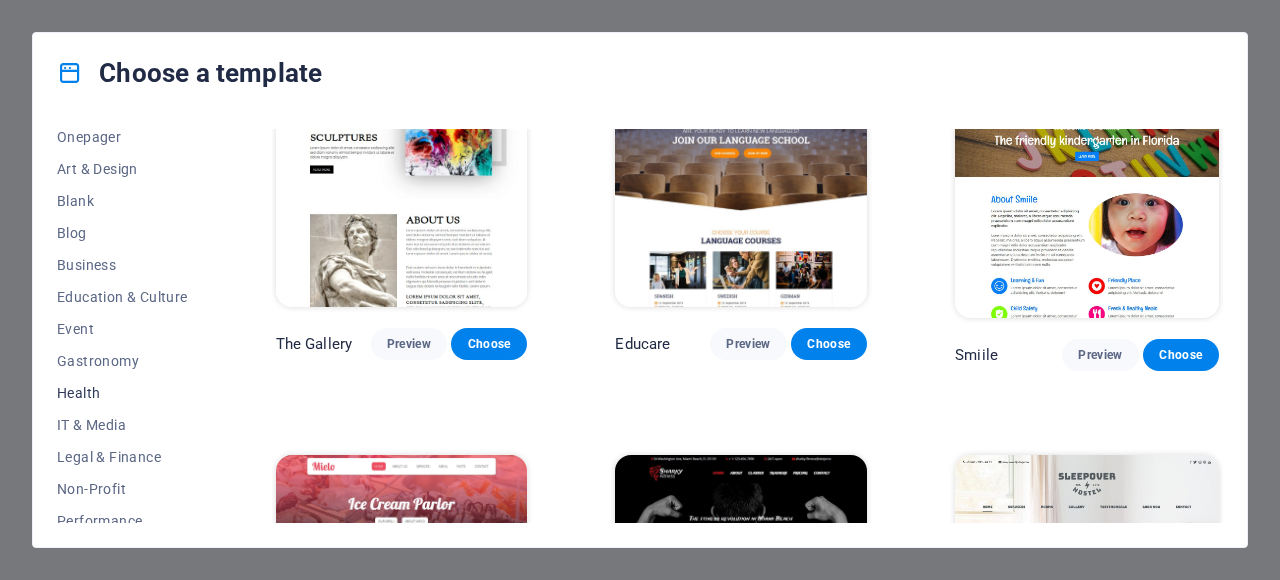 click on "Health" at bounding box center [122, 393] 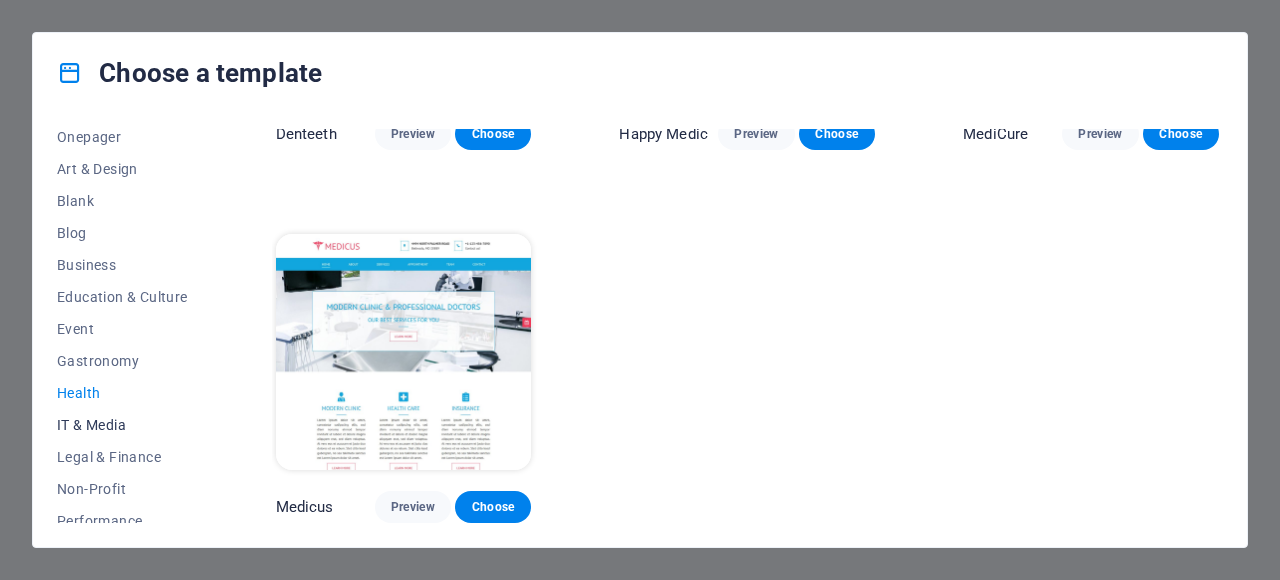 scroll, scrollTop: 635, scrollLeft: 0, axis: vertical 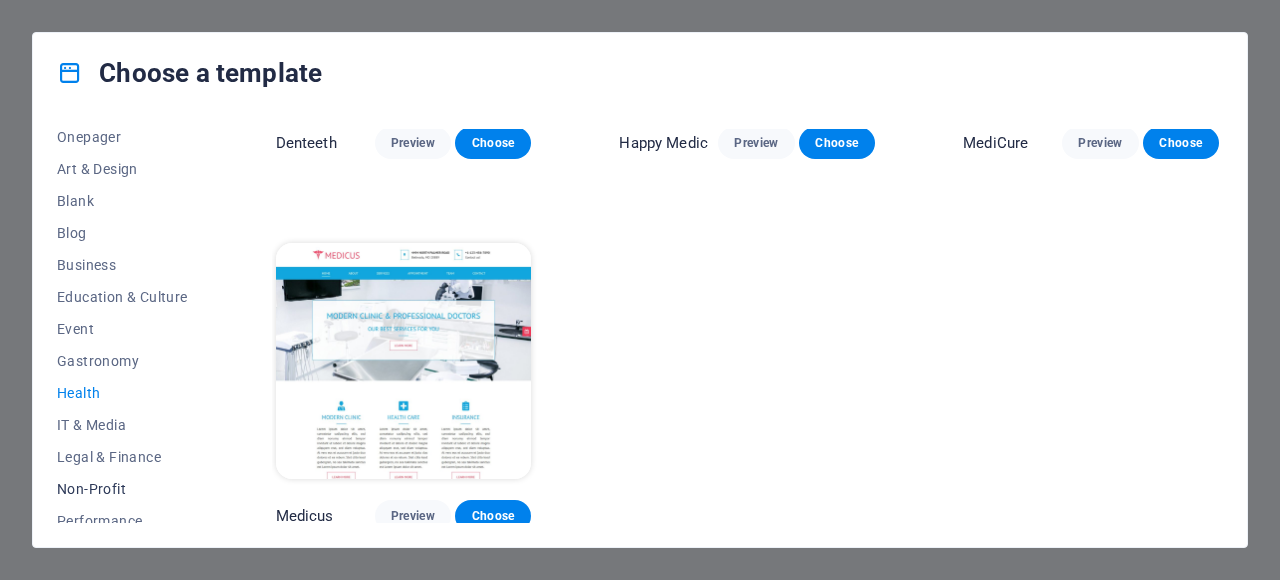 click on "Non-Profit" at bounding box center [122, 489] 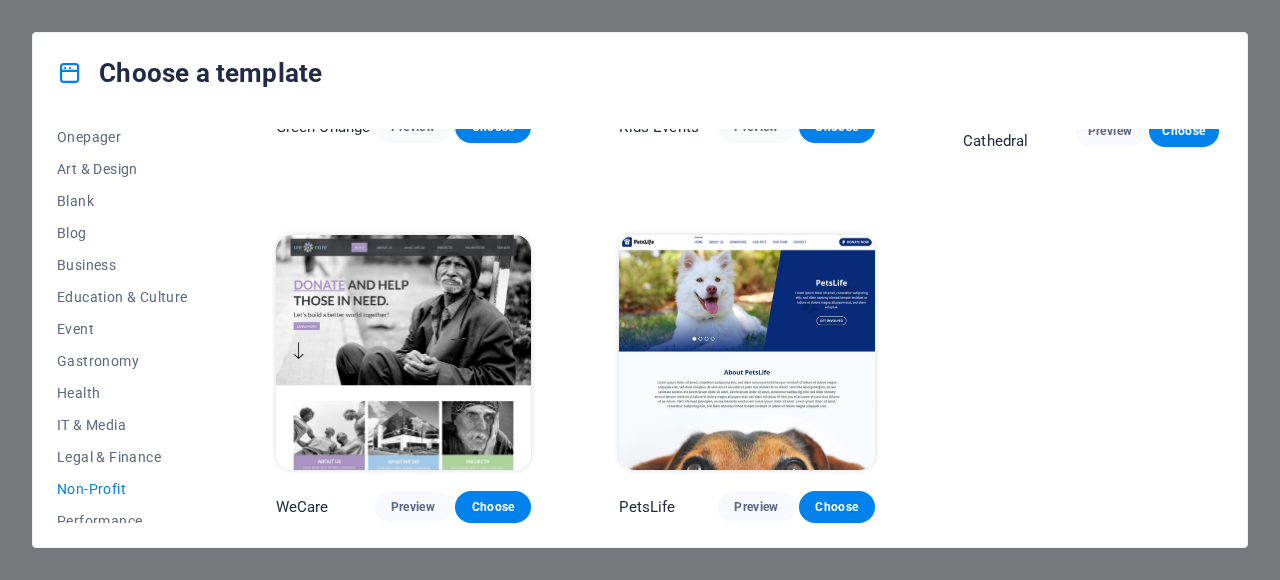 scroll, scrollTop: 273, scrollLeft: 0, axis: vertical 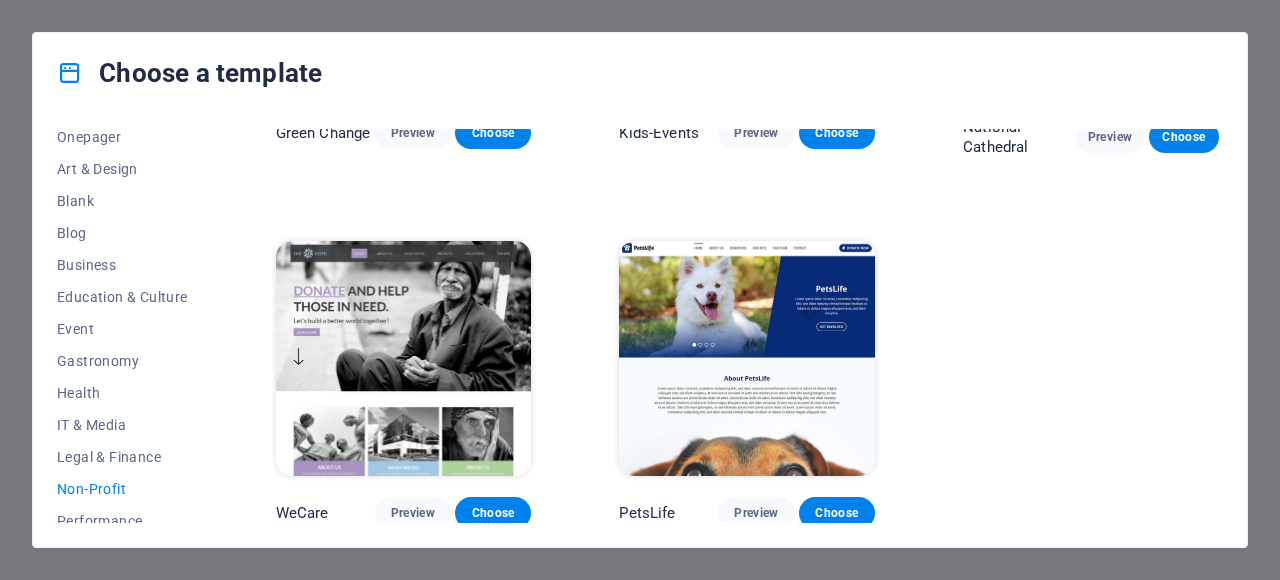 click at bounding box center [404, 359] 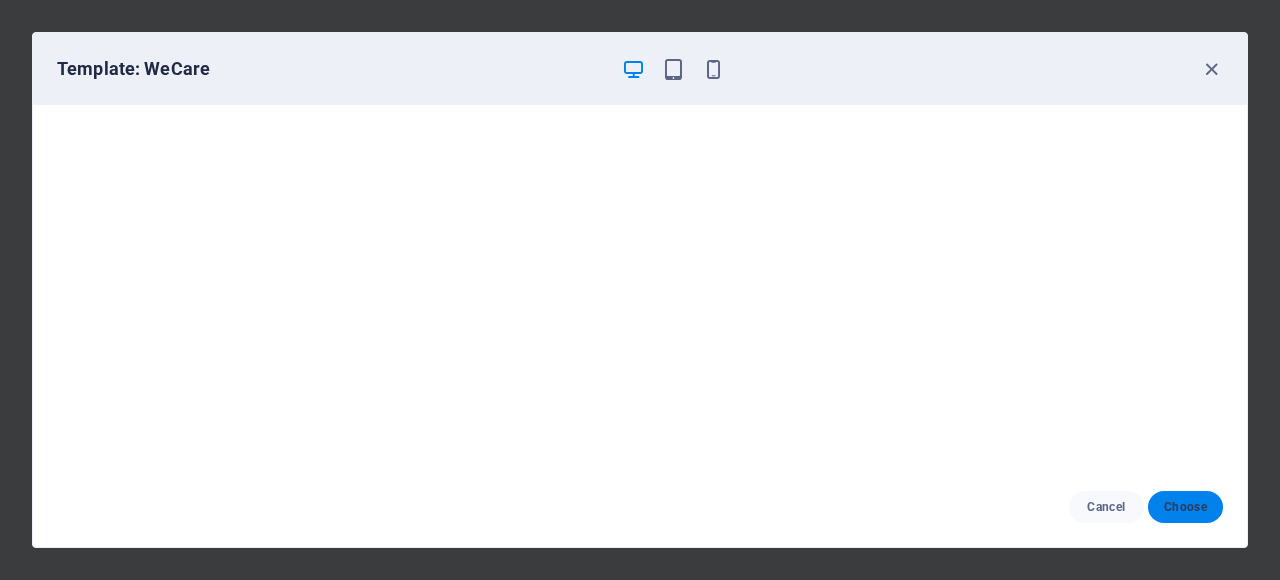 click on "Choose" at bounding box center (1185, 507) 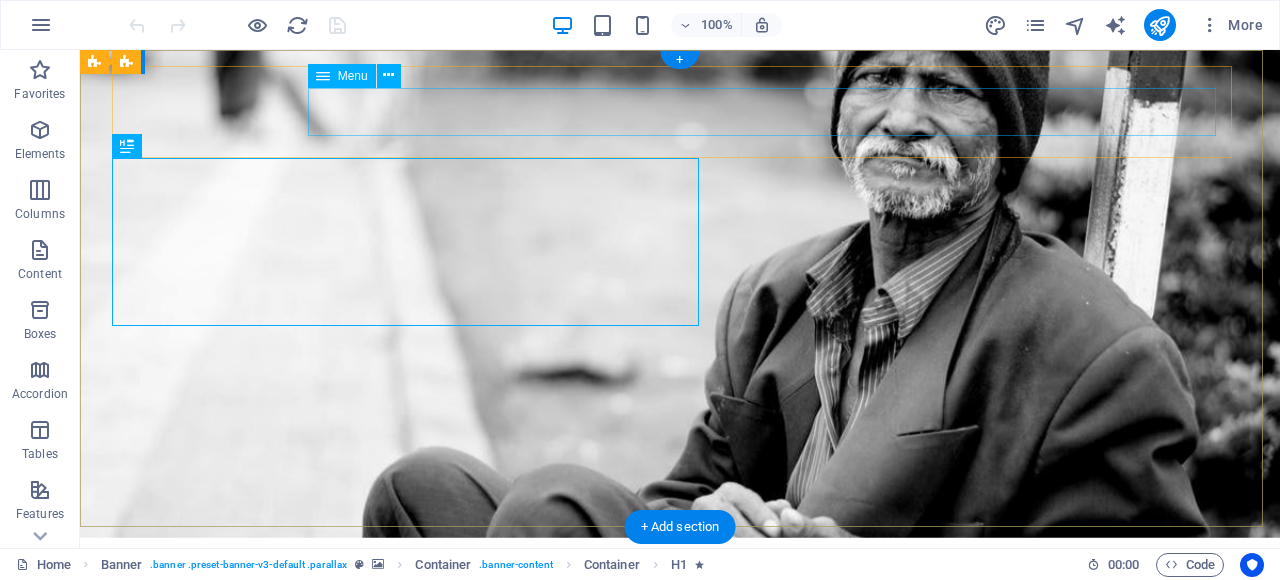 scroll, scrollTop: 0, scrollLeft: 0, axis: both 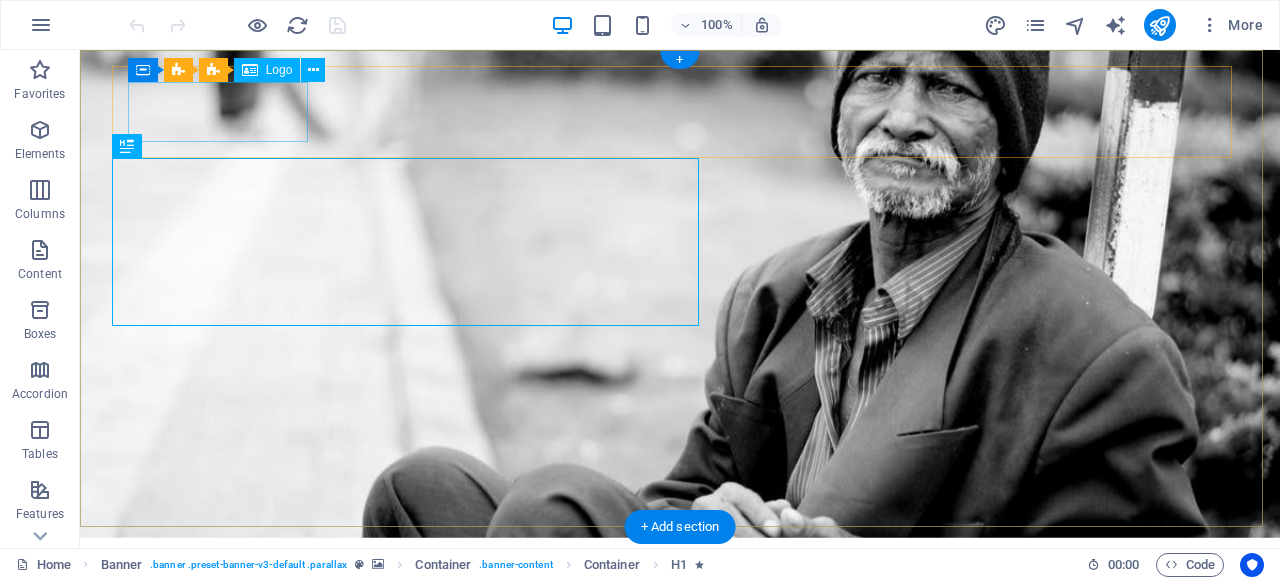 click at bounding box center [680, 600] 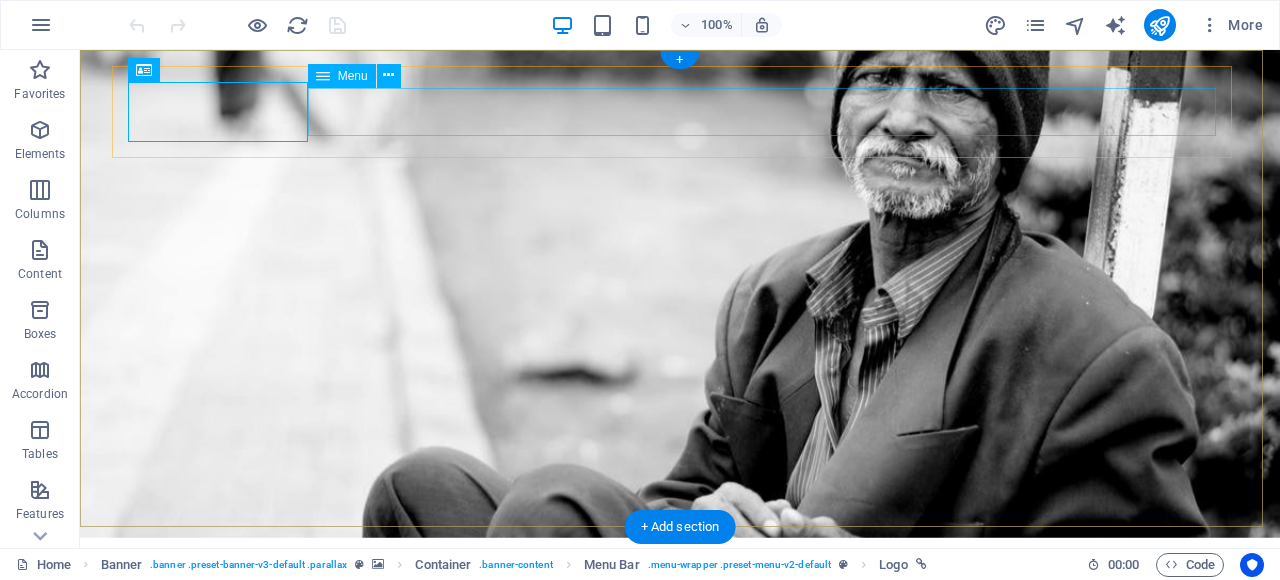 click on "Home About us What we do Projects Volunteers Donate" at bounding box center [680, 654] 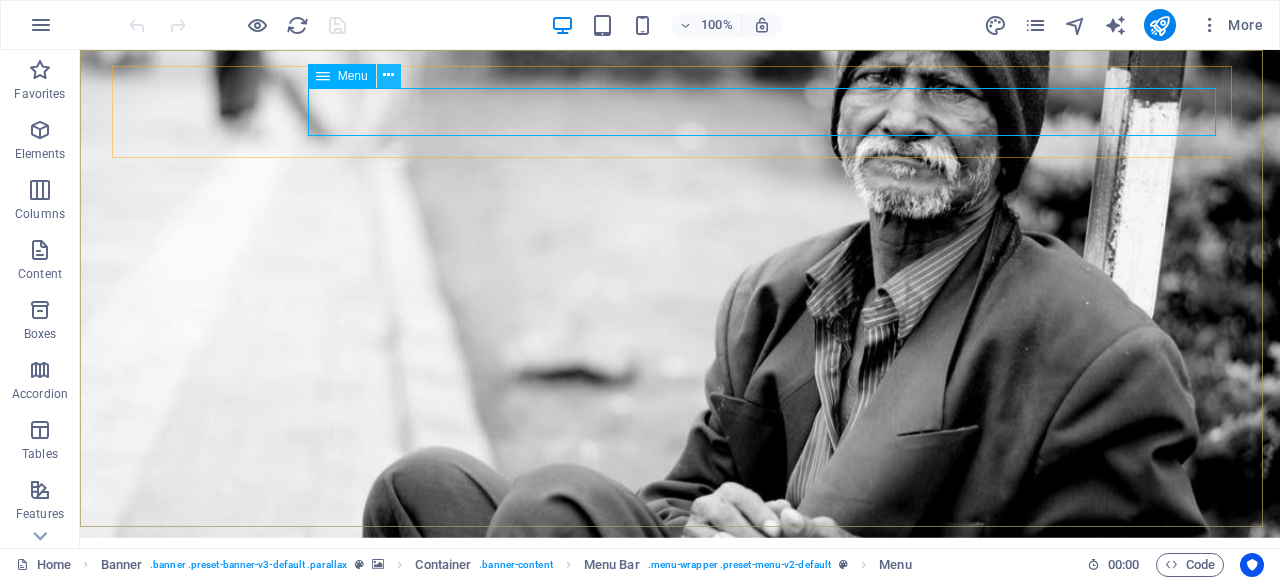click at bounding box center [388, 75] 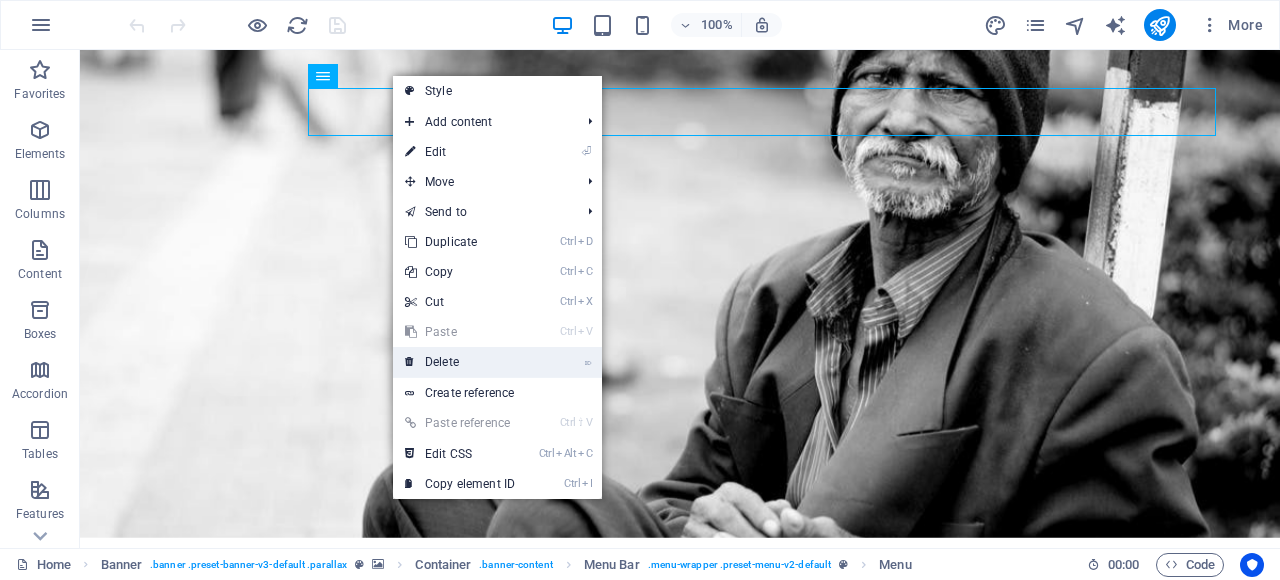 click on "⌦  Delete" at bounding box center [460, 362] 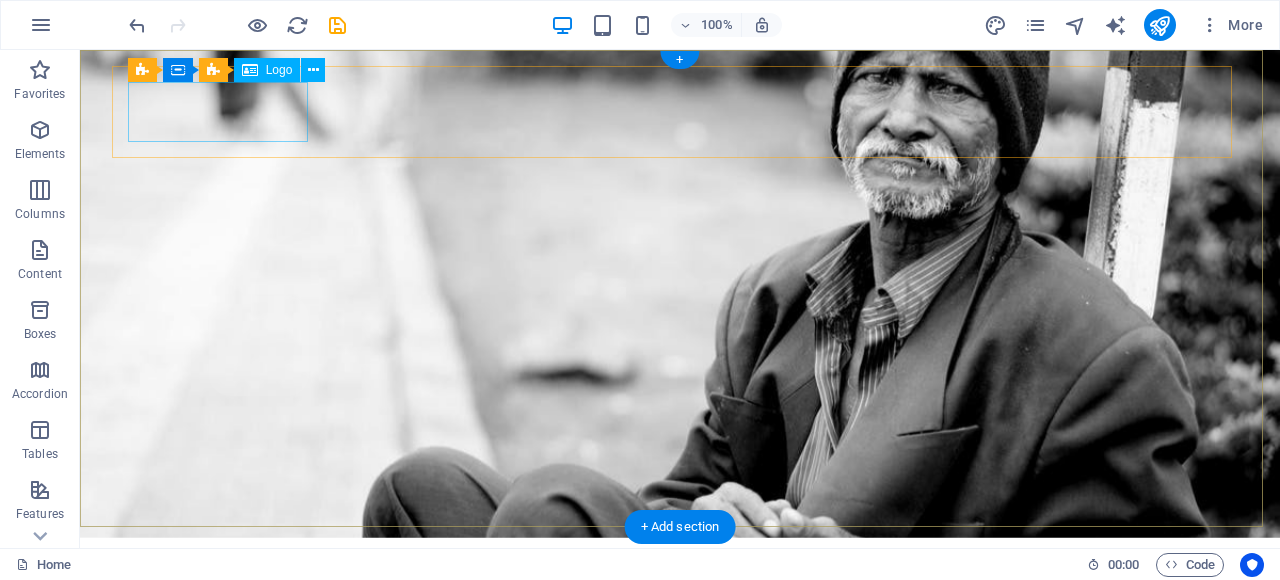 click at bounding box center (680, 600) 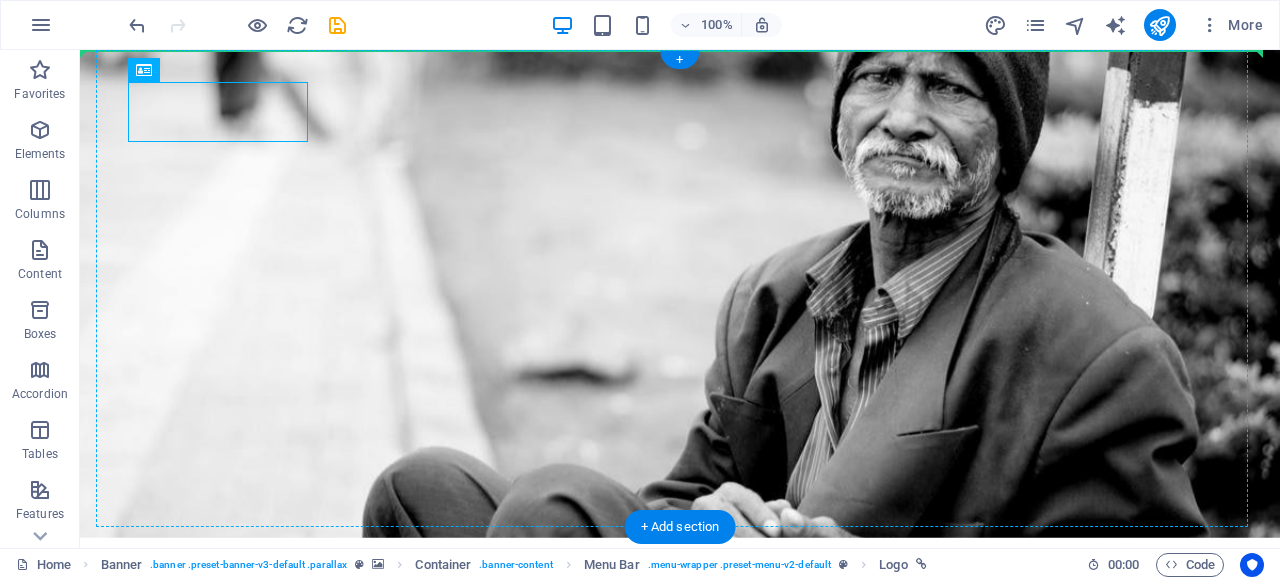 drag, startPoint x: 193, startPoint y: 127, endPoint x: 518, endPoint y: 125, distance: 325.00616 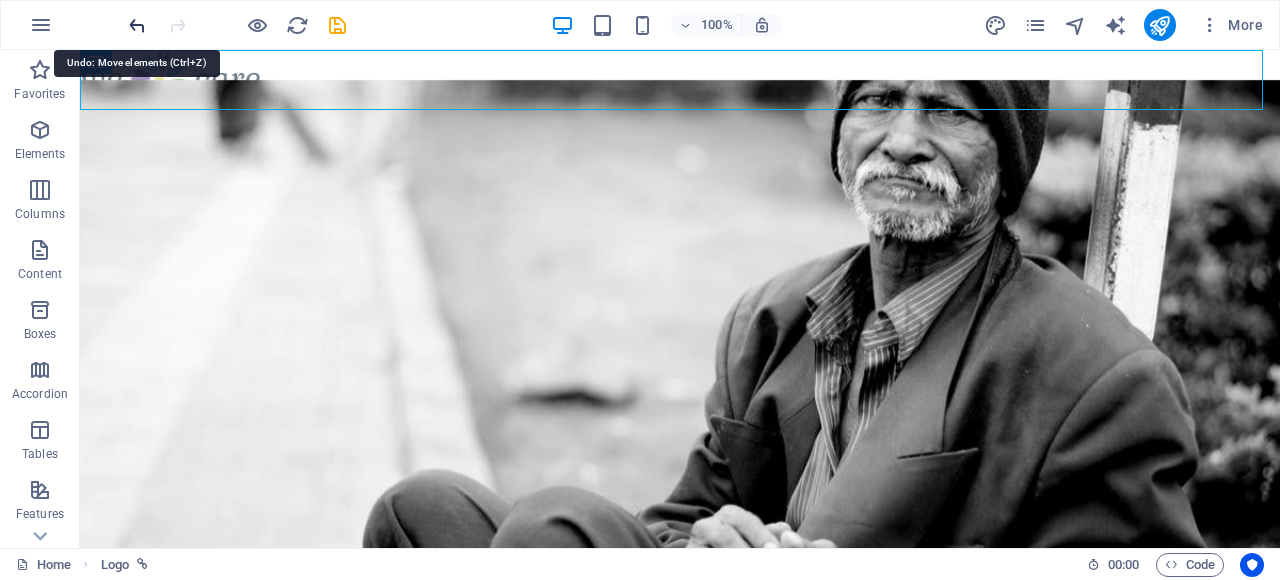 click at bounding box center [137, 25] 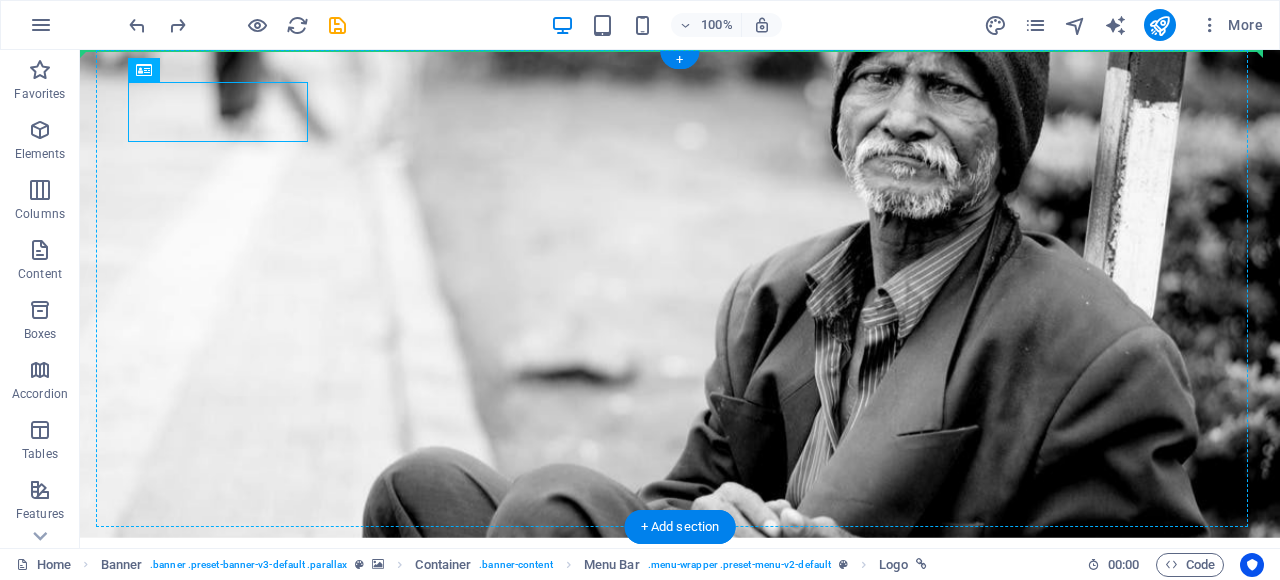 drag, startPoint x: 214, startPoint y: 114, endPoint x: 700, endPoint y: 151, distance: 487.4064 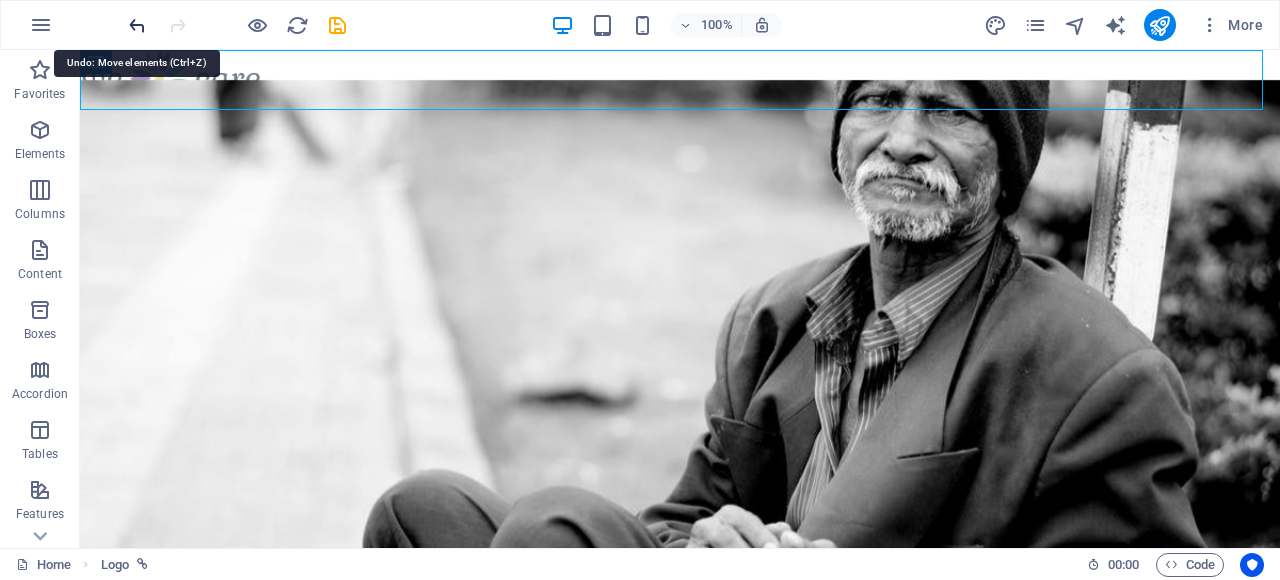 click at bounding box center (137, 25) 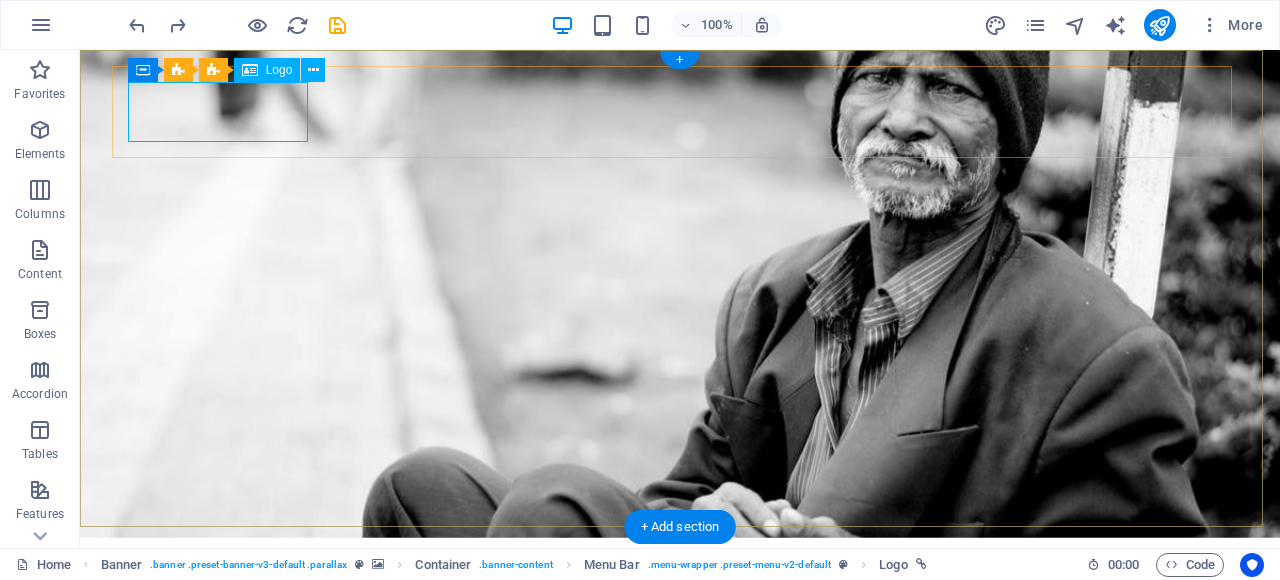 click at bounding box center (680, 600) 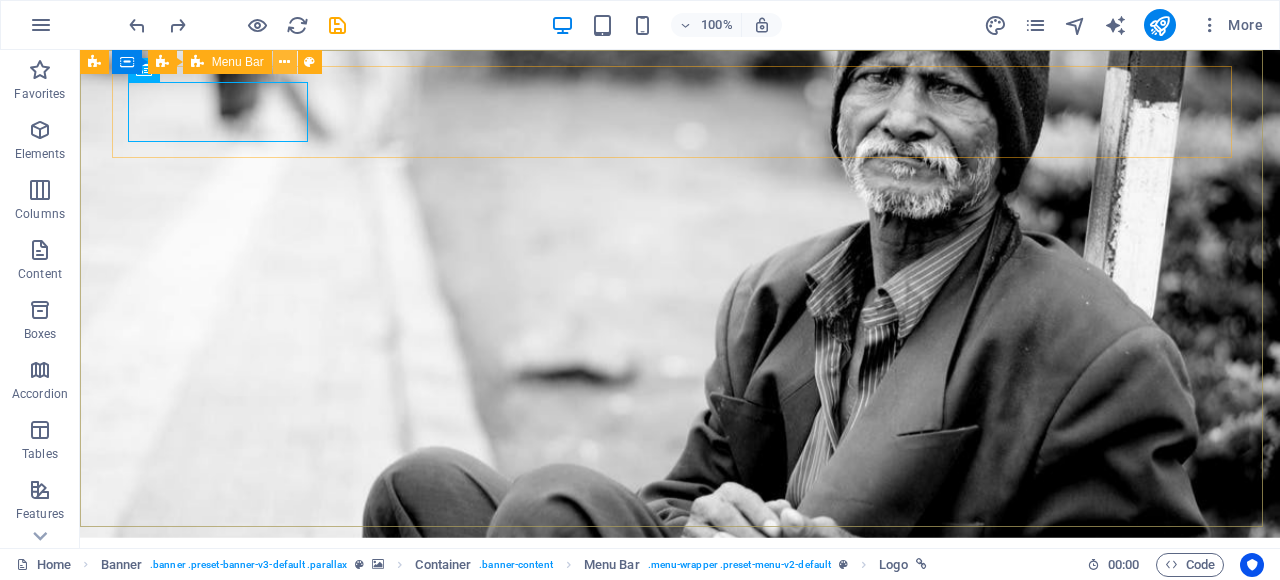 click at bounding box center [284, 62] 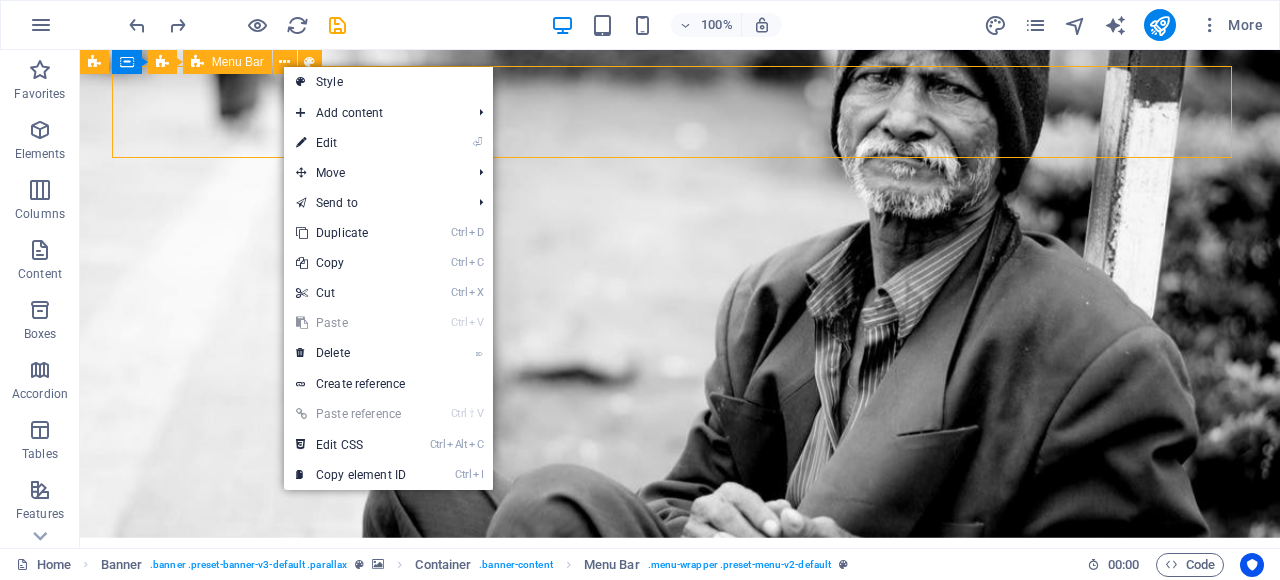 click on "Menu Bar" at bounding box center [238, 62] 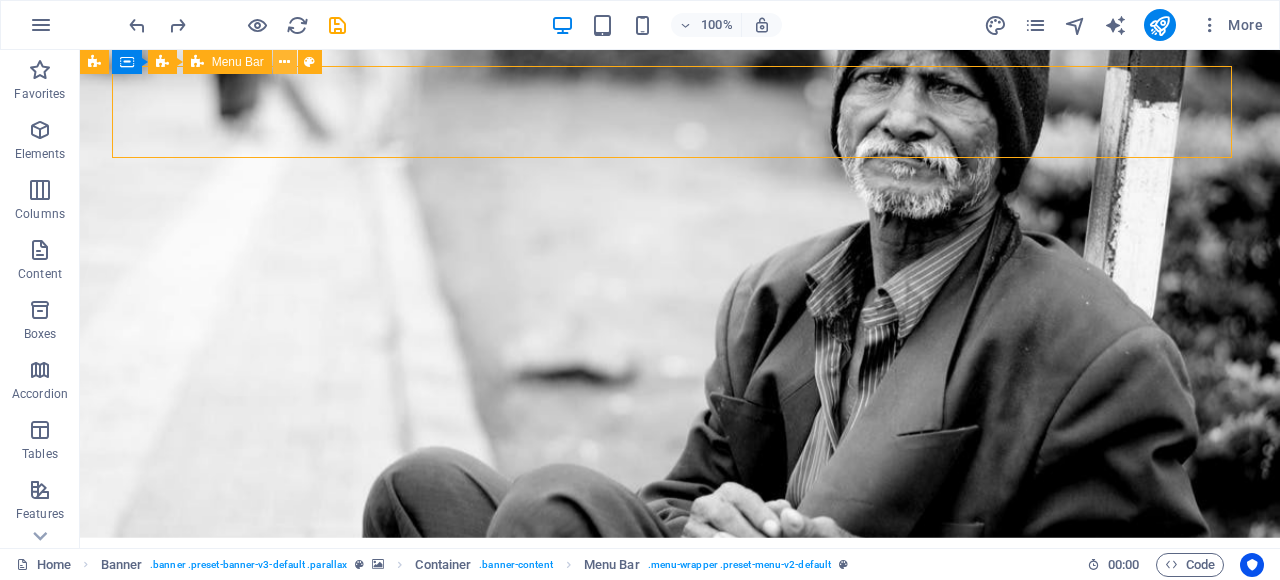 drag, startPoint x: 244, startPoint y: 65, endPoint x: 290, endPoint y: 65, distance: 46 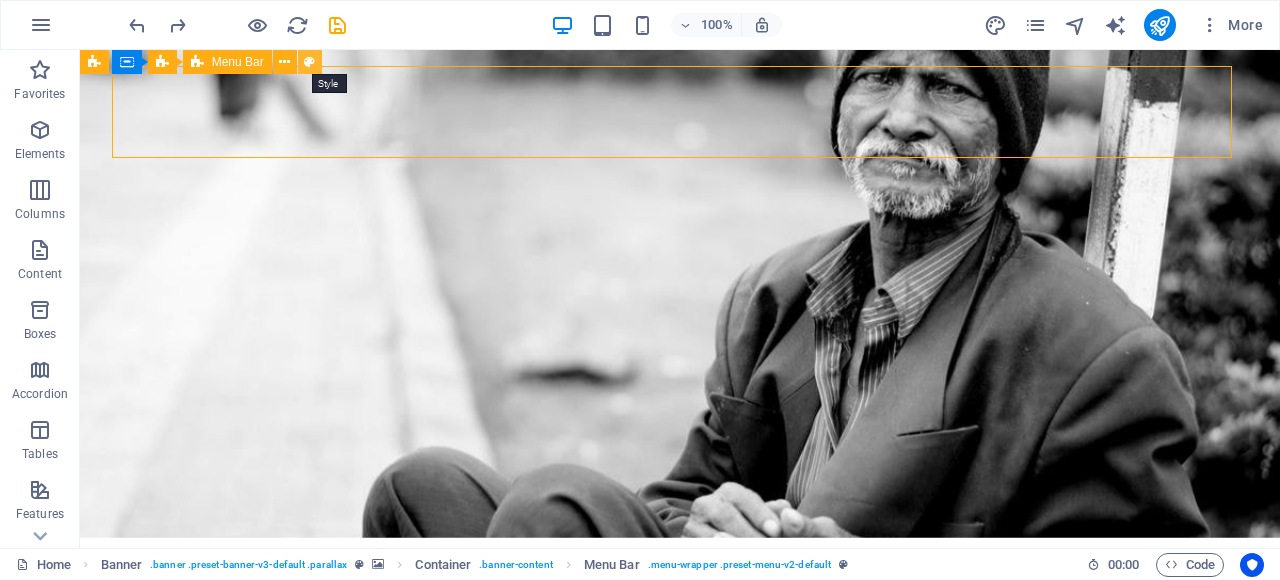 click at bounding box center (309, 62) 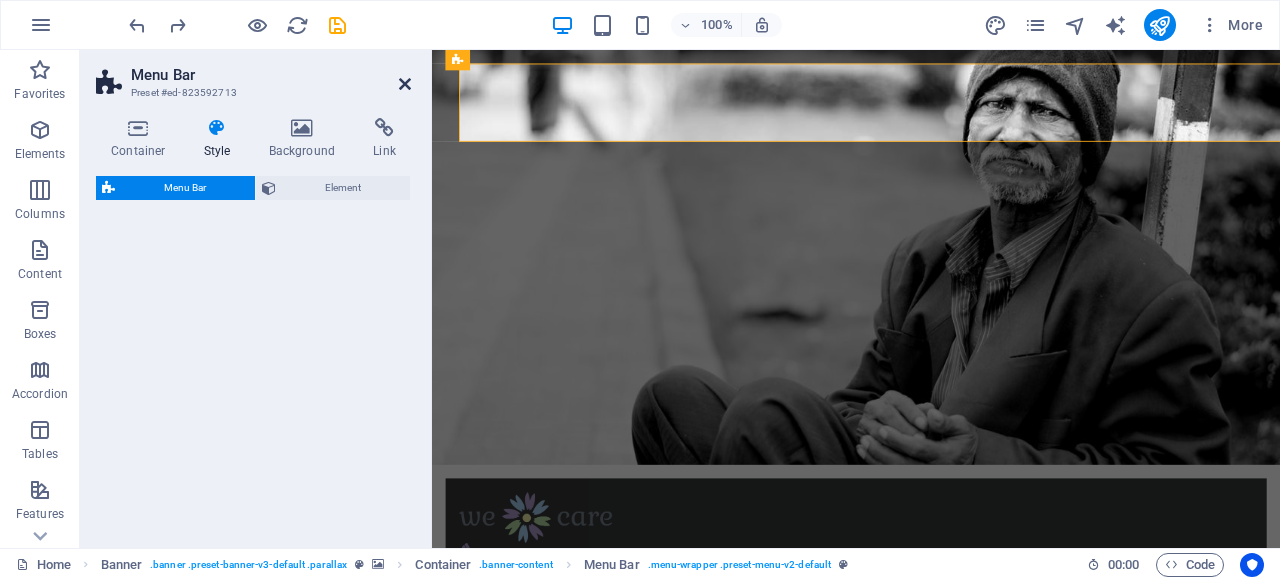 click at bounding box center [405, 84] 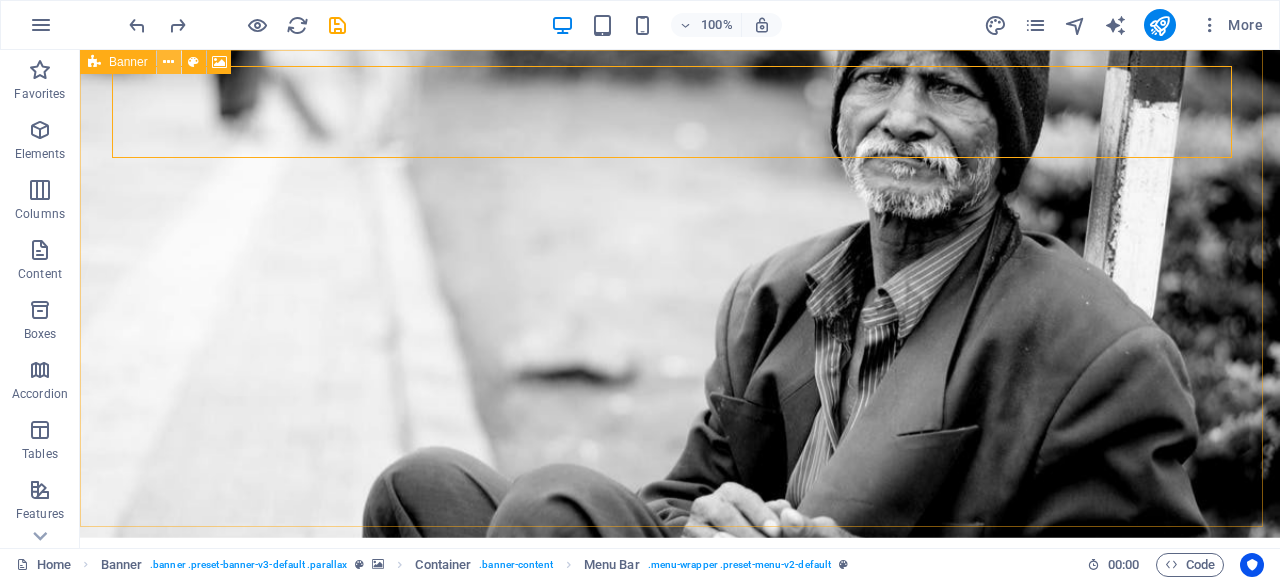 click at bounding box center (168, 62) 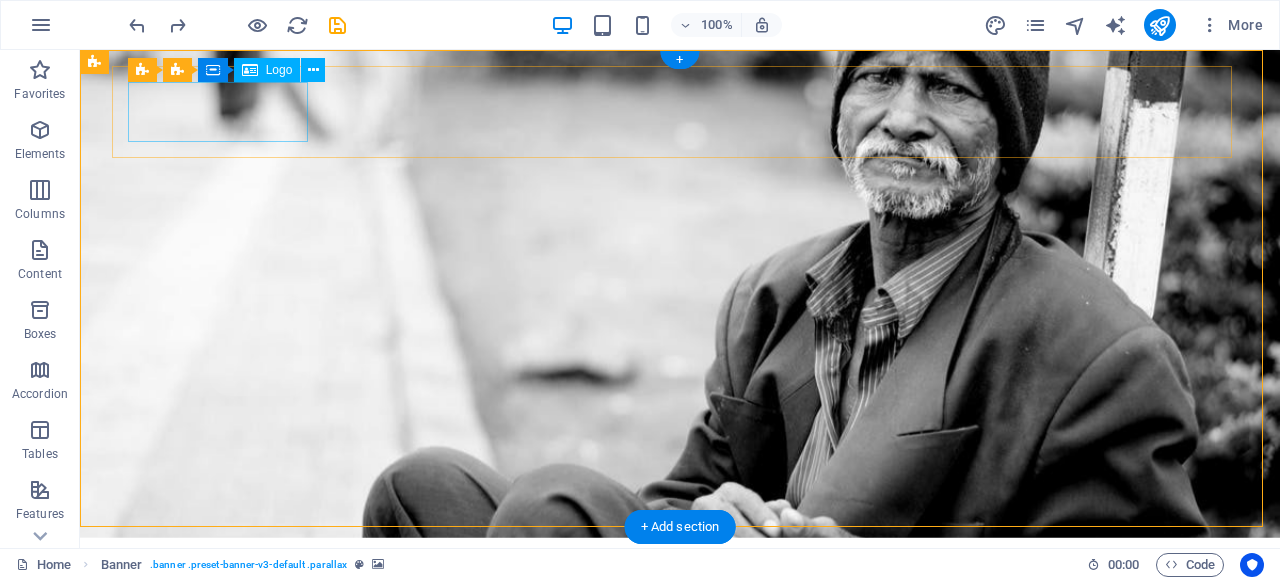 click at bounding box center (680, 600) 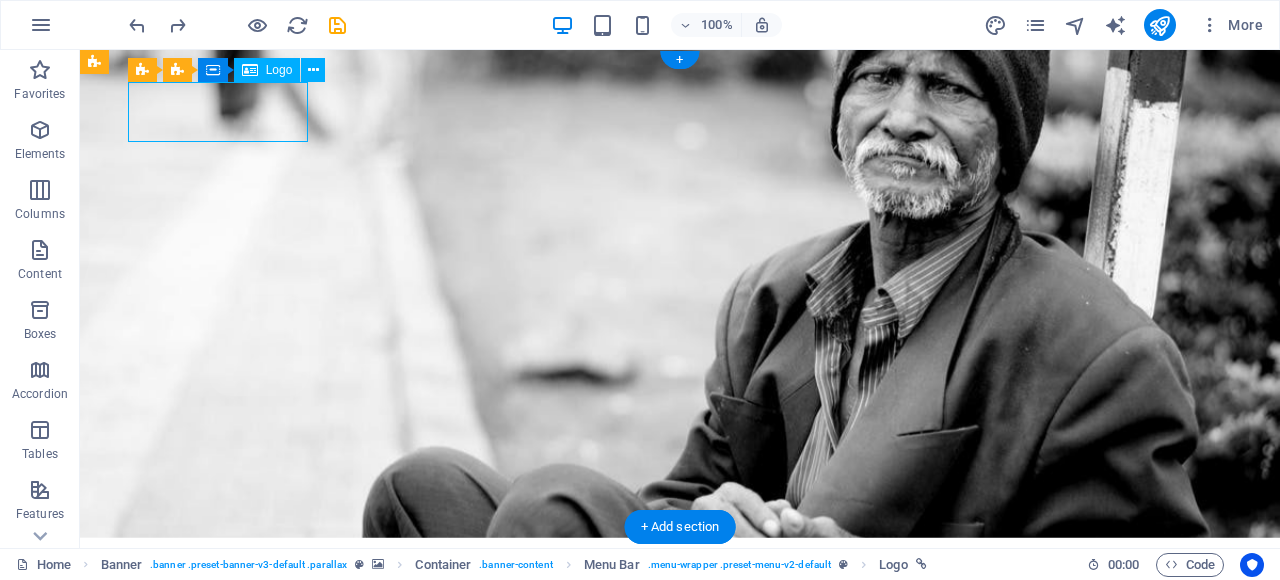 click at bounding box center (680, 600) 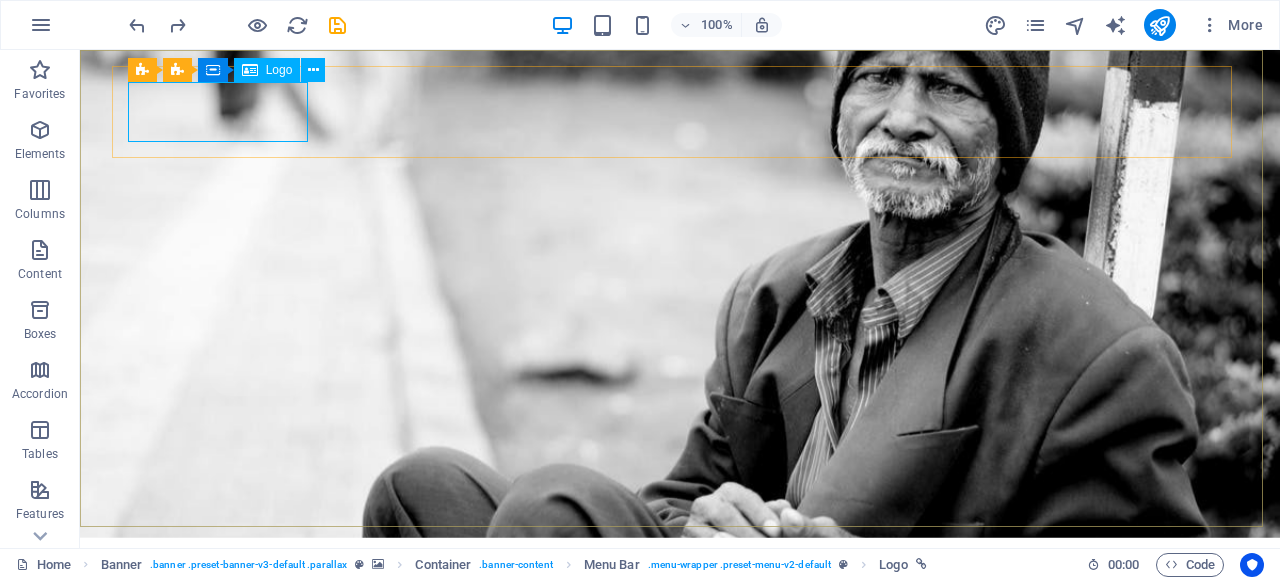 click on "Logo" at bounding box center (279, 70) 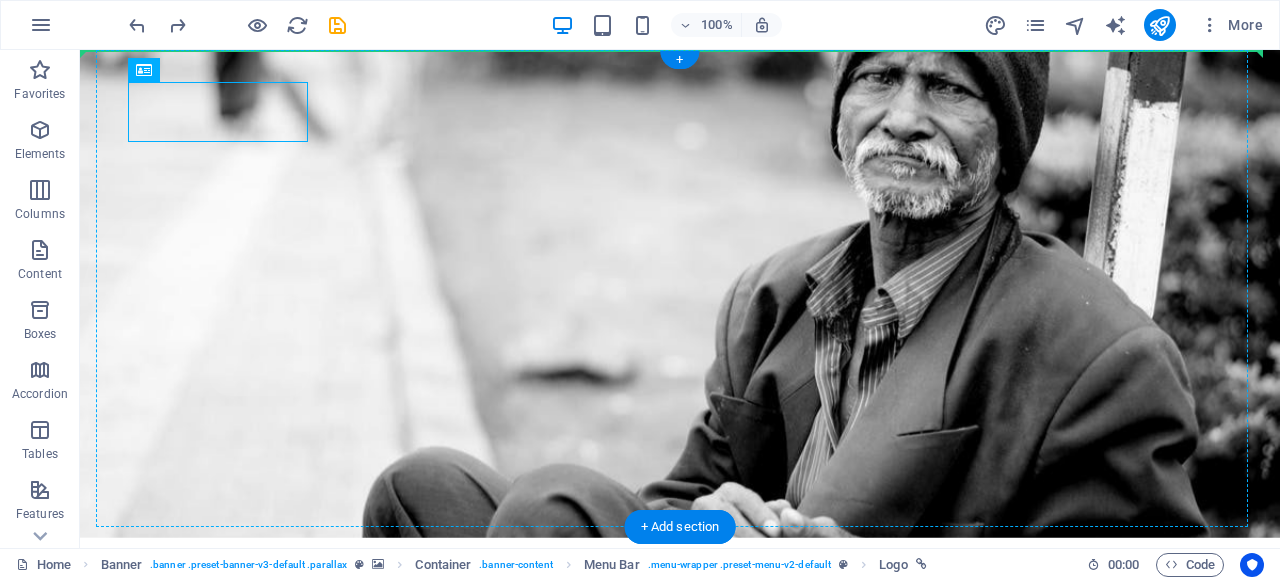drag, startPoint x: 348, startPoint y: 123, endPoint x: 426, endPoint y: 115, distance: 78.40918 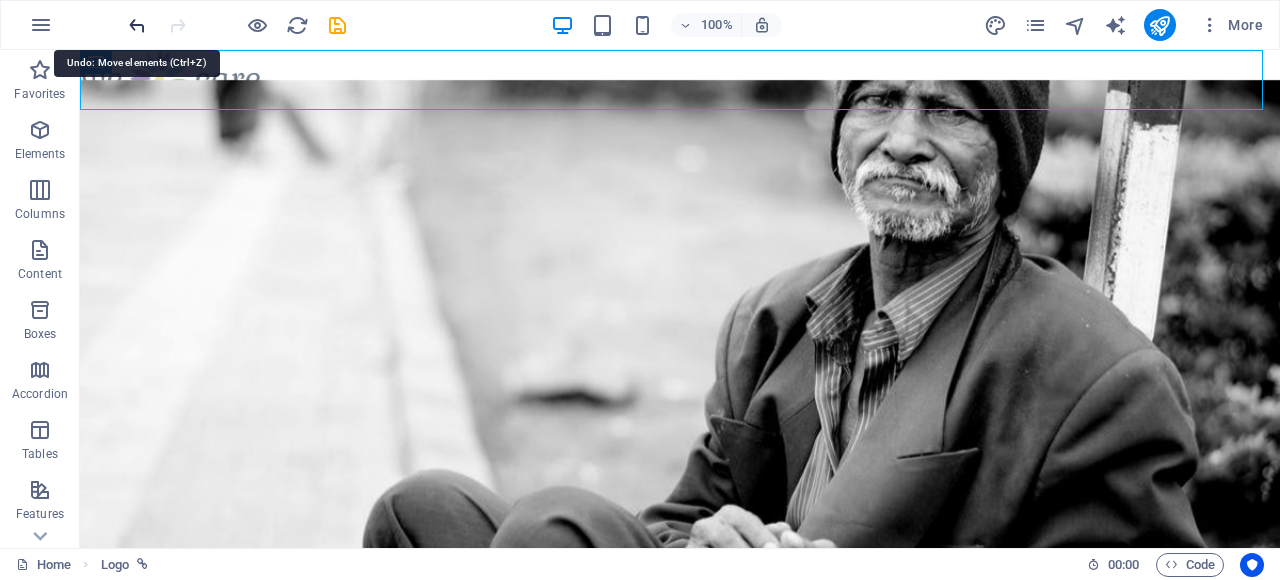click at bounding box center [137, 25] 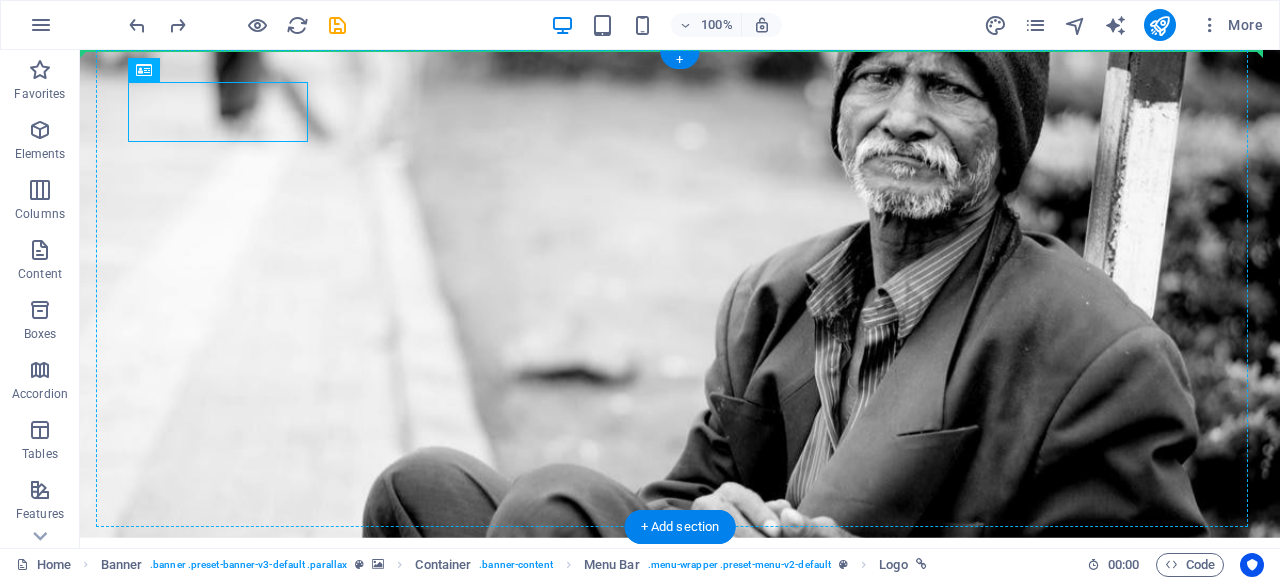 drag, startPoint x: 206, startPoint y: 118, endPoint x: 787, endPoint y: 160, distance: 582.5161 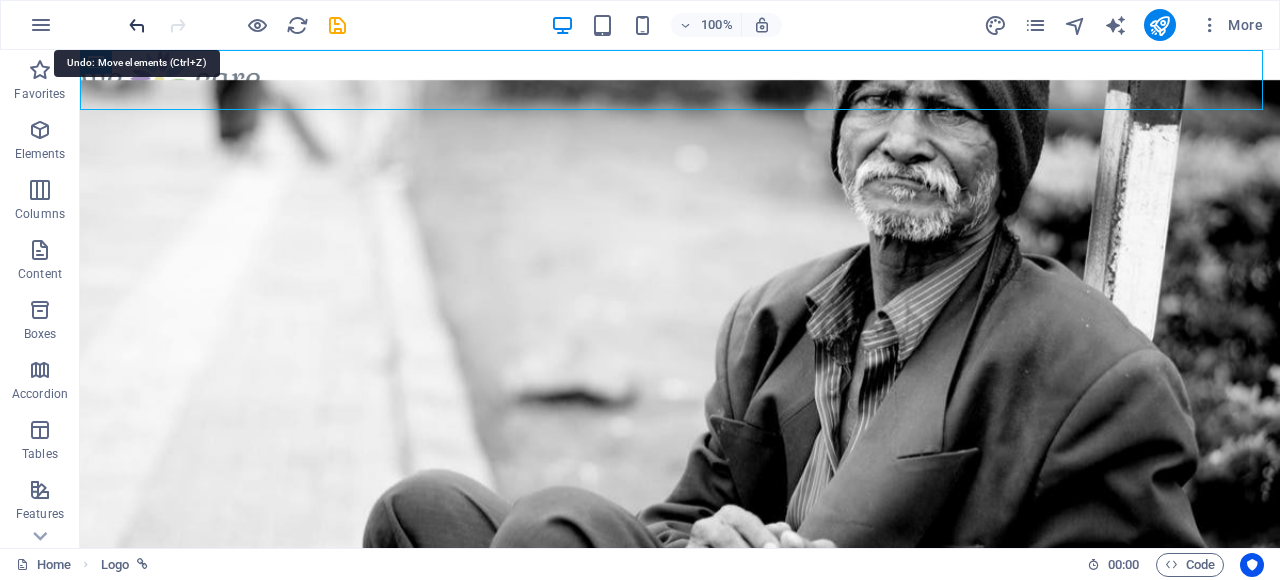 click at bounding box center (137, 25) 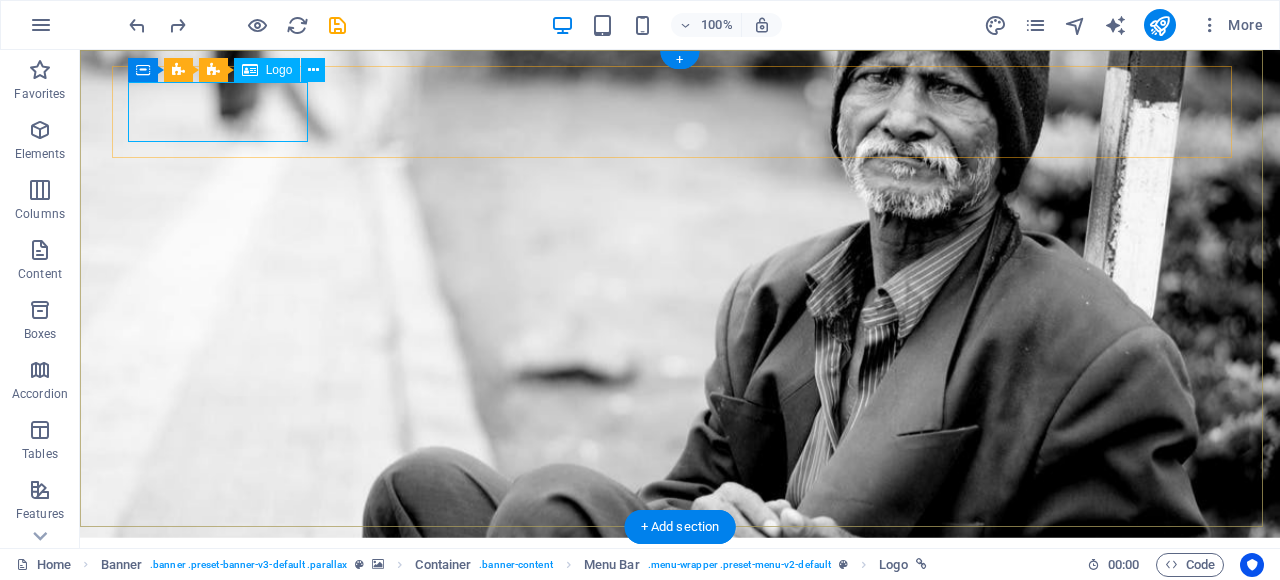 click at bounding box center [680, 600] 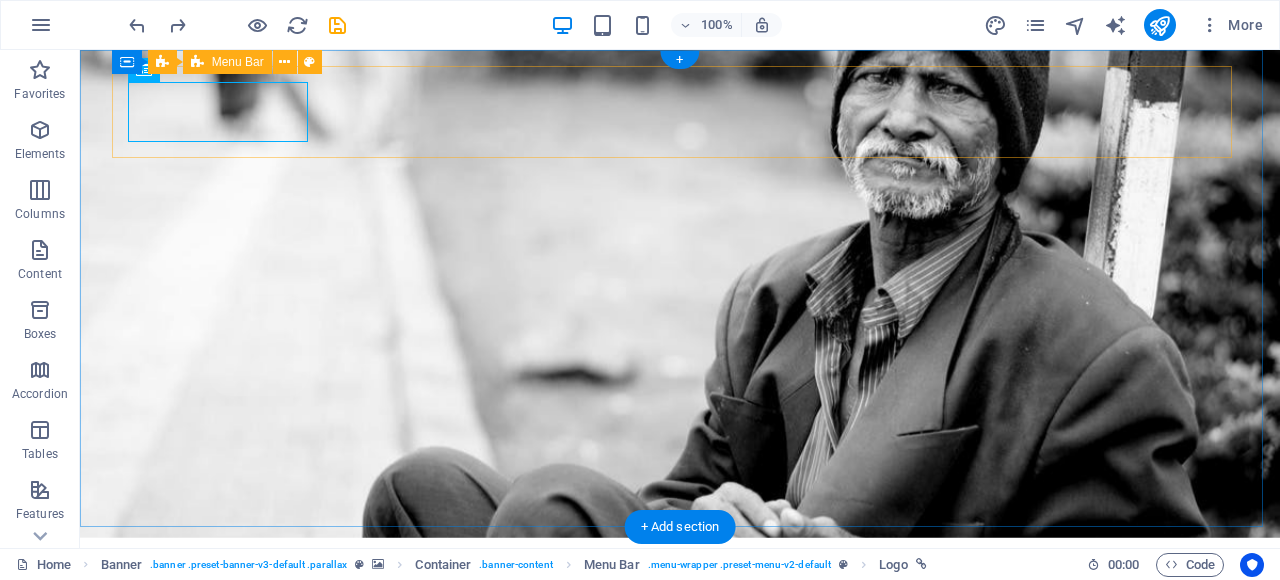click at bounding box center [680, 600] 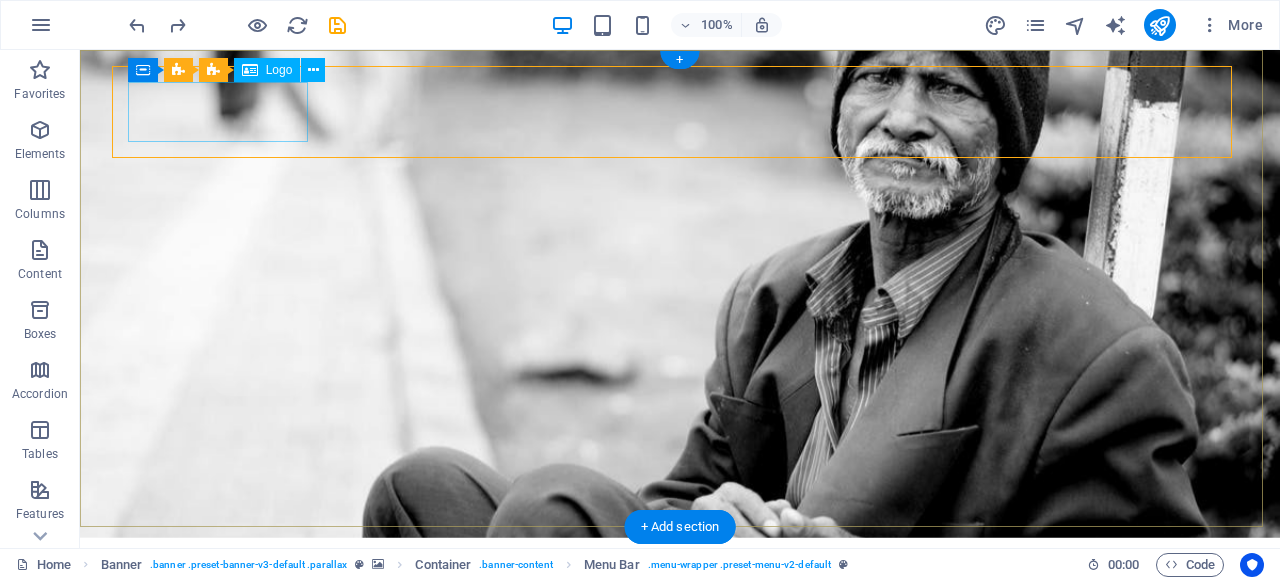 click at bounding box center [680, 600] 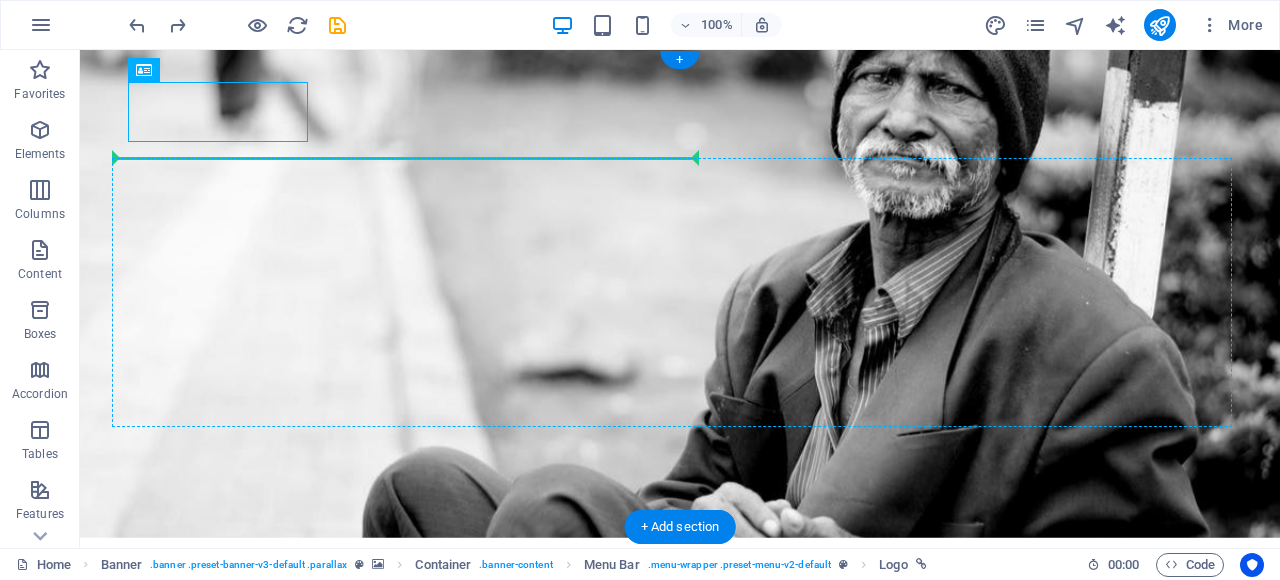 drag, startPoint x: 213, startPoint y: 117, endPoint x: 626, endPoint y: 186, distance: 418.72424 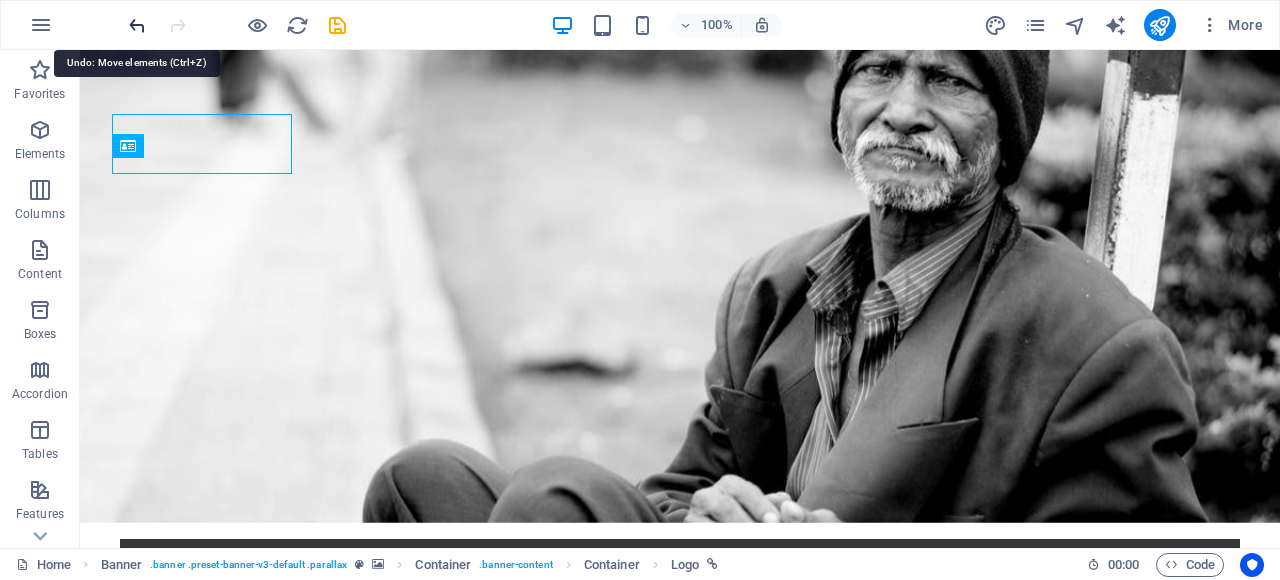 click at bounding box center (137, 25) 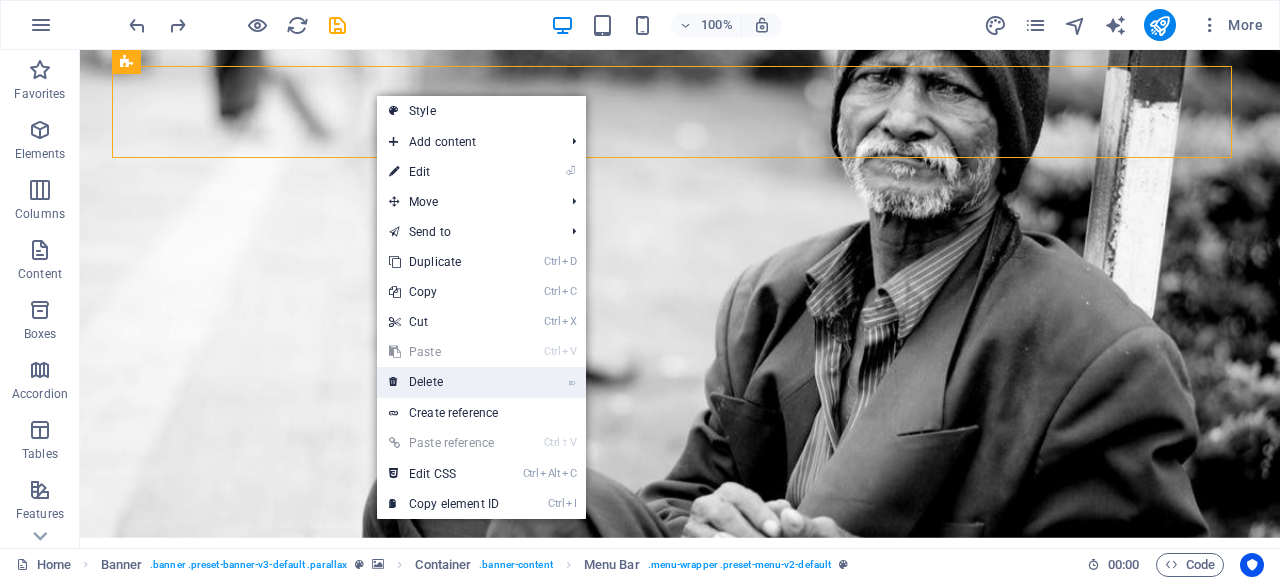 click on "⌦  Delete" at bounding box center (444, 382) 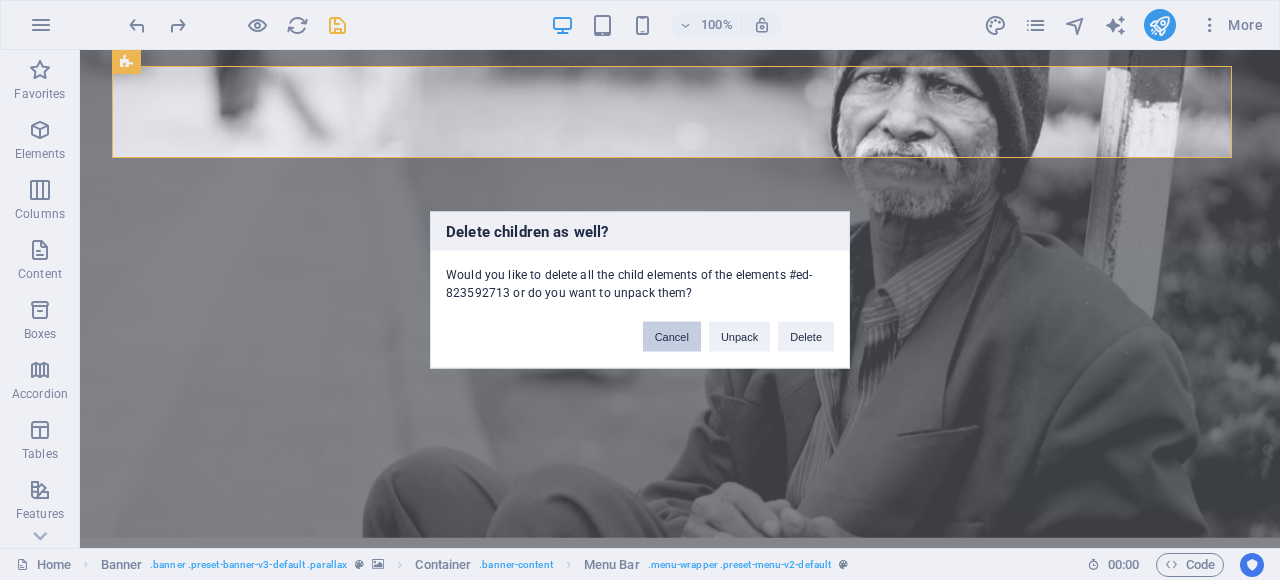 click on "Cancel" at bounding box center (672, 337) 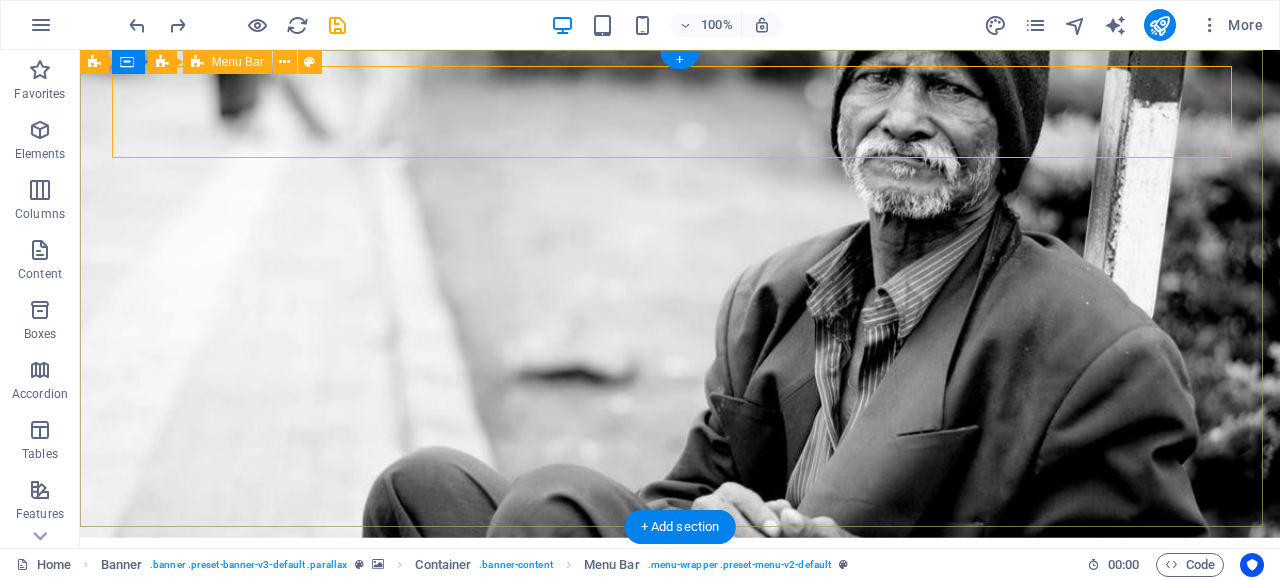 click at bounding box center (680, 600) 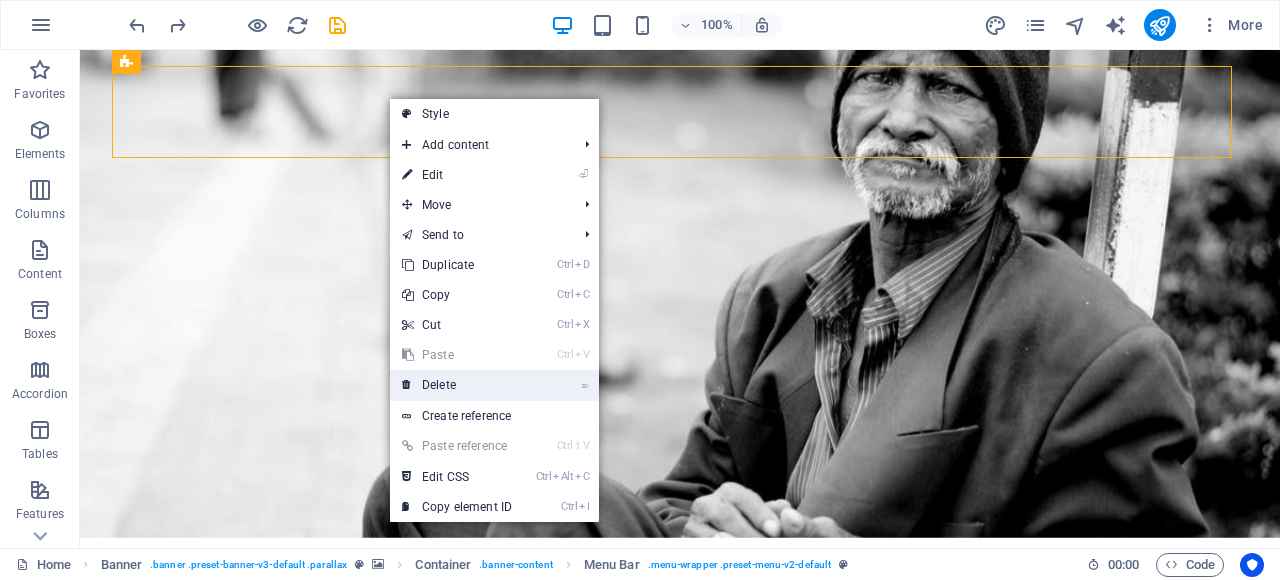 click on "⌦  Delete" at bounding box center [457, 385] 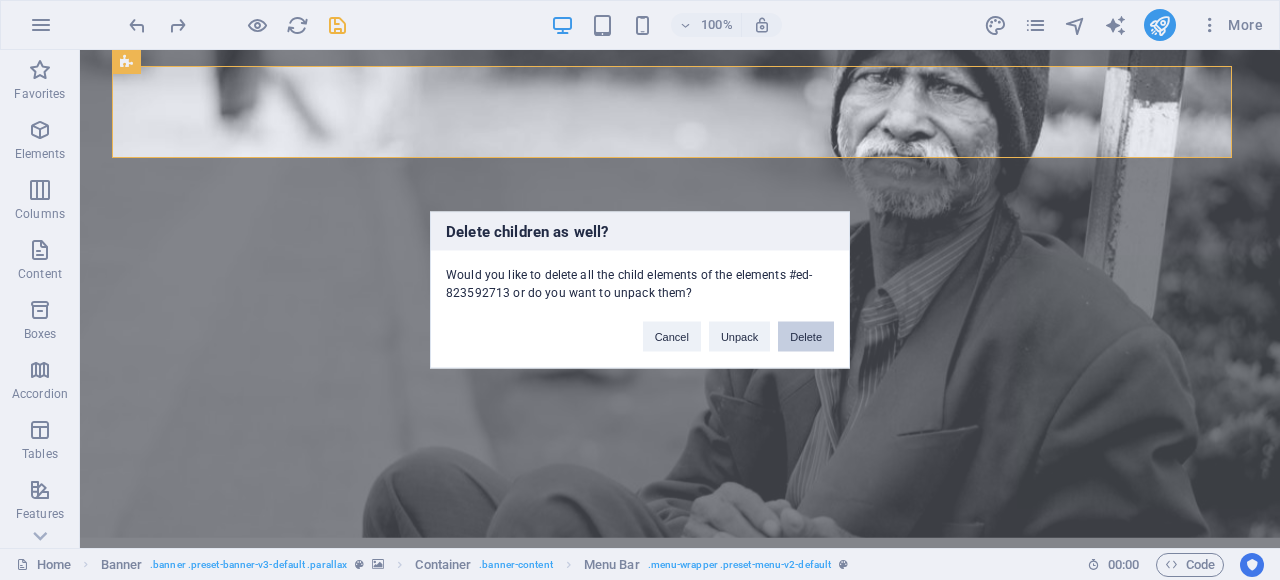 click on "Delete" at bounding box center (806, 337) 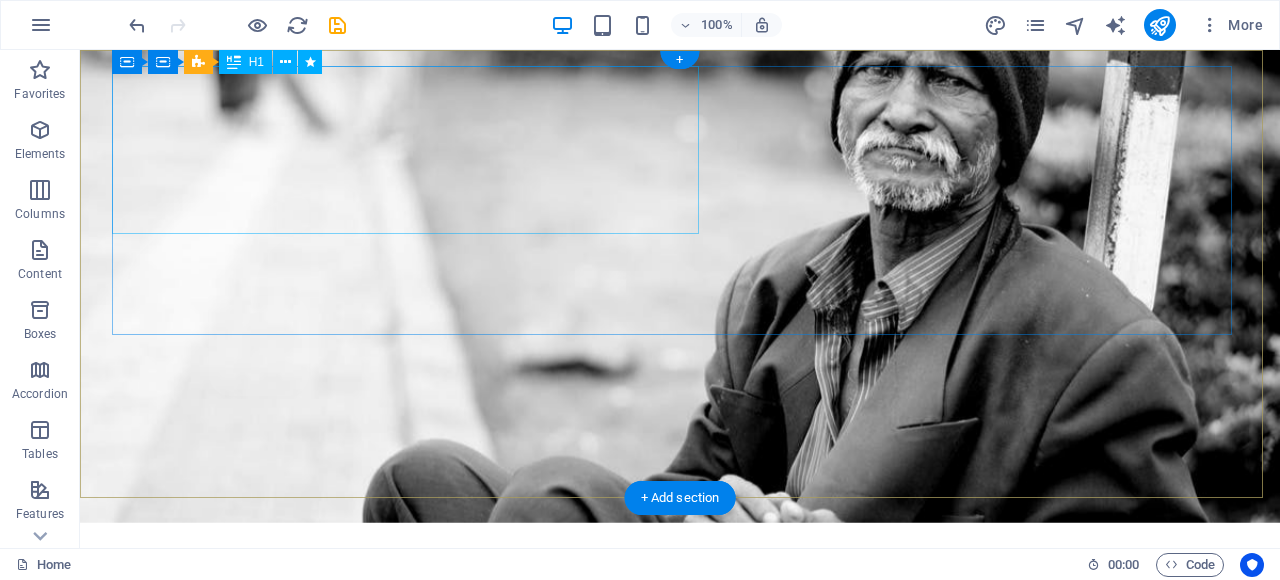click on "Donate   and Help those in need." at bounding box center [680, 619] 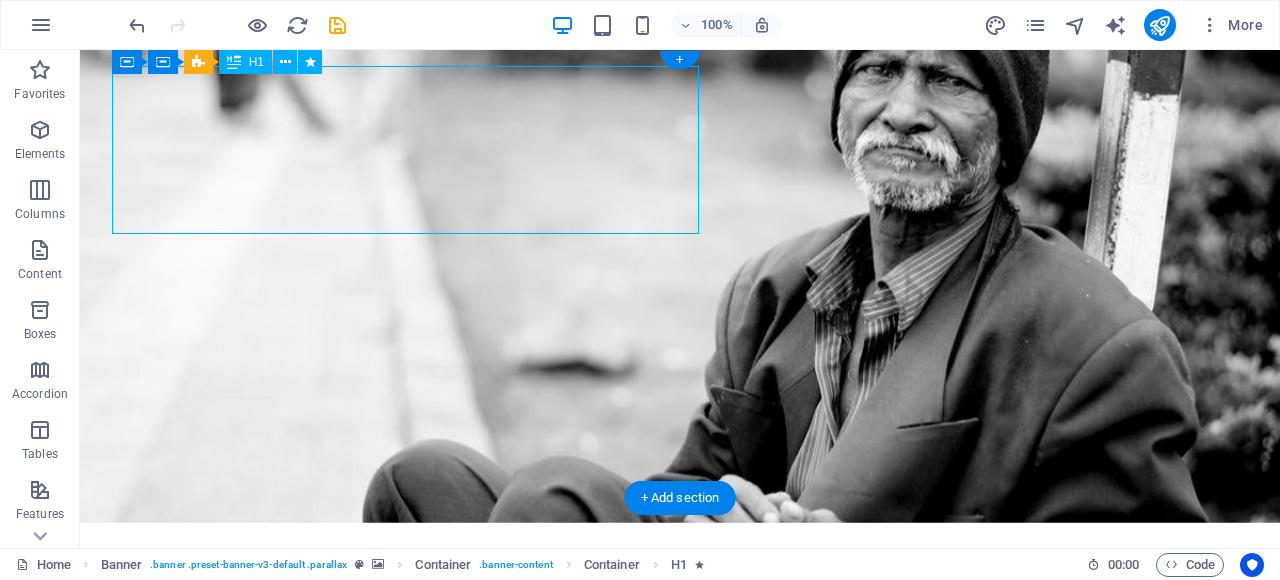 click on "Donate   and Help those in need." at bounding box center [680, 619] 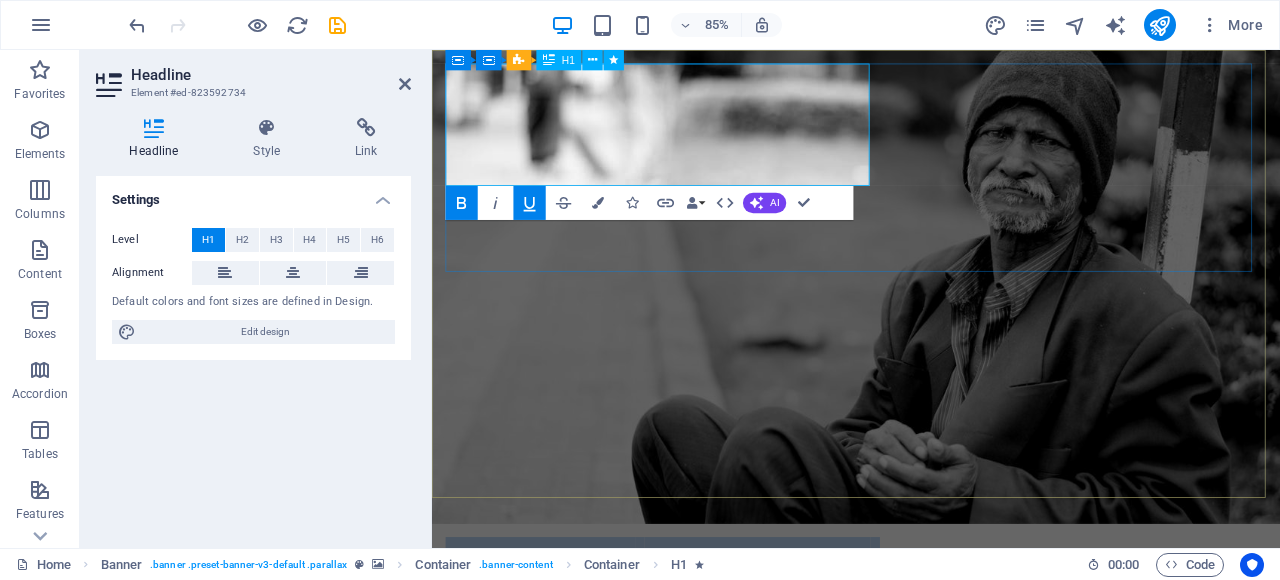 type 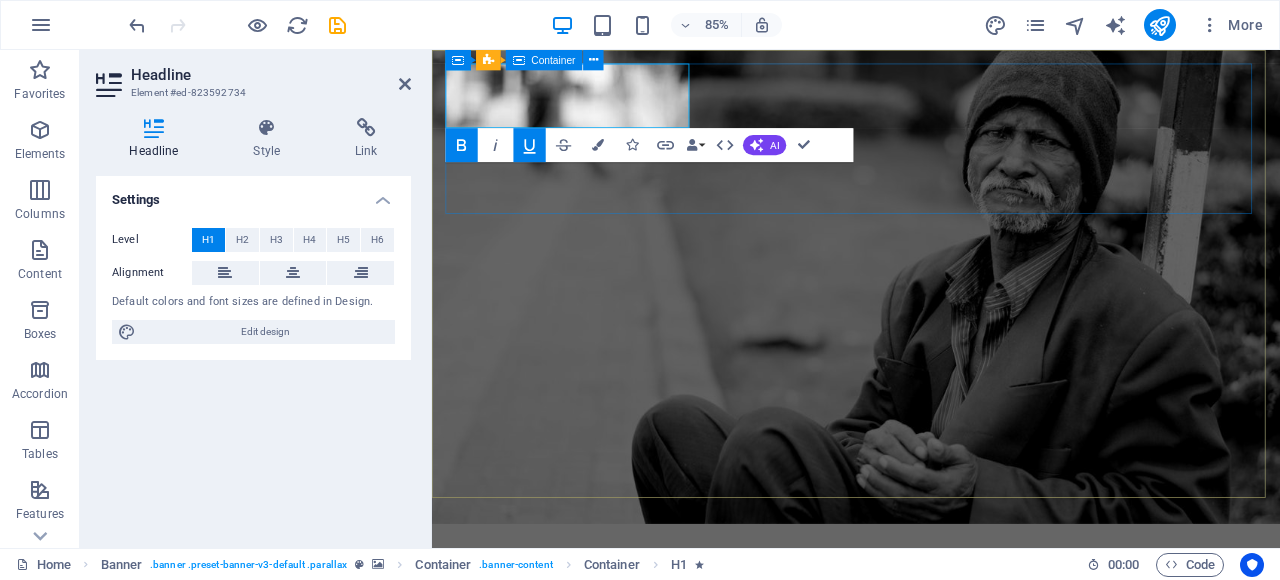 click on "Dudukwe Let's build a better world together! Learn more" at bounding box center (931, 712) 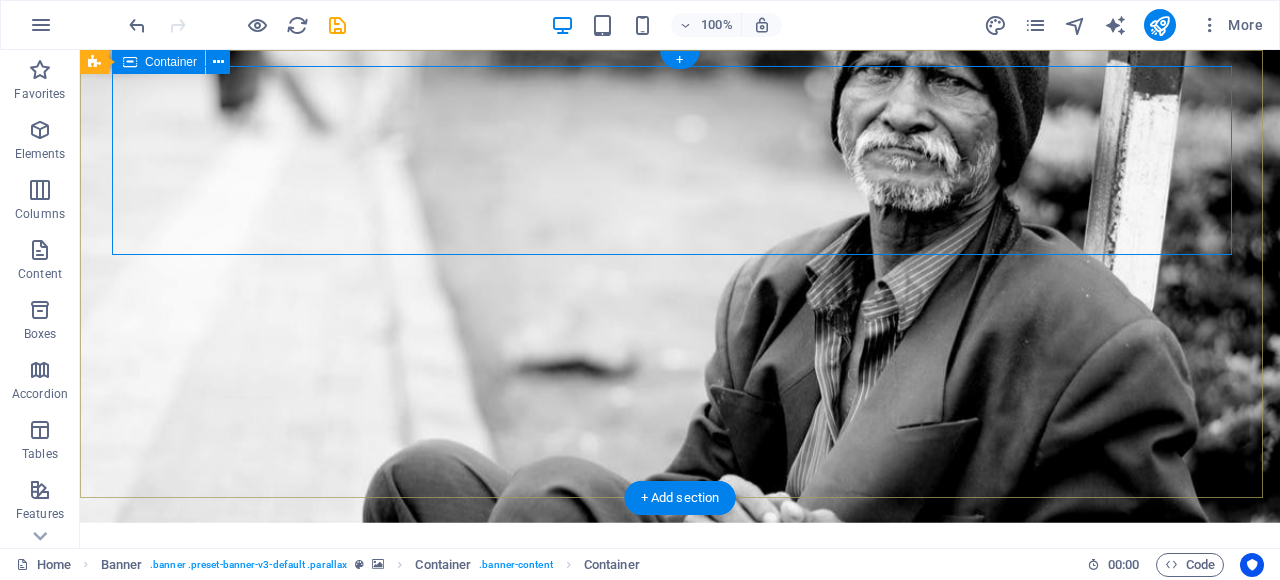 click on "Dudukwe Let's build a better world together! Learn more" at bounding box center (680, 678) 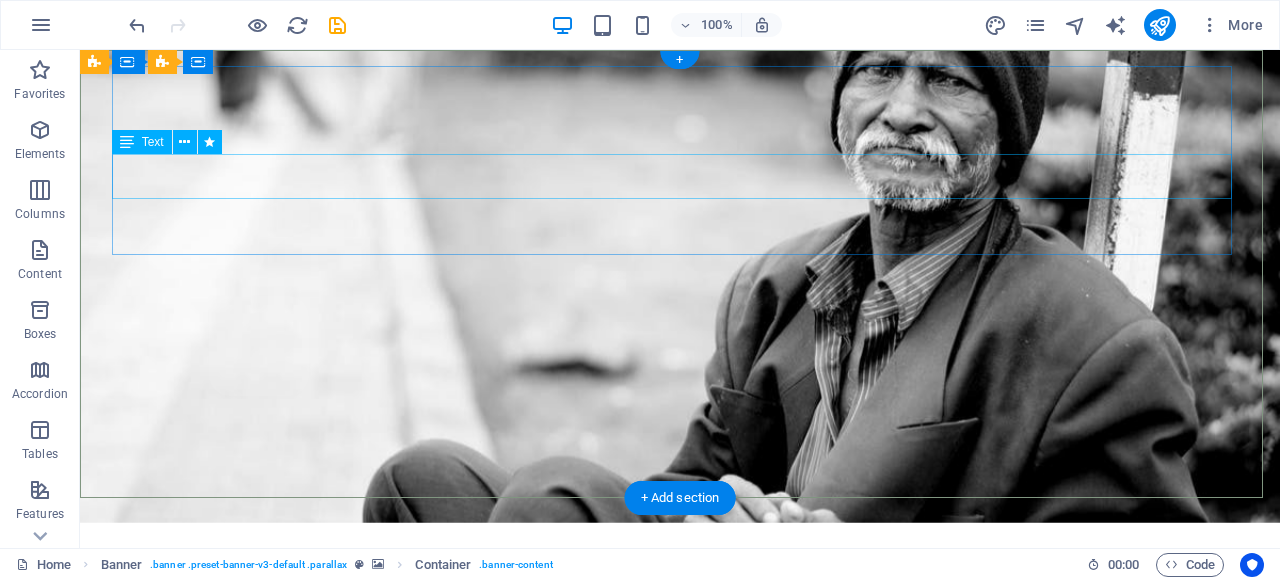 click on "Let's build a better world together!" at bounding box center [680, 649] 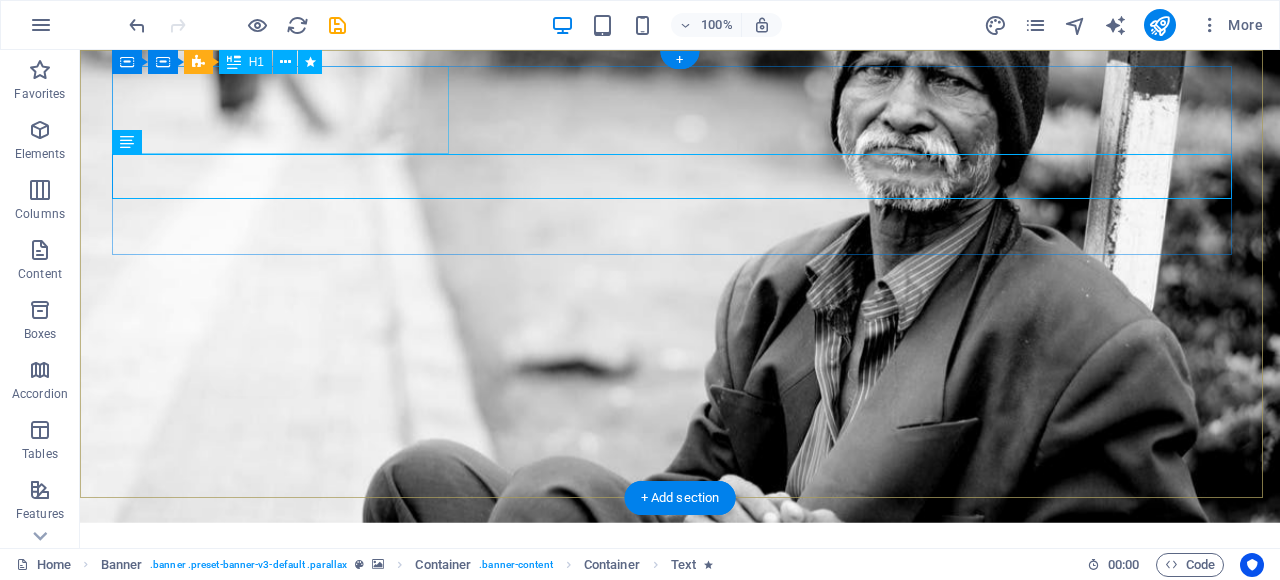 click on "Dudukwe" at bounding box center (680, 579) 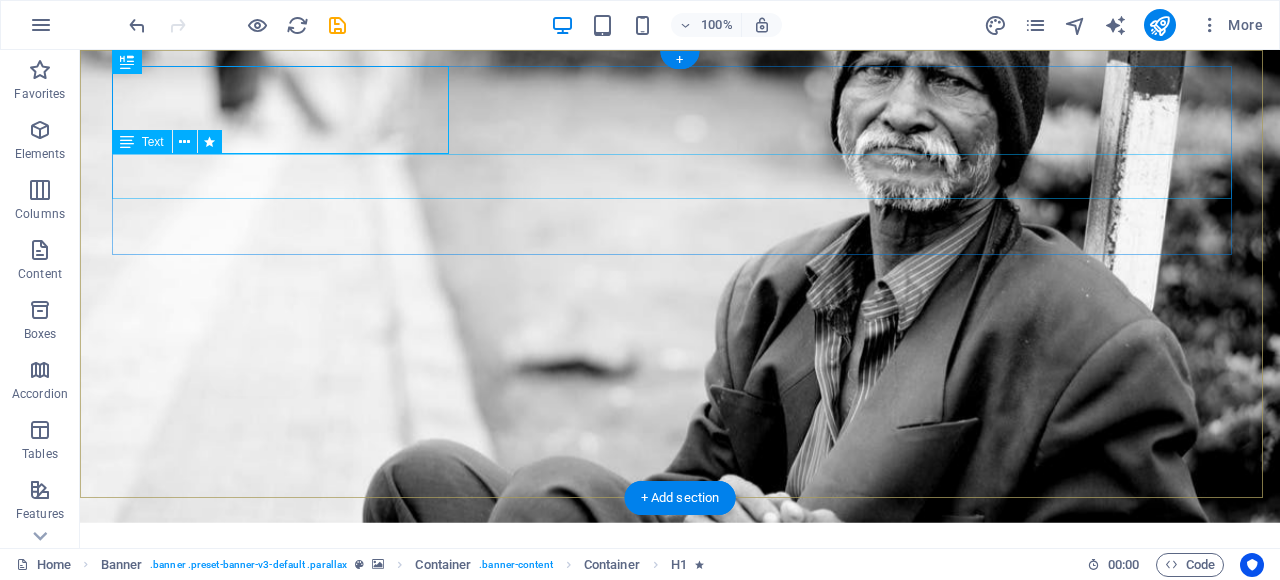 click on "Let's build a better world together!" at bounding box center [680, 649] 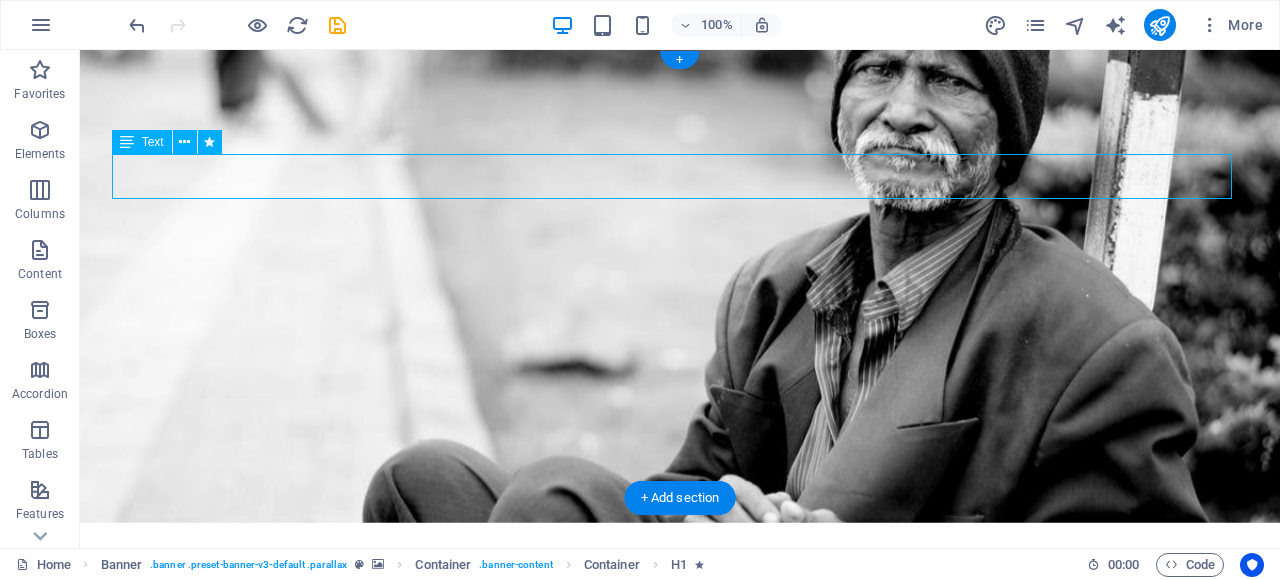 click on "Let's build a better world together!" at bounding box center (680, 649) 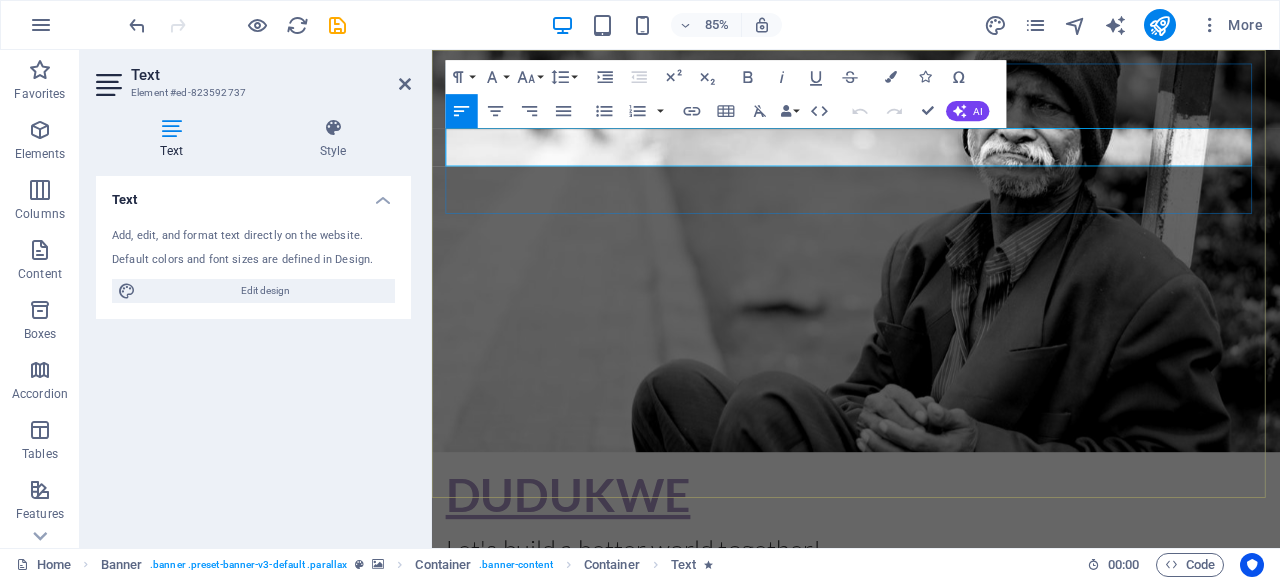 click on "Let's build a better world together!" at bounding box center (931, 637) 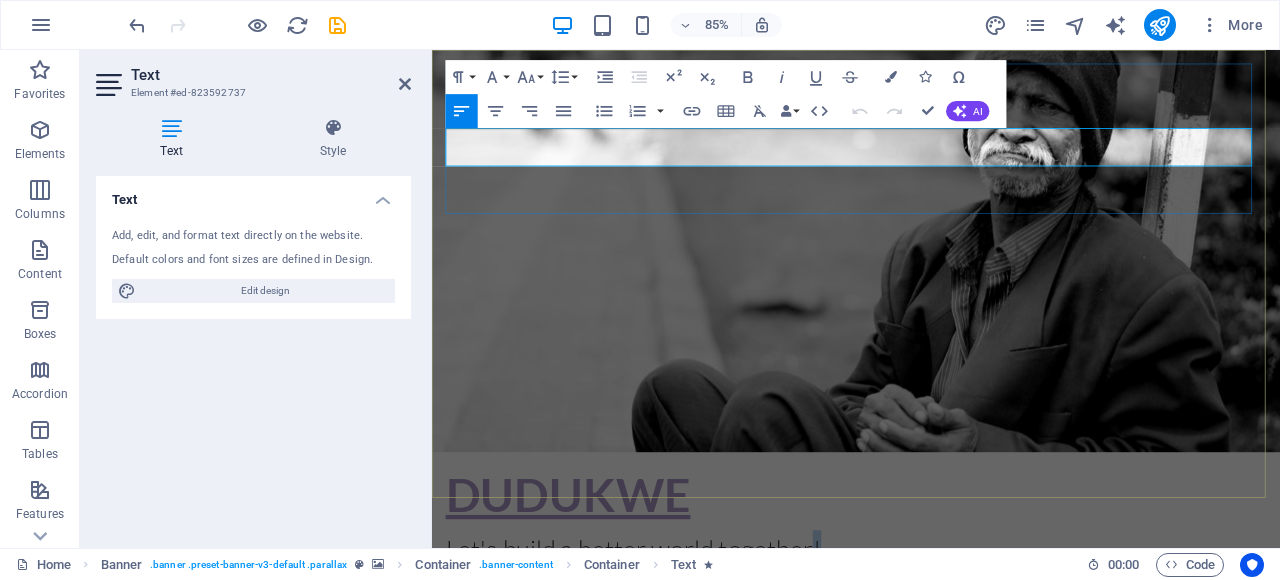 click on "Let's build a better world together!" at bounding box center (931, 637) 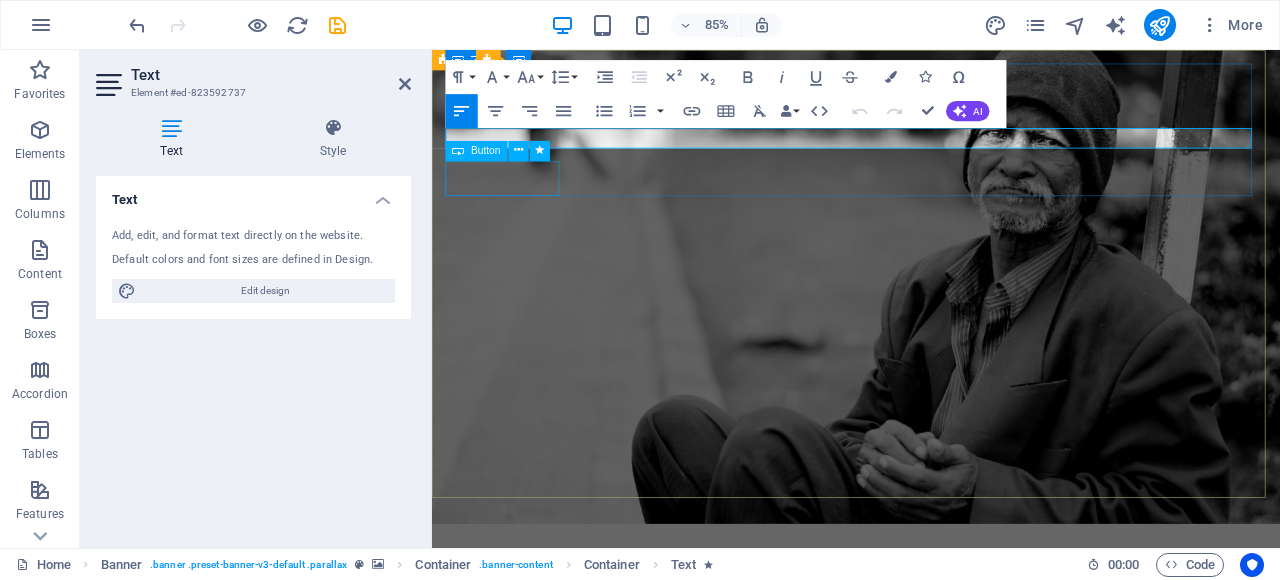 click on "Learn more" at bounding box center [931, 759] 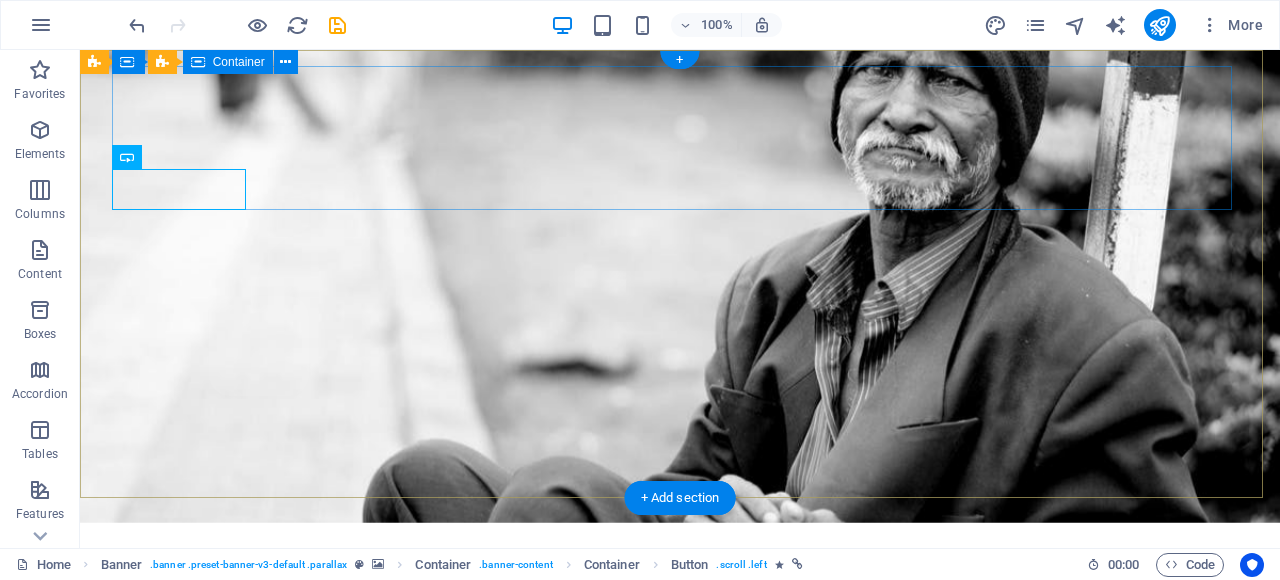 click on "Dudukwe Learn more" at bounding box center (680, 656) 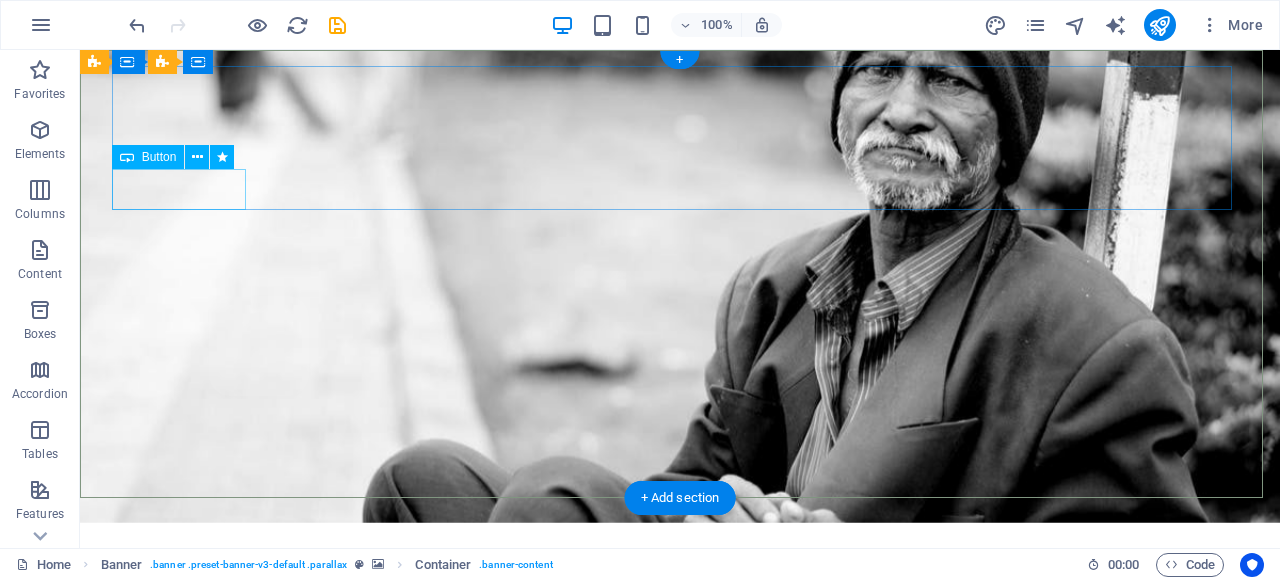 click on "Learn more" at bounding box center [680, 663] 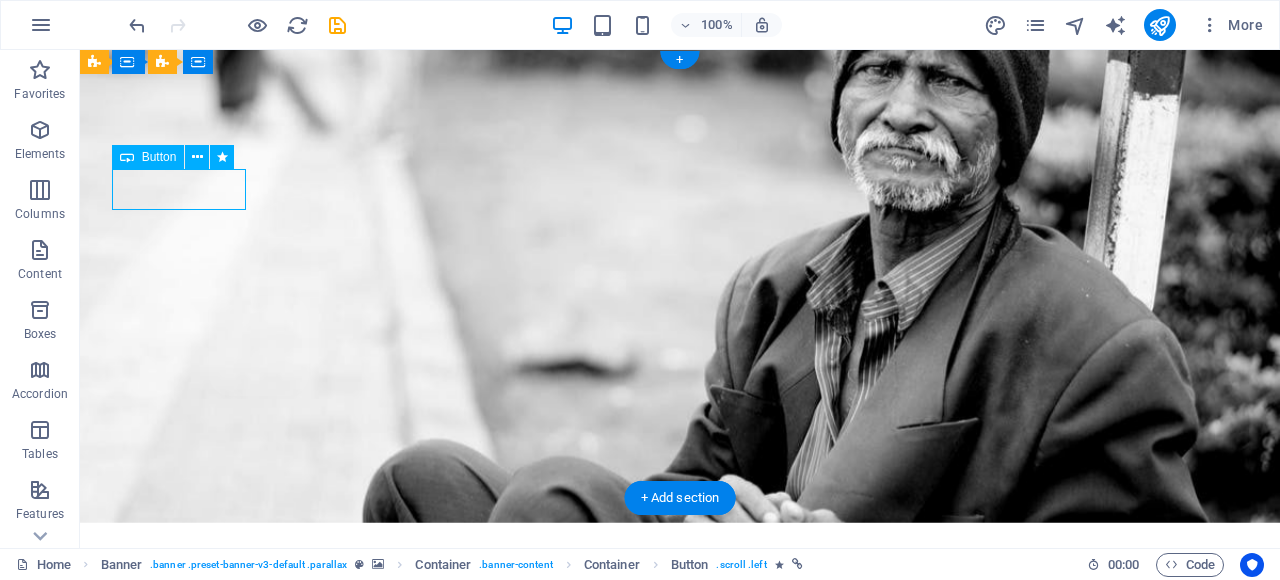 click on "Learn more" at bounding box center (680, 663) 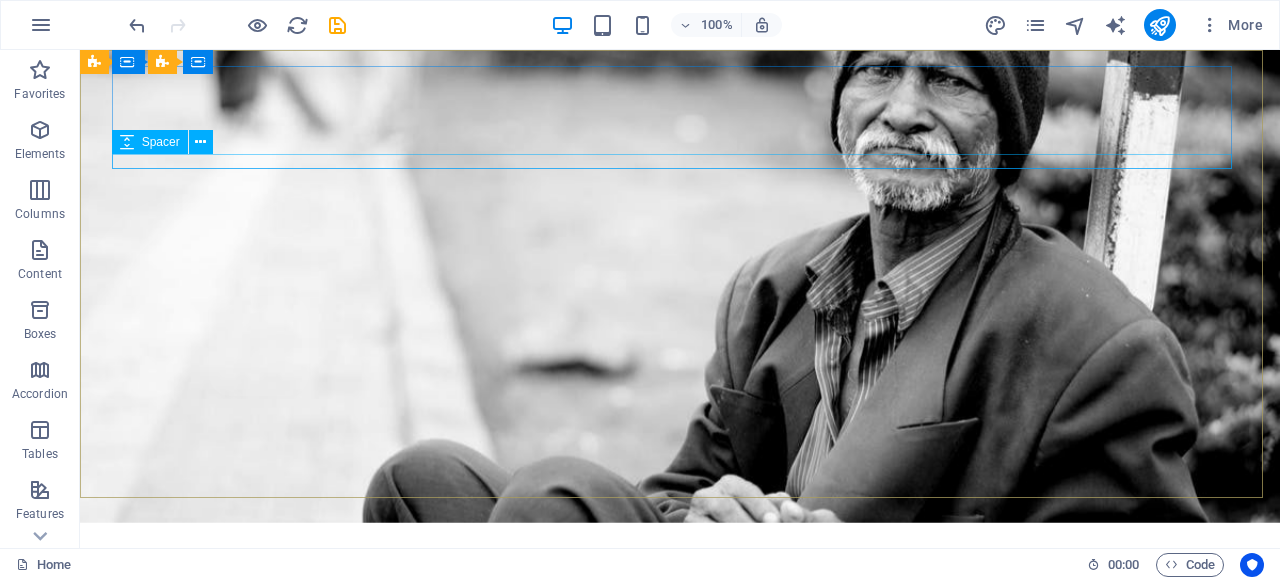 click on "Spacer" at bounding box center [169, 142] 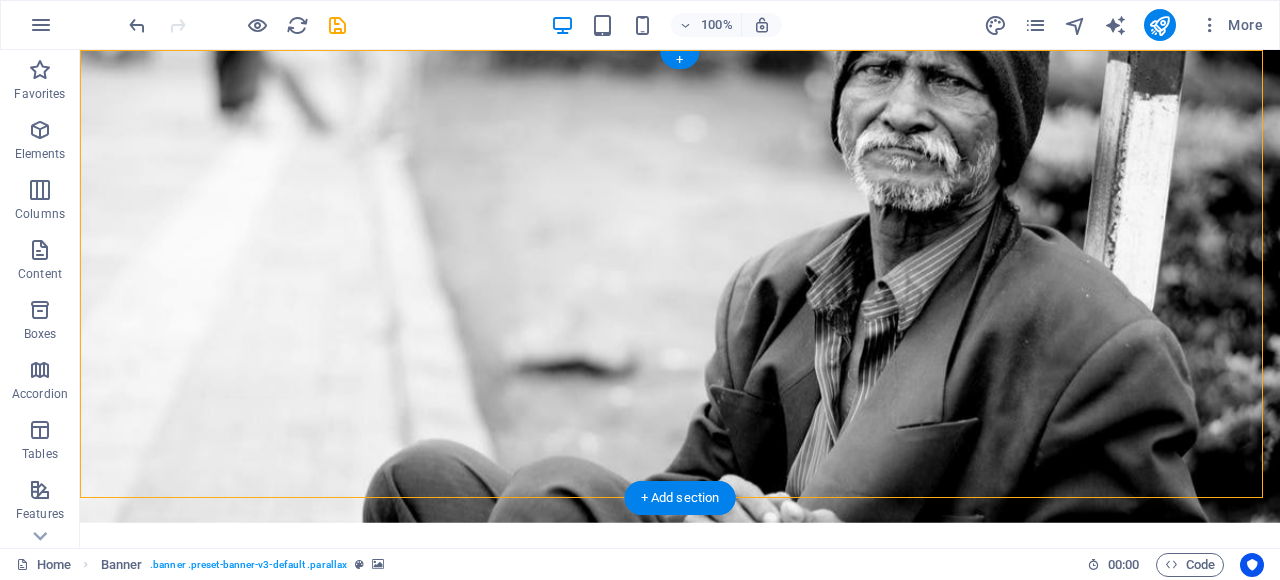 drag, startPoint x: 252, startPoint y: 114, endPoint x: 233, endPoint y: 297, distance: 183.98369 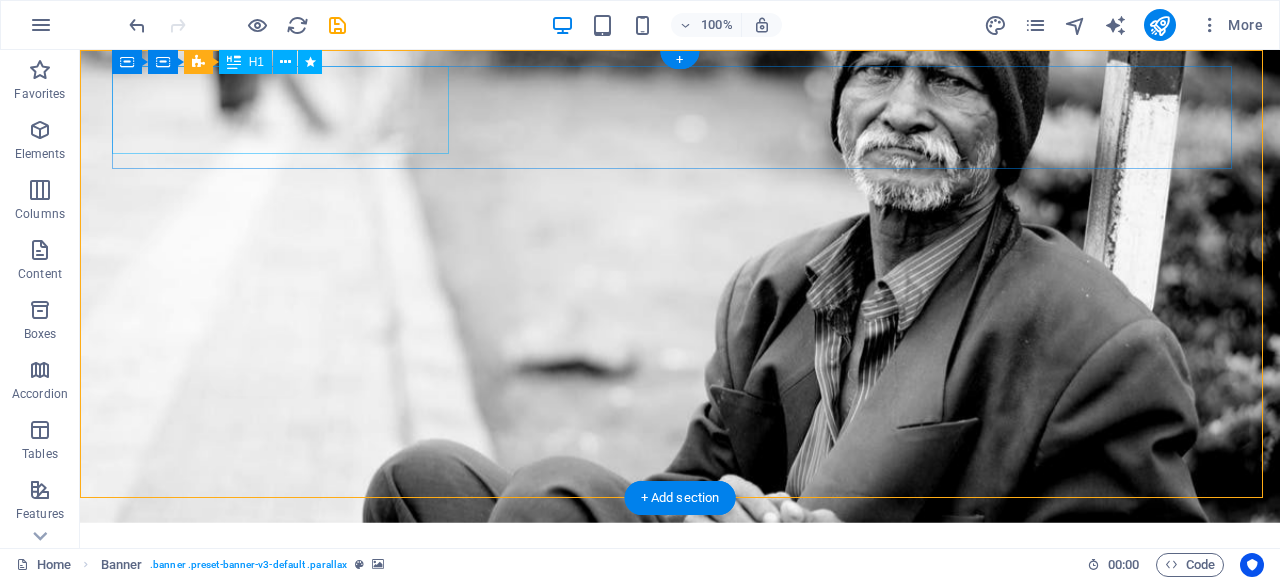 click on "Dudukwe" at bounding box center (680, 579) 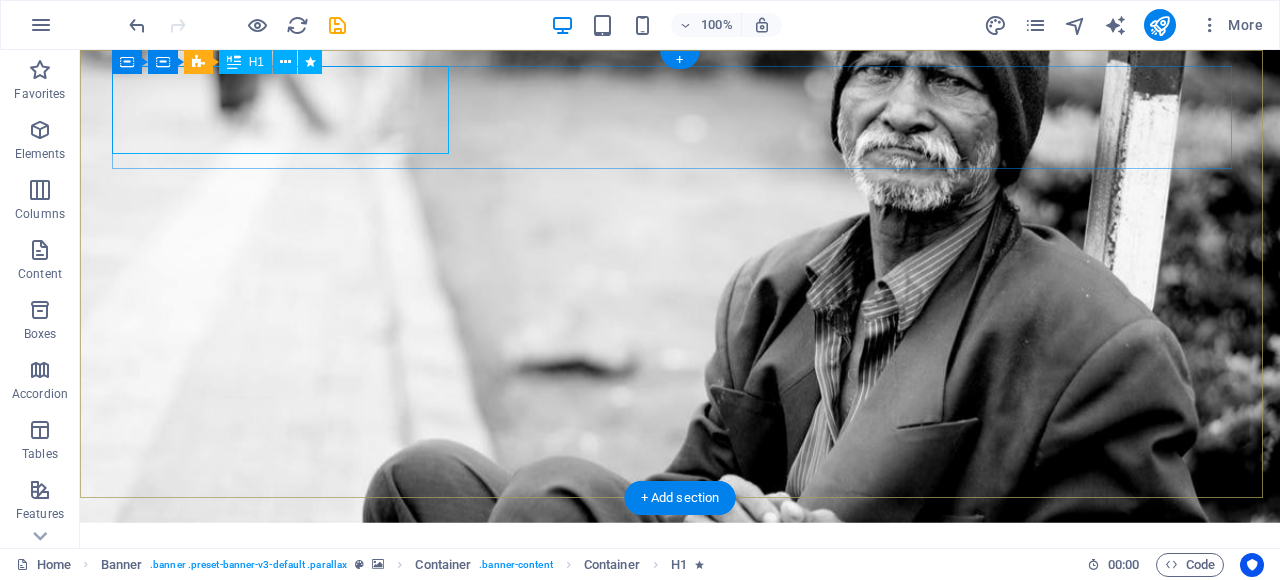 click on "Dudukwe" at bounding box center [680, 579] 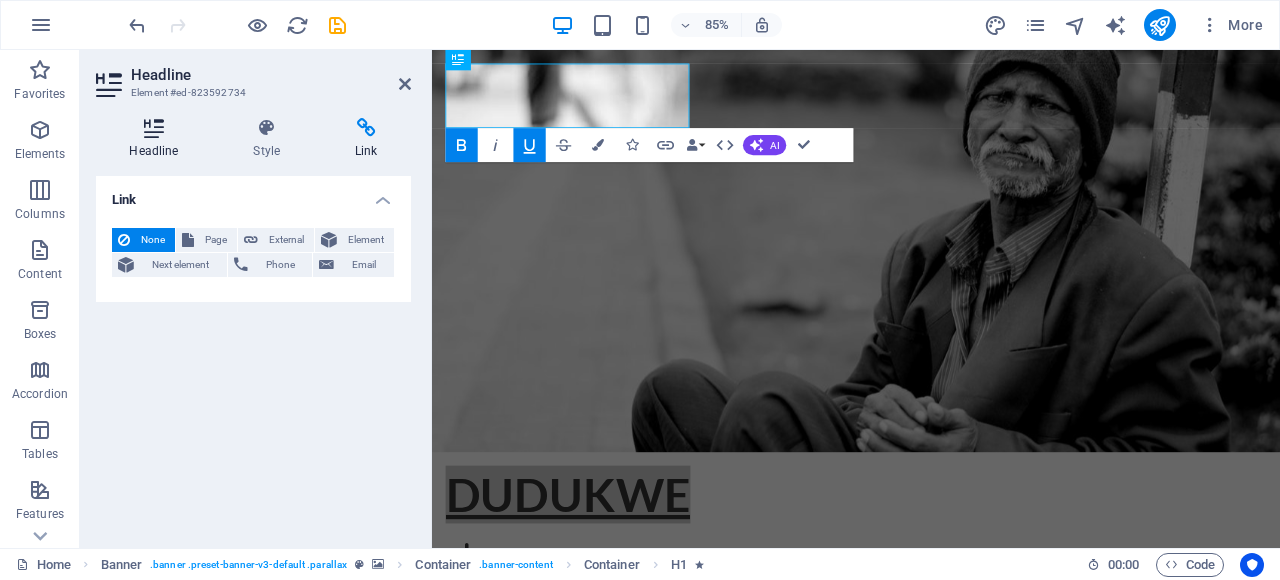 click on "Headline" at bounding box center (158, 139) 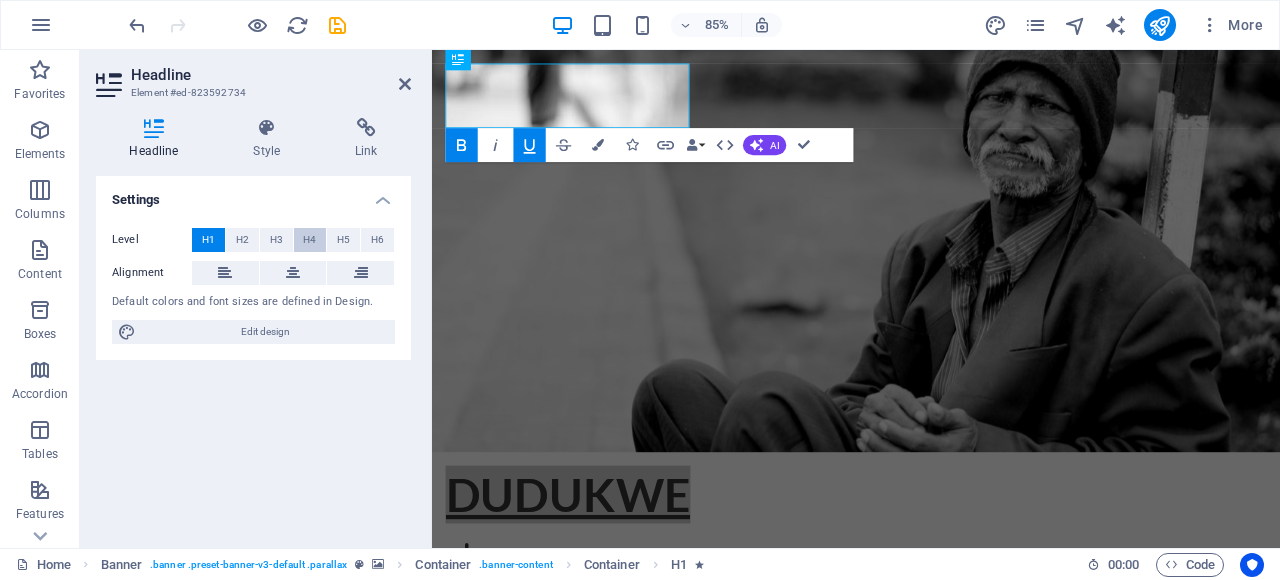 click on "H4" at bounding box center [309, 240] 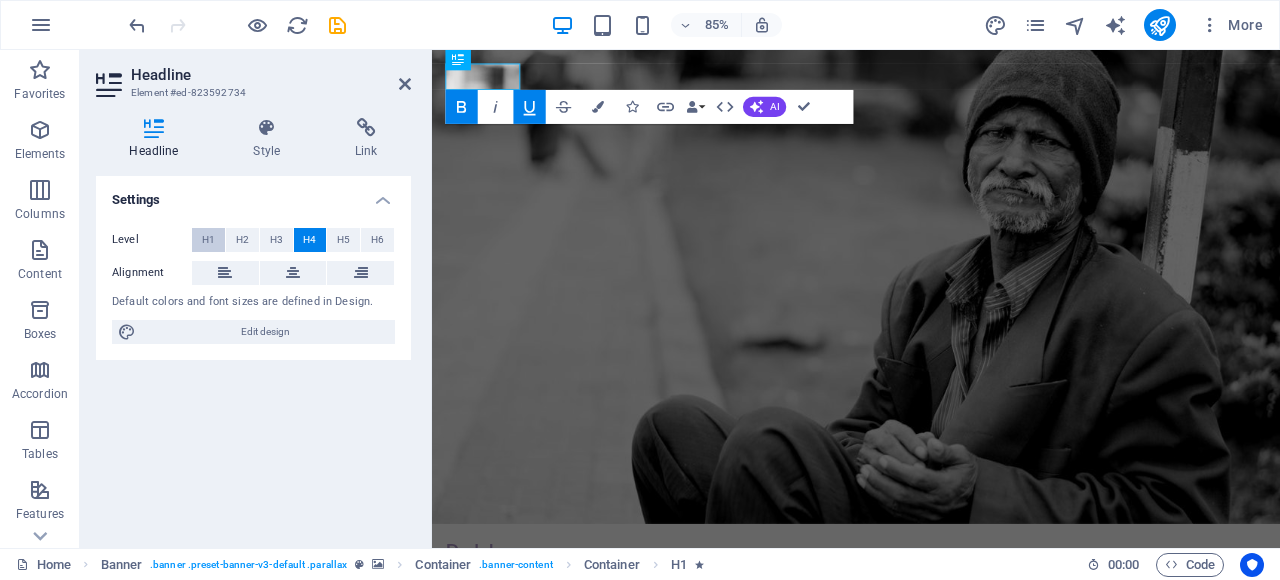 click on "H1" at bounding box center (208, 240) 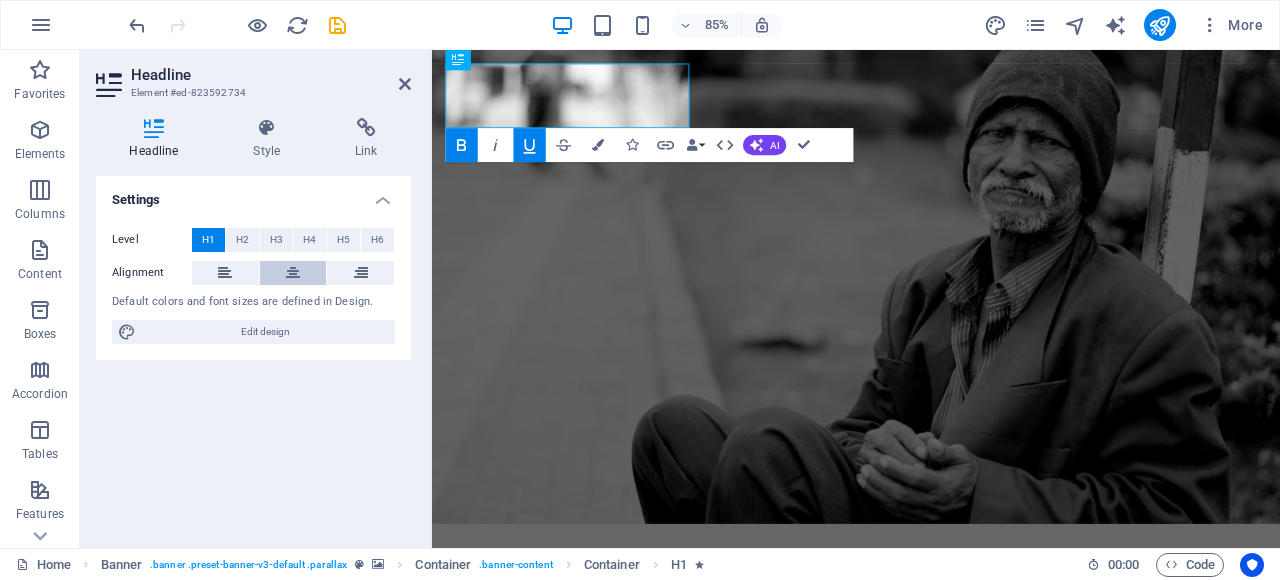 click at bounding box center [293, 273] 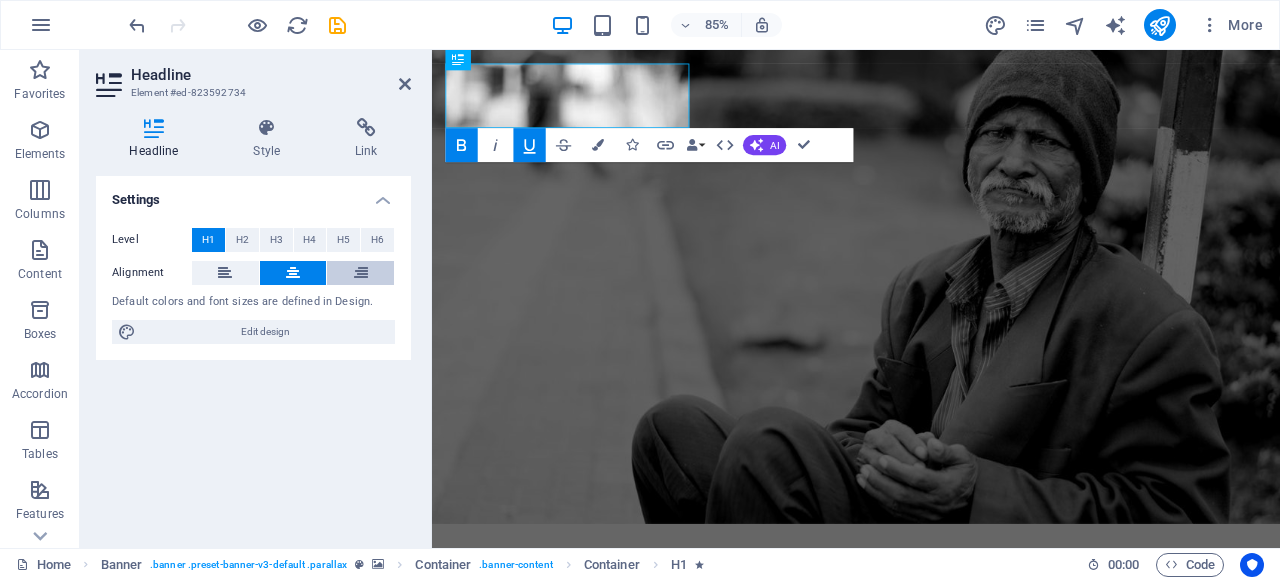 click at bounding box center (361, 273) 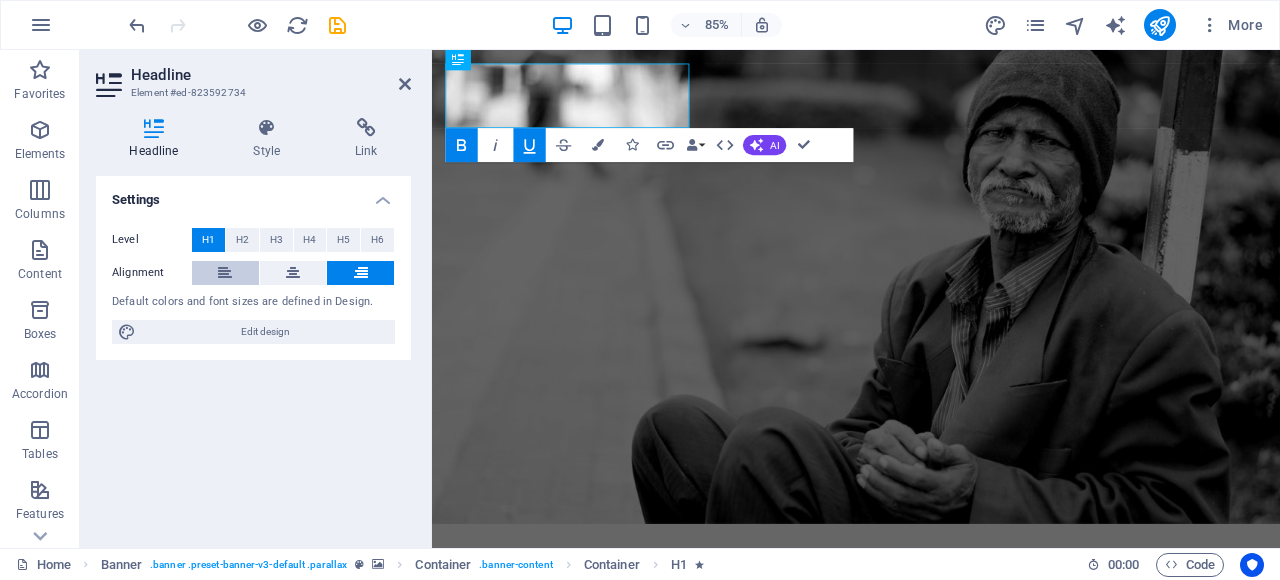 click at bounding box center (225, 273) 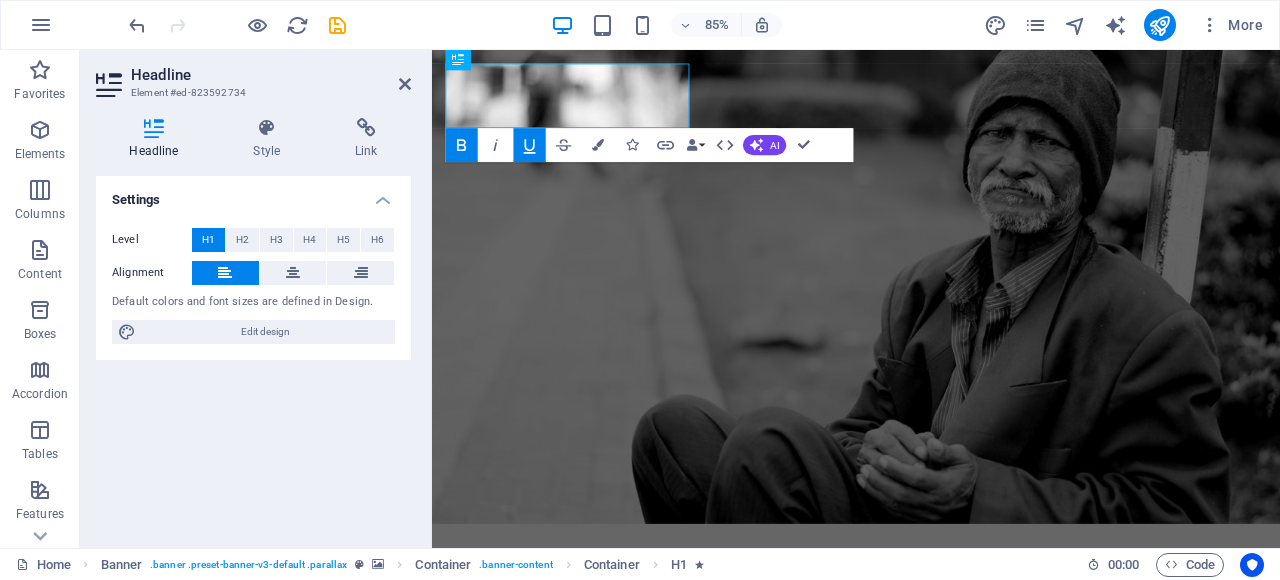 click on "Edit design" at bounding box center (265, 332) 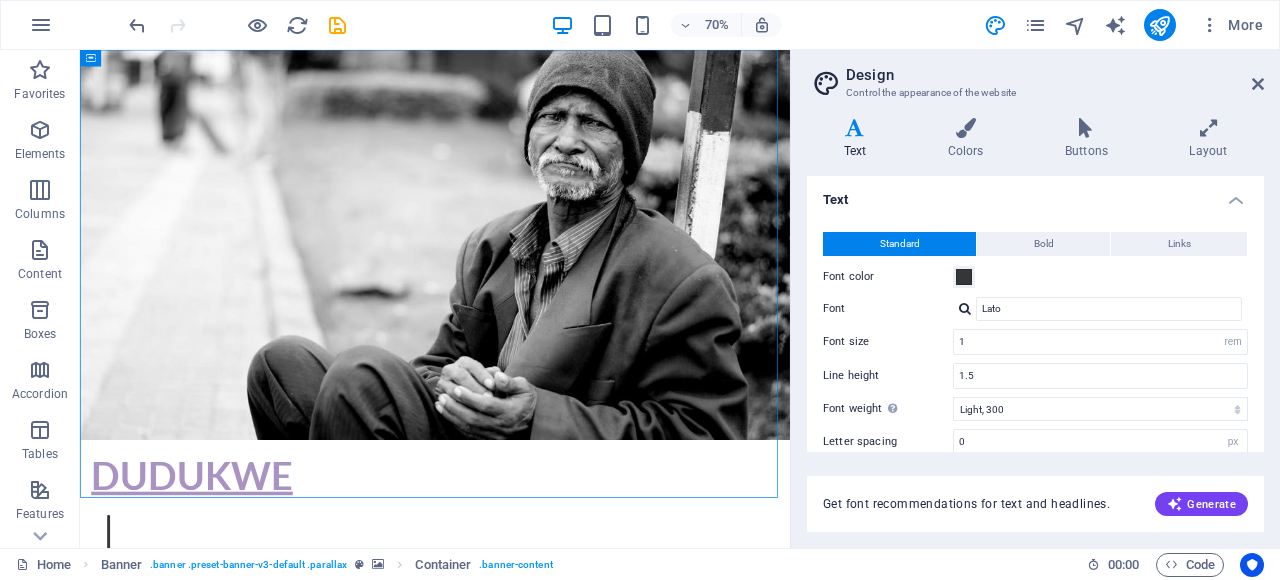 click on "Dudukwe" at bounding box center [587, 657] 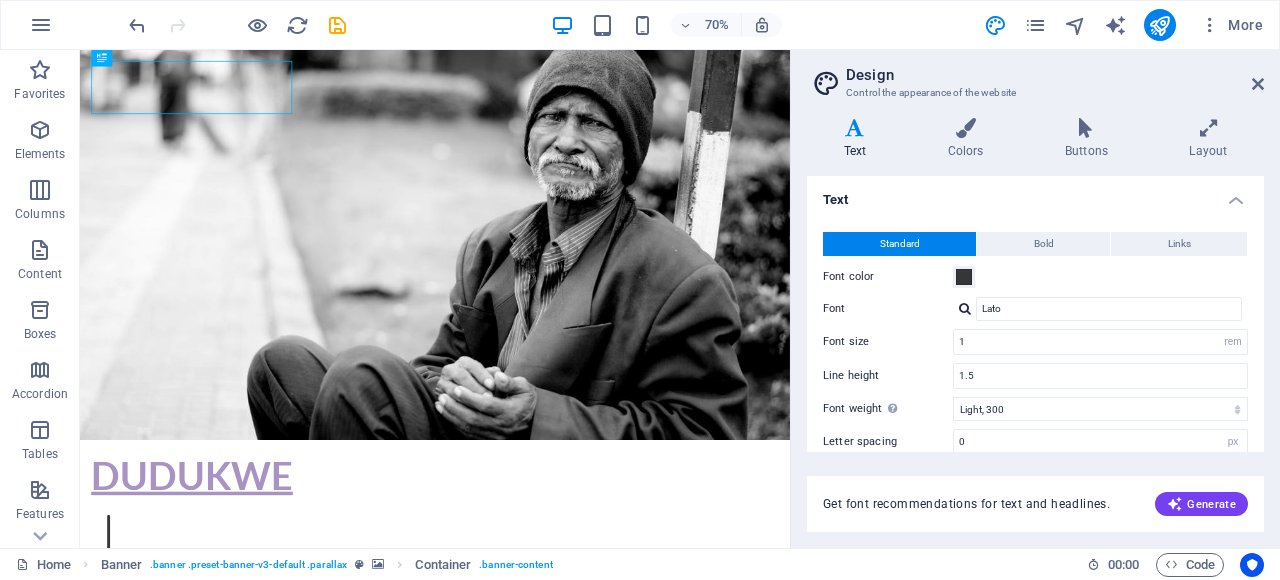 click on "Dudukwe" at bounding box center [587, 657] 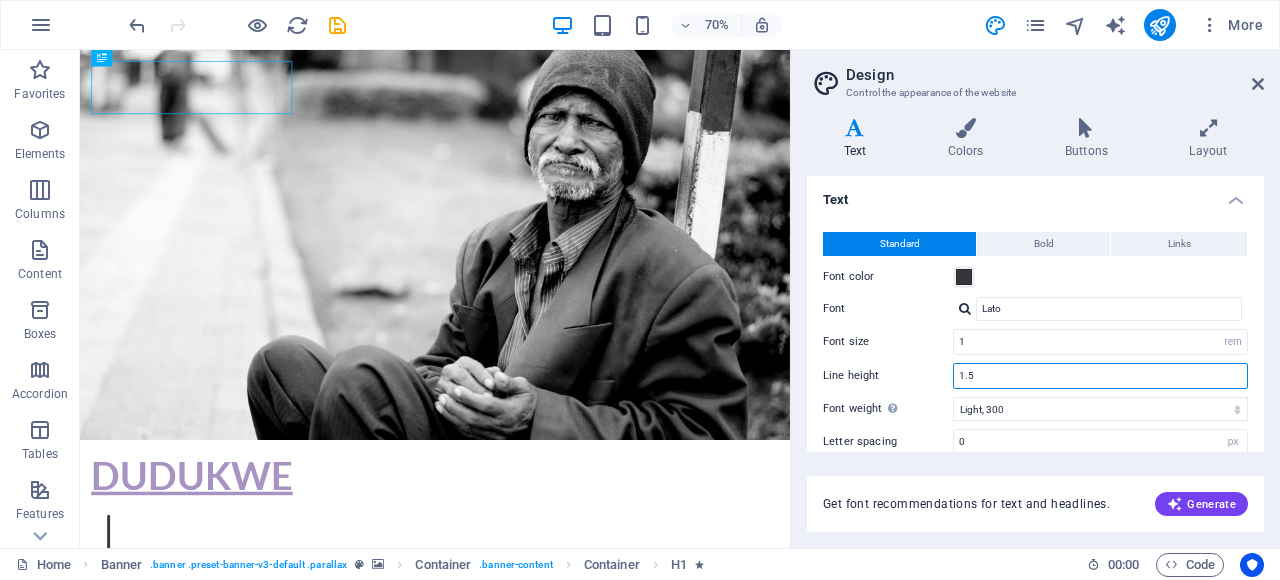 click on "1.5" at bounding box center [1100, 376] 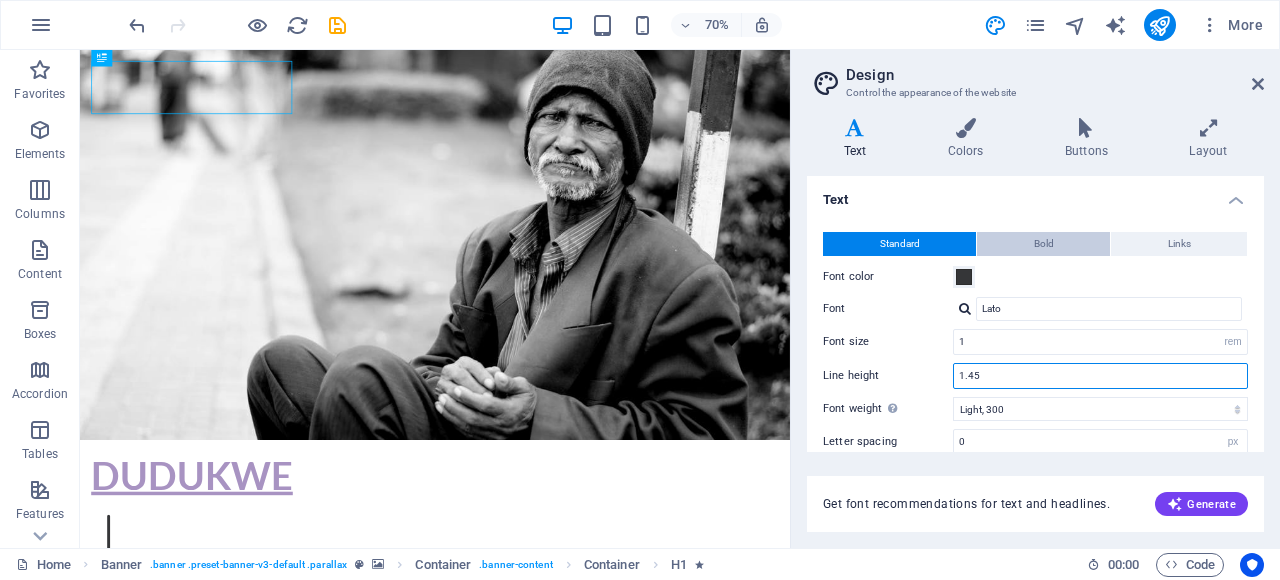 type on "1.45" 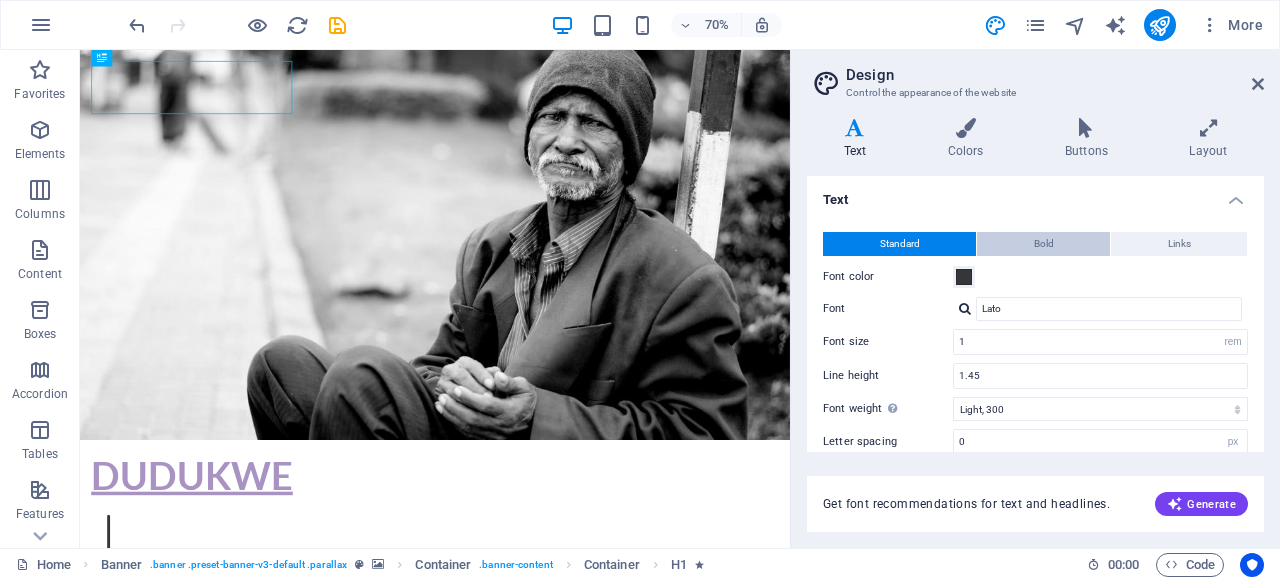 click on "Bold" at bounding box center (1043, 244) 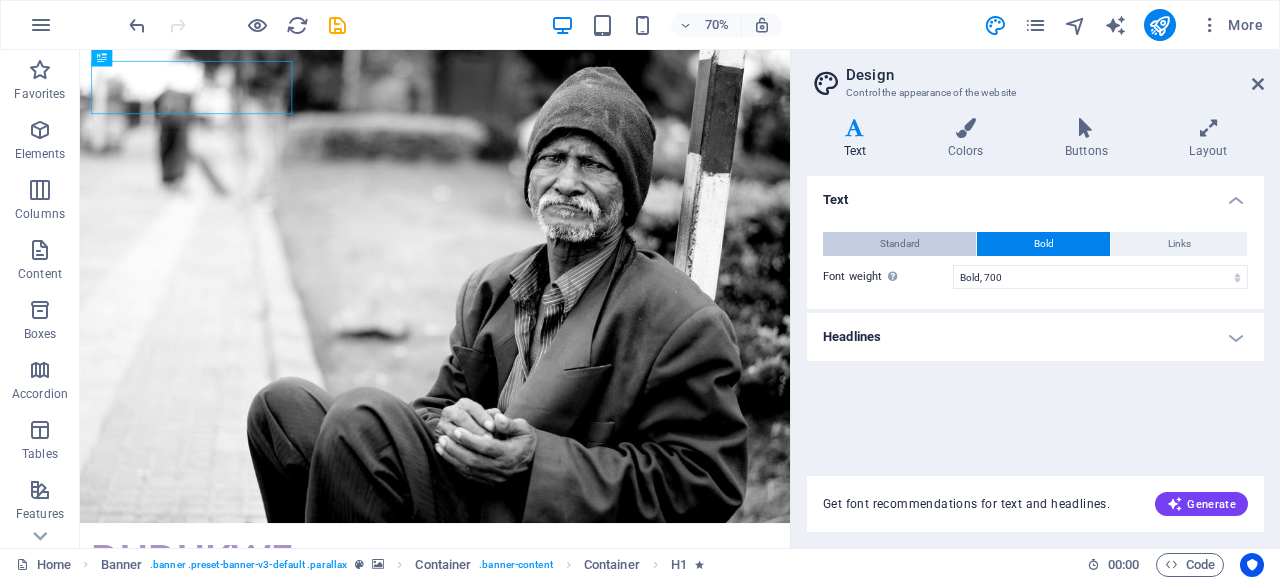 click on "Standard" at bounding box center (900, 244) 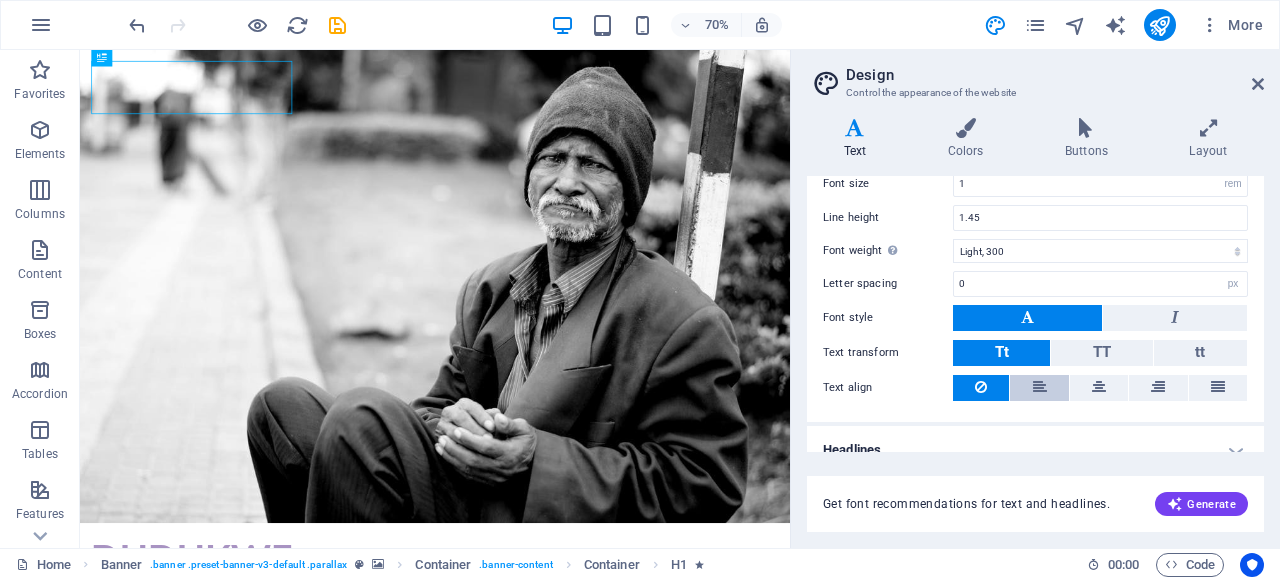 scroll, scrollTop: 176, scrollLeft: 0, axis: vertical 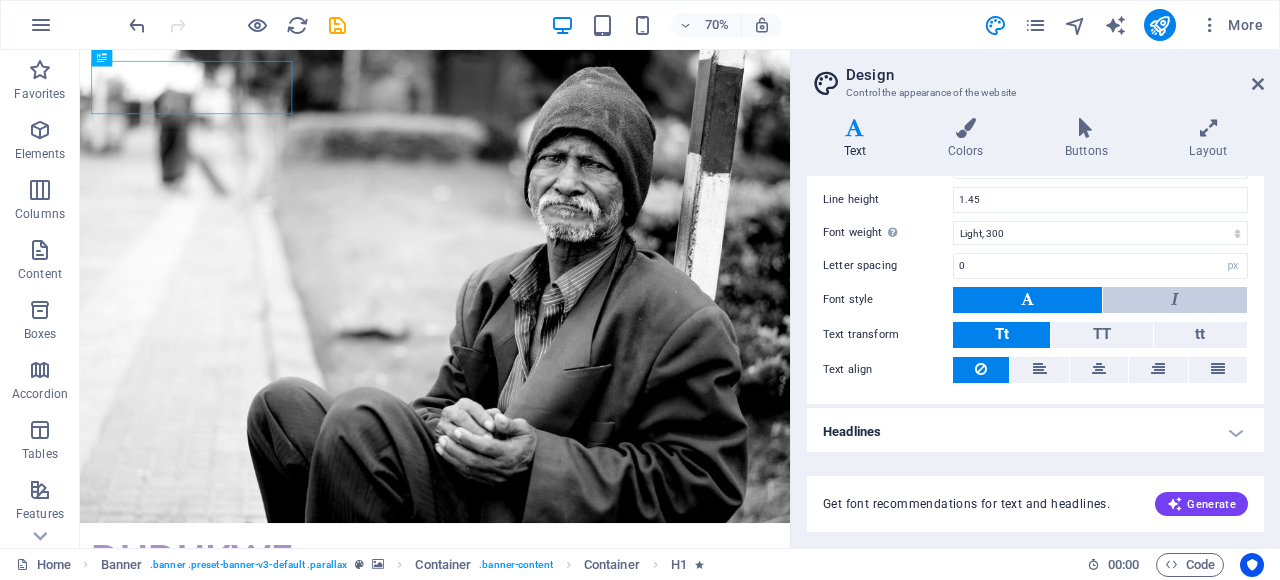 click at bounding box center (1175, 299) 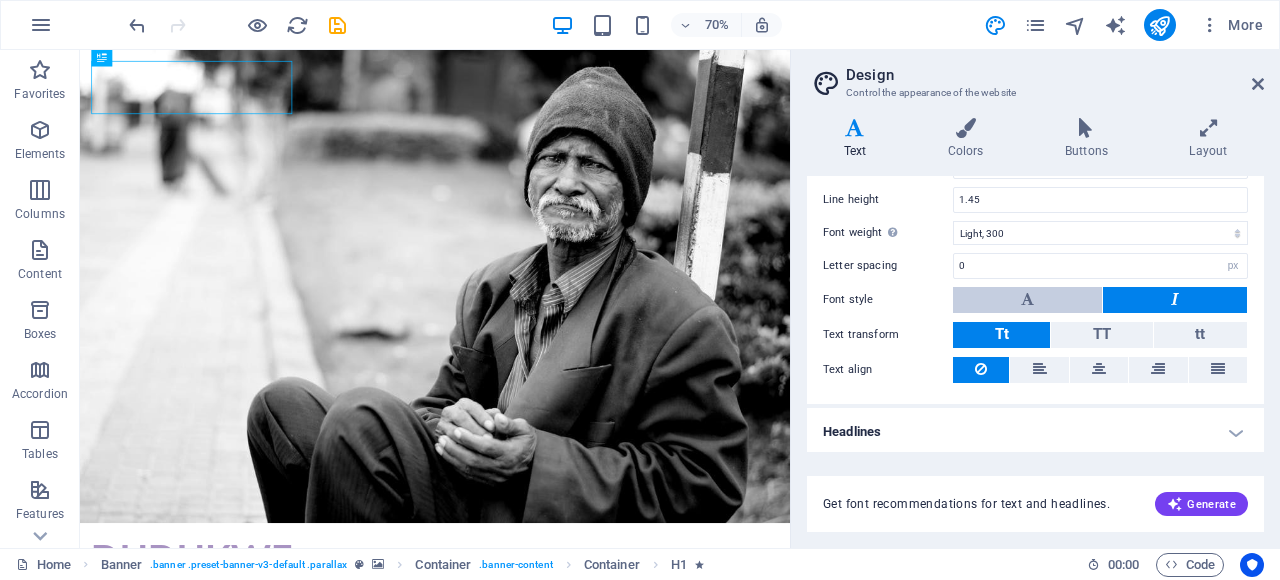 click at bounding box center [1027, 300] 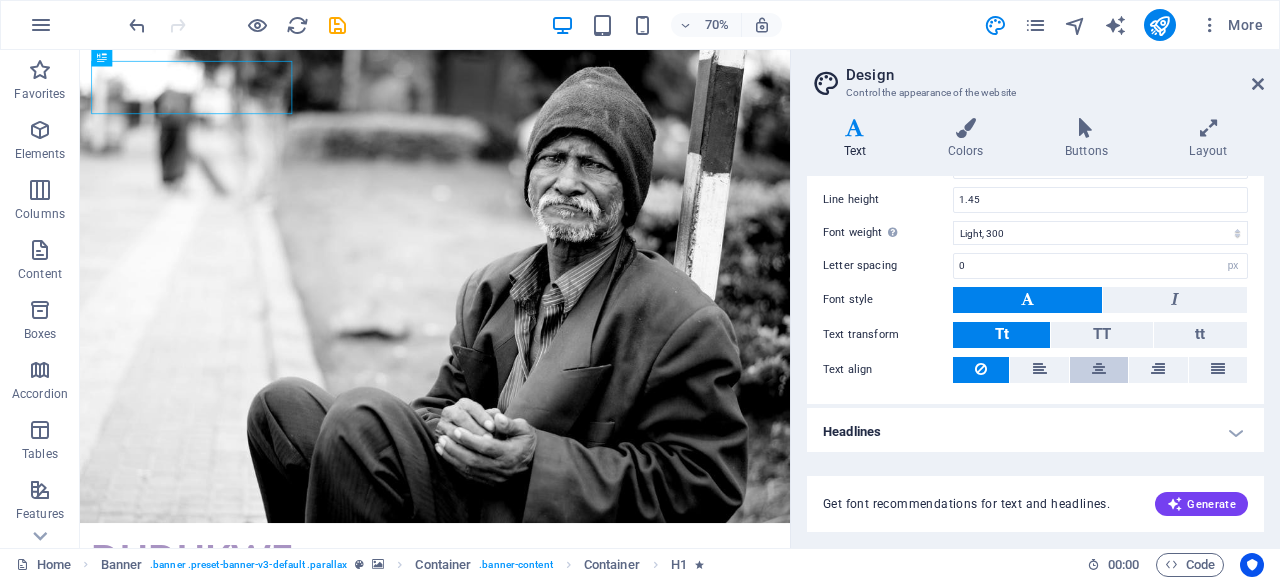 click at bounding box center [1099, 370] 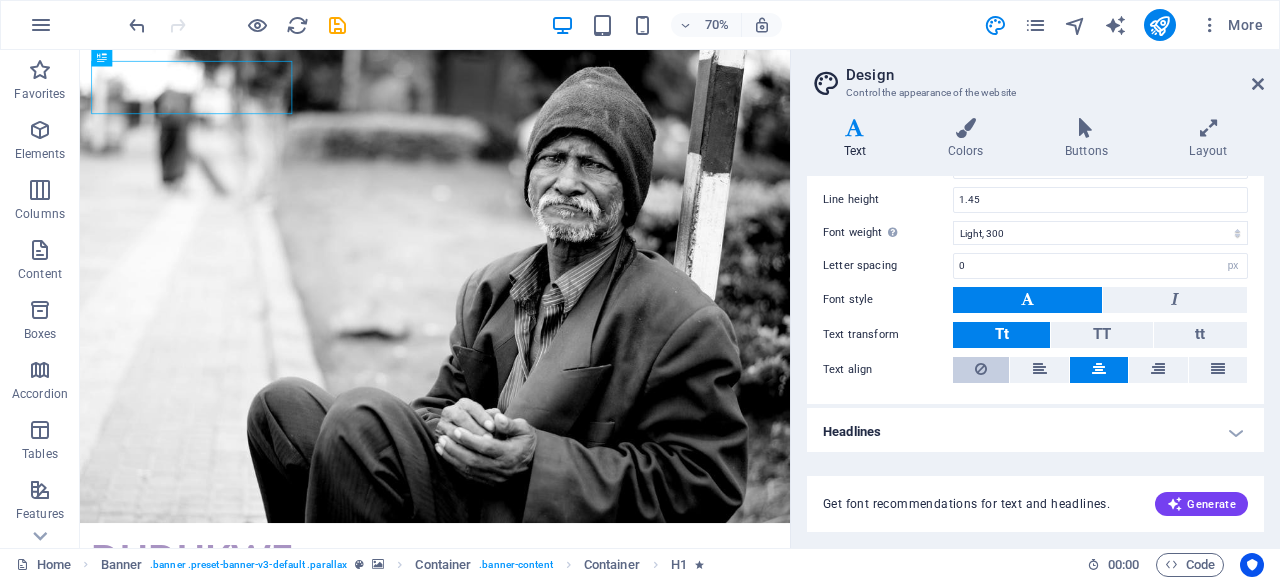 click at bounding box center (981, 369) 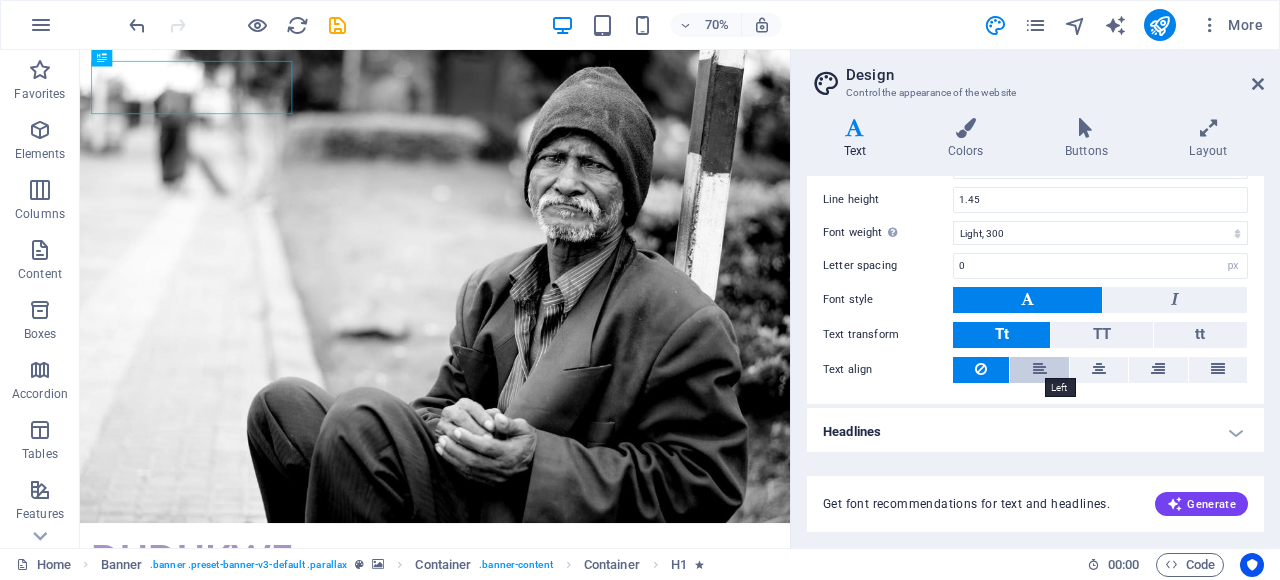 click at bounding box center [1040, 369] 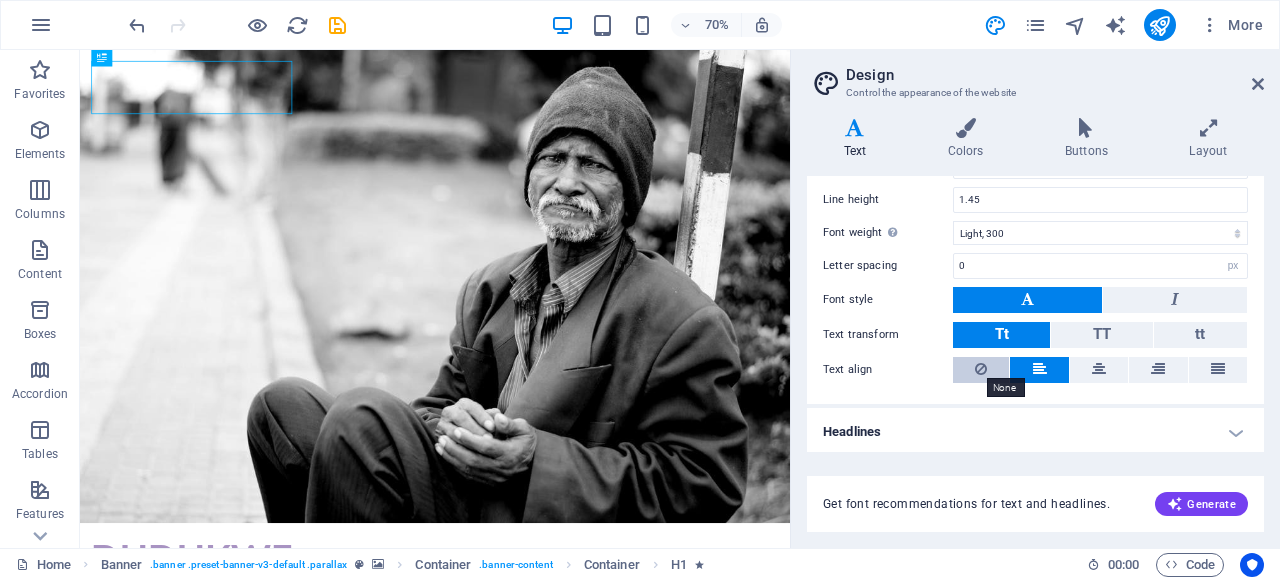 click at bounding box center (981, 369) 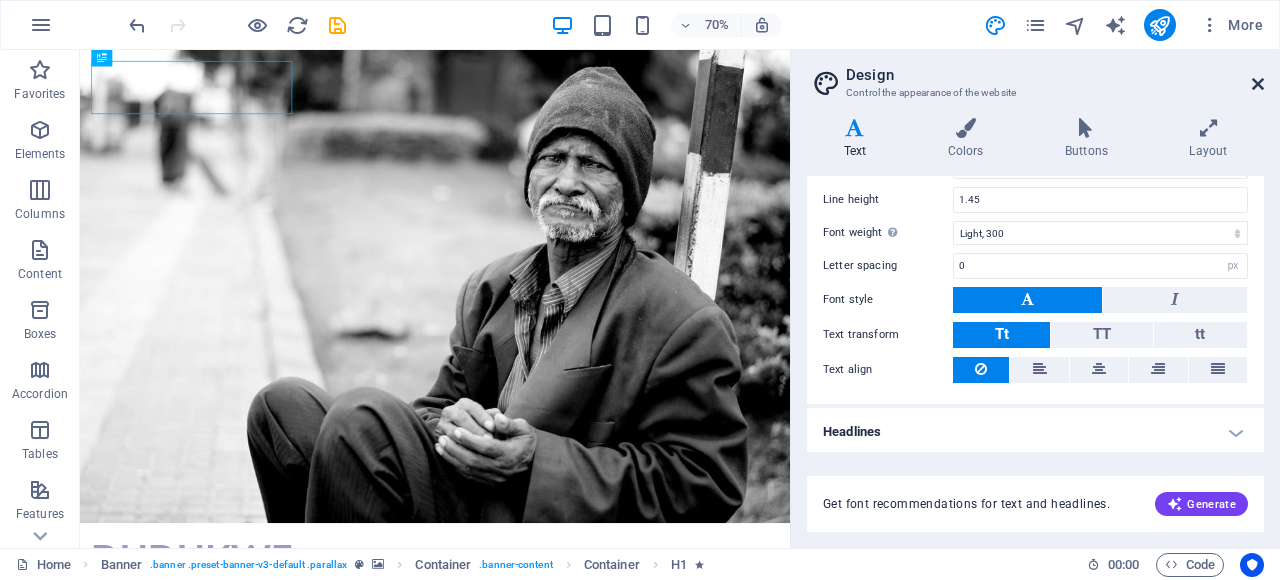click at bounding box center (1258, 84) 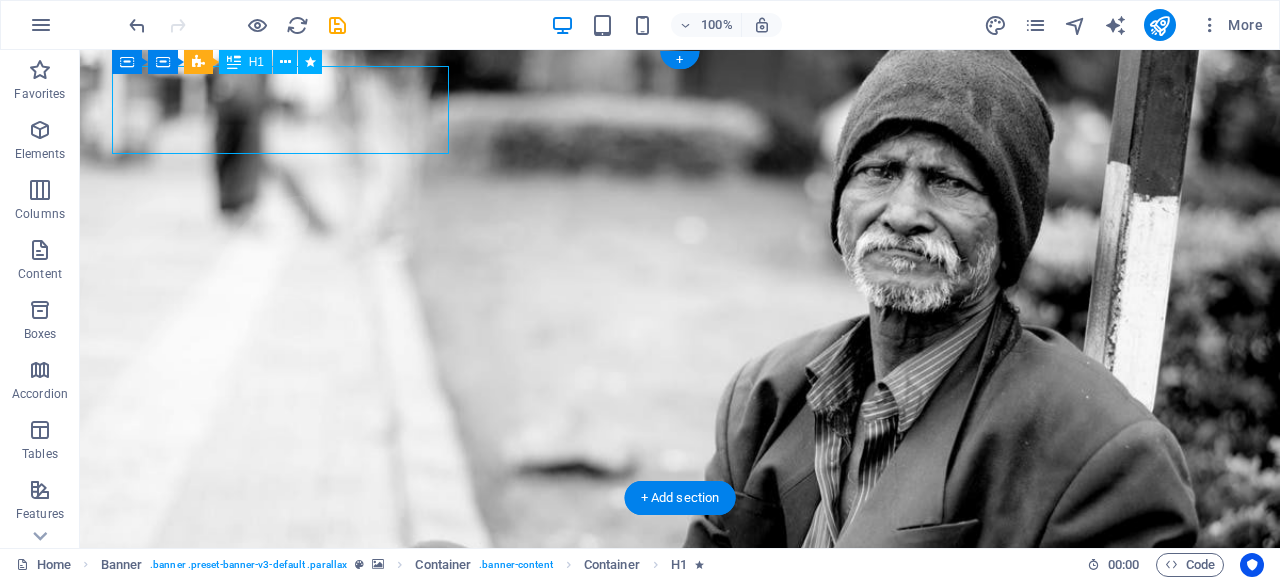 drag, startPoint x: 298, startPoint y: 109, endPoint x: 296, endPoint y: 144, distance: 35.057095 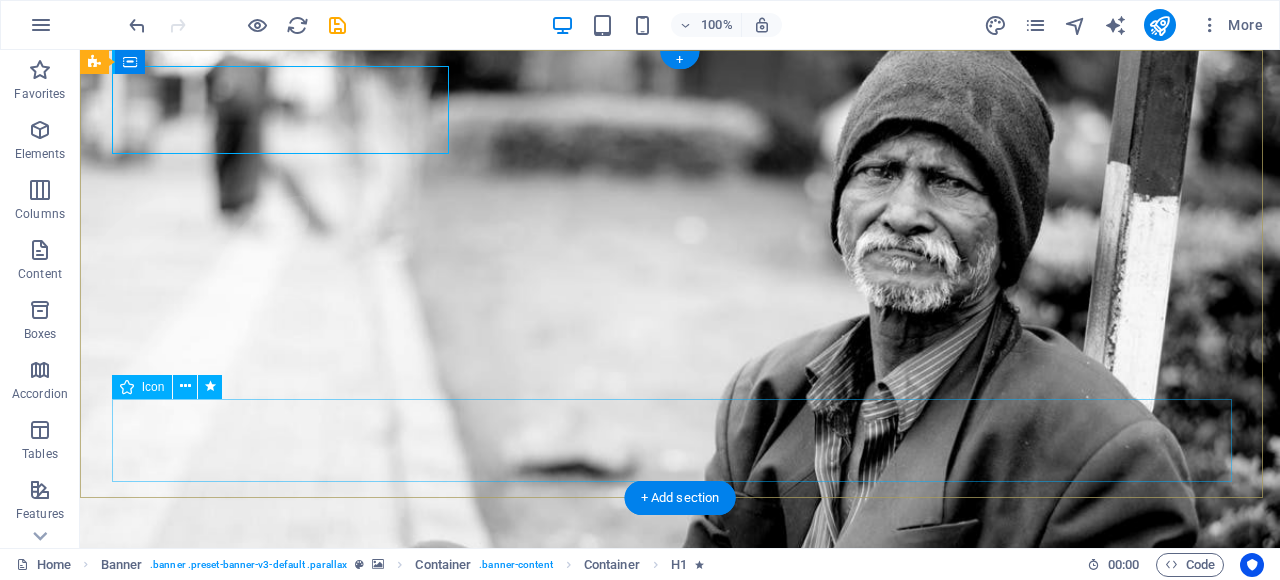 click at bounding box center [680, 890] 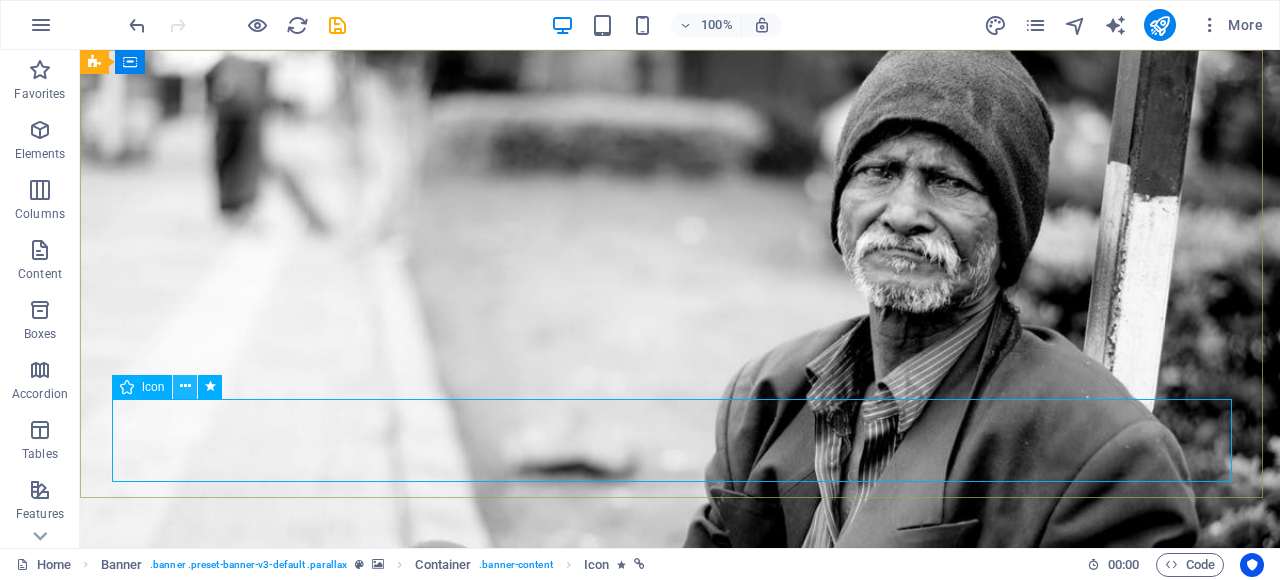 click at bounding box center [185, 387] 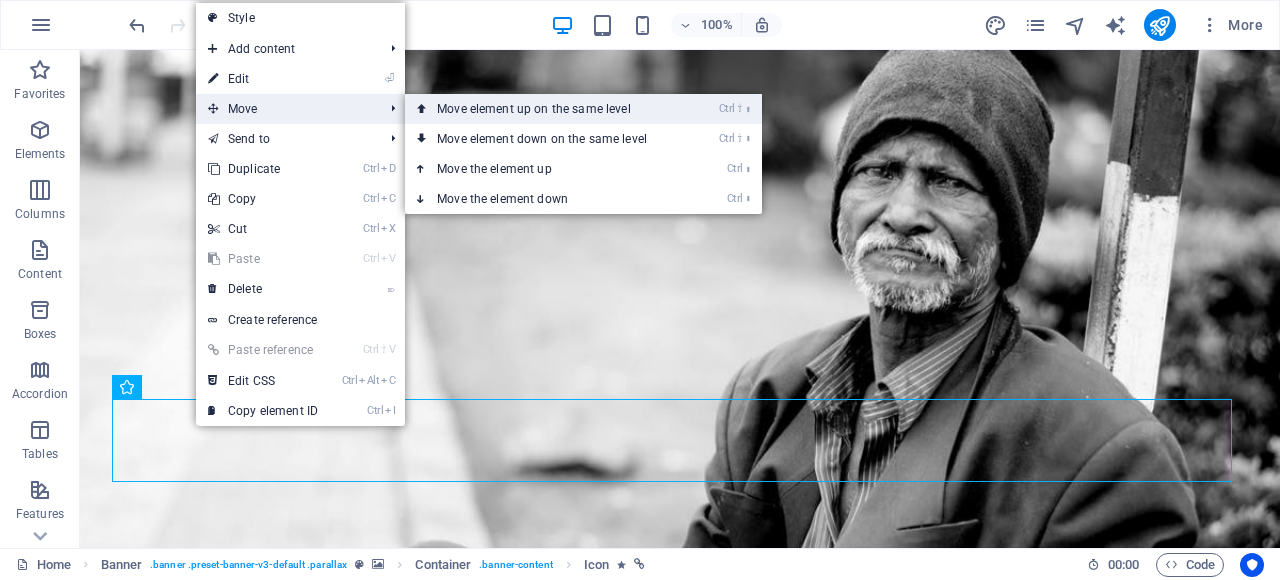 click on "Ctrl ⇧ ⬆  Move element up on the same level" at bounding box center (546, 109) 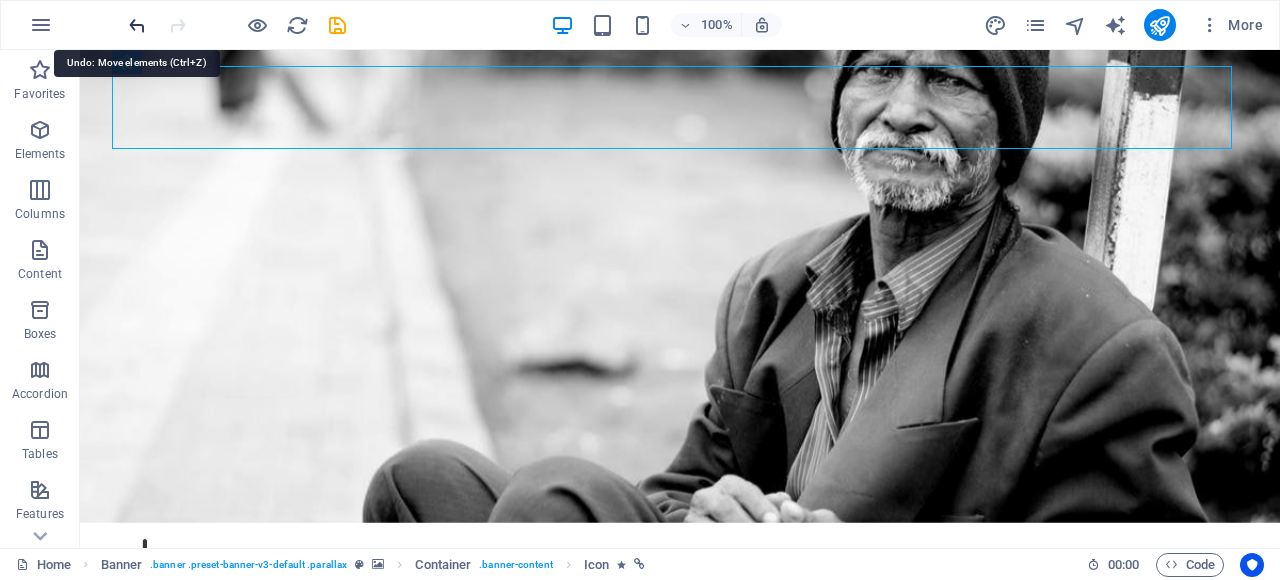 click at bounding box center (137, 25) 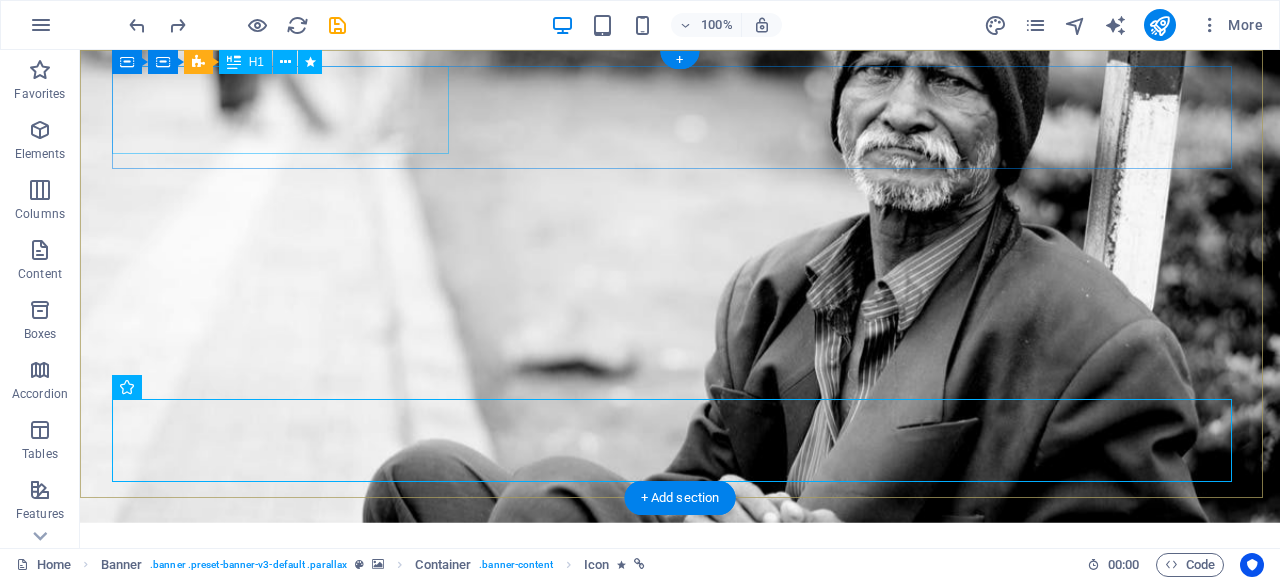 click on "Dudukwe" at bounding box center [680, 579] 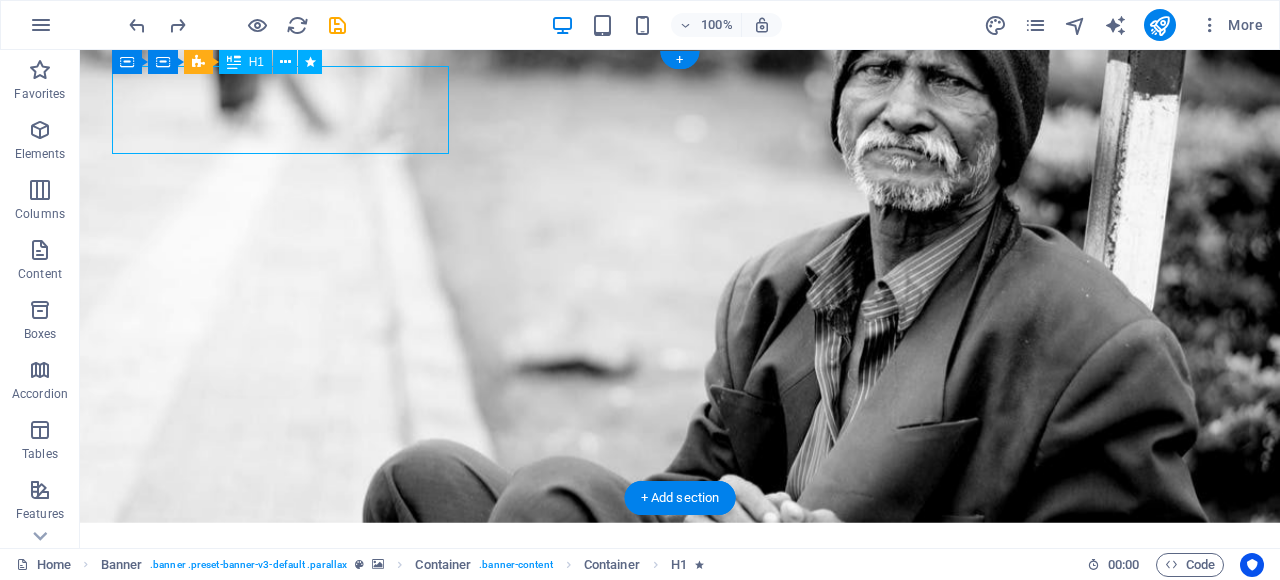 click on "Dudukwe" at bounding box center (680, 579) 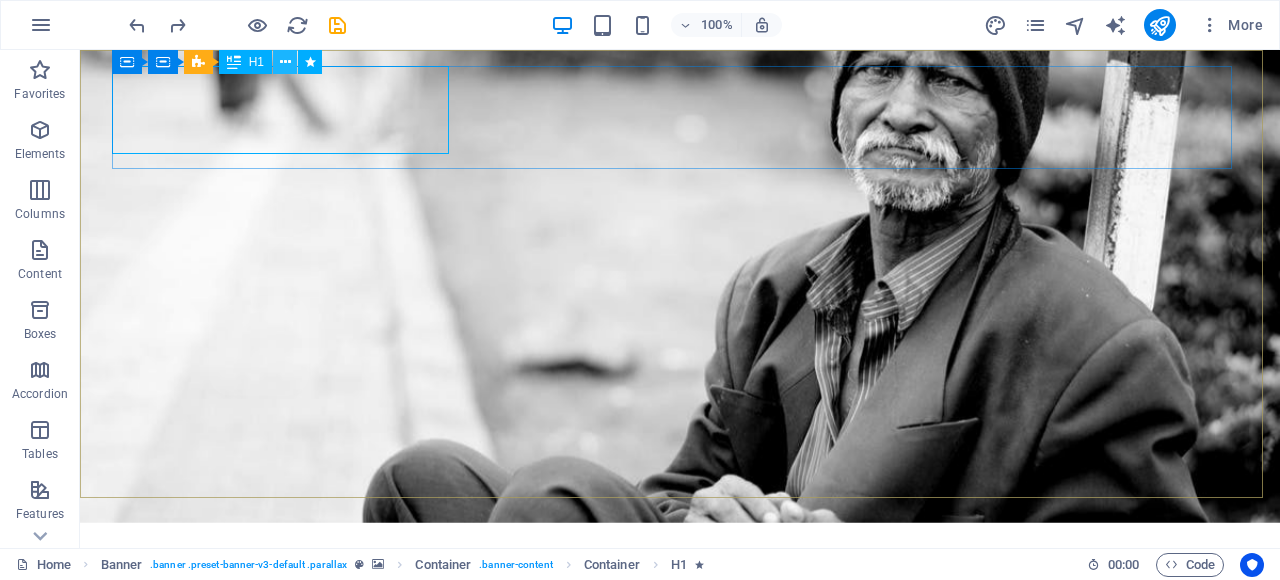 click at bounding box center [285, 62] 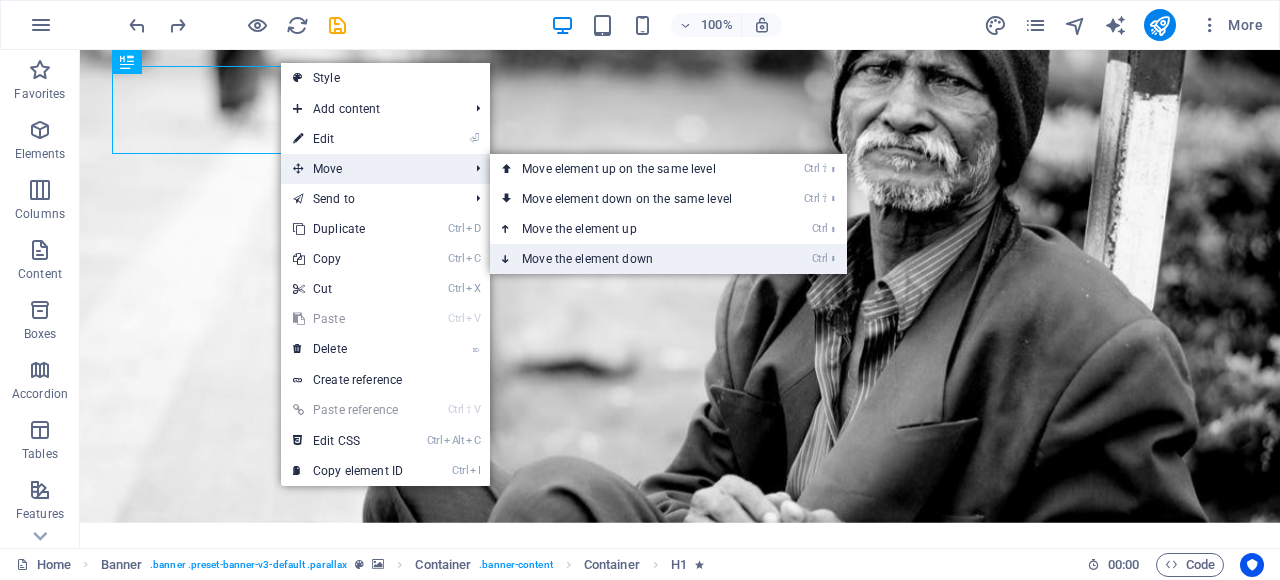 click on "Ctrl ⬇  Move the element down" at bounding box center (631, 259) 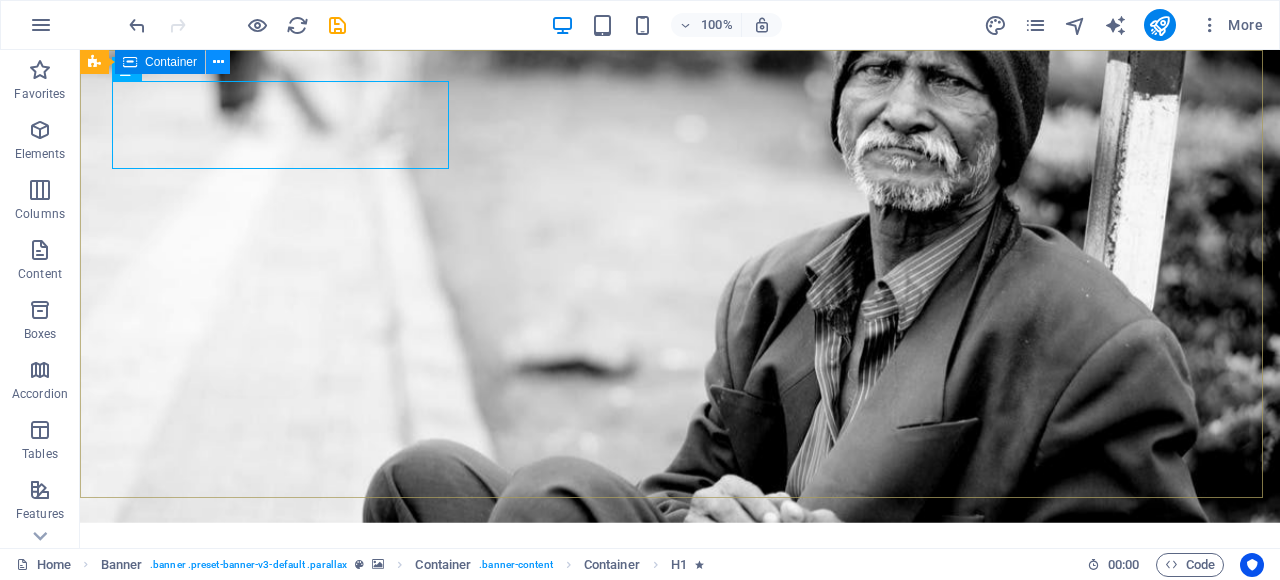 click at bounding box center (218, 62) 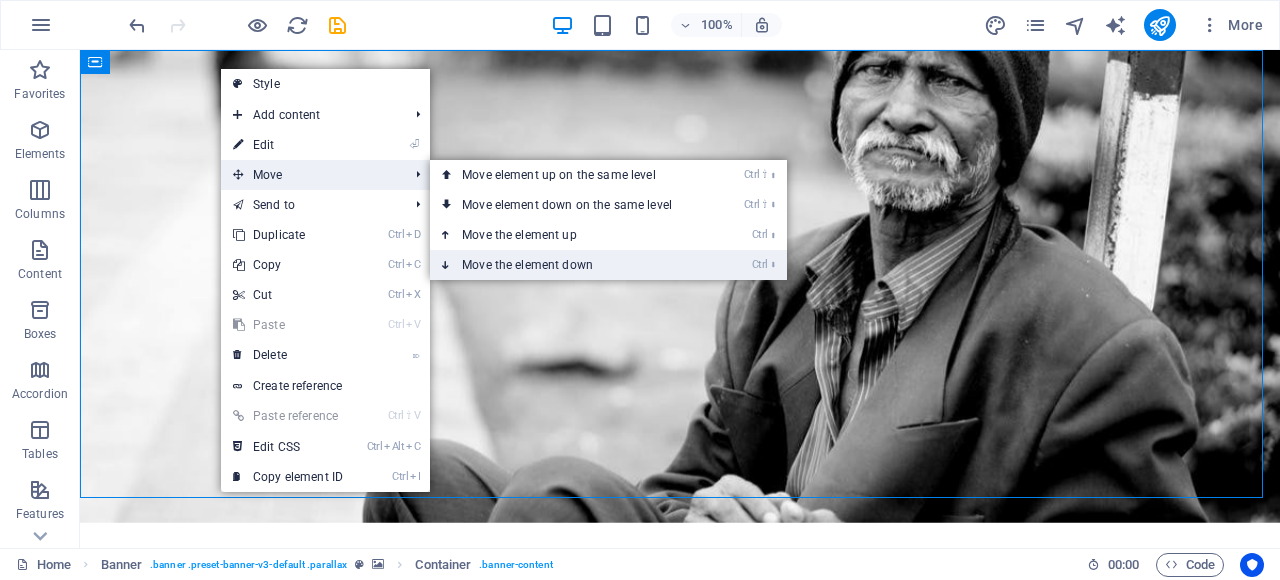 click on "Ctrl ⬇  Move the element down" at bounding box center [571, 265] 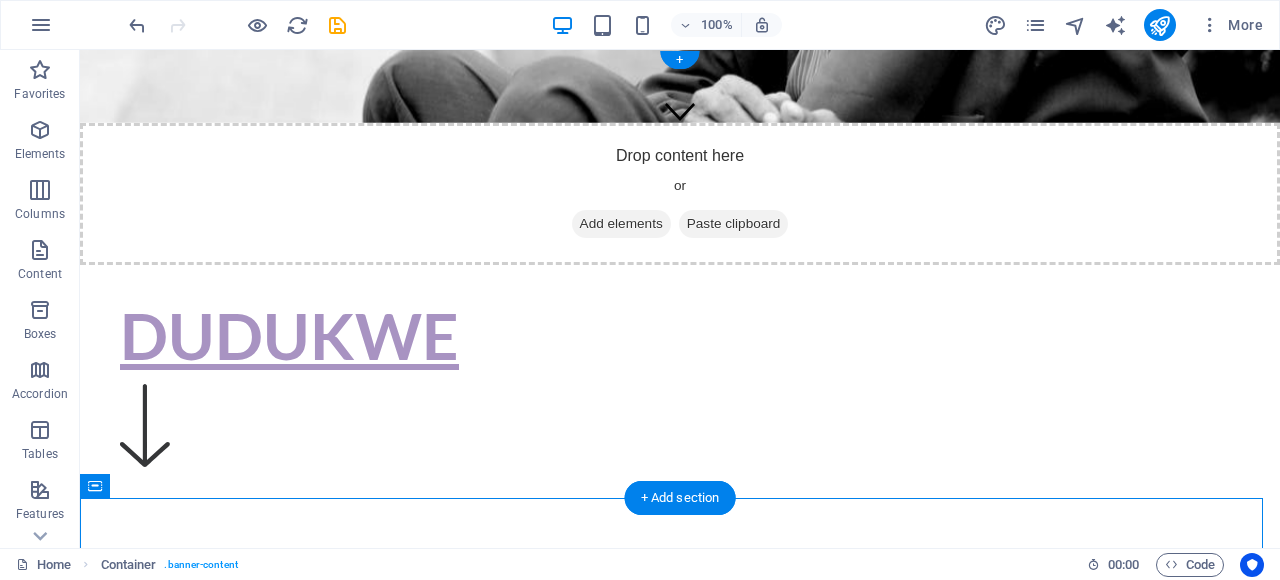scroll, scrollTop: 0, scrollLeft: 0, axis: both 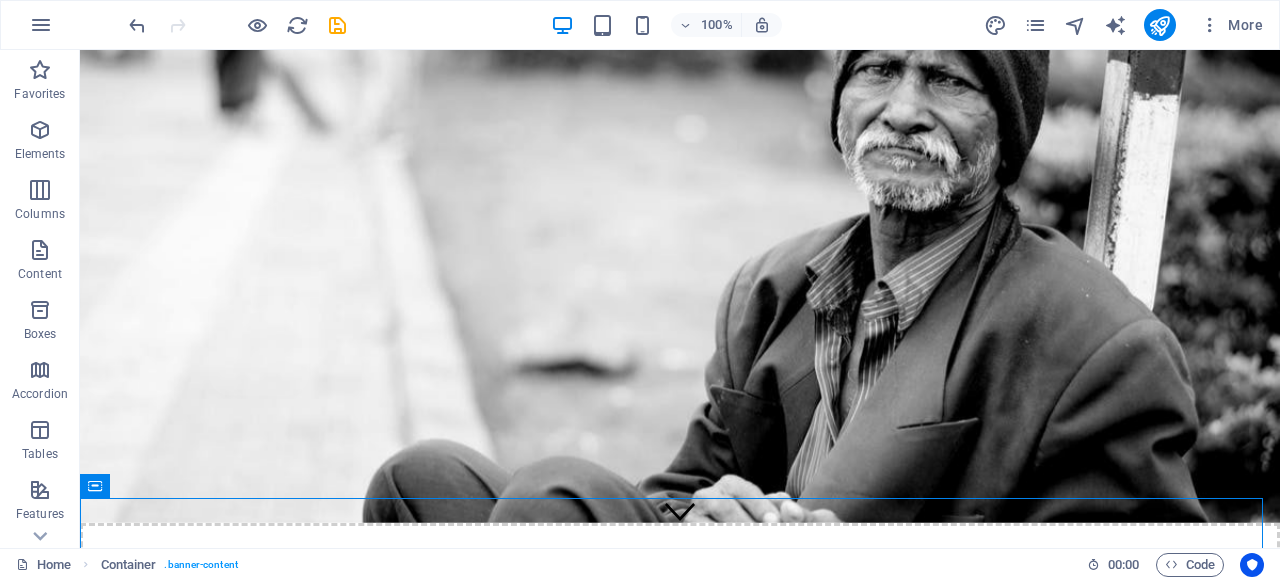 click on "100% More" at bounding box center [640, 25] 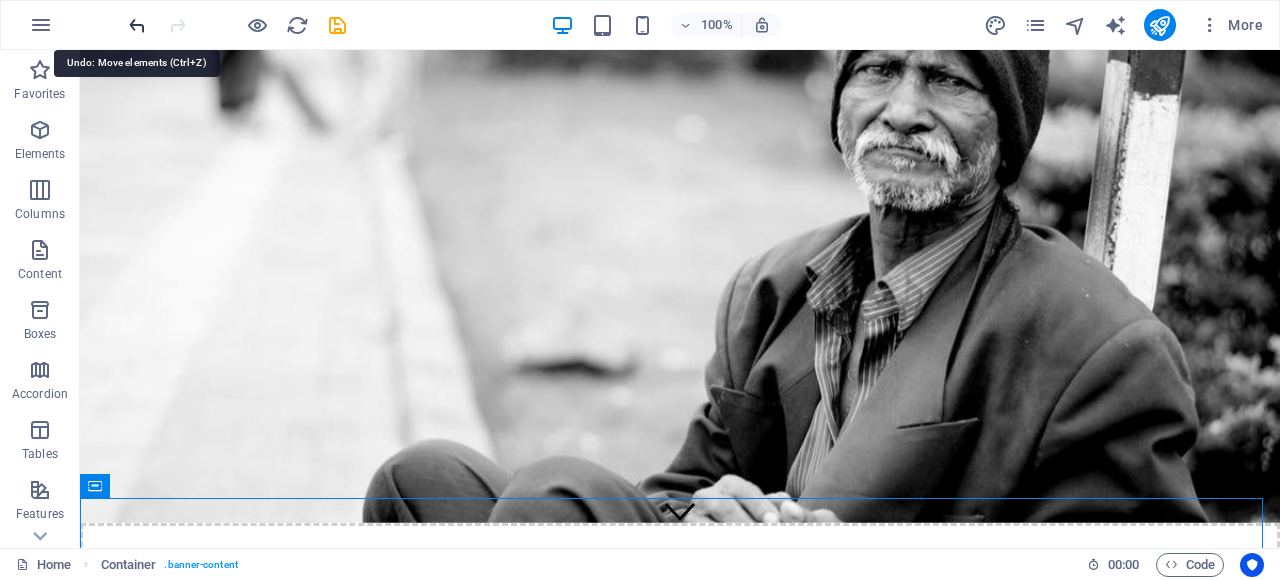 click at bounding box center (137, 25) 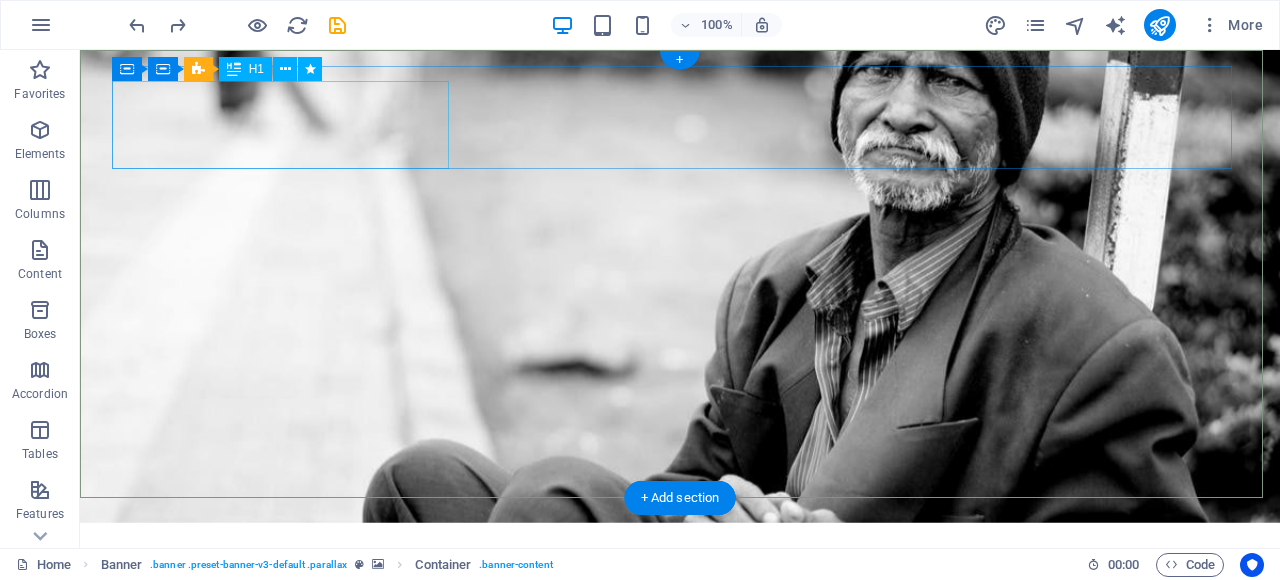 click on "Dudukwe" at bounding box center [680, 594] 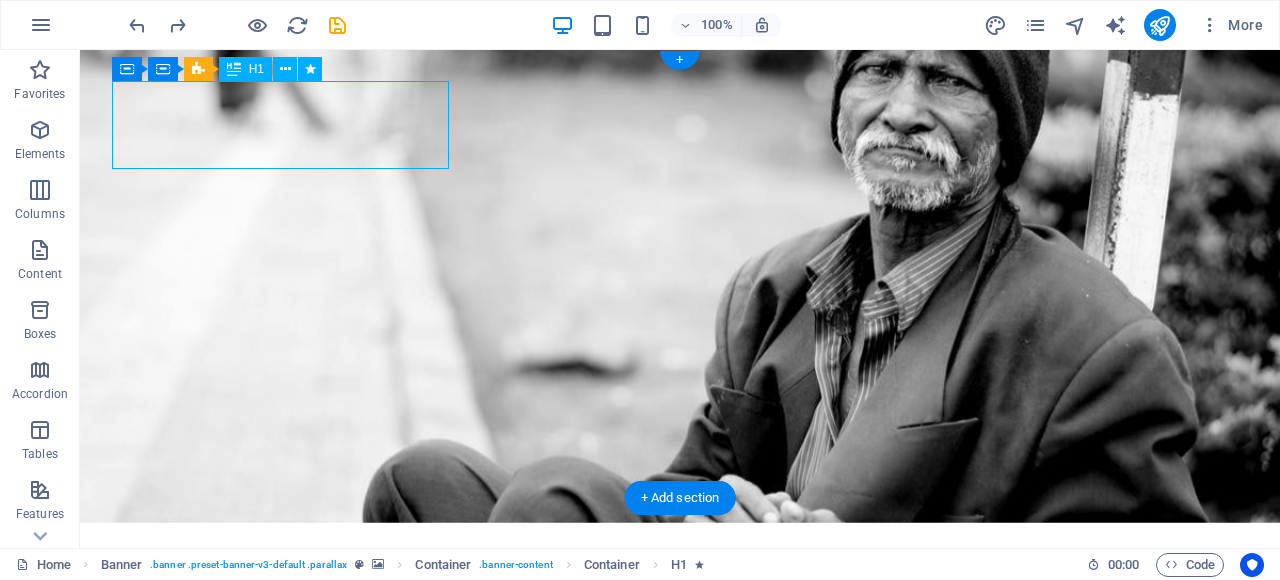 drag, startPoint x: 368, startPoint y: 114, endPoint x: 305, endPoint y: 98, distance: 65 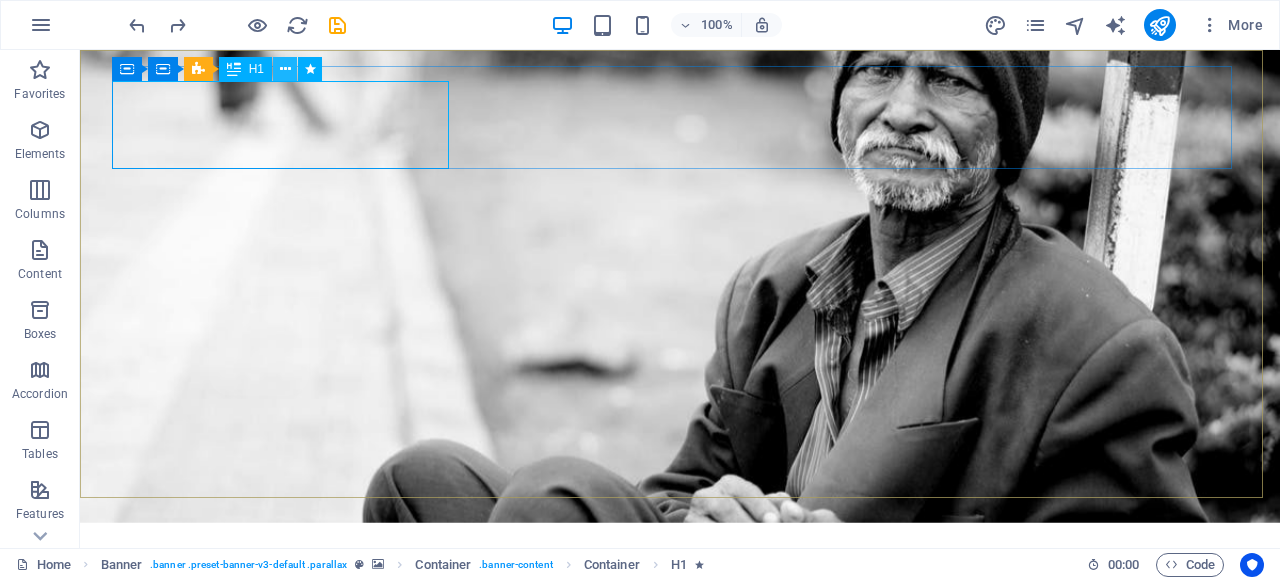 click at bounding box center [285, 69] 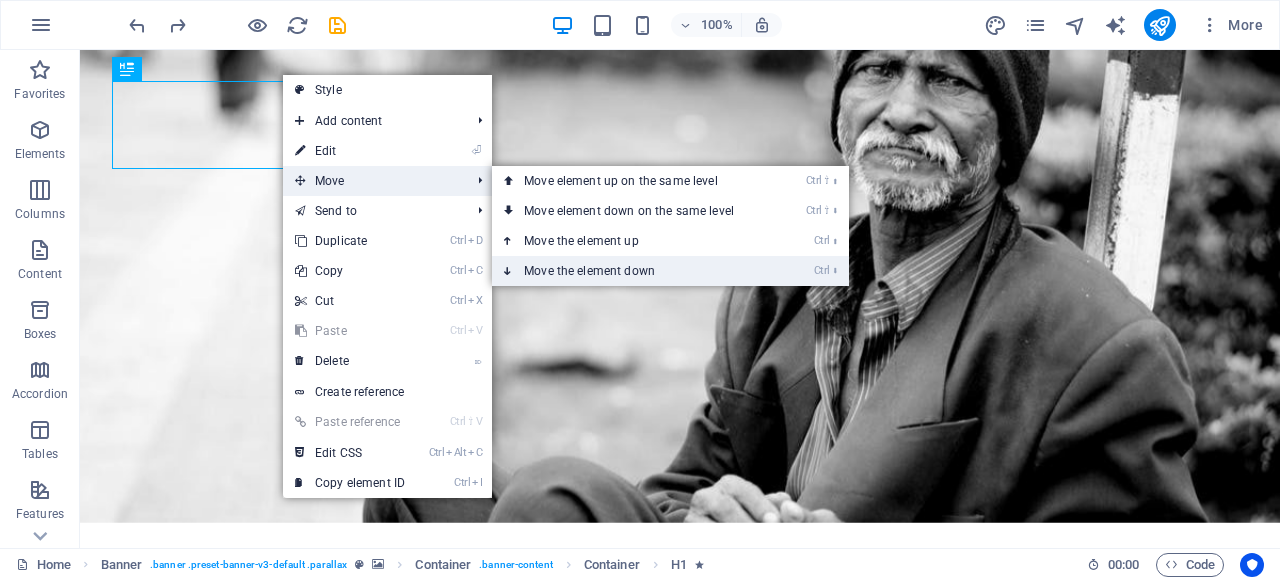 click on "Ctrl ⬇  Move the element down" at bounding box center [633, 271] 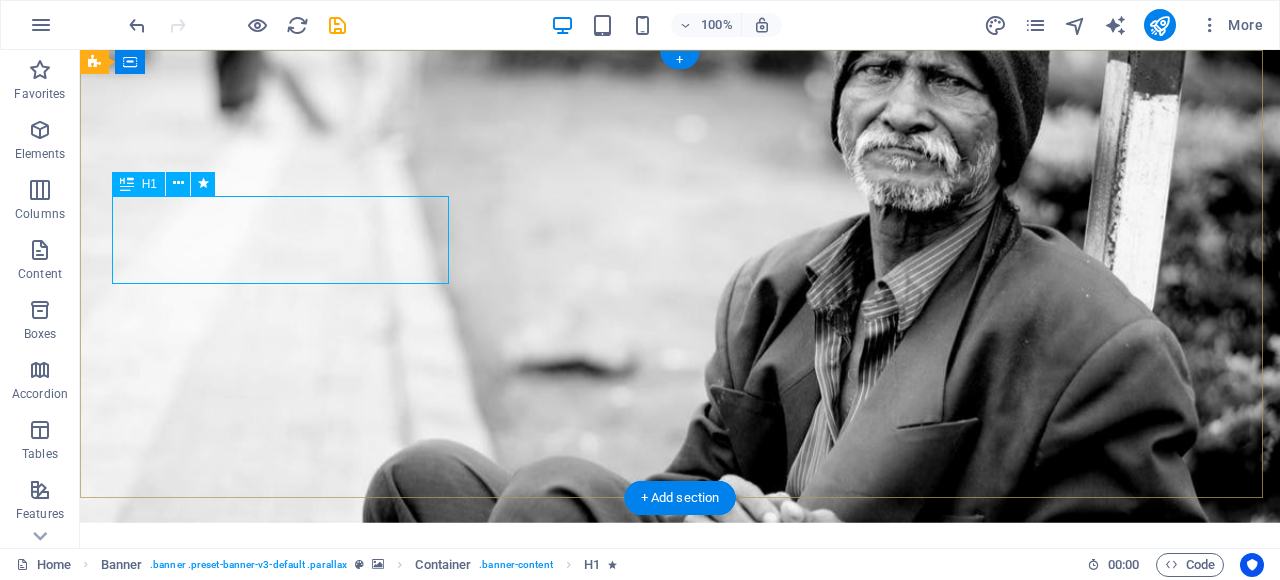 click on "Dudukwe" at bounding box center (680, 594) 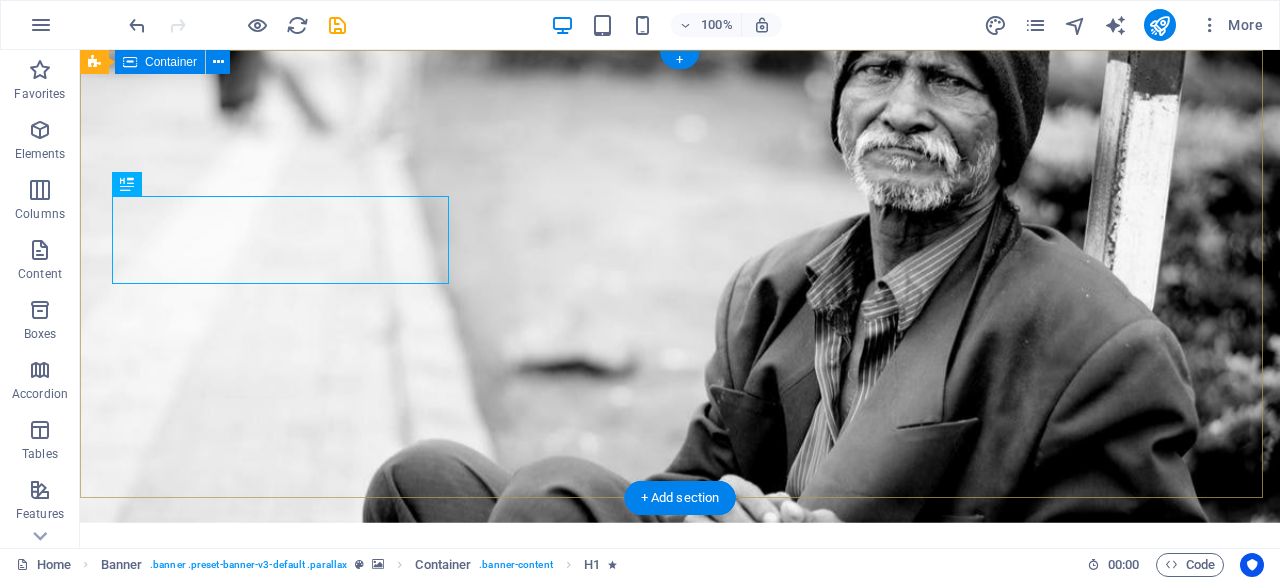 click on "Dudukwe" at bounding box center [680, 635] 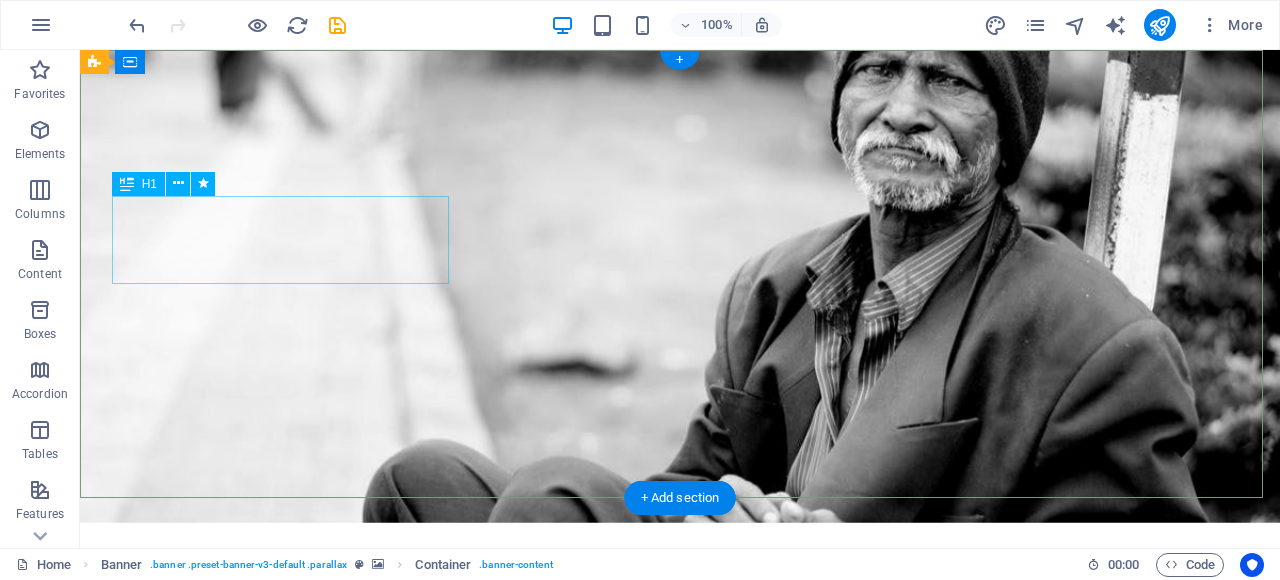 click on "Dudukwe" at bounding box center (680, 594) 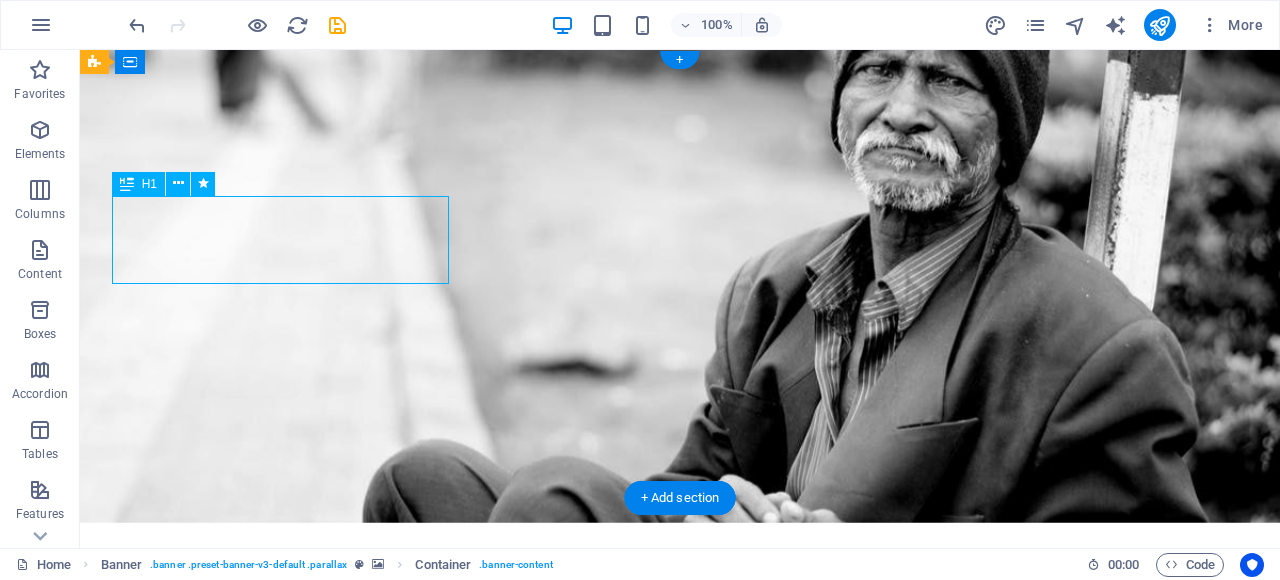 click on "Dudukwe" at bounding box center [680, 594] 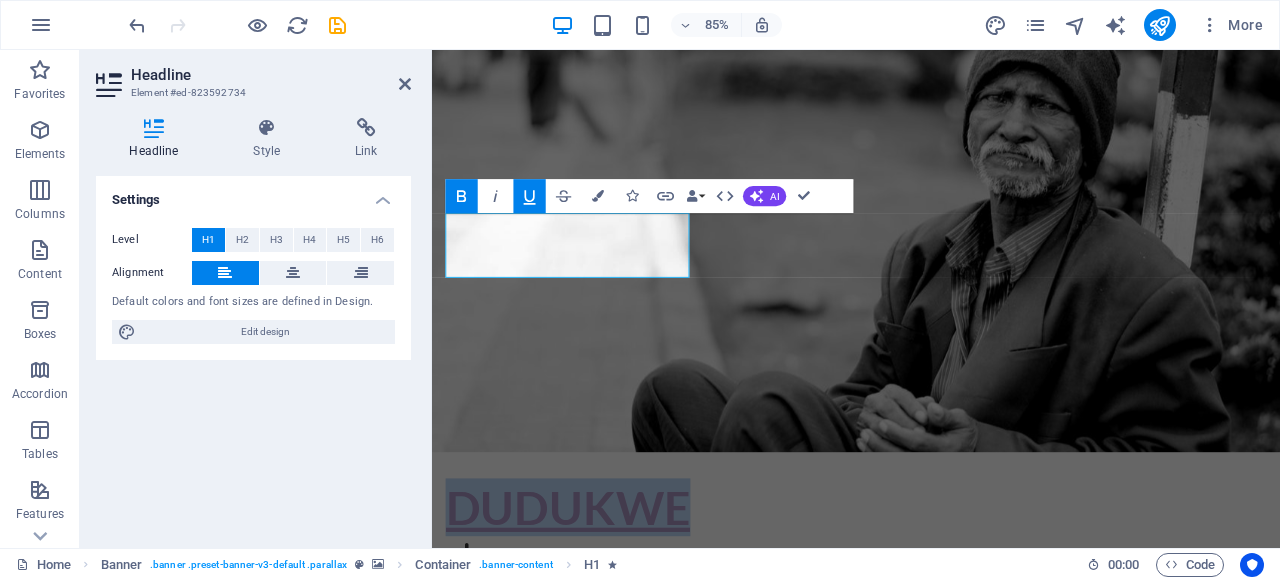 click 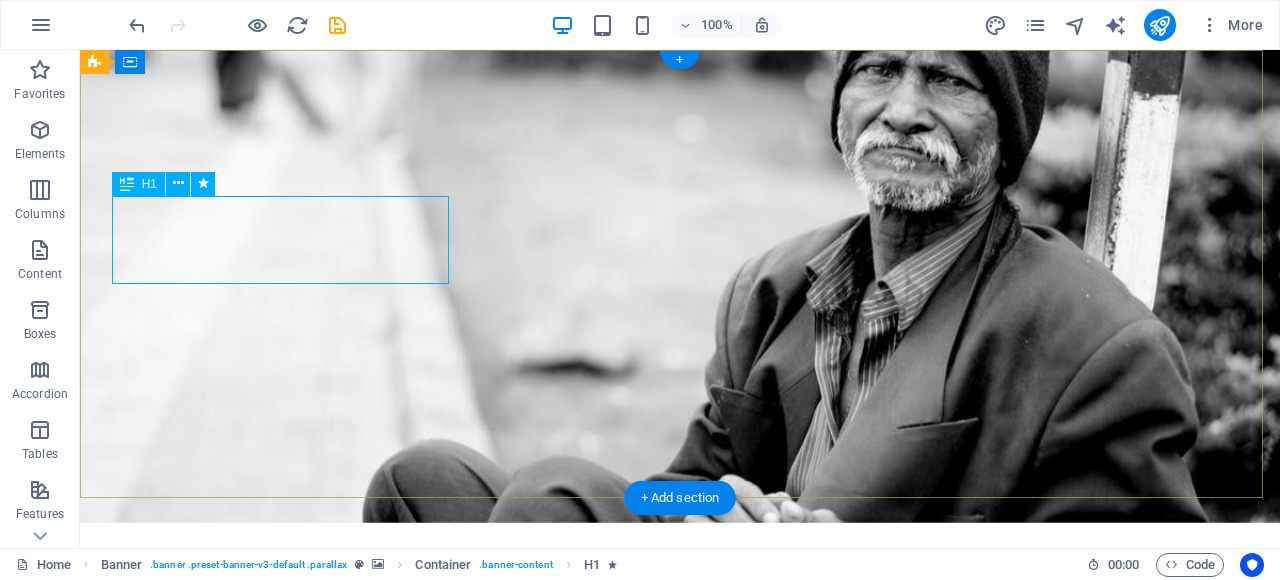 click on "Dudukwe" at bounding box center (680, 594) 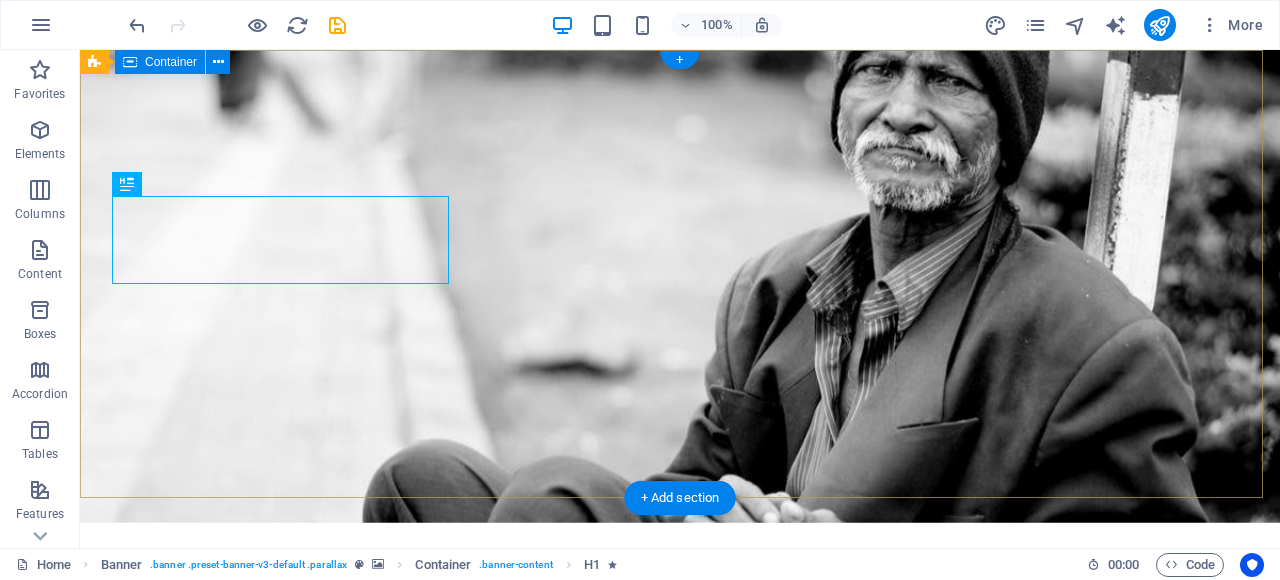 click on "Dudukwe" at bounding box center [680, 635] 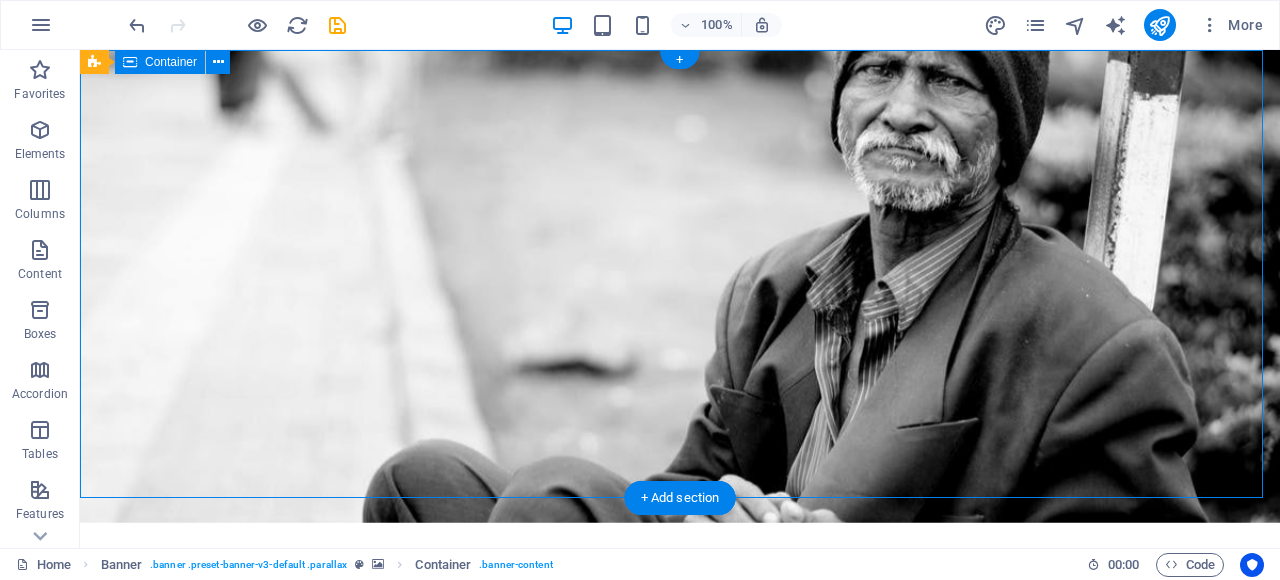 click on "Dudukwe" at bounding box center (680, 635) 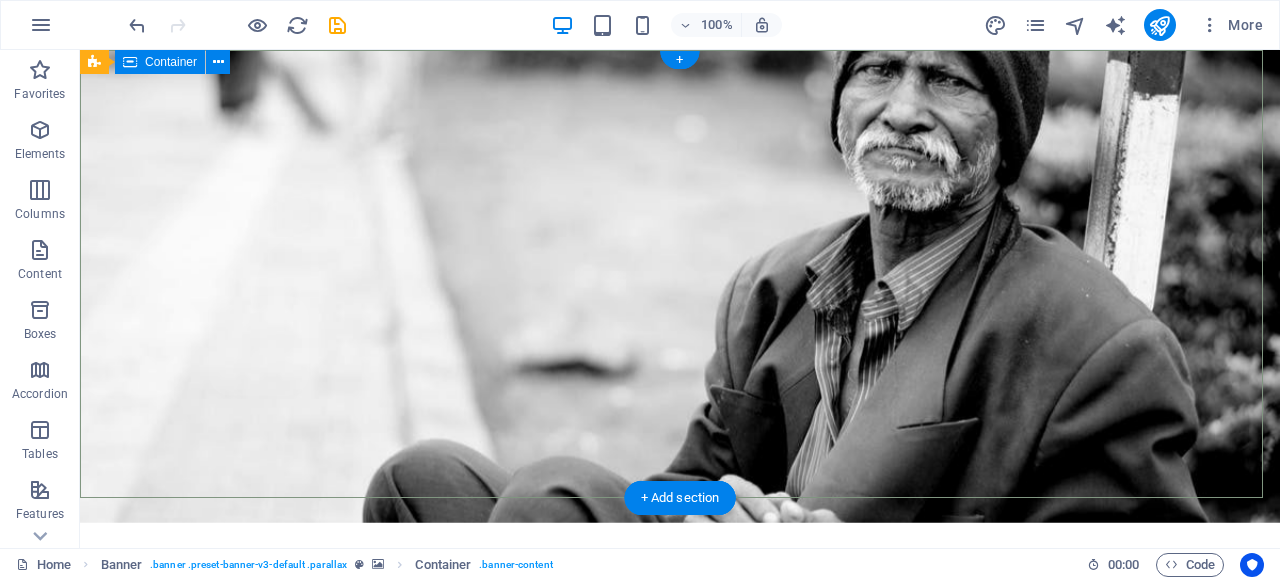 click on "Dudukwe" at bounding box center [680, 635] 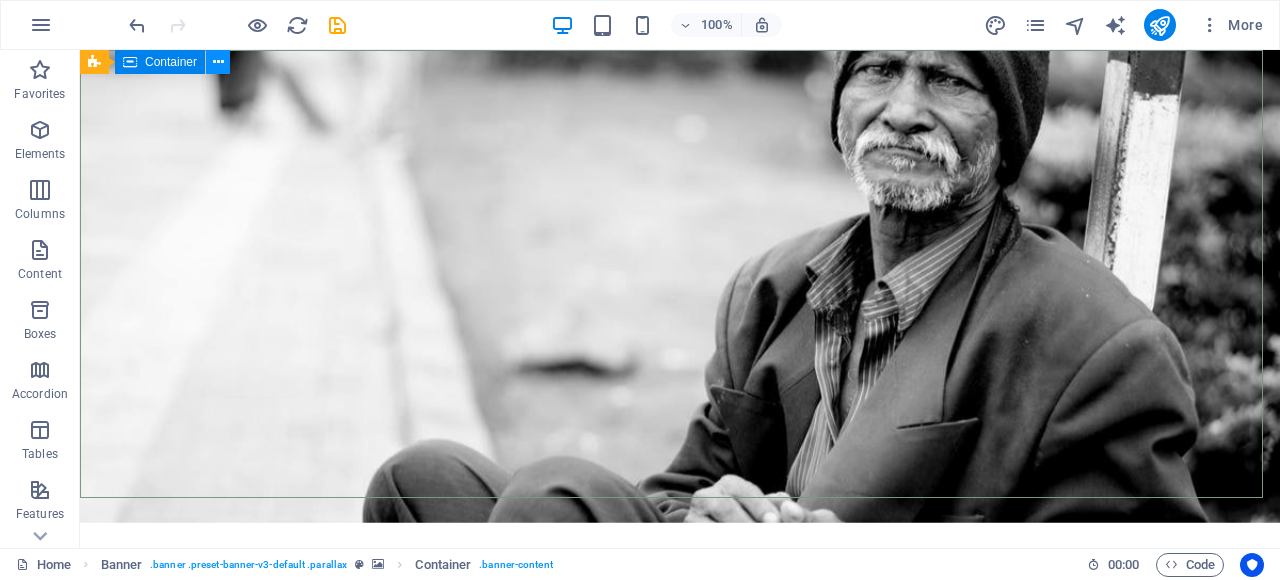 click at bounding box center [218, 62] 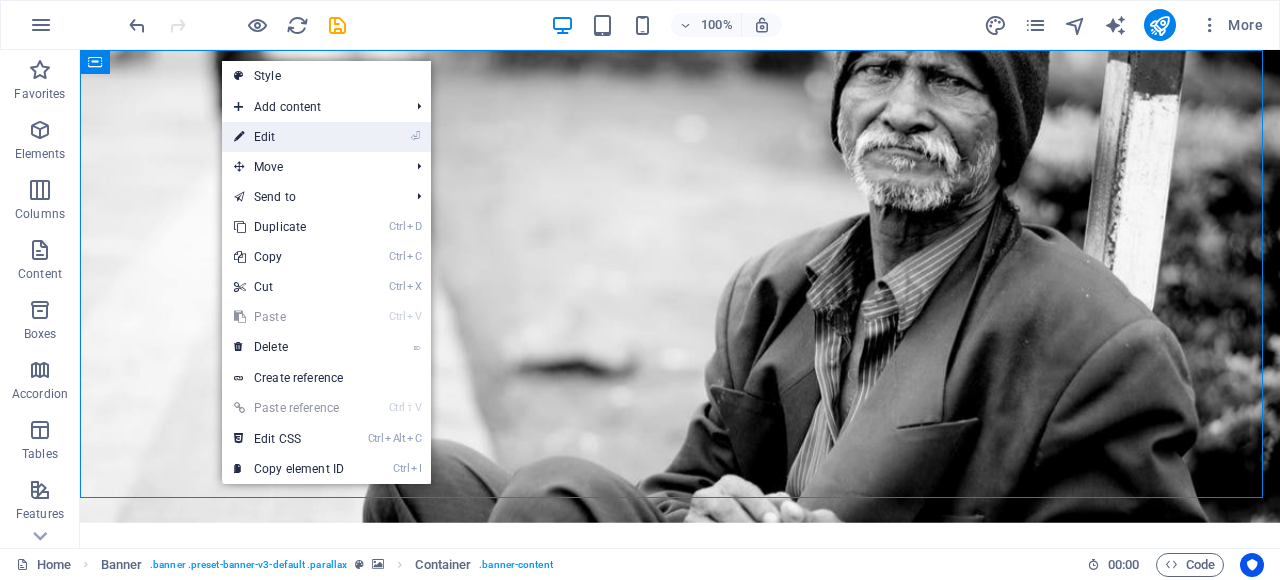 click on "⏎  Edit" at bounding box center [289, 137] 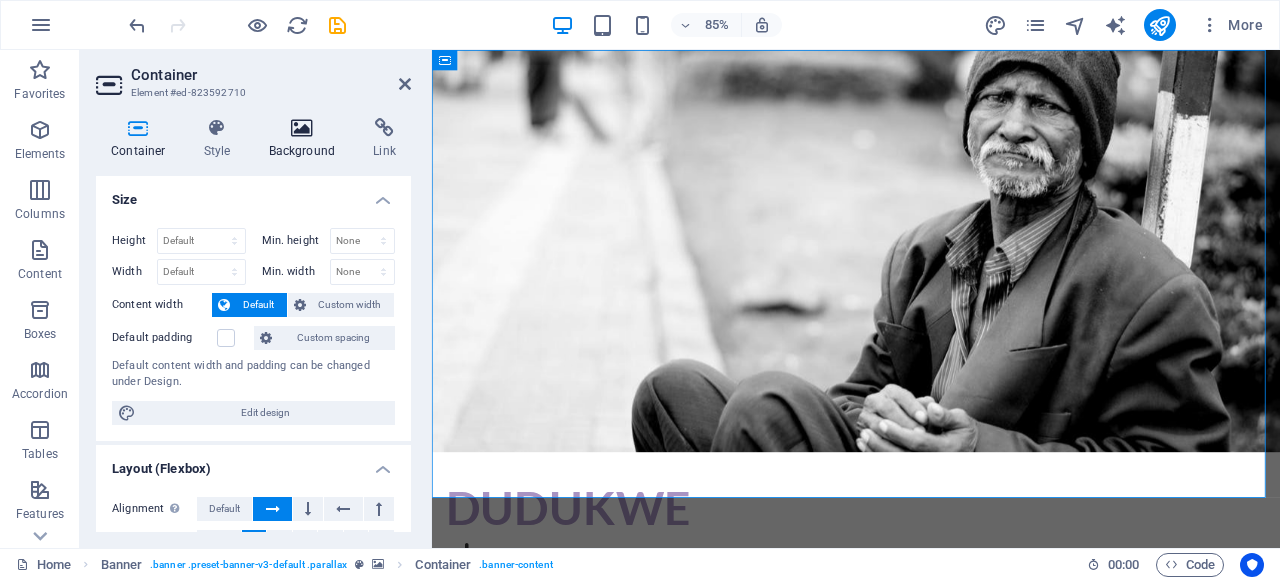 click on "Background" at bounding box center [306, 139] 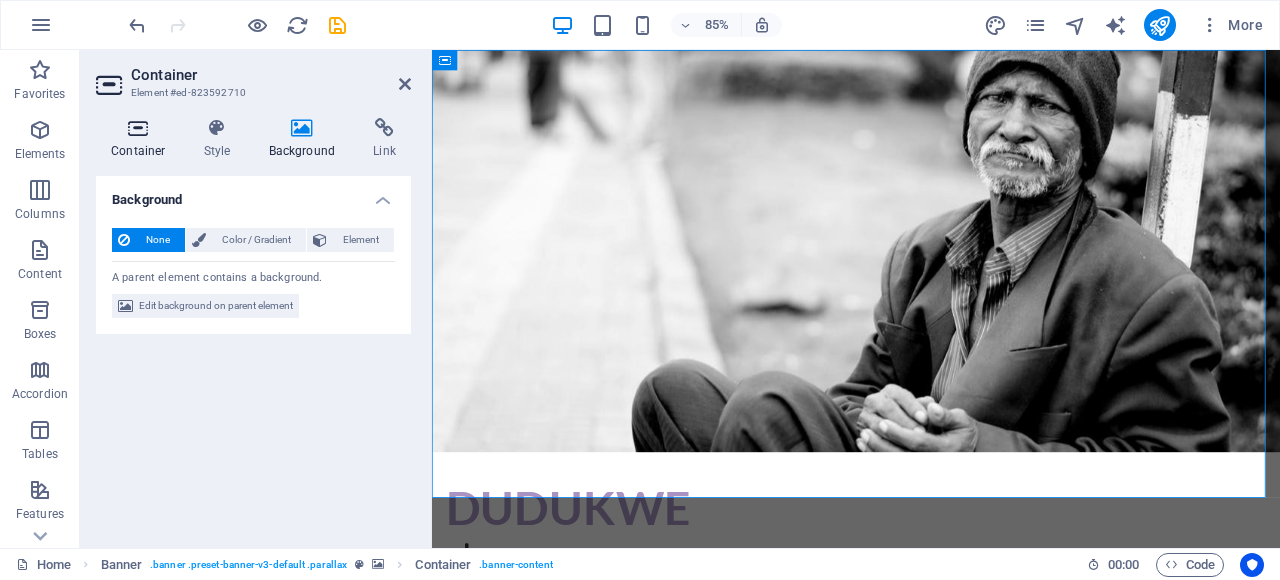 click at bounding box center (138, 128) 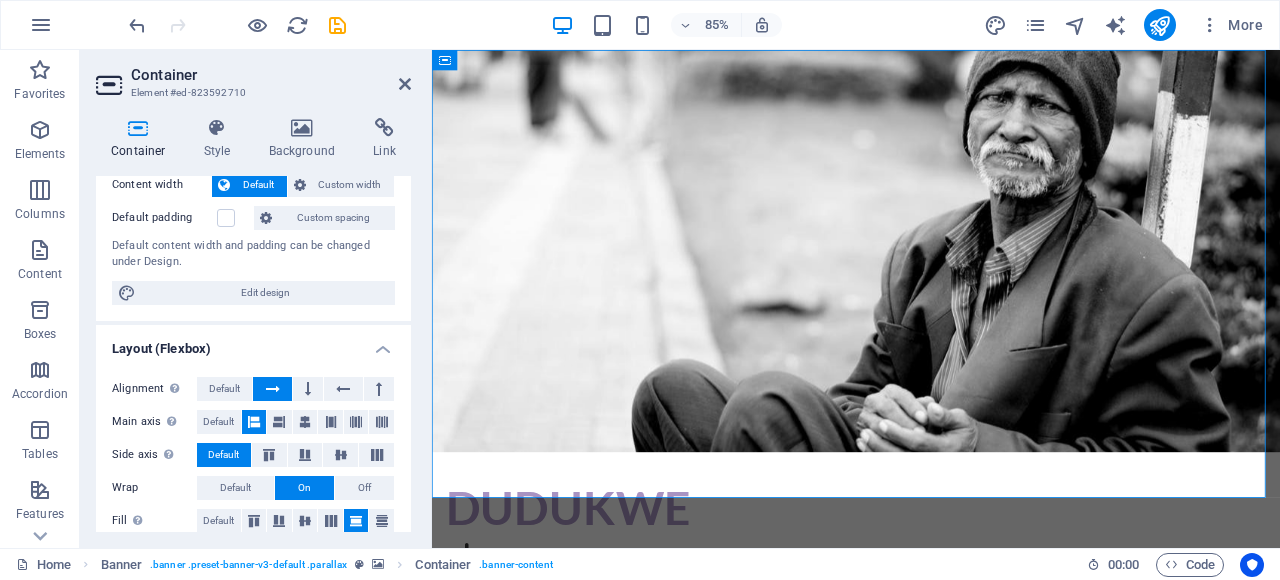 scroll, scrollTop: 400, scrollLeft: 0, axis: vertical 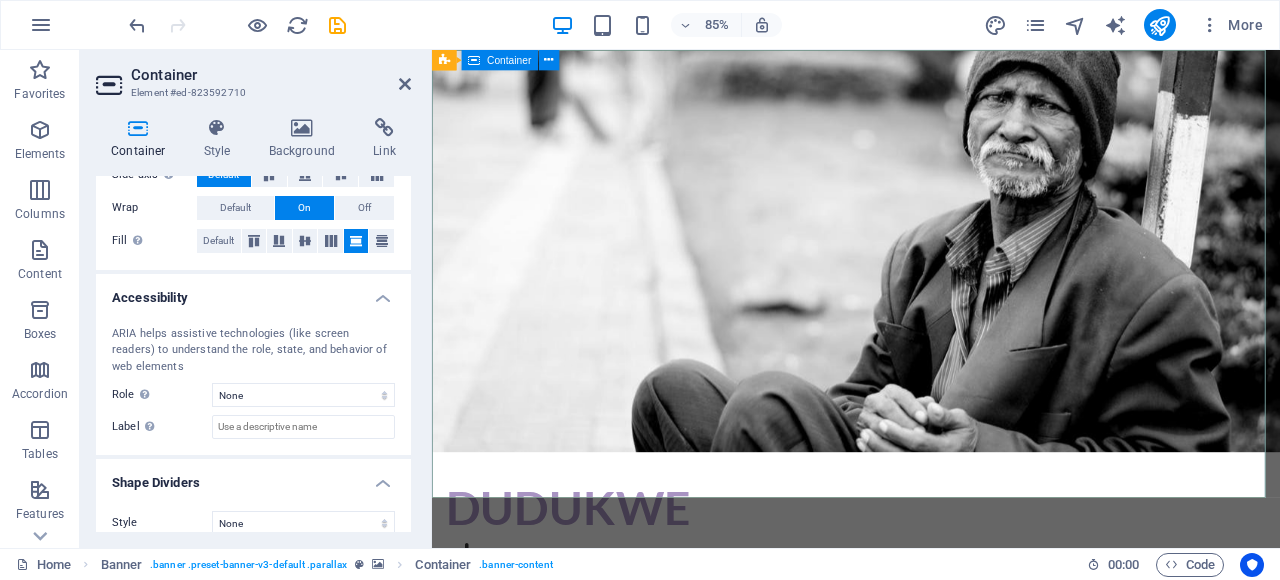 click on "Dudukwe" at bounding box center (931, 629) 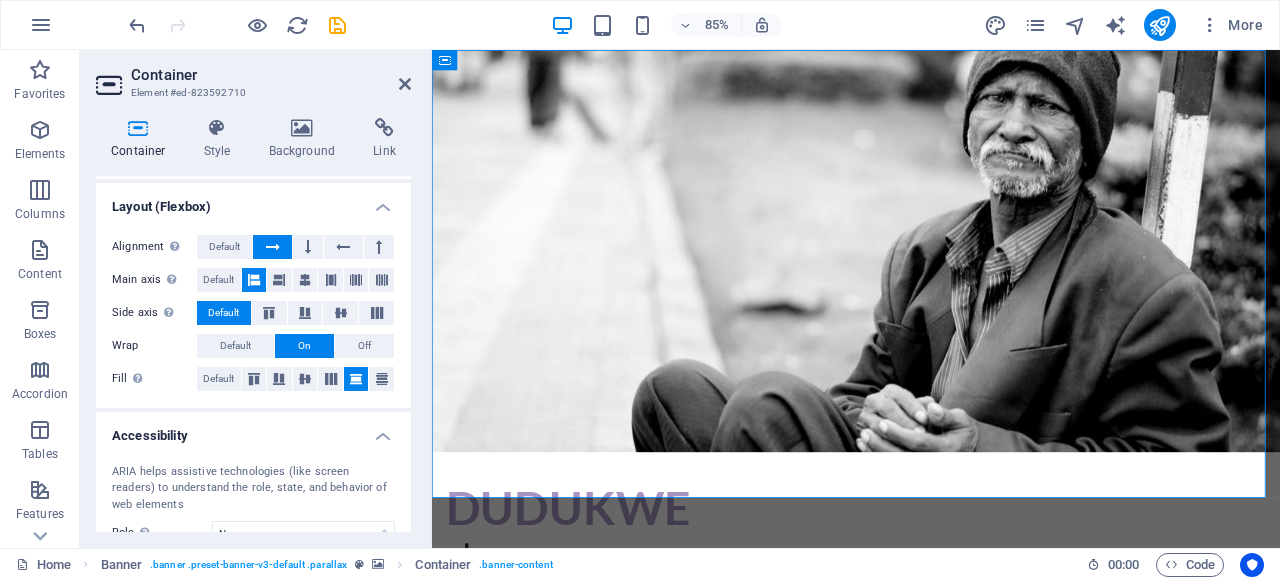 scroll, scrollTop: 0, scrollLeft: 0, axis: both 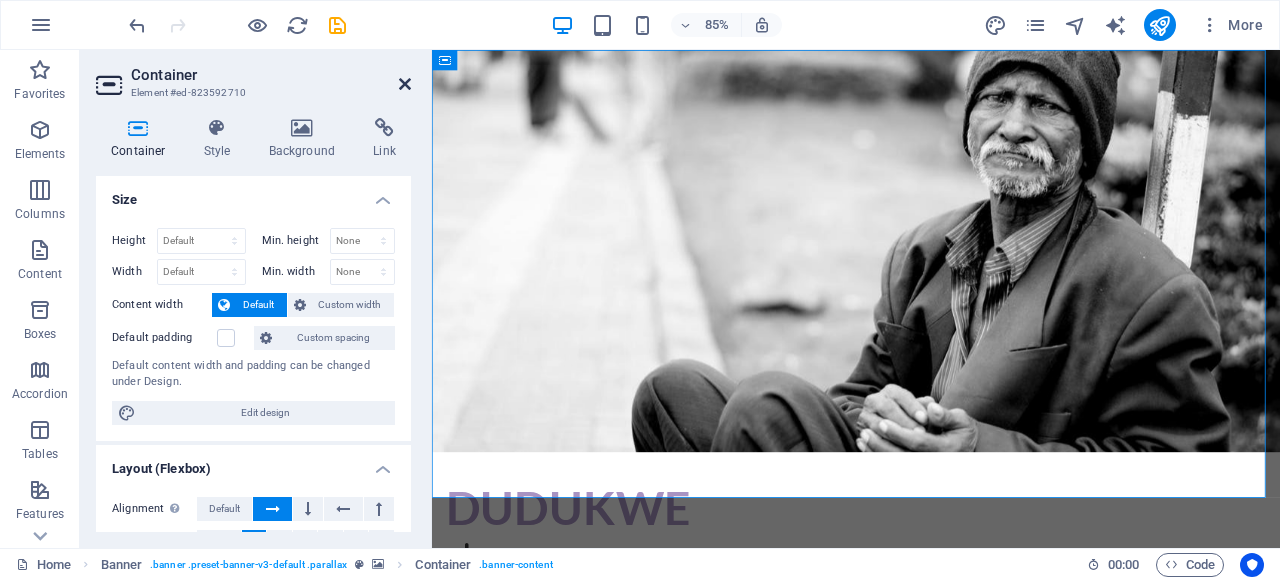 click at bounding box center [405, 84] 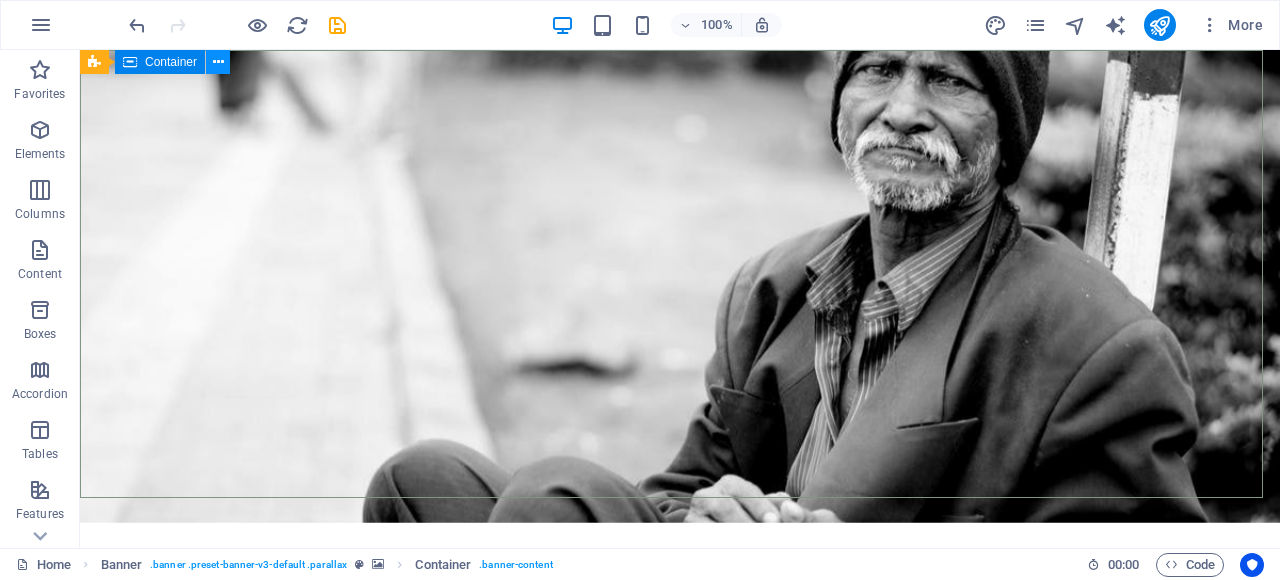 click at bounding box center [218, 62] 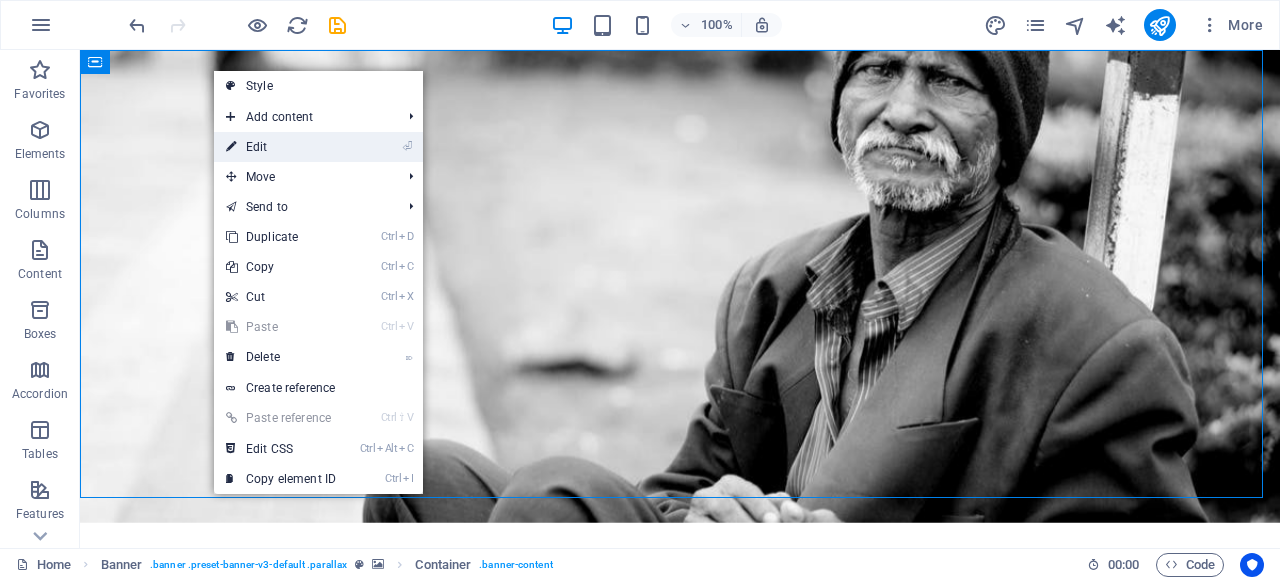 click on "⏎  Edit" at bounding box center [281, 147] 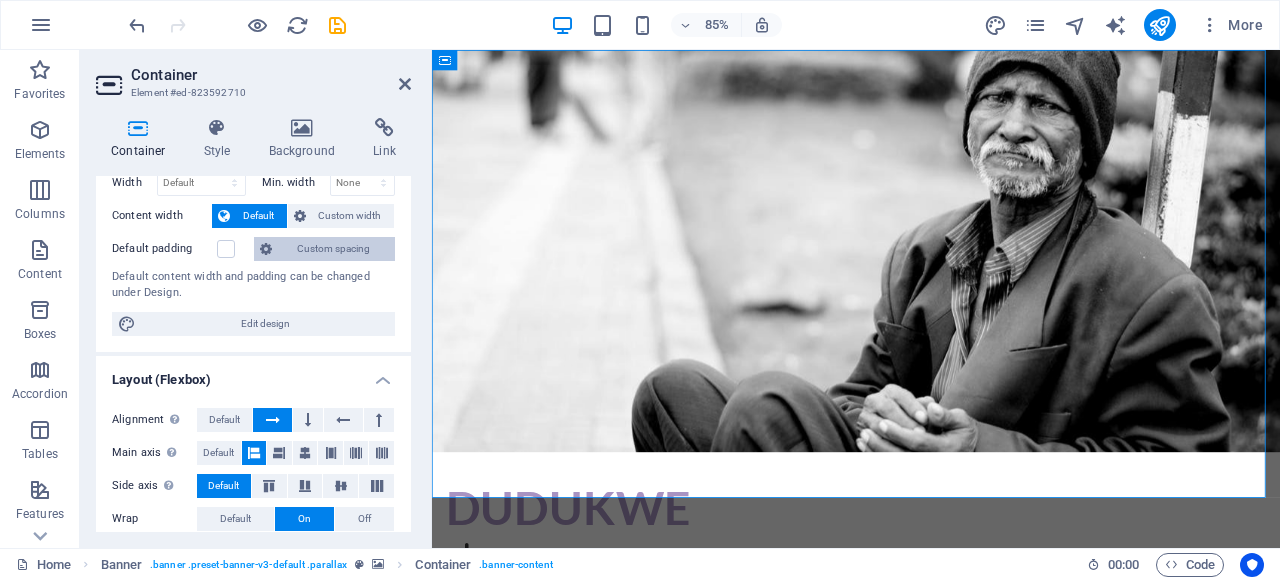 scroll, scrollTop: 100, scrollLeft: 0, axis: vertical 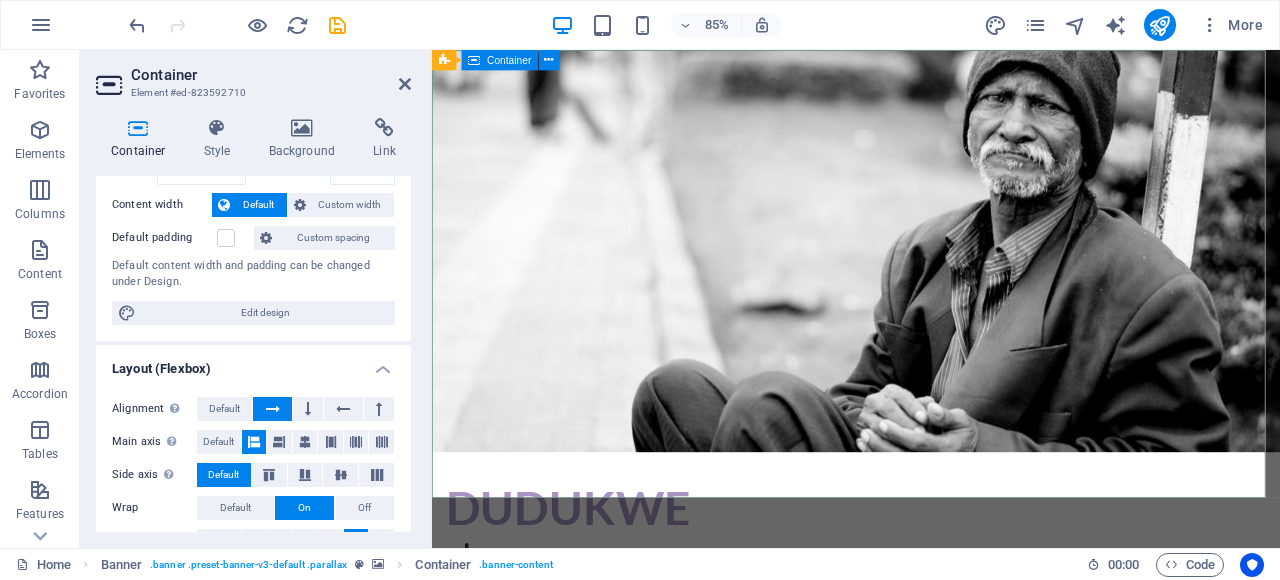 click on "Dudukwe" at bounding box center [931, 629] 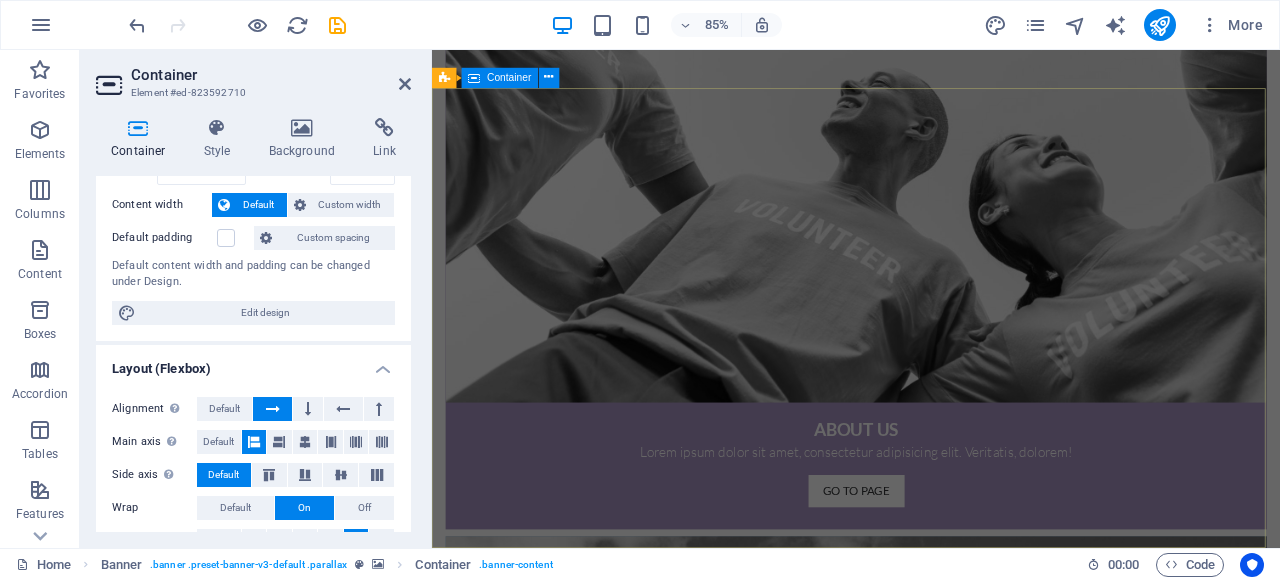 scroll, scrollTop: 2116, scrollLeft: 0, axis: vertical 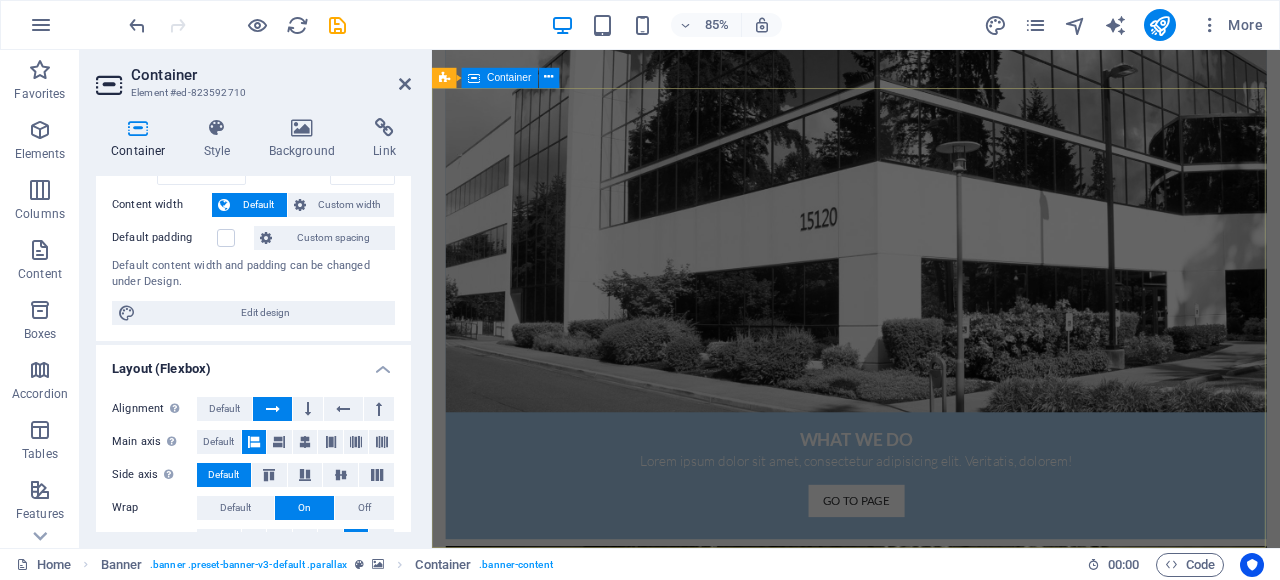 click on "Contact Feel free to contact us if you have any questions regarding our projects dudukwe.com ,    8c4fd326969d67f67886a077976bad@cpanel.local Legal Notice  |  Privacy   I have read and understand the privacy policy. Unreadable? Load new Send" at bounding box center (931, 4223) 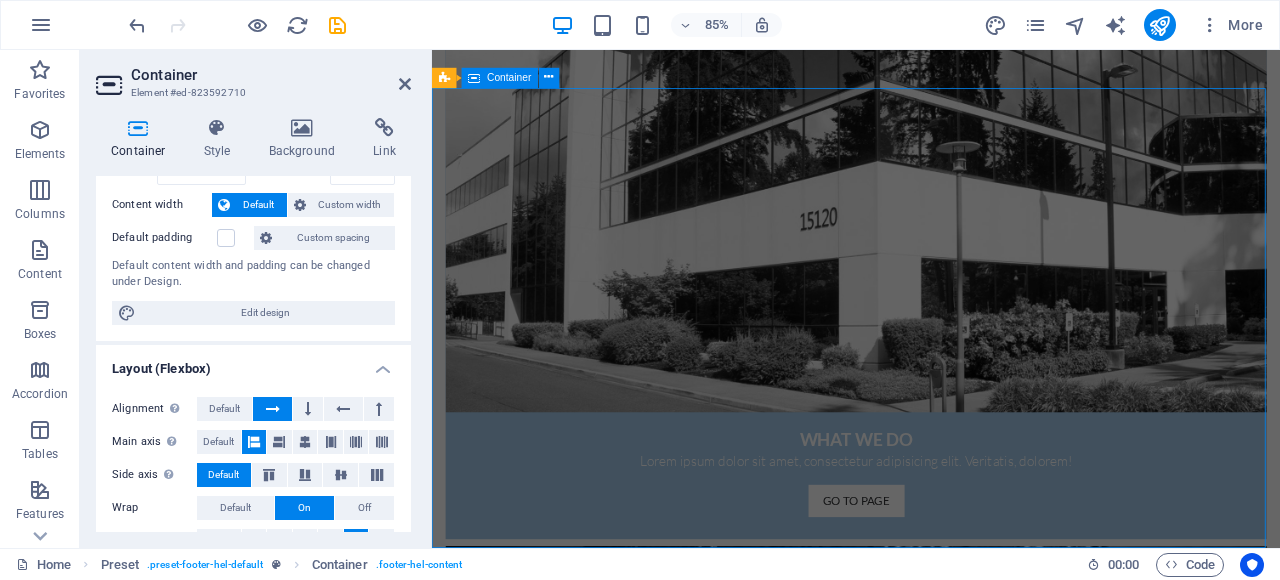 scroll, scrollTop: 2021, scrollLeft: 0, axis: vertical 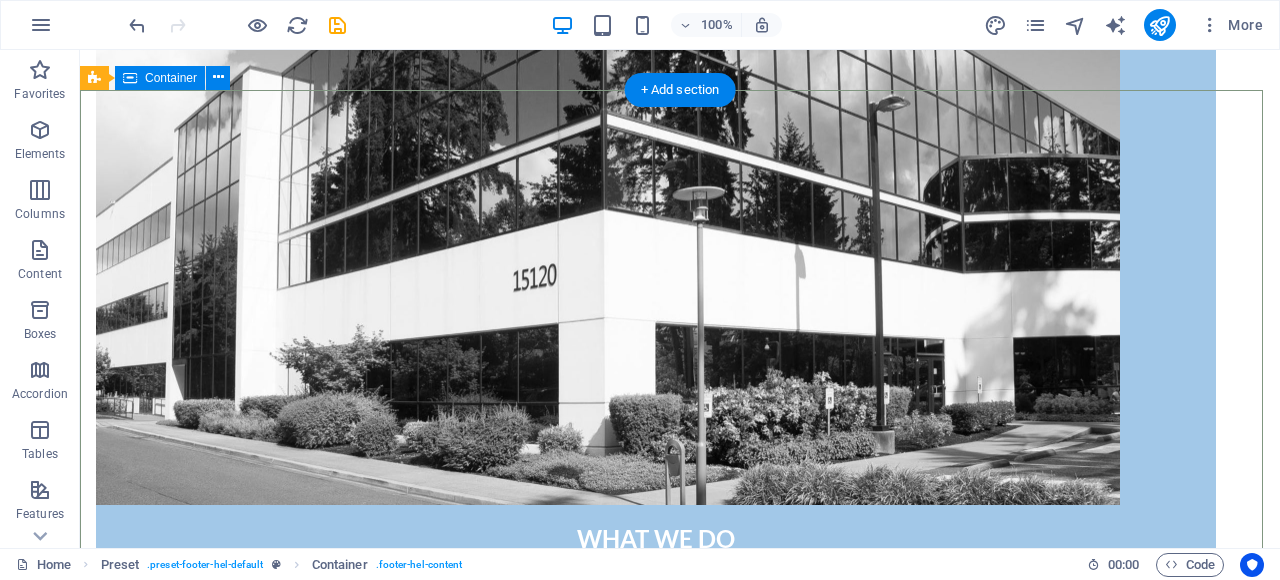 click on "Contact Feel free to contact us if you have any questions regarding our projects dudukwe.com ,    8c4fd326969d67f67886a077976bad@cpanel.local Legal Notice  |  Privacy   I have read and understand the privacy policy. Unreadable? Load new Send" at bounding box center [680, 4332] 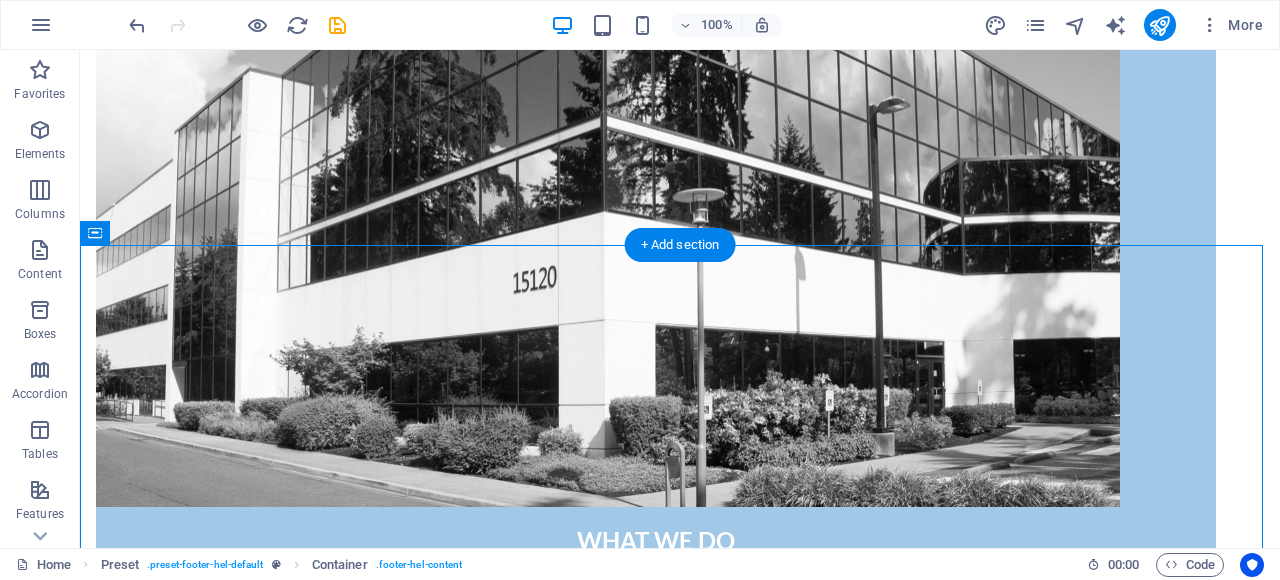 scroll, scrollTop: 1721, scrollLeft: 0, axis: vertical 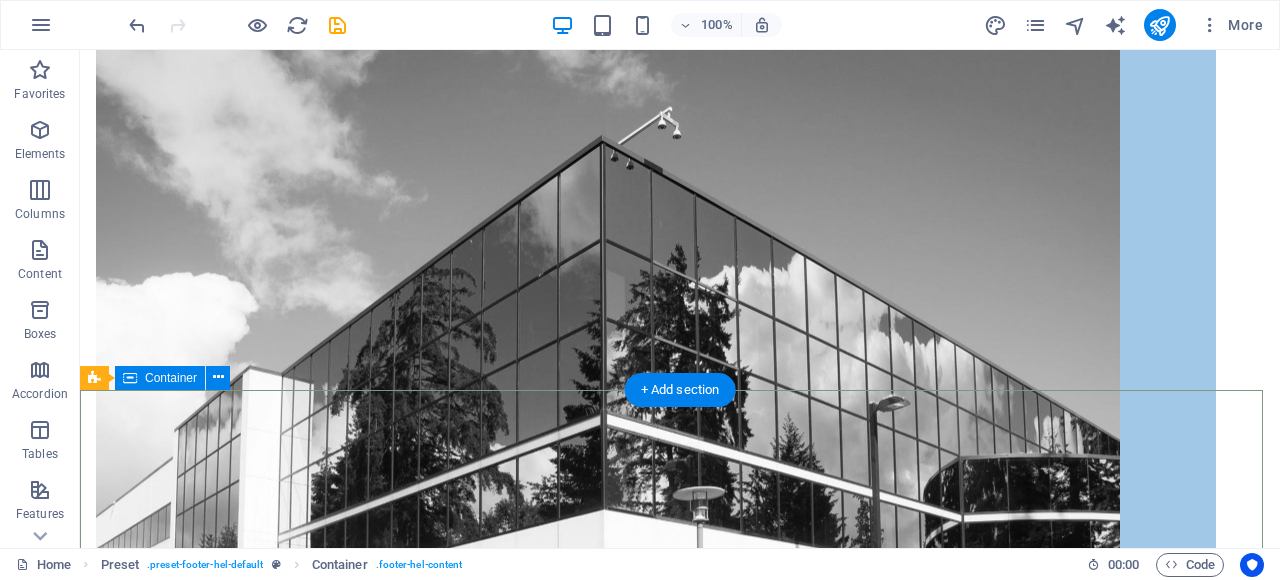 click on "Contact Feel free to contact us if you have any questions regarding our projects dudukwe.com ,    8c4fd326969d67f67886a077976bad@cpanel.local Legal Notice  |  Privacy   I have read and understand the privacy policy. Unreadable? Load new Send" at bounding box center [680, 4632] 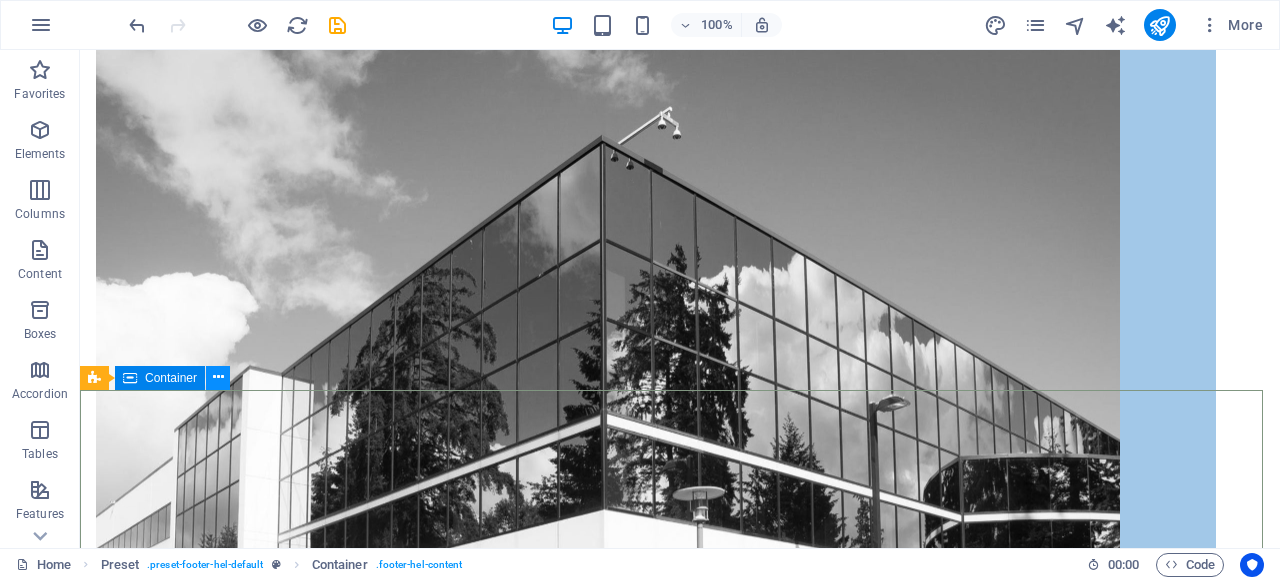 click at bounding box center [218, 377] 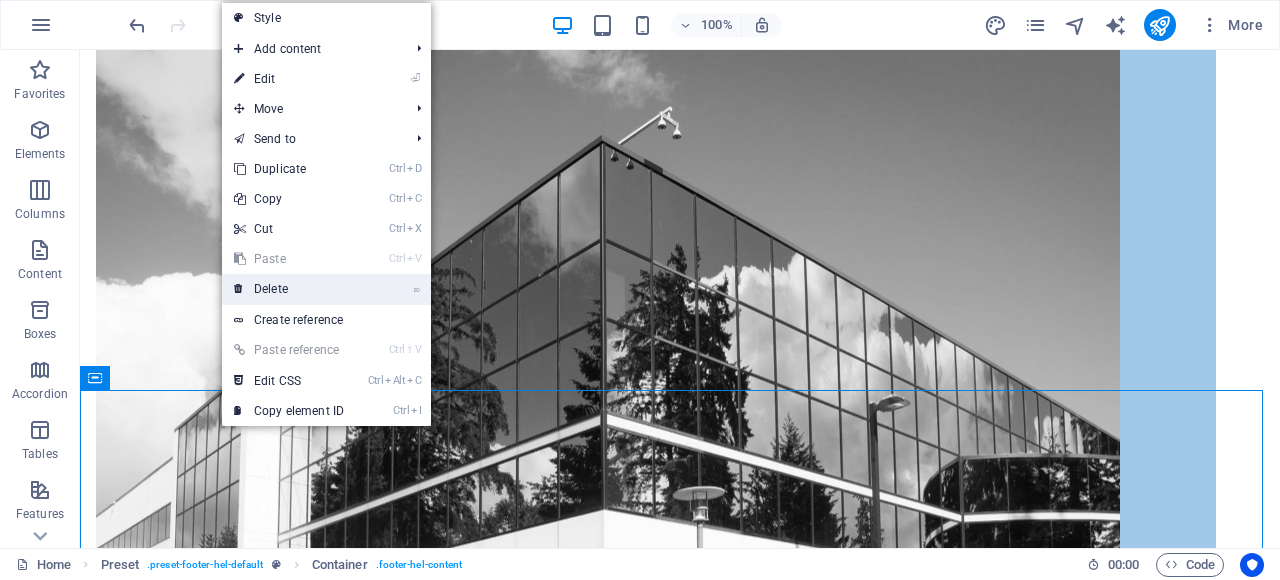 click on "⌦  Delete" at bounding box center (289, 289) 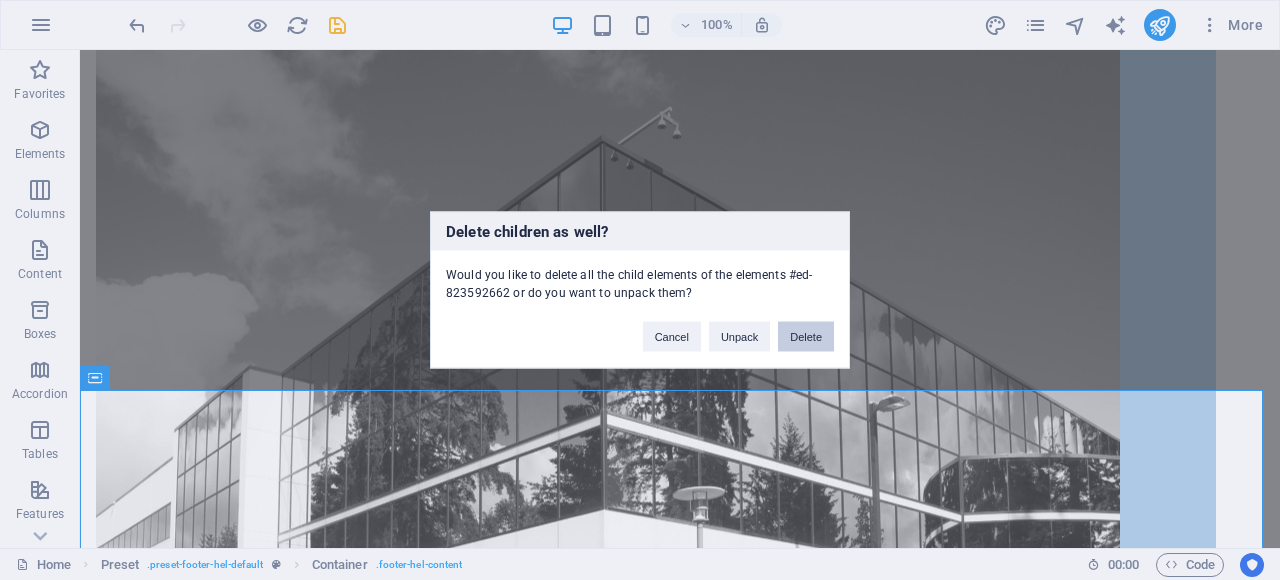 click on "Delete" at bounding box center (806, 337) 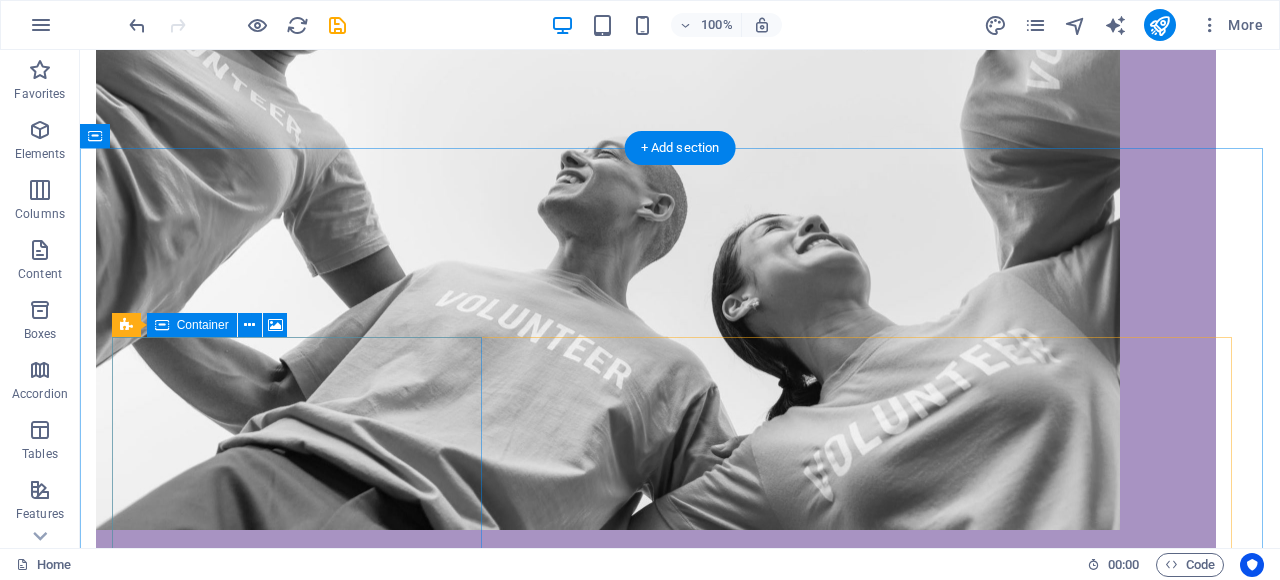 scroll, scrollTop: 1463, scrollLeft: 0, axis: vertical 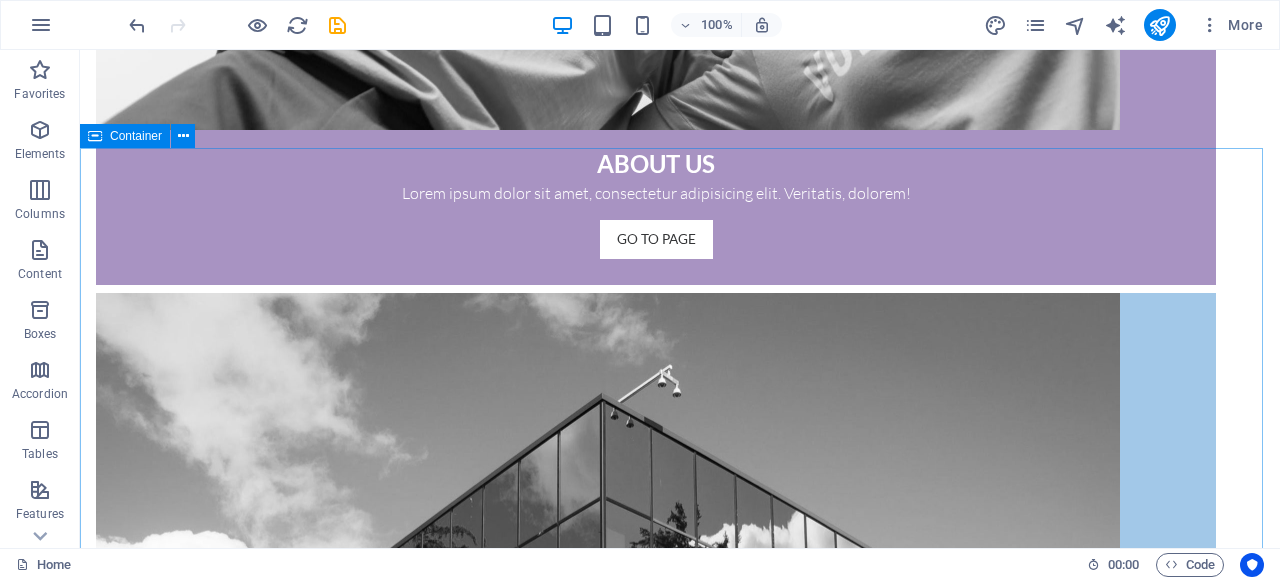 drag, startPoint x: 258, startPoint y: 201, endPoint x: 178, endPoint y: 151, distance: 94.33981 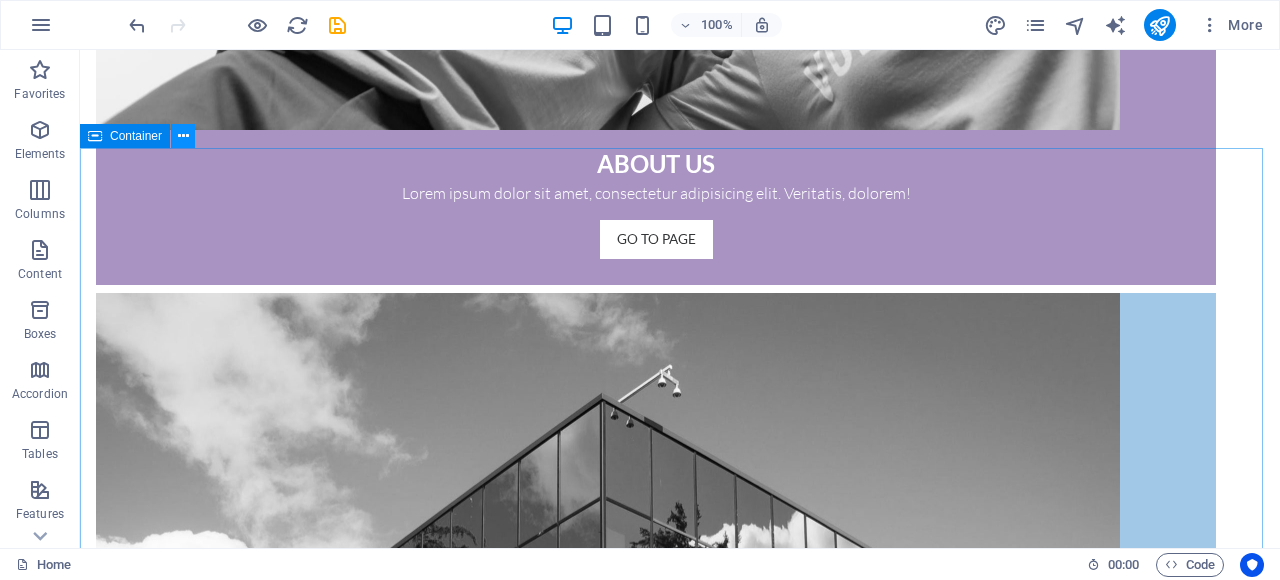 click at bounding box center (183, 136) 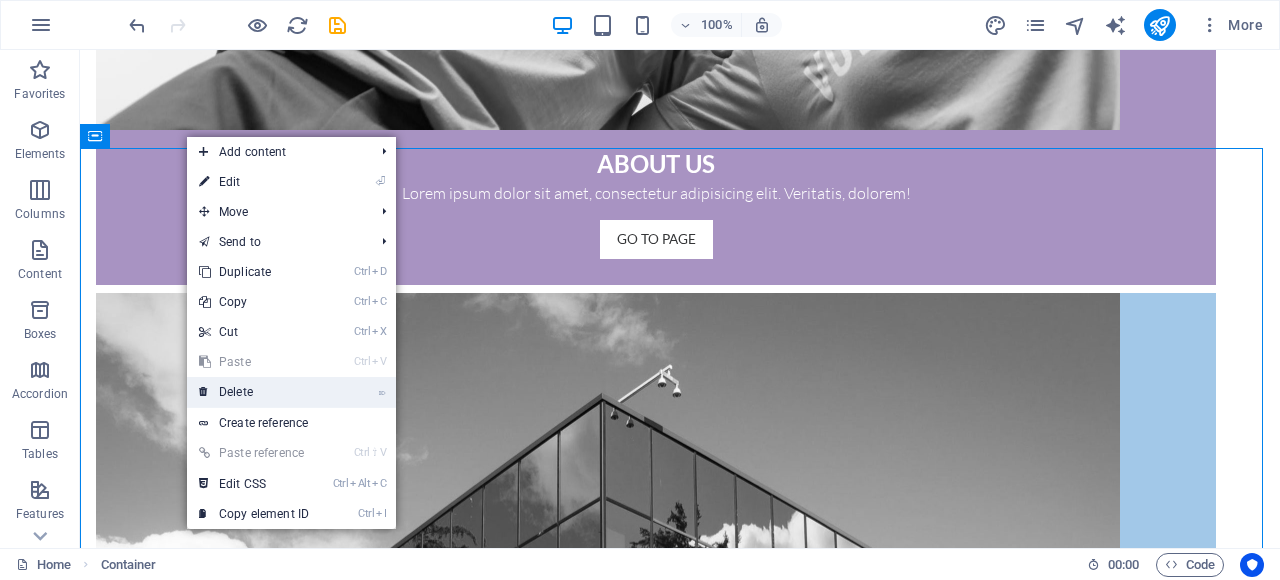 click on "⌦  Delete" at bounding box center (254, 392) 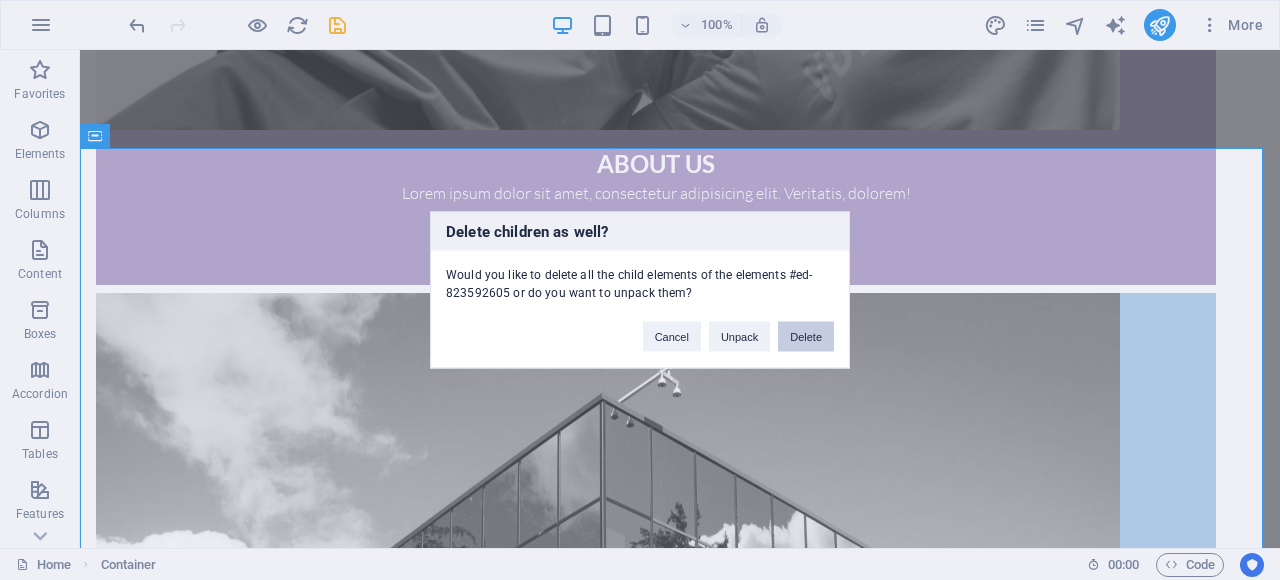 click on "Delete" at bounding box center [806, 337] 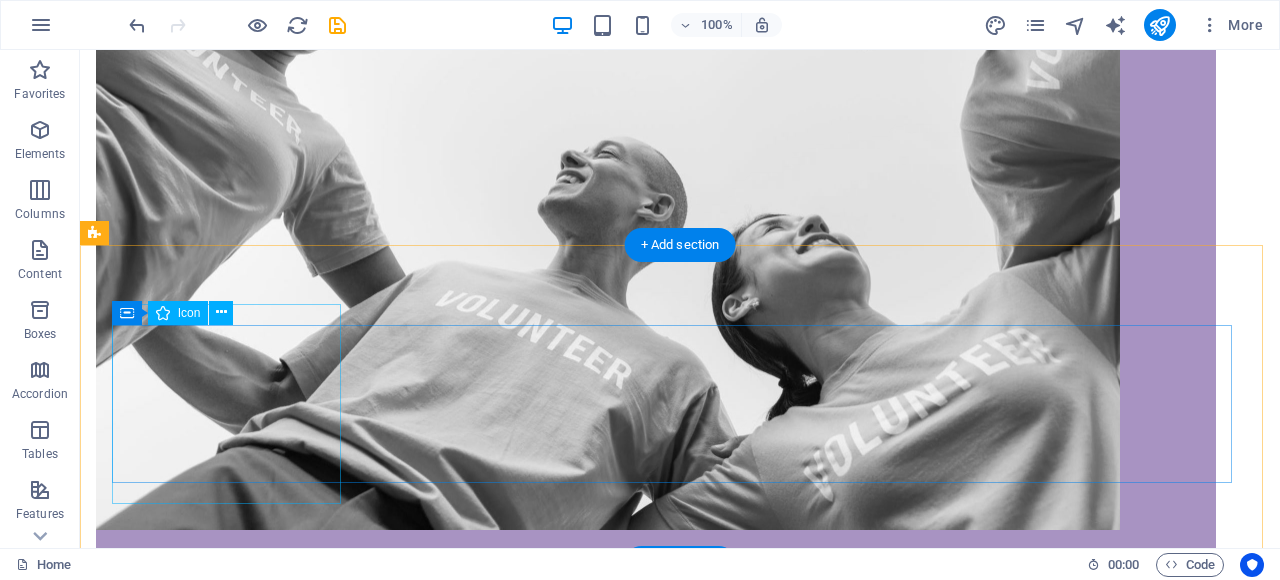 scroll, scrollTop: 863, scrollLeft: 0, axis: vertical 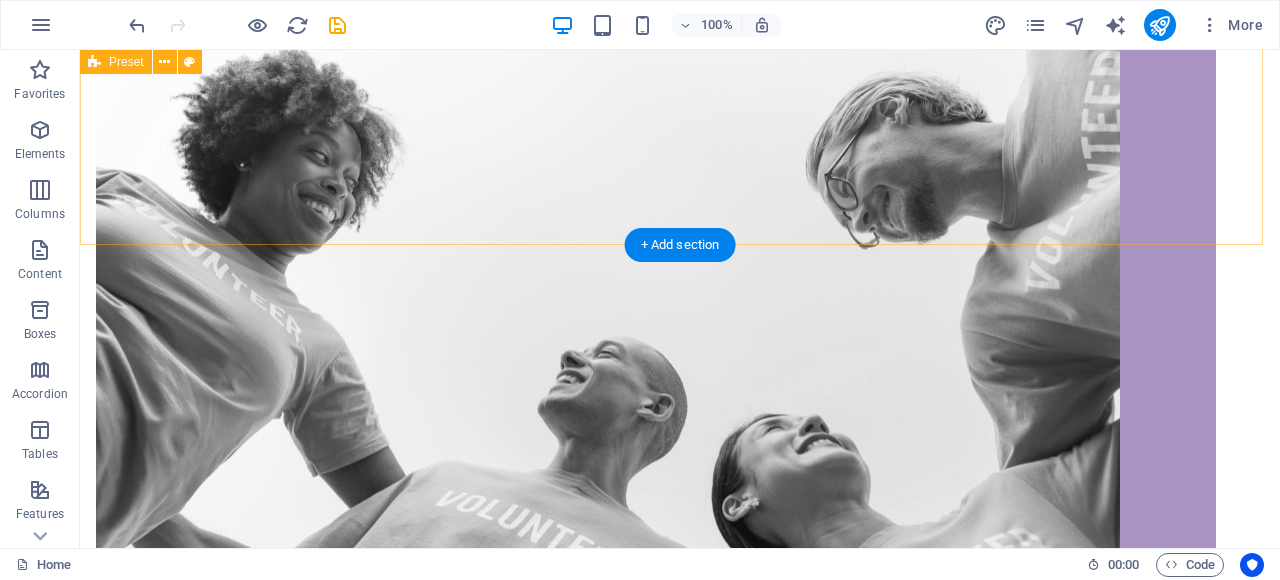 click on "About us Lorem ipsum dolor sit amet, consectetur adipisicing elit. Veritatis, dolorem!   Go to Page What we do Lorem ipsum dolor sit amet, consectetur adipisicing elit. Veritatis, dolorem!   Go to Page Projects Lorem ipsum dolor sit amet, consectetur adipisicing elit. Veritatis, dolorem!   Go to Page" at bounding box center [680, 1422] 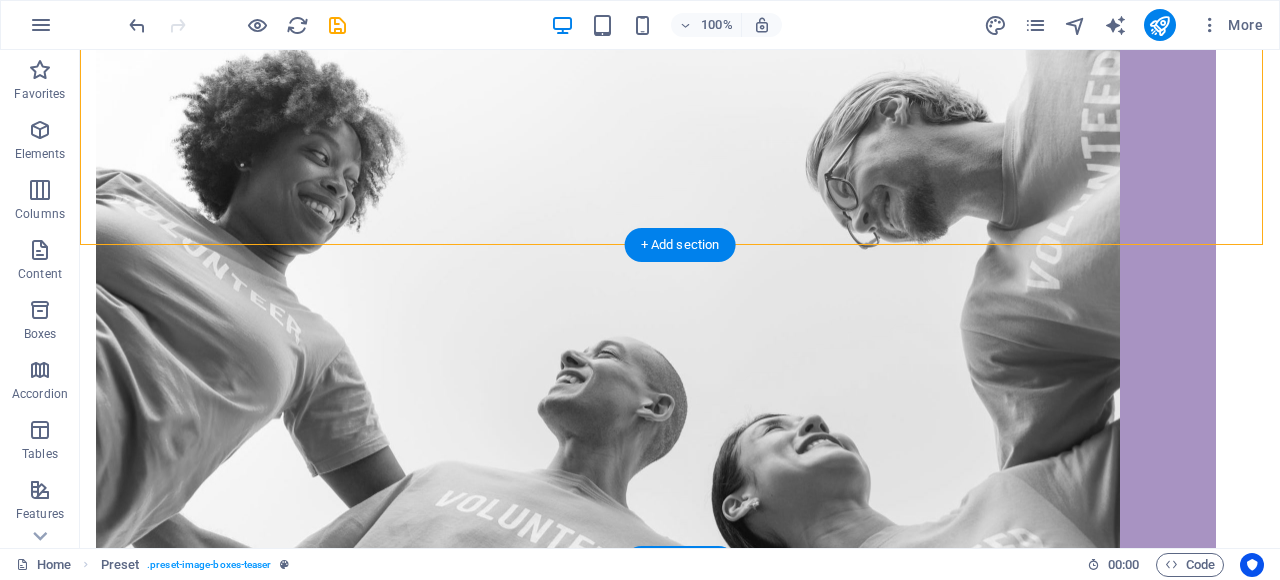 click at bounding box center (680, 3086) 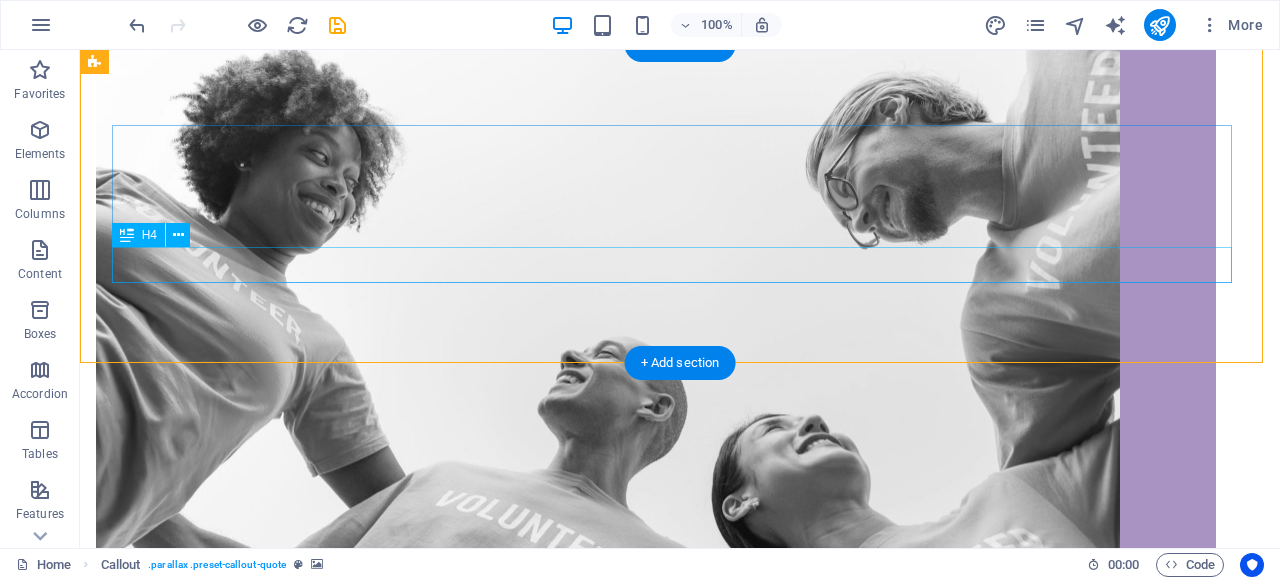 scroll, scrollTop: 1063, scrollLeft: 0, axis: vertical 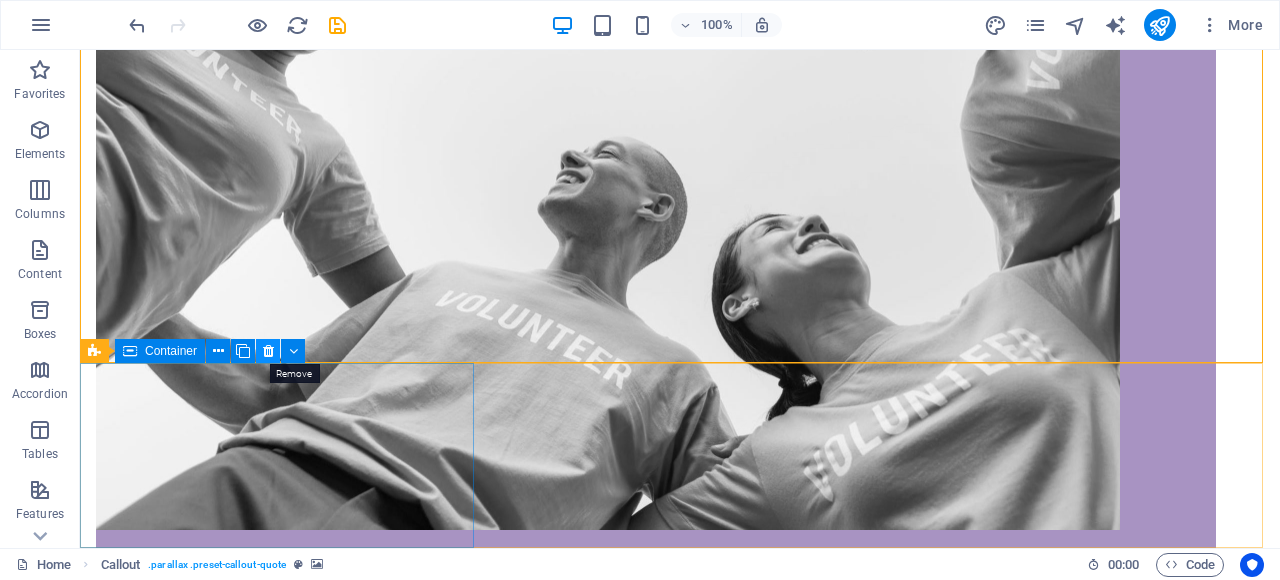 click at bounding box center [268, 351] 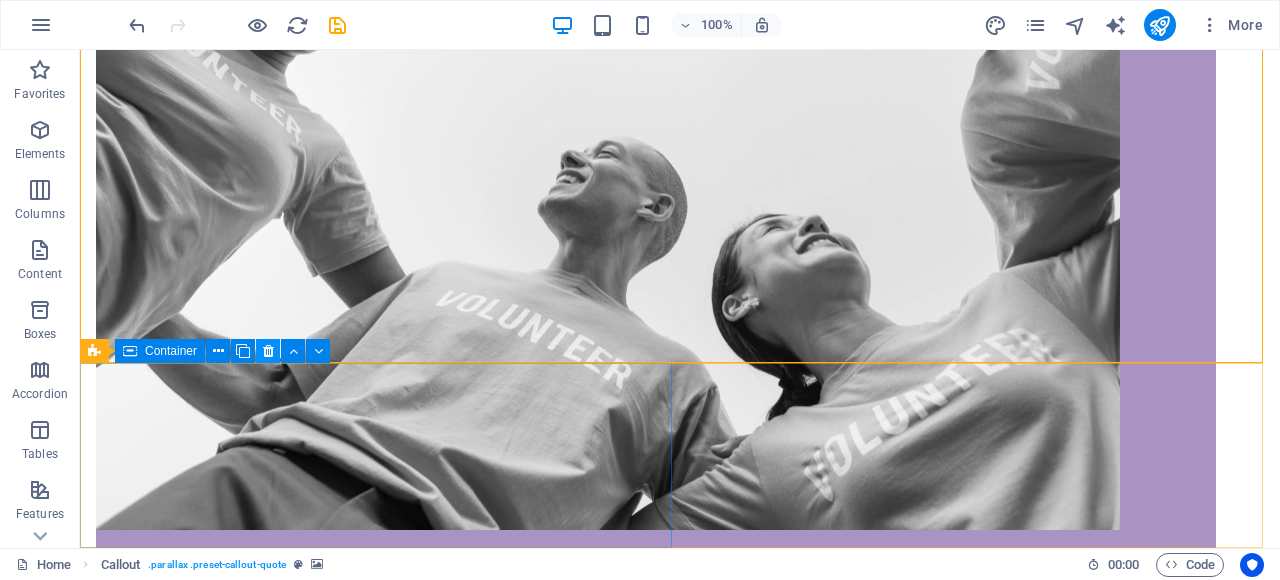 click at bounding box center (268, 351) 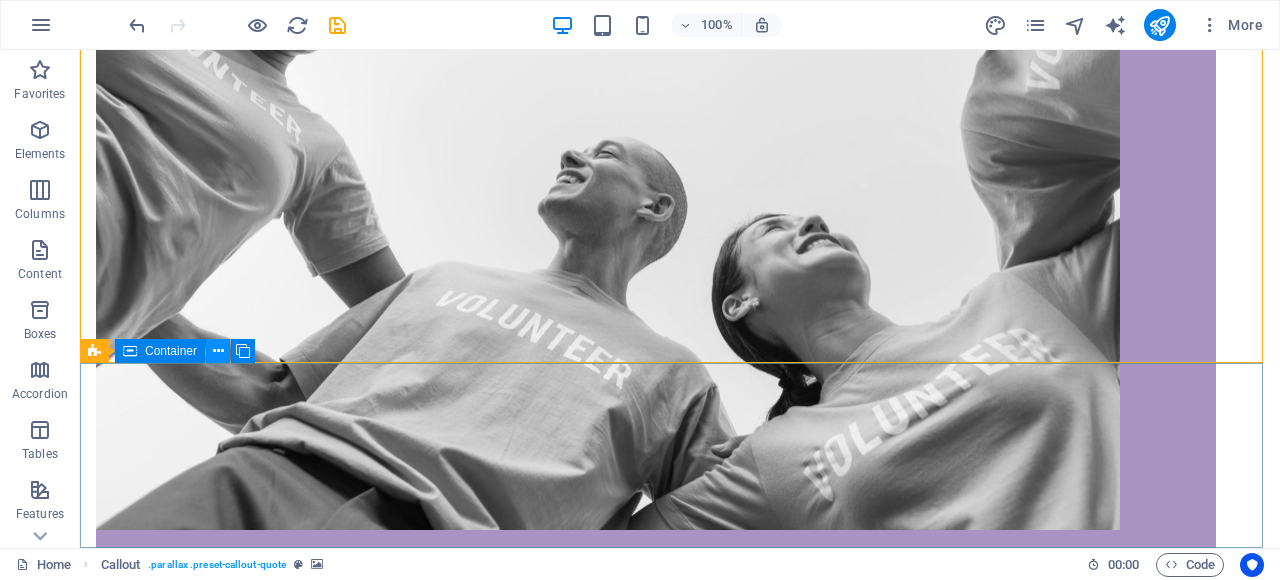 click at bounding box center (218, 351) 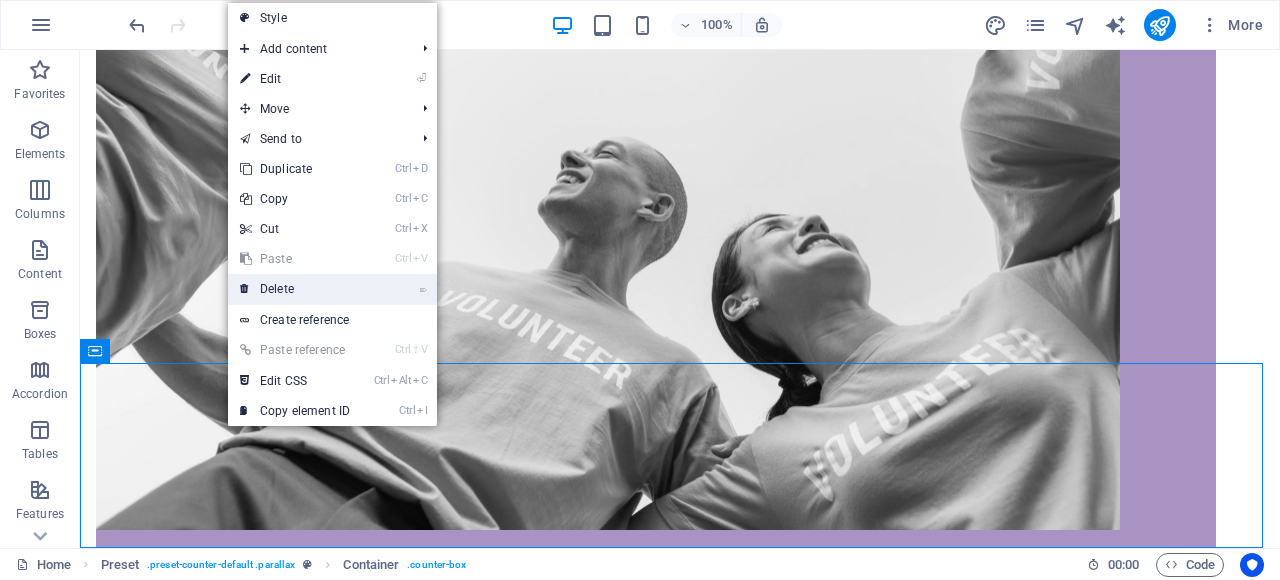 click on "⌦  Delete" at bounding box center [295, 289] 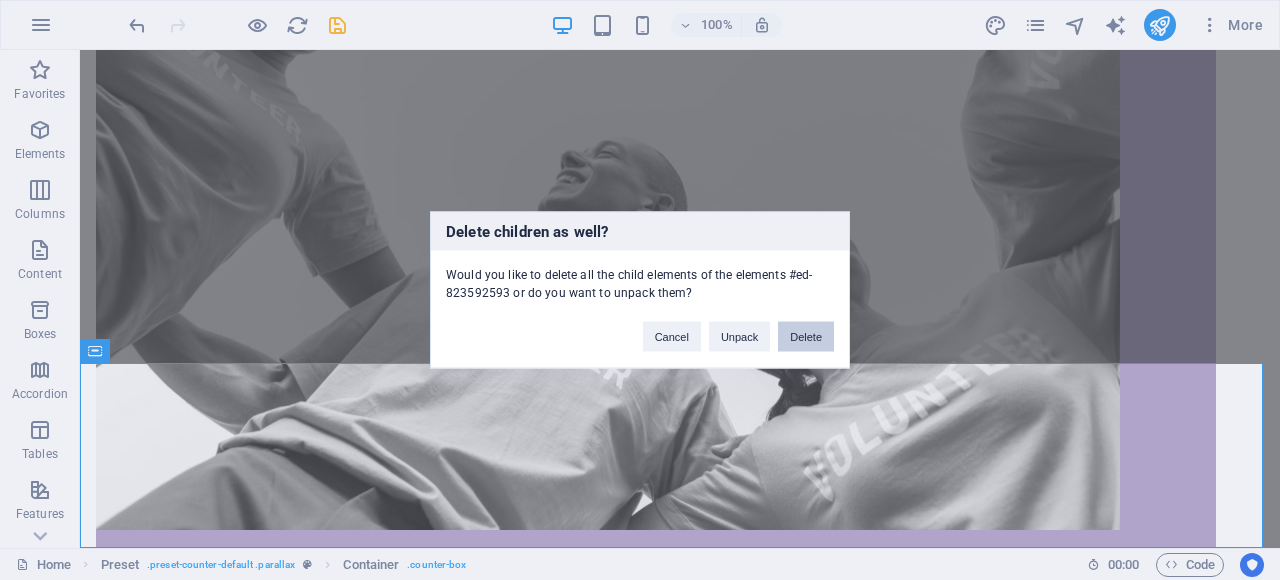 click on "Delete" at bounding box center (806, 337) 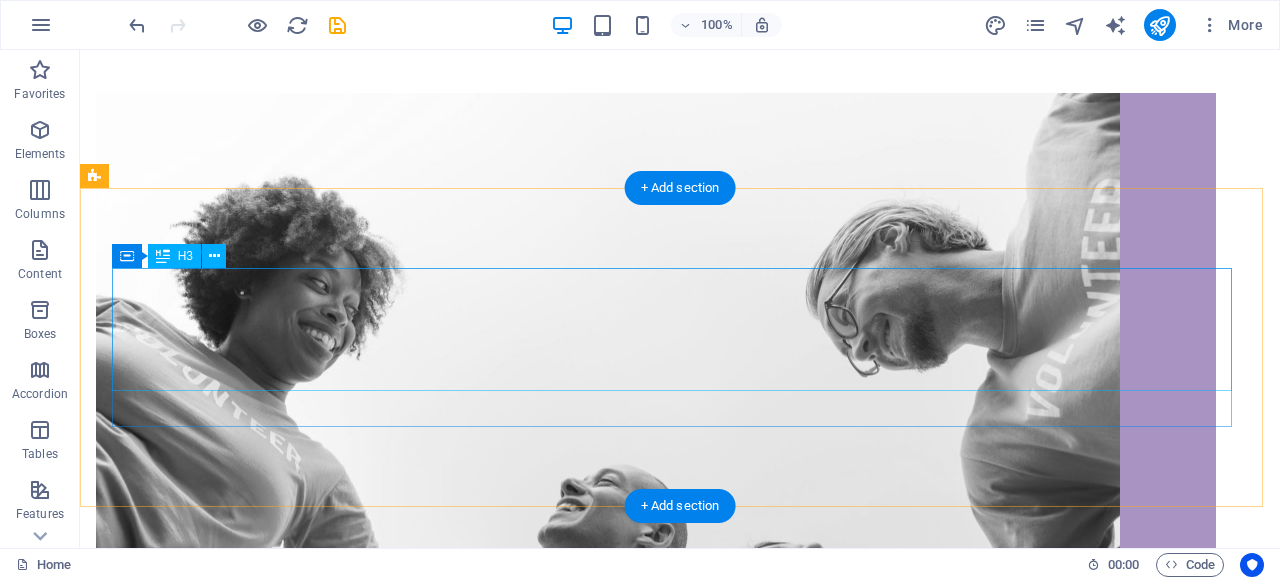 scroll, scrollTop: 920, scrollLeft: 0, axis: vertical 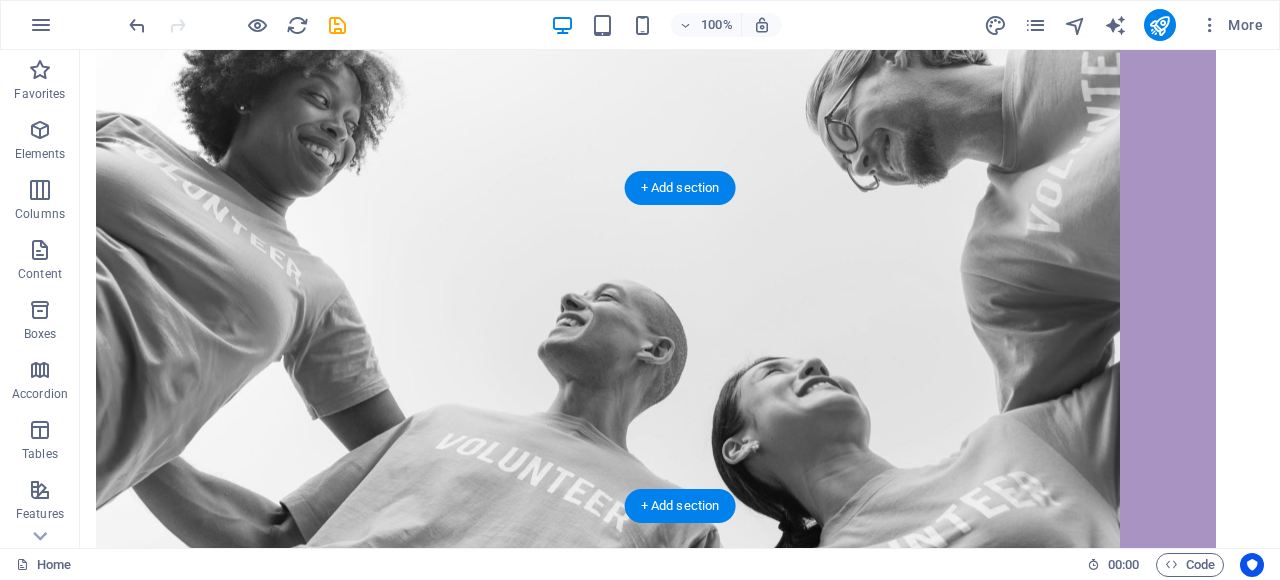 click at bounding box center (680, 3046) 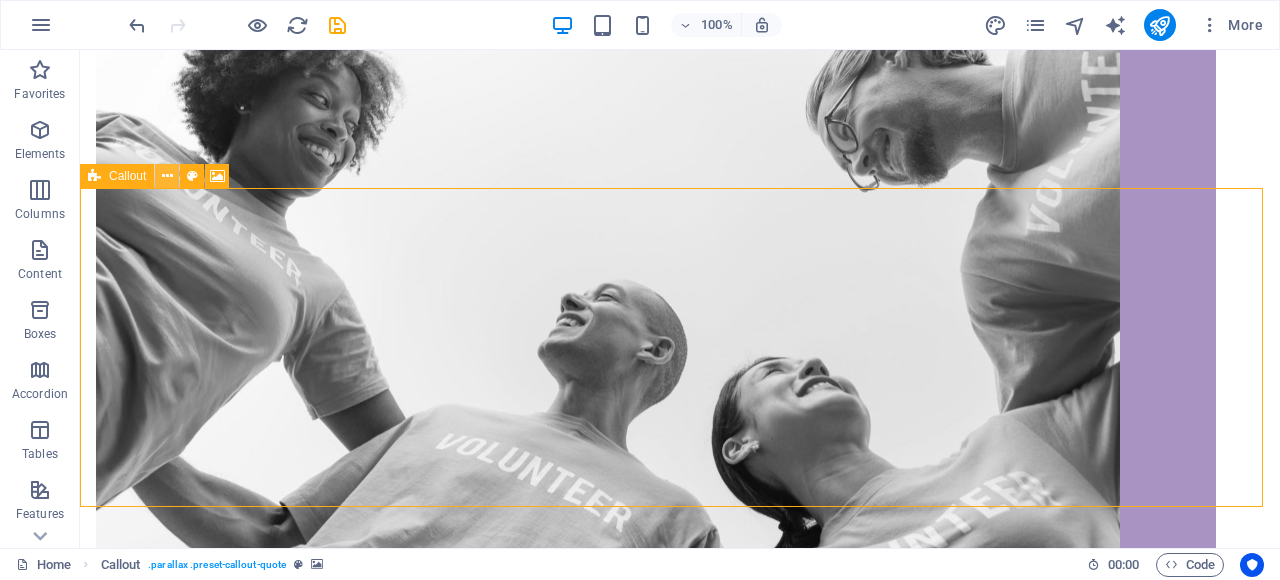 click at bounding box center [167, 176] 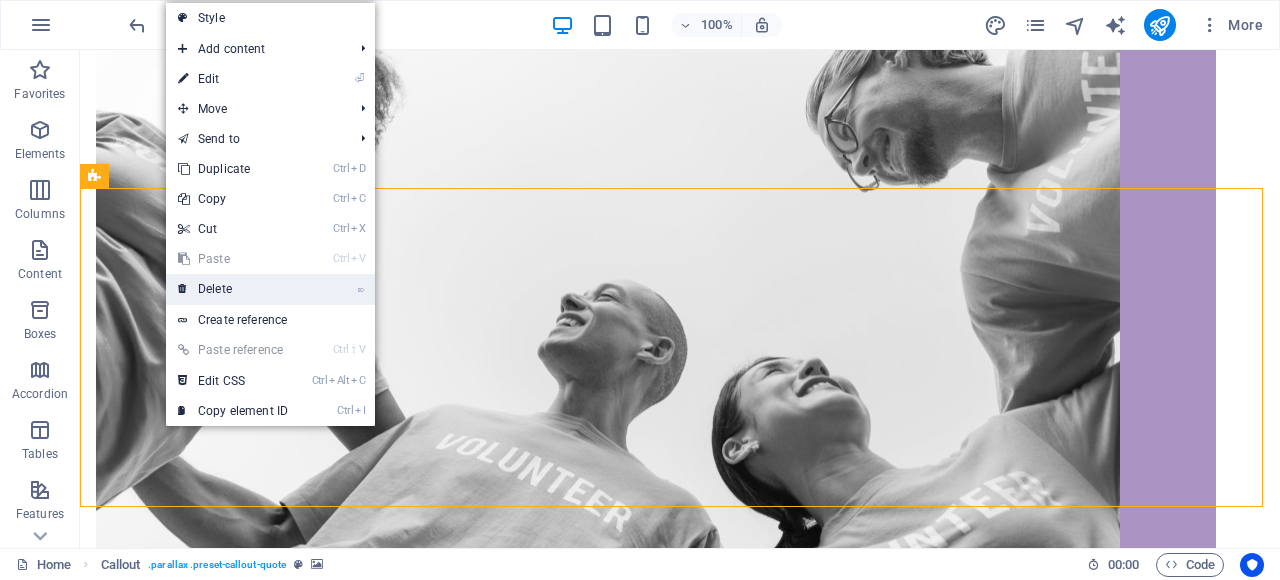 click on "⌦  Delete" at bounding box center [233, 289] 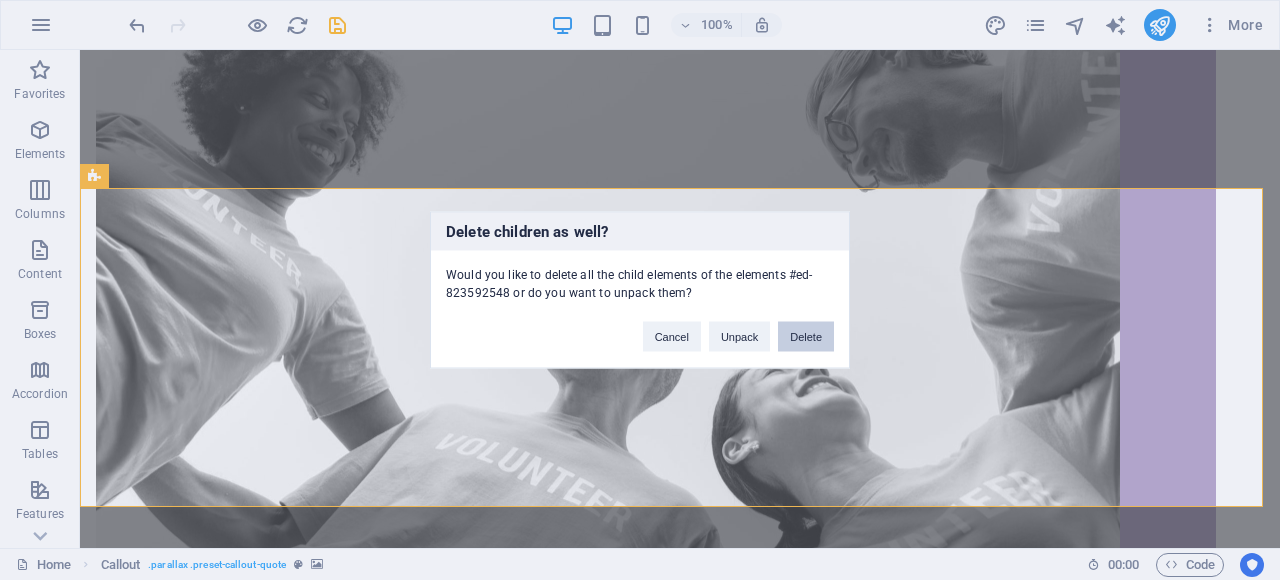 click on "Delete" at bounding box center [806, 337] 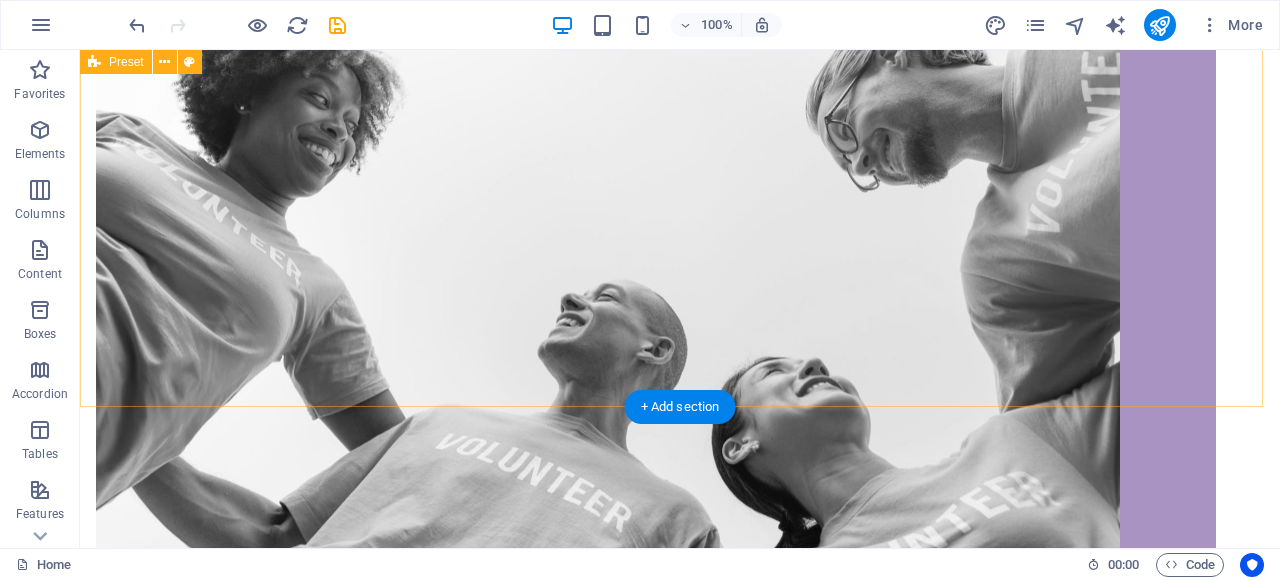 scroll, scrollTop: 701, scrollLeft: 0, axis: vertical 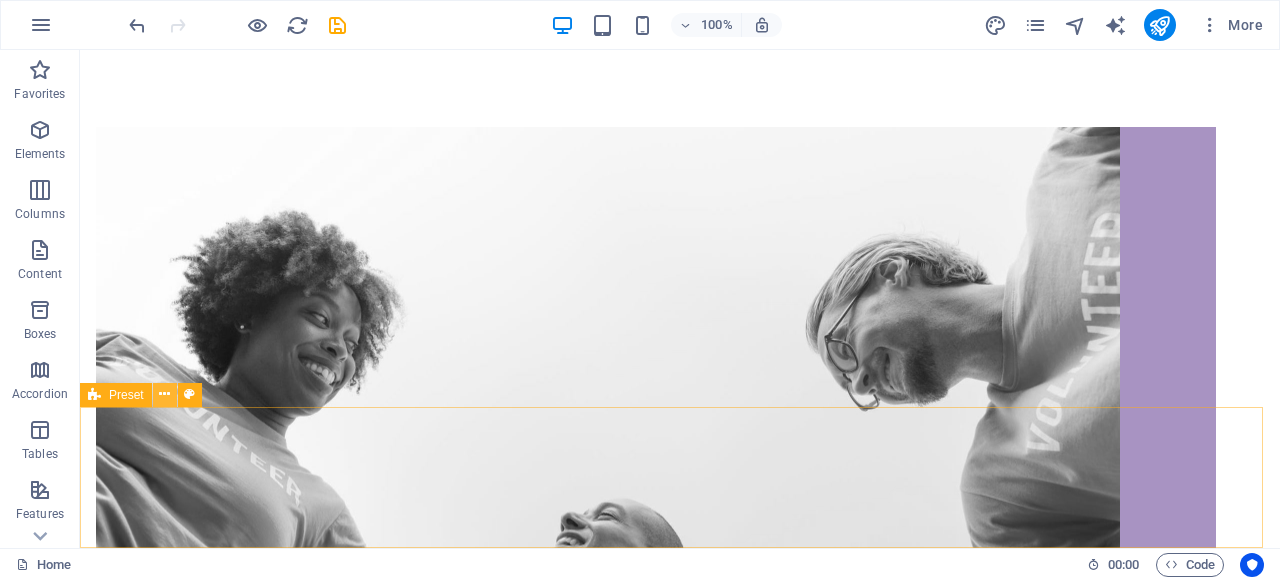 click at bounding box center (164, 394) 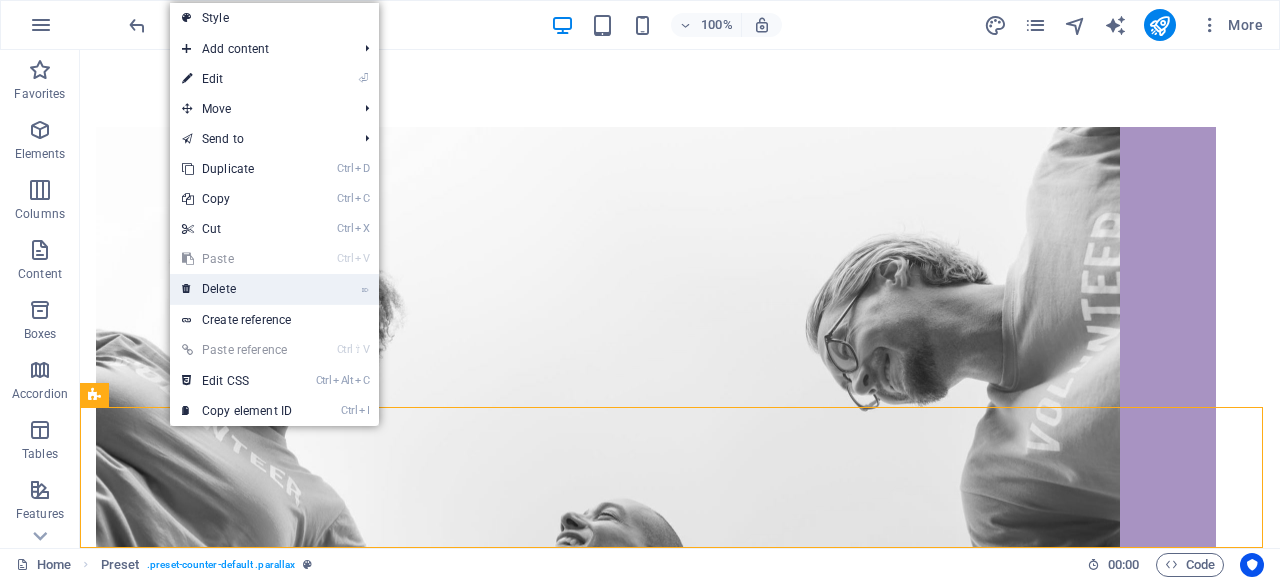 click on "⌦  Delete" at bounding box center [237, 289] 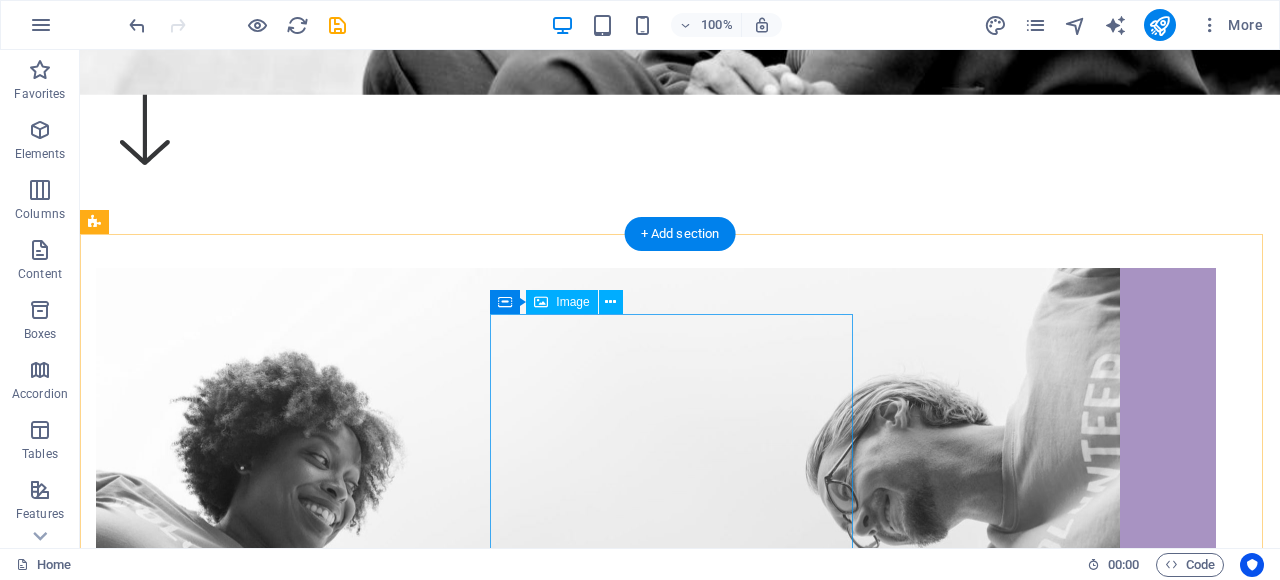 scroll, scrollTop: 0, scrollLeft: 0, axis: both 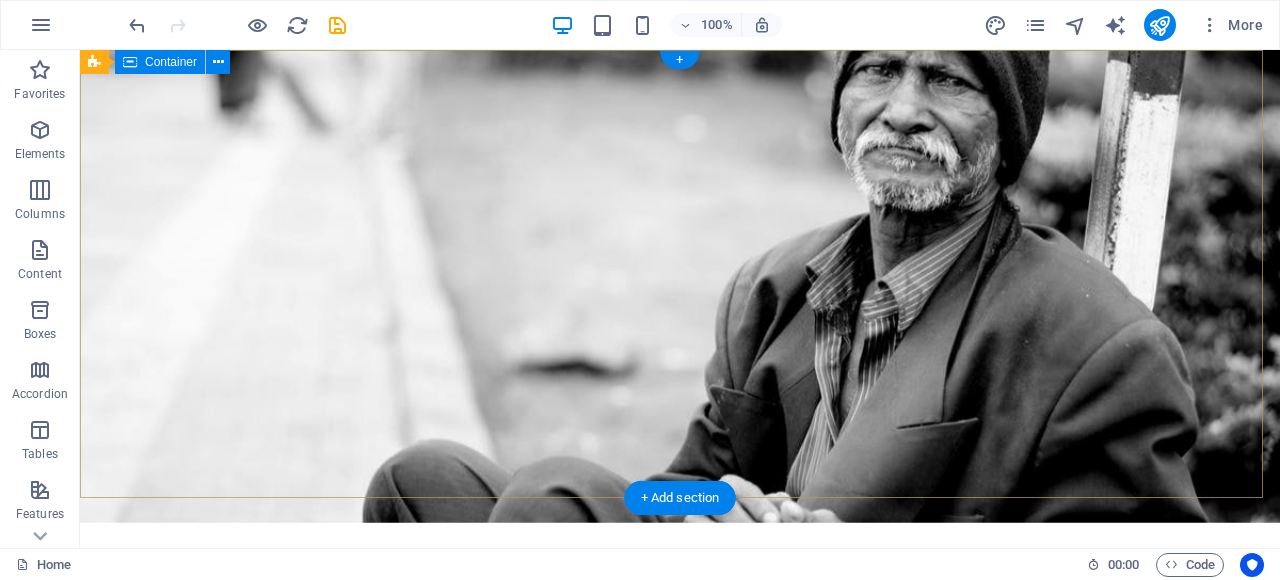 click on "Dudukwe" at bounding box center [680, 635] 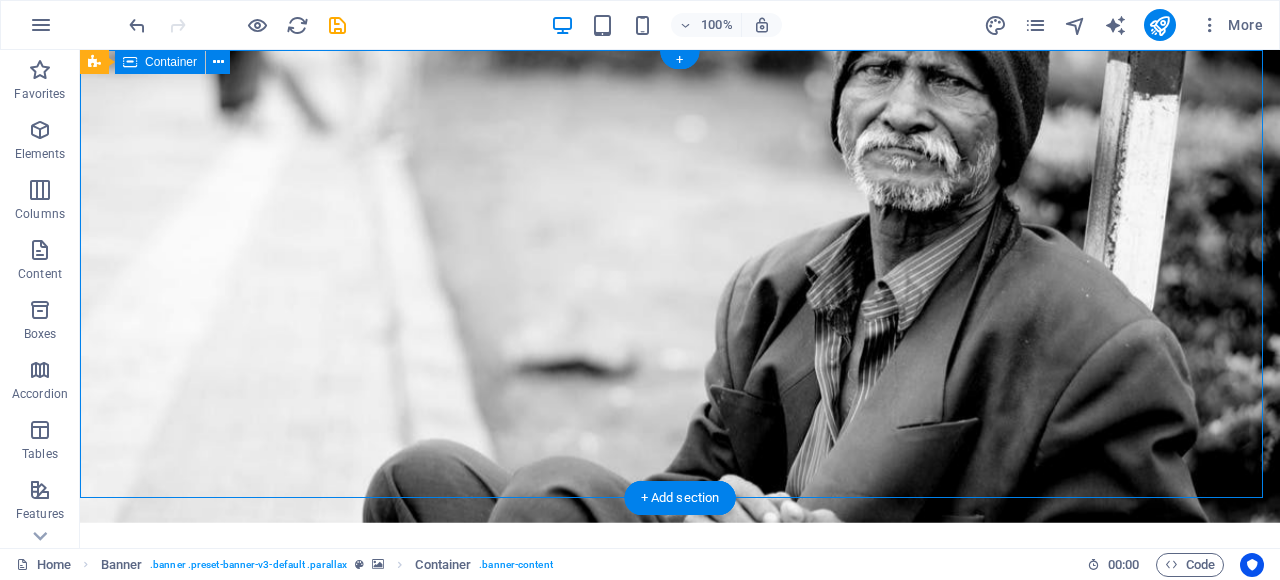 click on "Dudukwe" at bounding box center (680, 635) 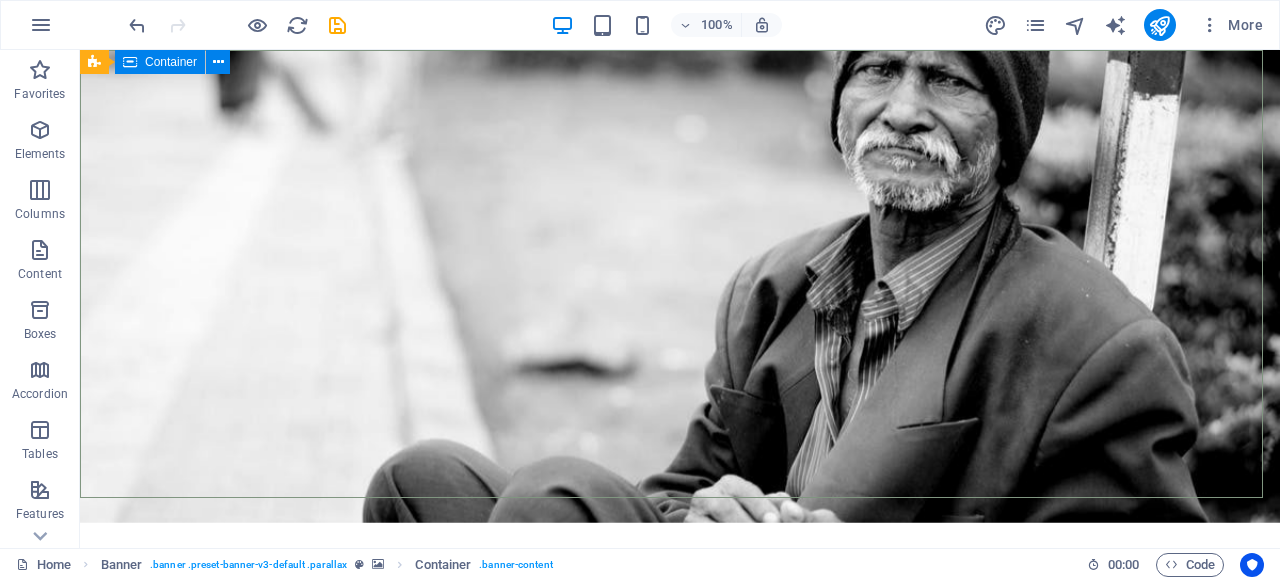 click on "Container" at bounding box center (171, 62) 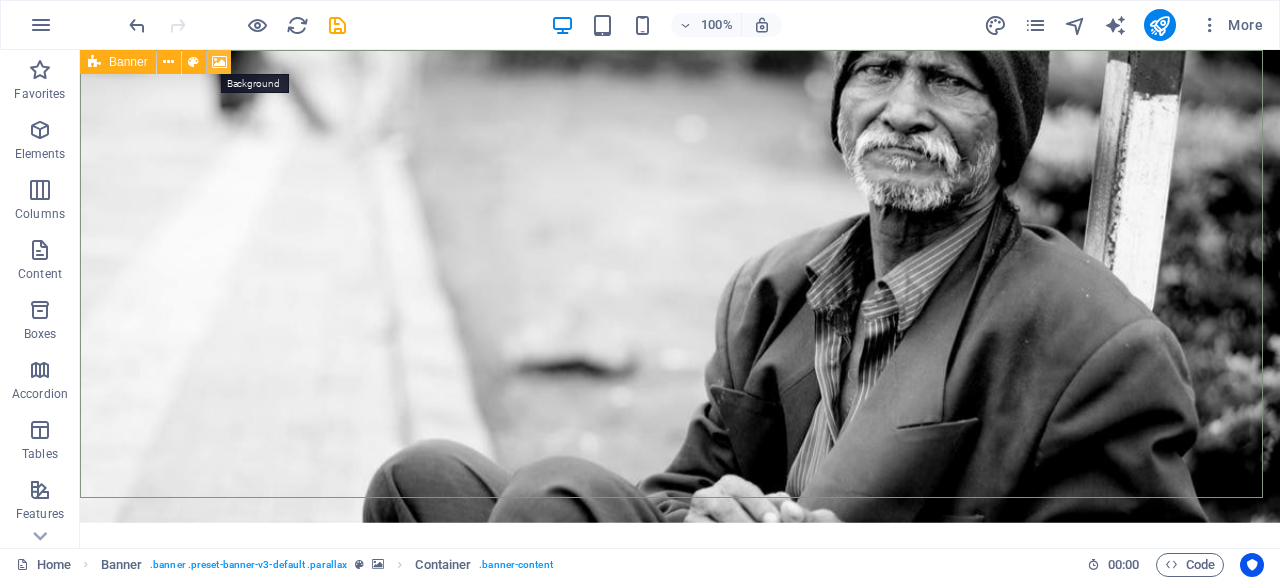 click at bounding box center [219, 62] 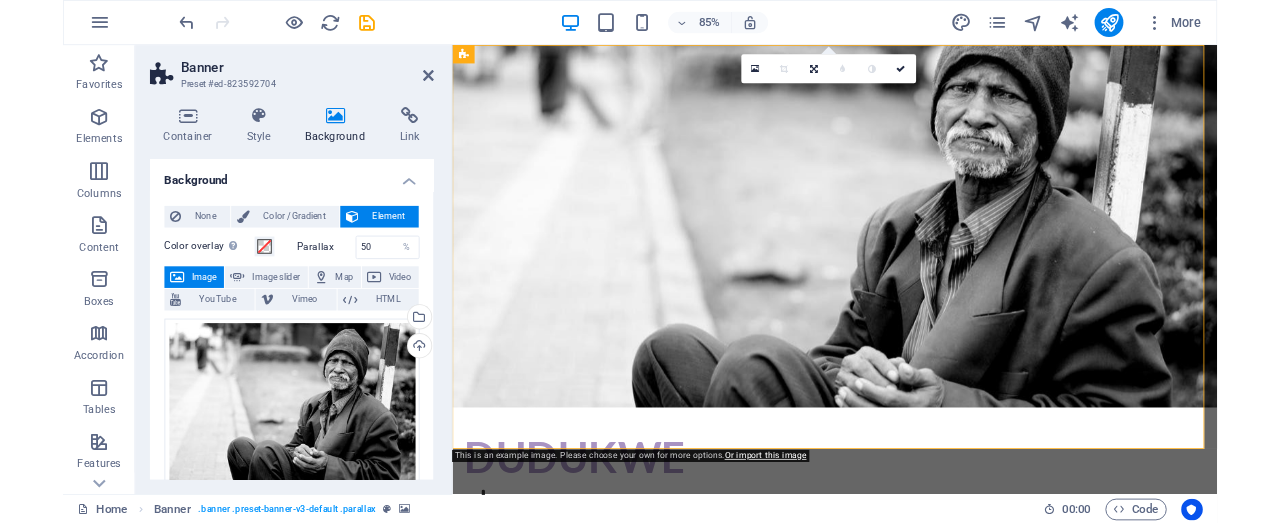 scroll, scrollTop: 100, scrollLeft: 0, axis: vertical 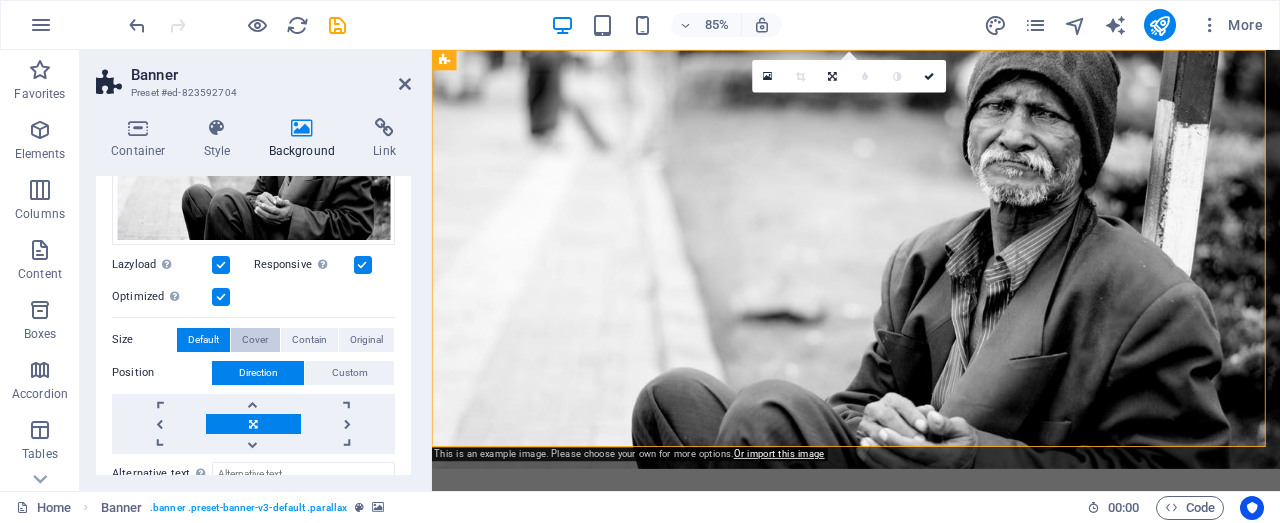 click on "Cover" at bounding box center (255, 340) 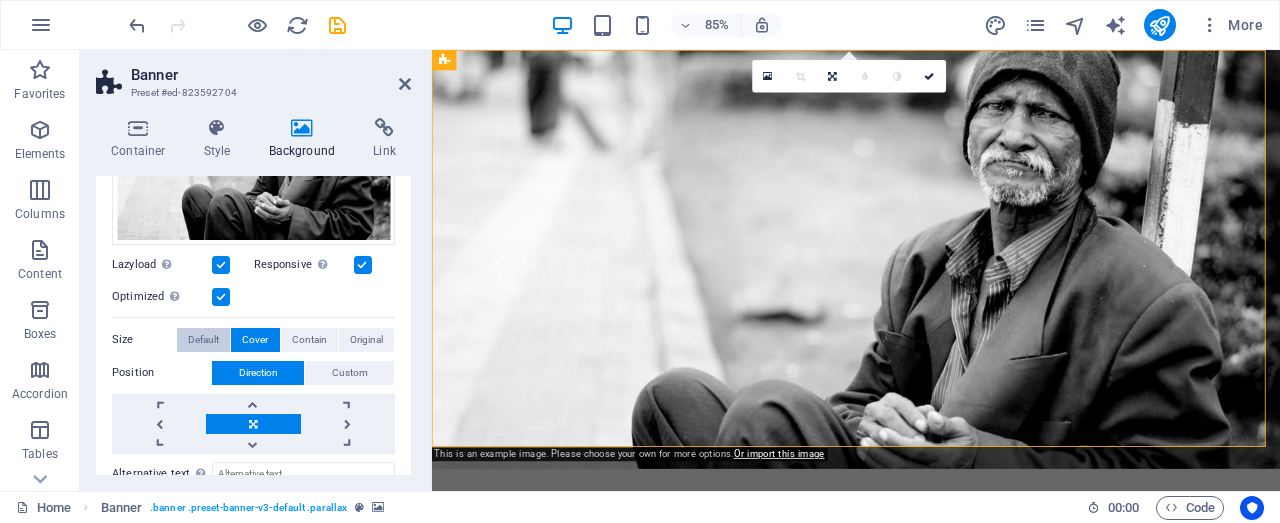 click on "Default" at bounding box center (203, 340) 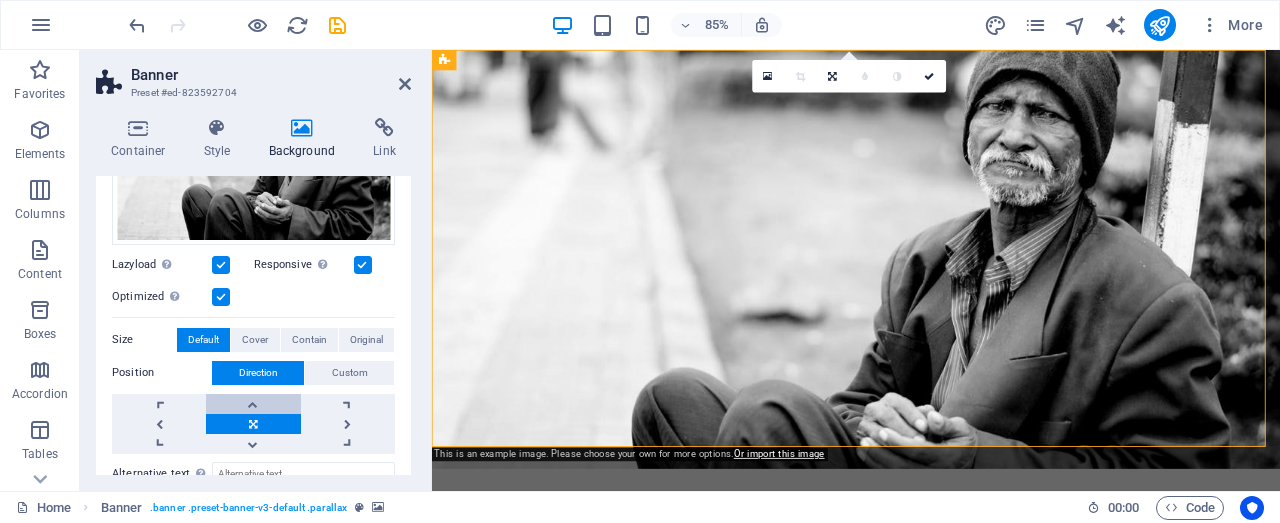 click at bounding box center (253, 404) 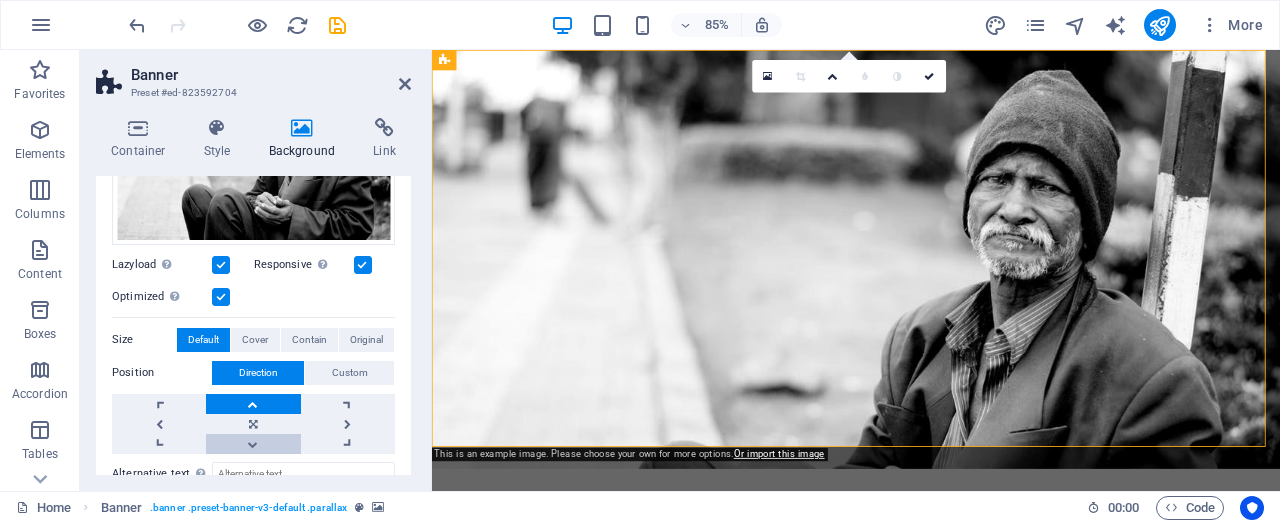 click at bounding box center [253, 444] 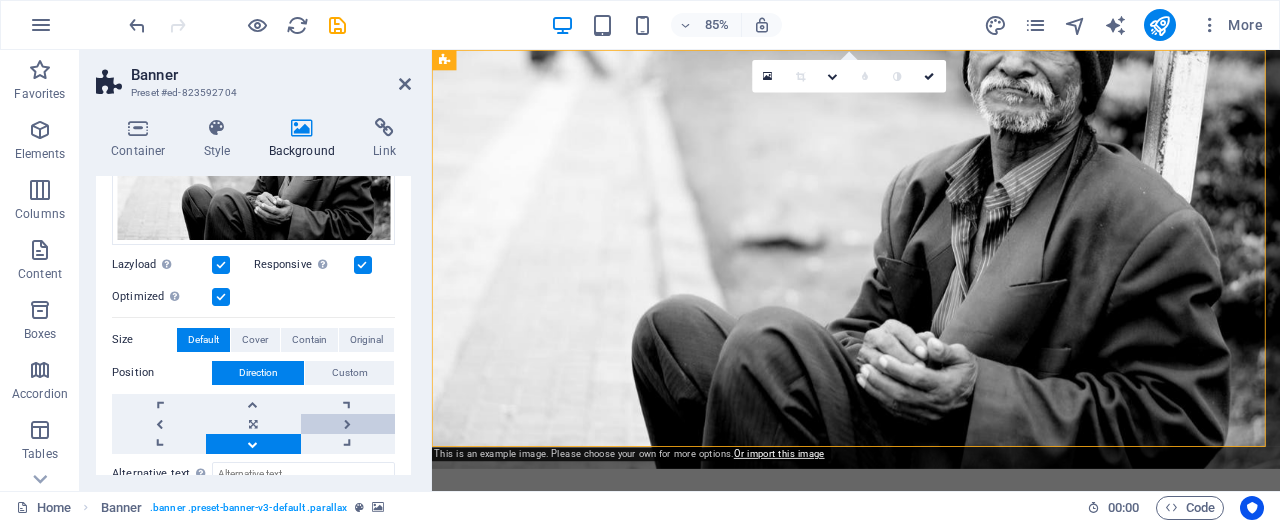 click at bounding box center [348, 424] 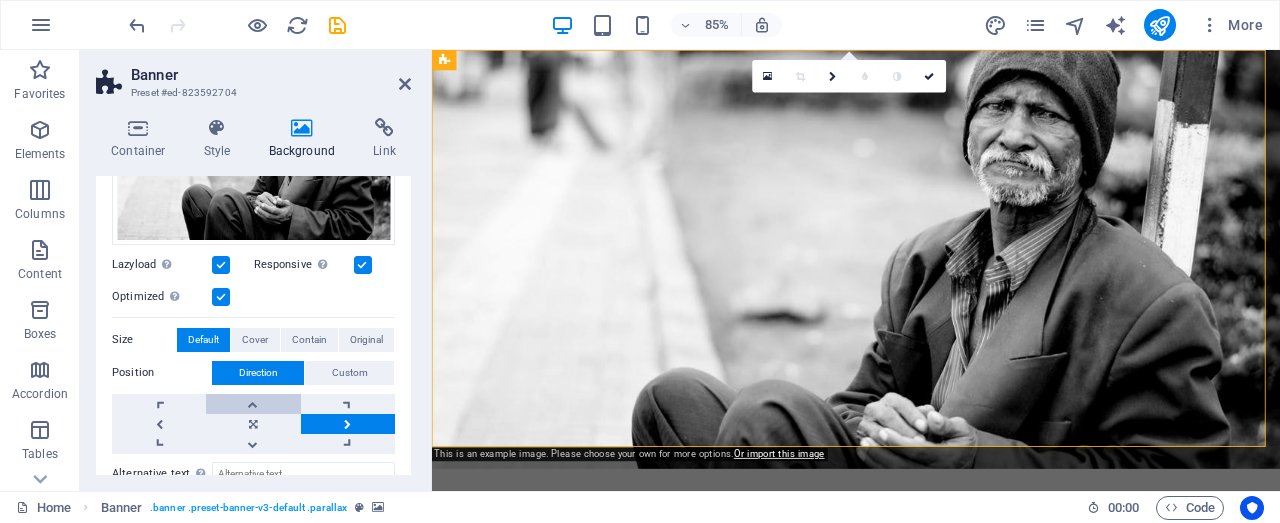 click at bounding box center [253, 404] 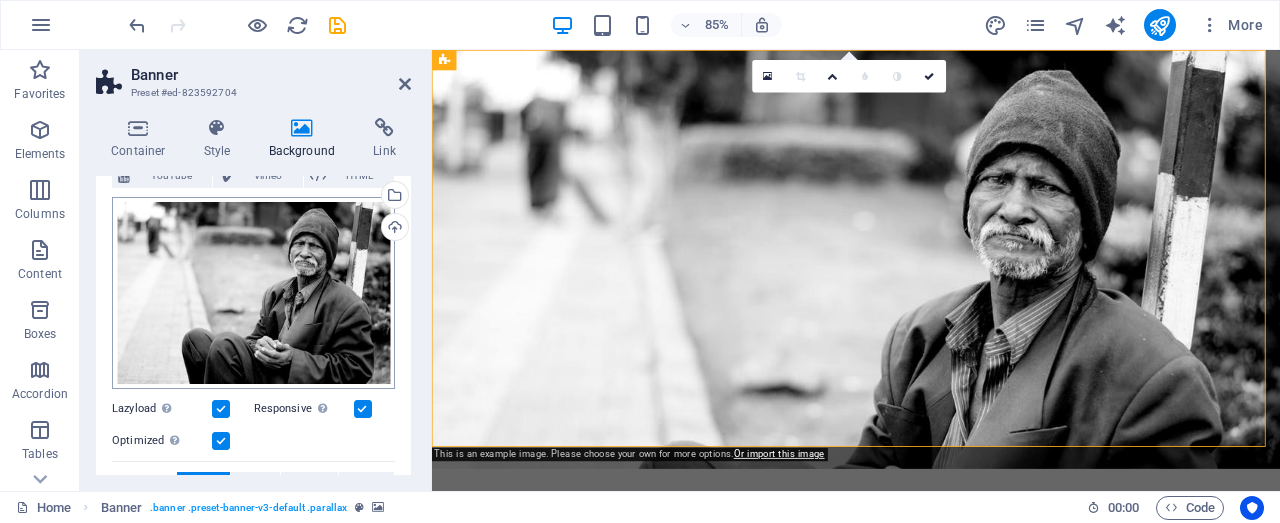 scroll, scrollTop: 56, scrollLeft: 0, axis: vertical 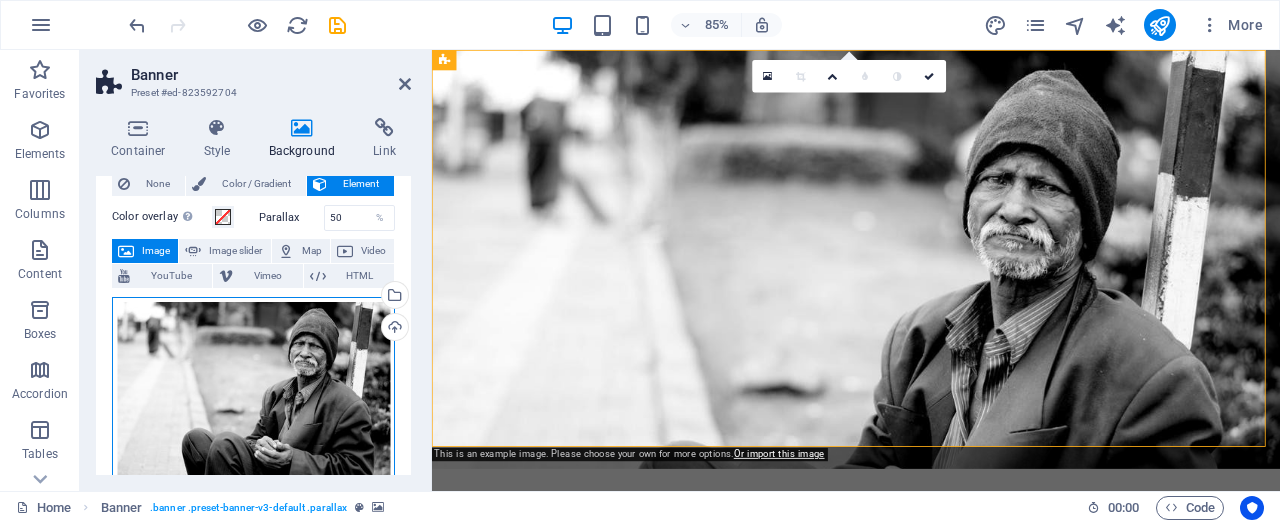 click on "Drag files here, click to choose files or select files from Files or our free stock photos & videos" at bounding box center [253, 393] 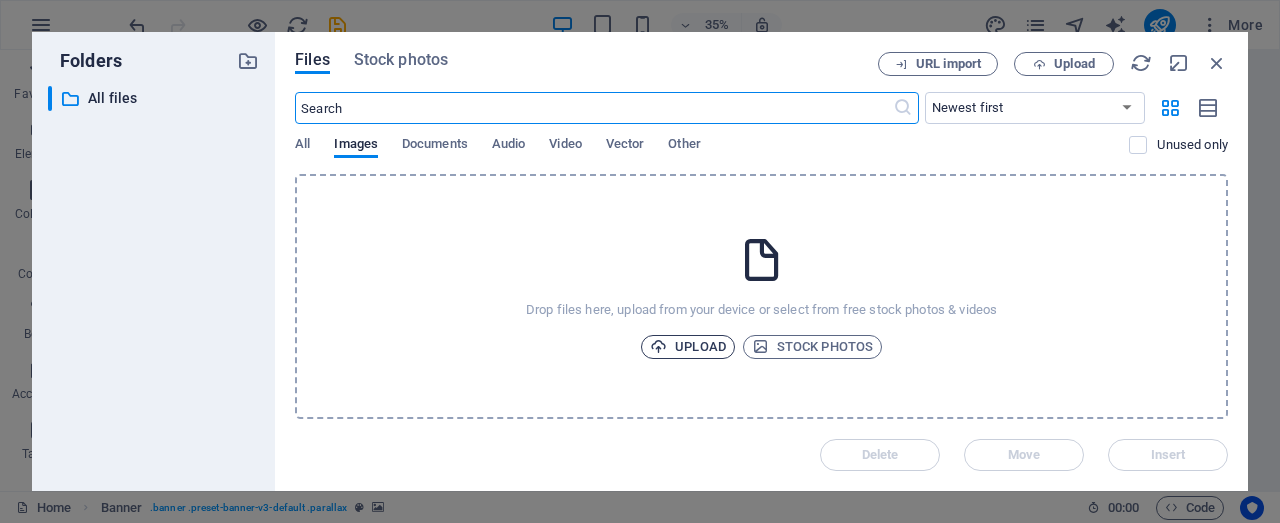 click on "Upload" at bounding box center [688, 347] 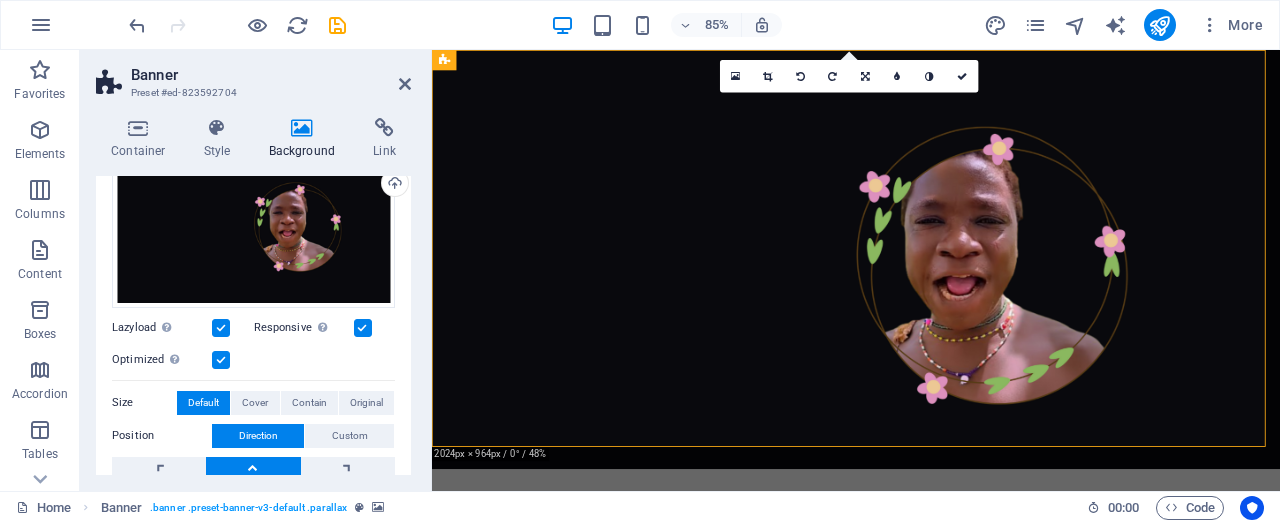 scroll, scrollTop: 300, scrollLeft: 0, axis: vertical 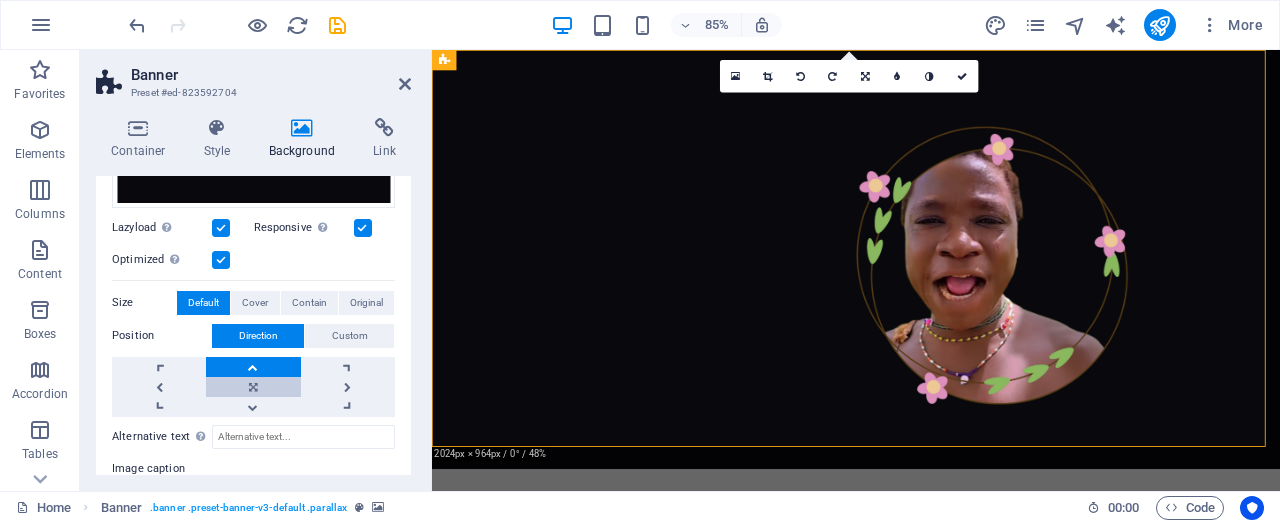 click at bounding box center (253, 387) 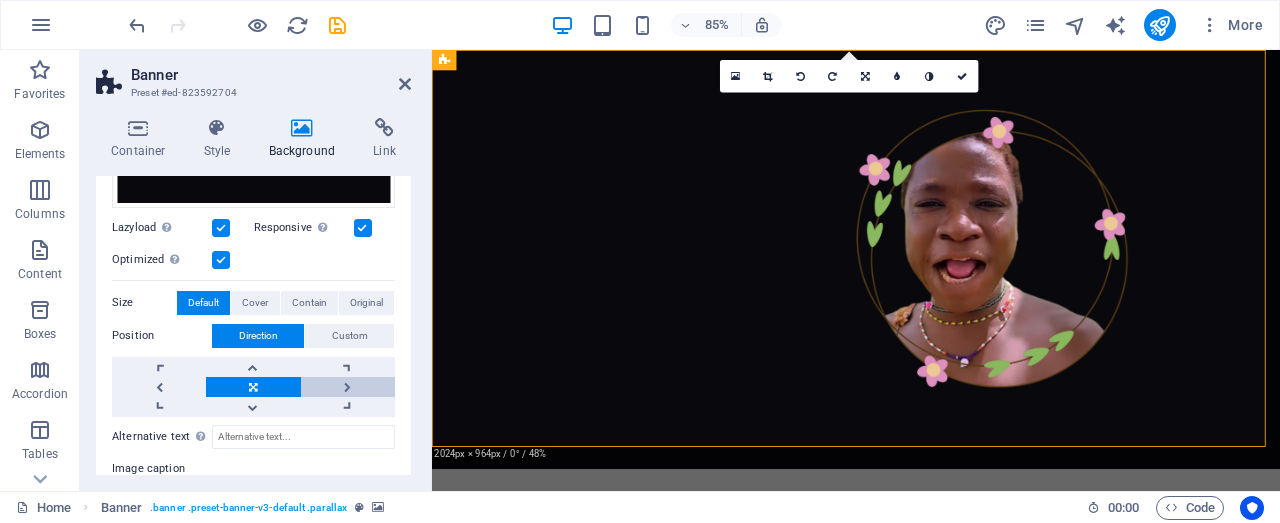 click at bounding box center [348, 387] 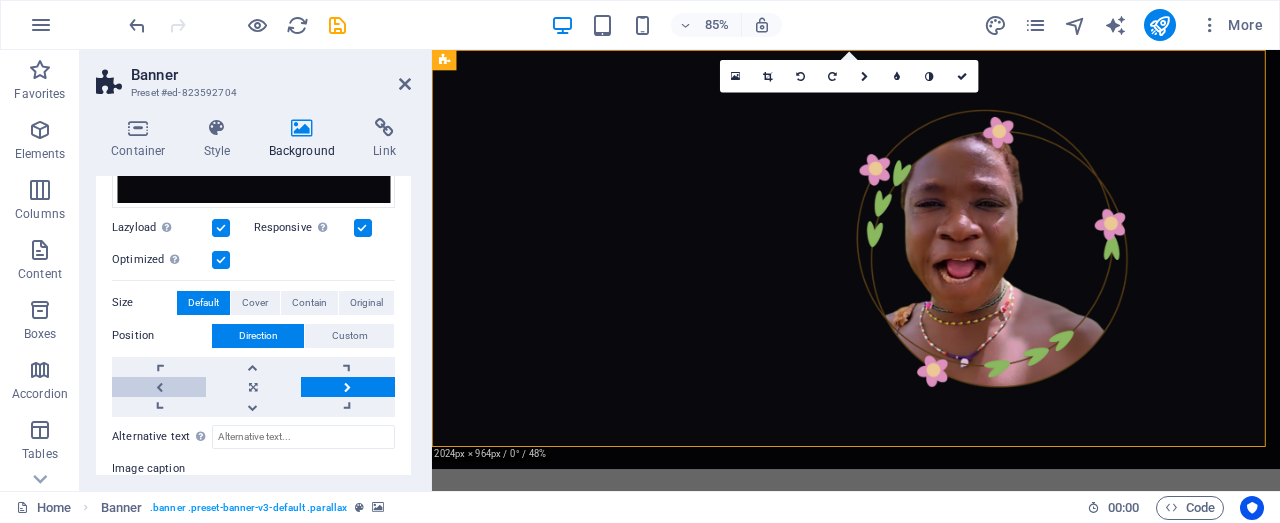click at bounding box center (159, 387) 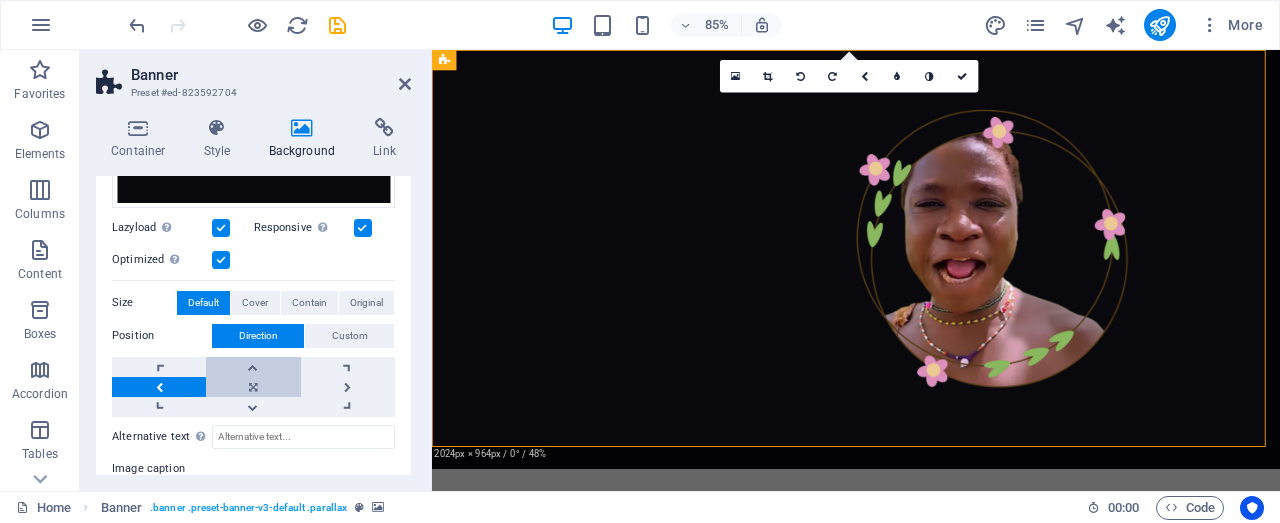 click at bounding box center (253, 387) 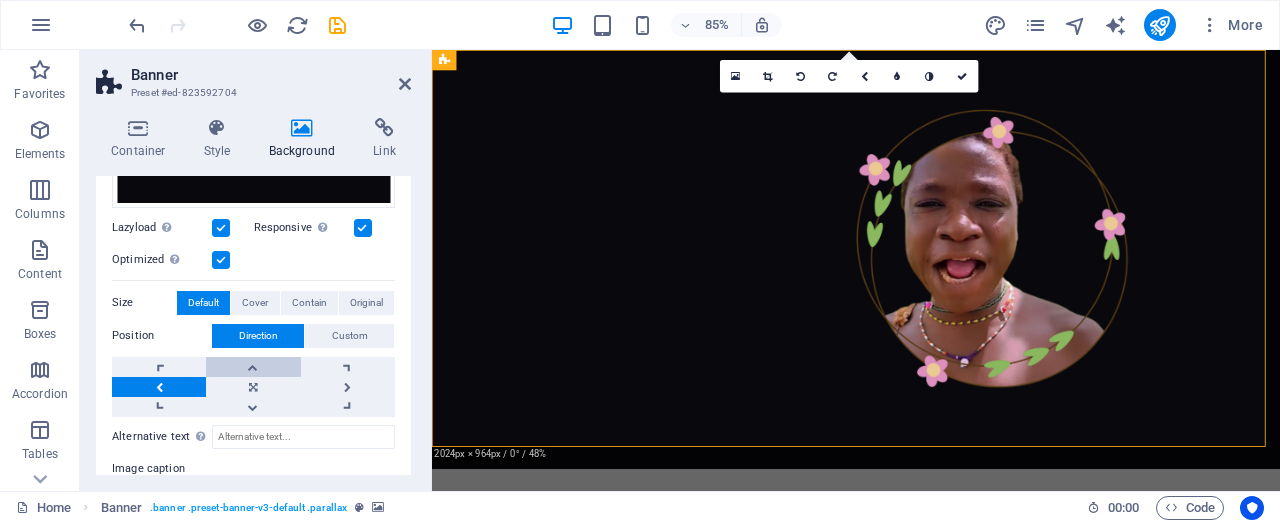 click at bounding box center (253, 367) 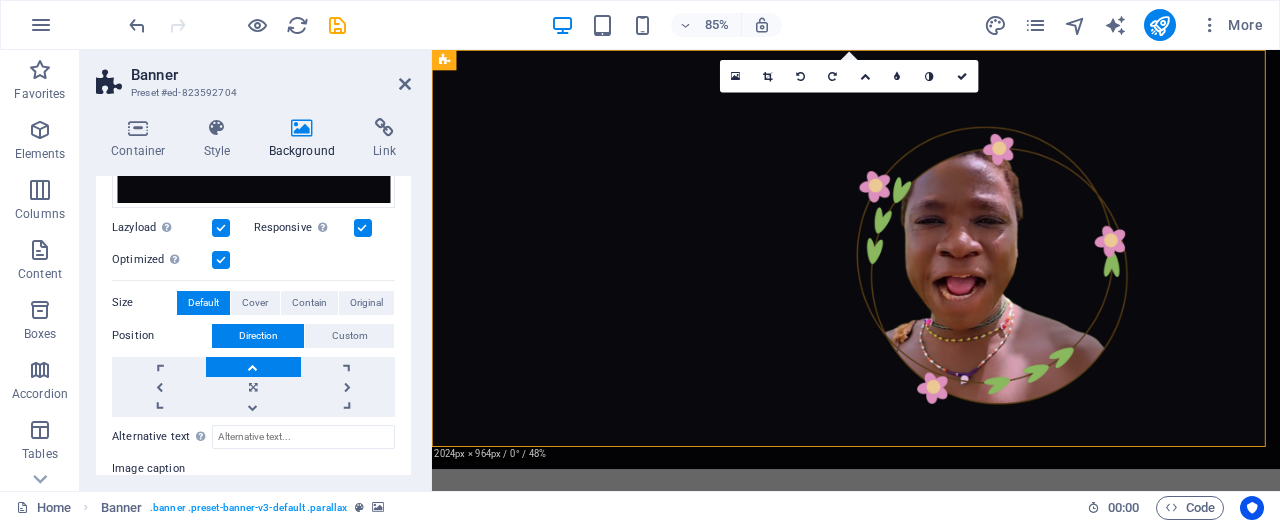 click at bounding box center [253, 367] 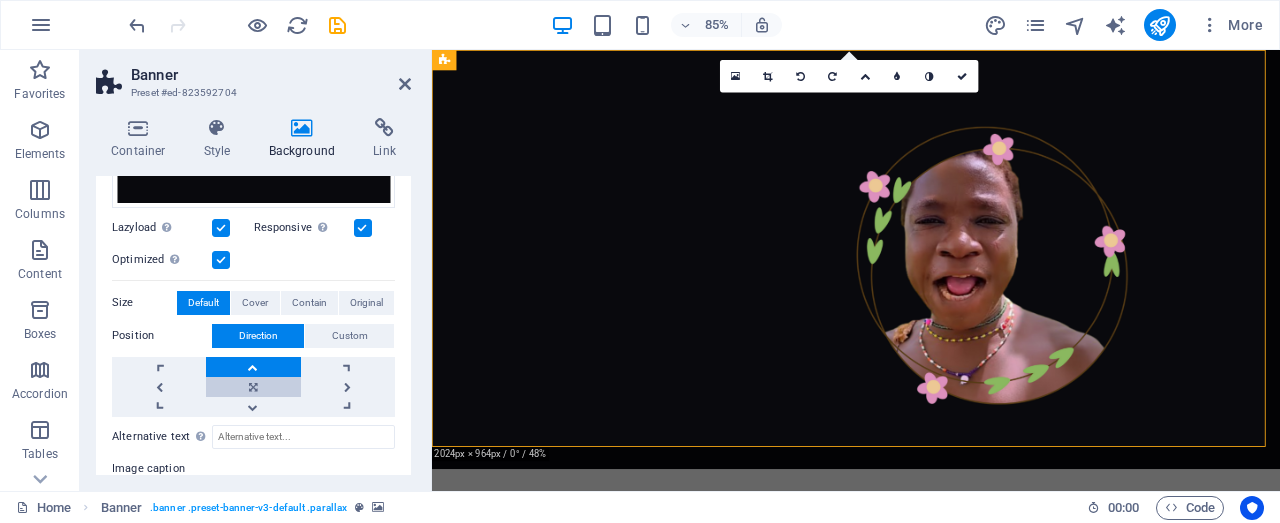 click at bounding box center (253, 387) 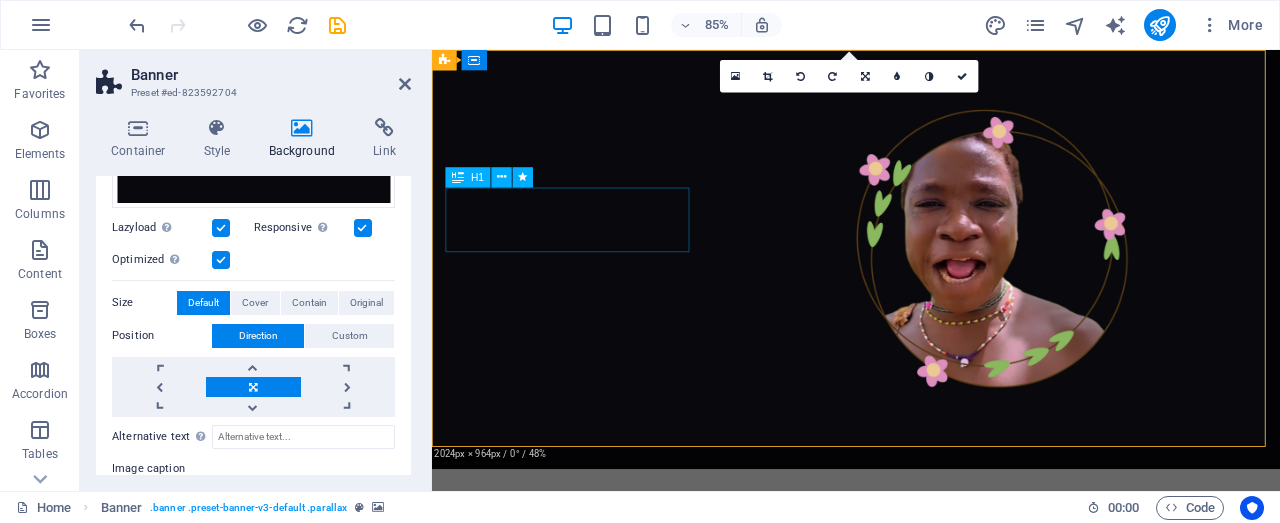 click on "Dudukwe" at bounding box center (931, 608) 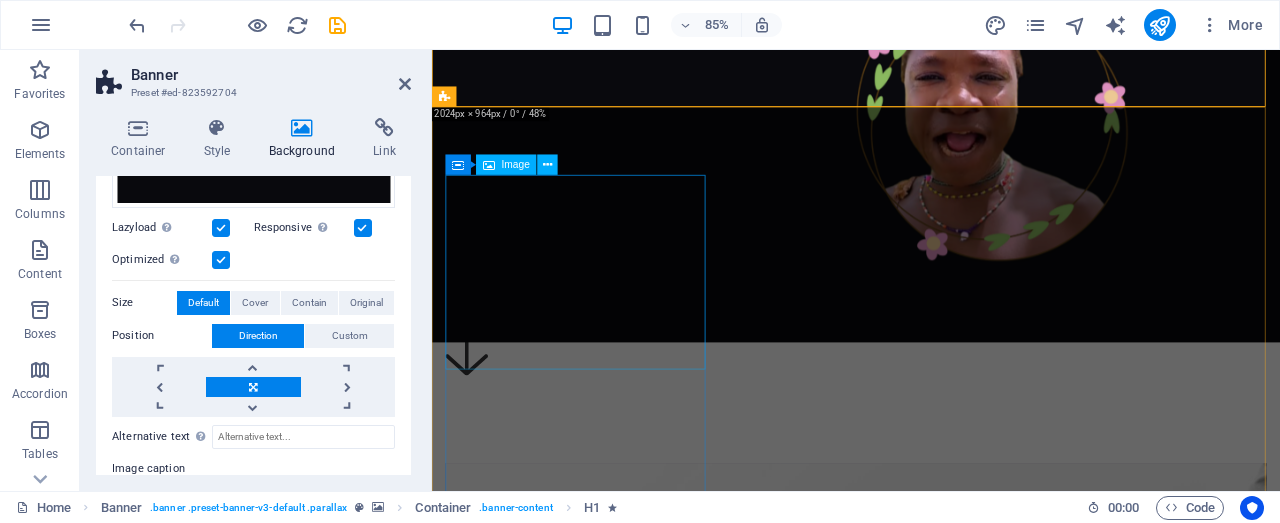 scroll, scrollTop: 400, scrollLeft: 0, axis: vertical 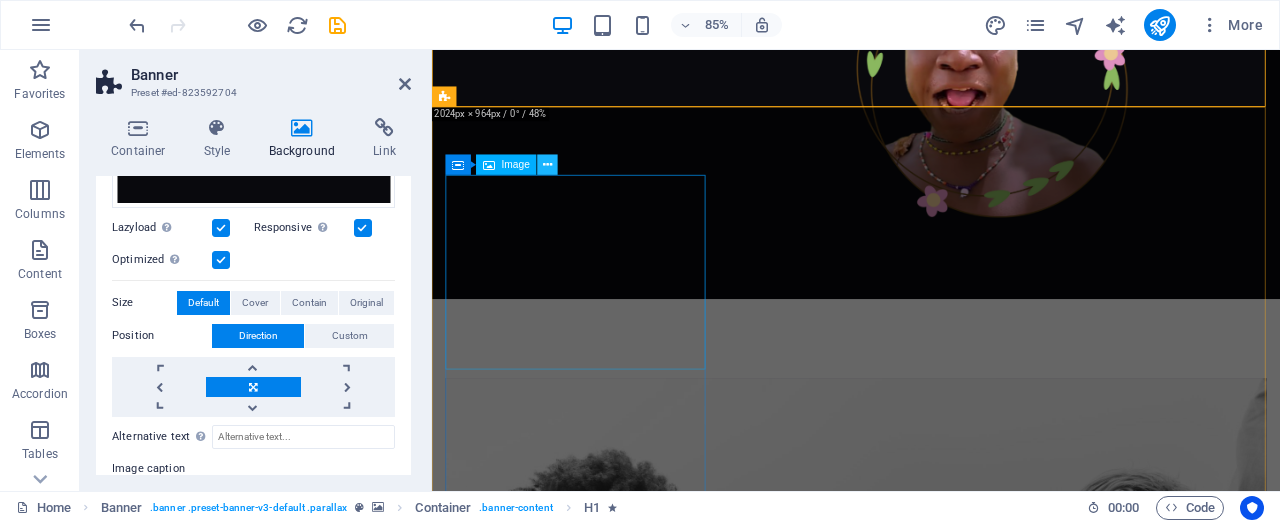 click at bounding box center [547, 165] 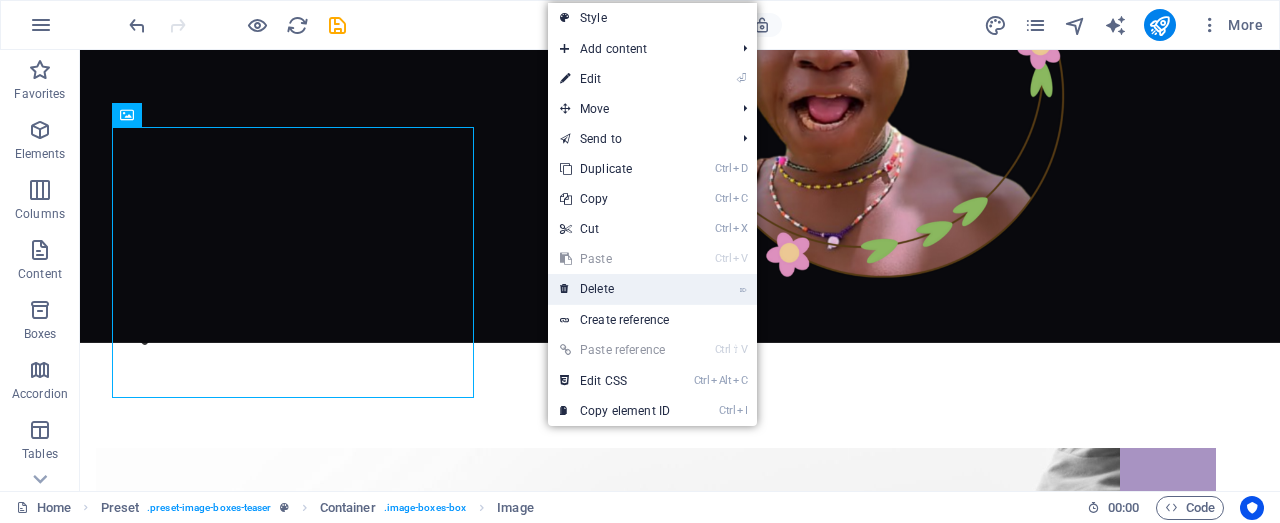 click on "⌦  Delete" at bounding box center (615, 289) 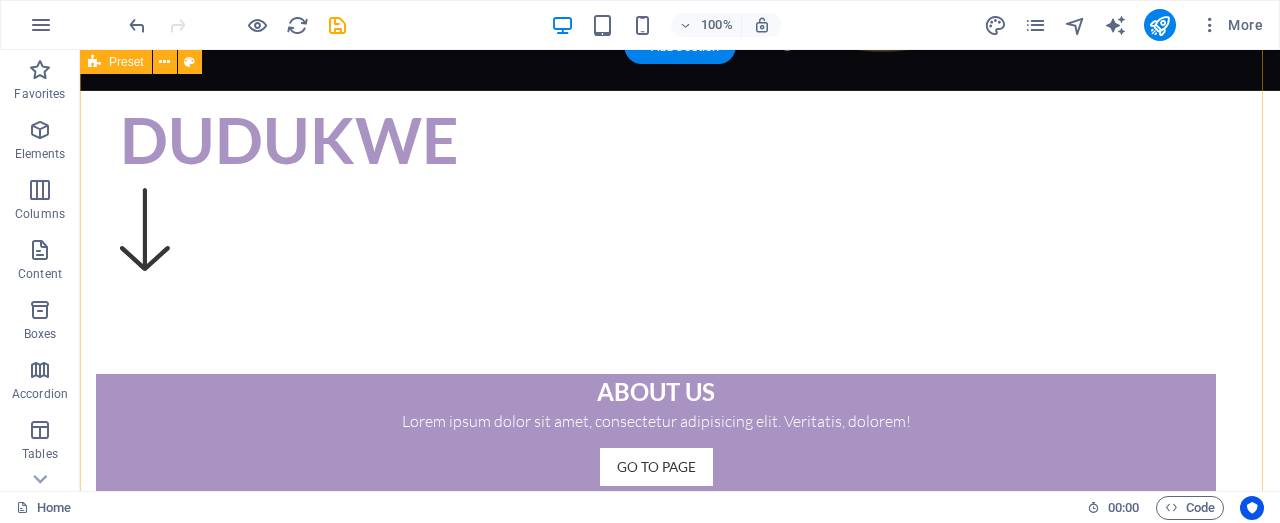 click on "About us Lorem ipsum dolor sit amet, consectetur adipisicing elit. Veritatis, dolorem!   Go to Page What we do Lorem ipsum dolor sit amet, consectetur adipisicing elit. Veritatis, dolorem!   Go to Page Projects Lorem ipsum dolor sit amet, consectetur adipisicing elit. Veritatis, dolorem!   Go to Page" at bounding box center (680, 1440) 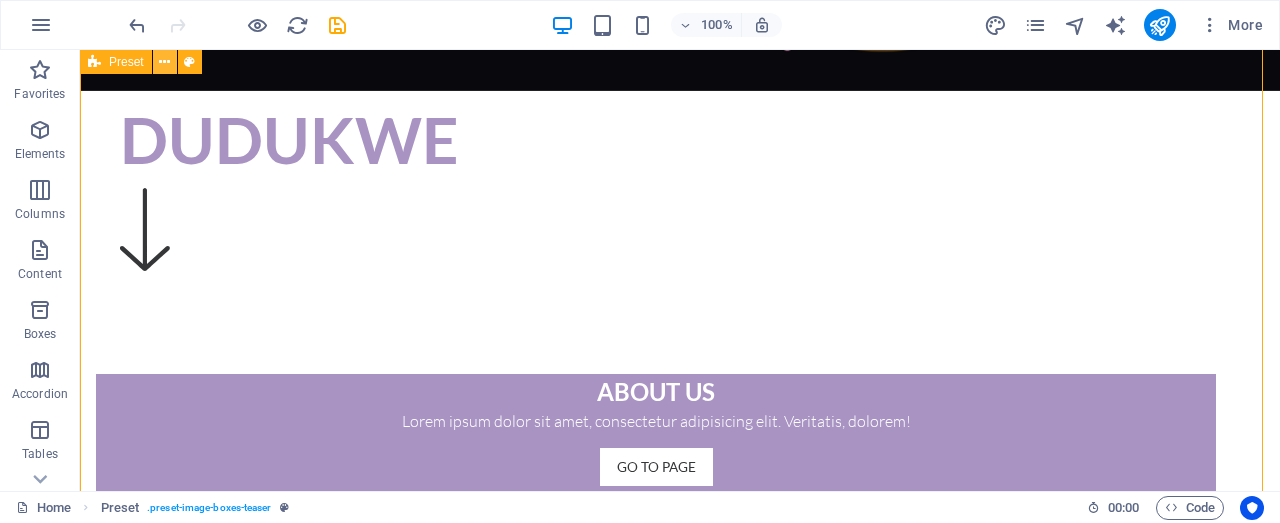 click at bounding box center (164, 62) 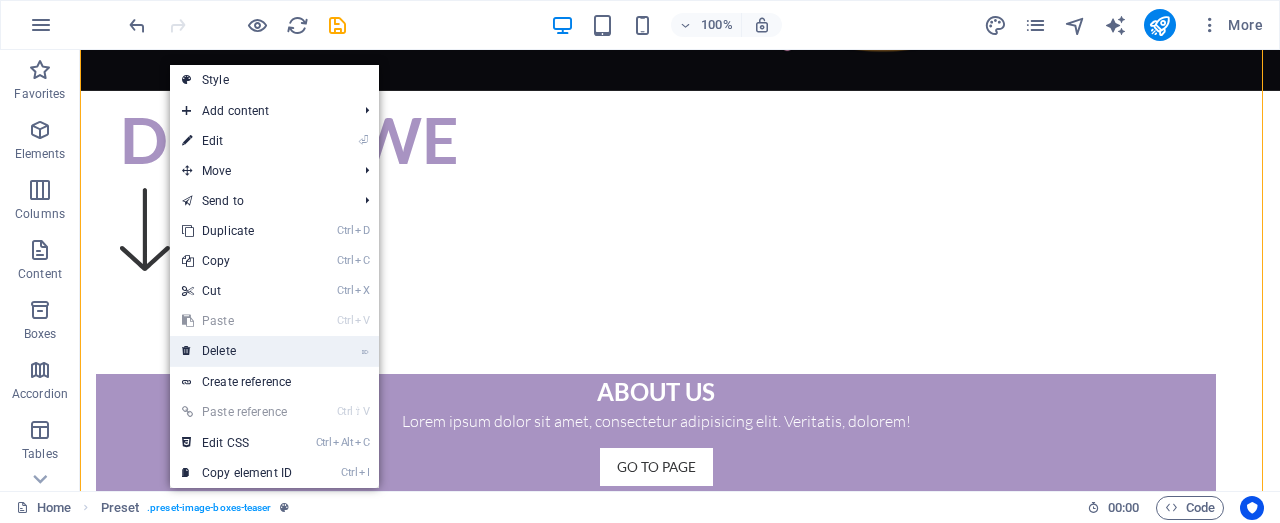 click on "⌦  Delete" at bounding box center [237, 351] 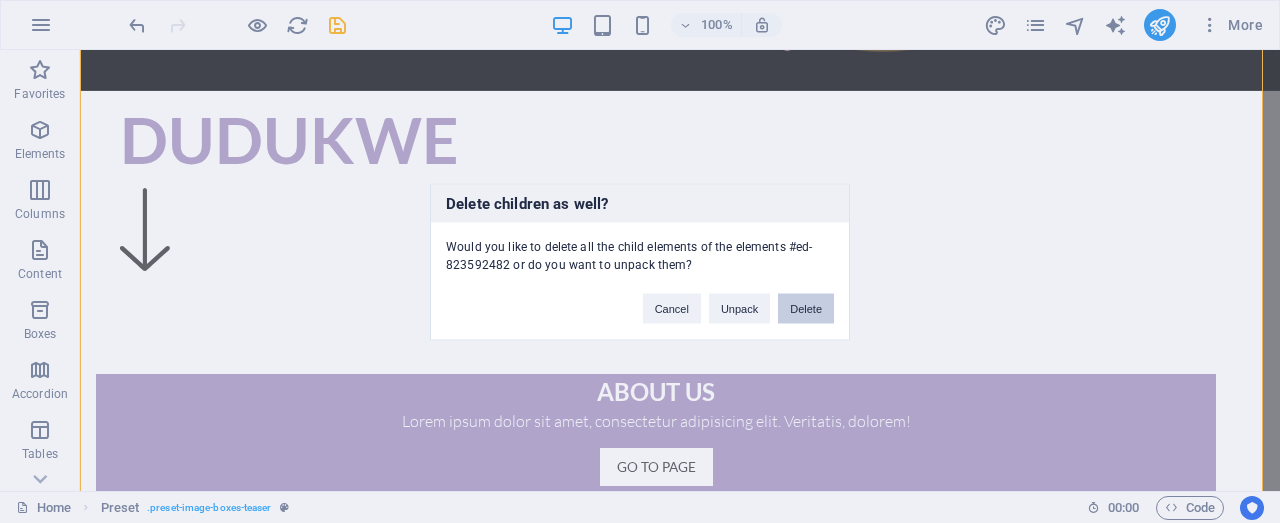 click on "Delete" at bounding box center [806, 308] 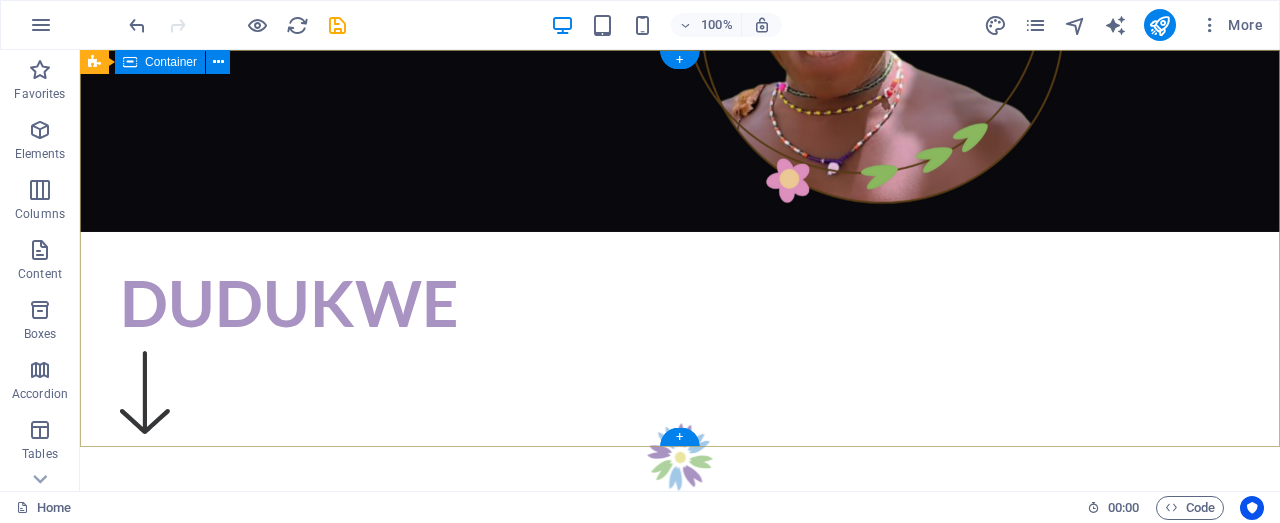 scroll, scrollTop: 0, scrollLeft: 0, axis: both 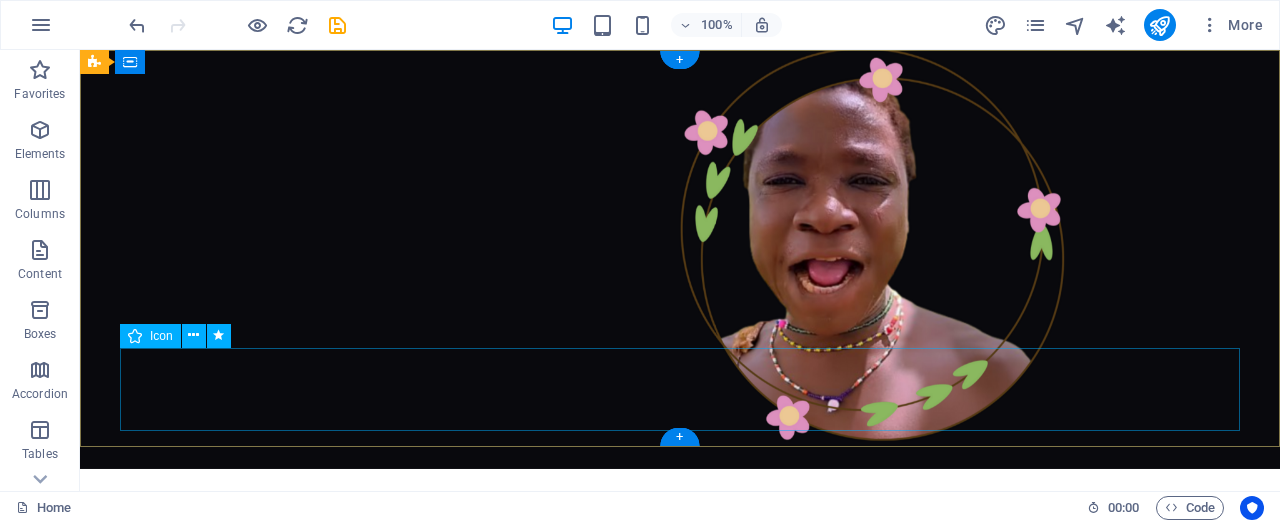 click at bounding box center [680, 633] 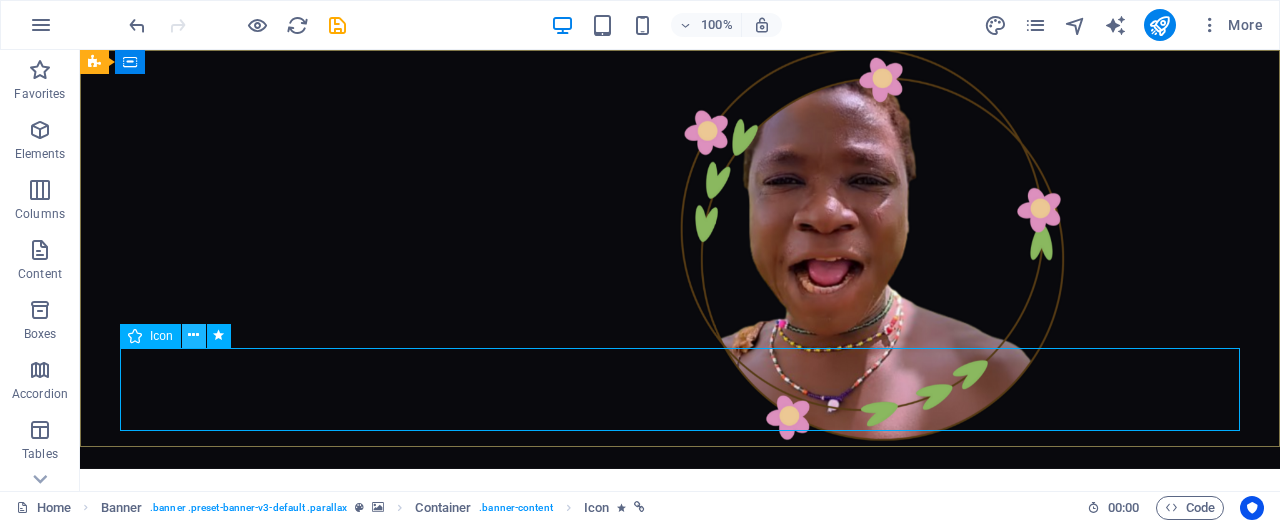 click at bounding box center (193, 335) 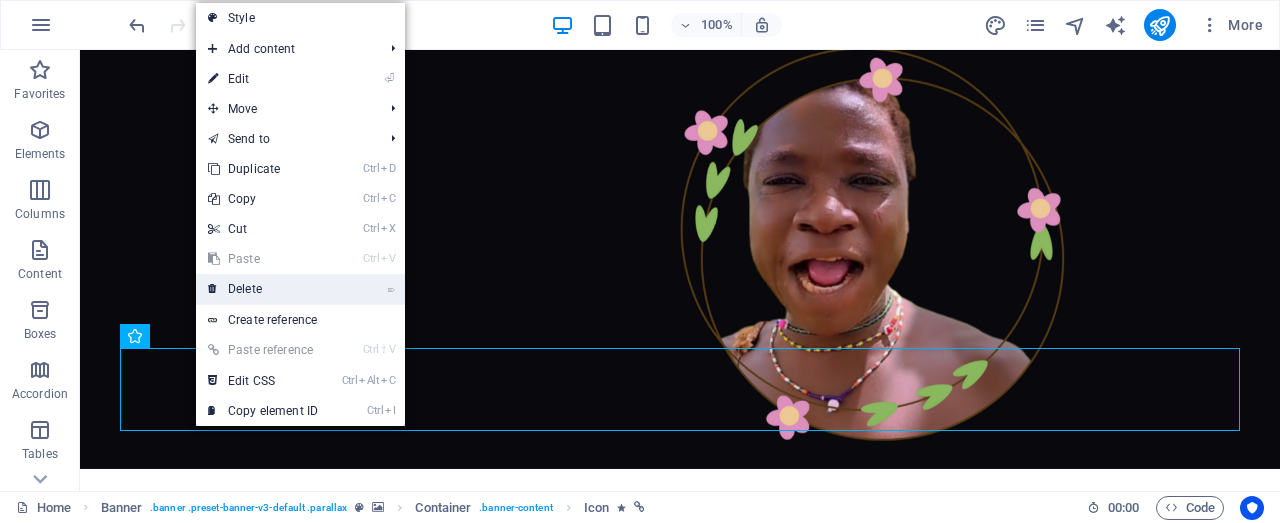 click on "⌦  Delete" at bounding box center (263, 289) 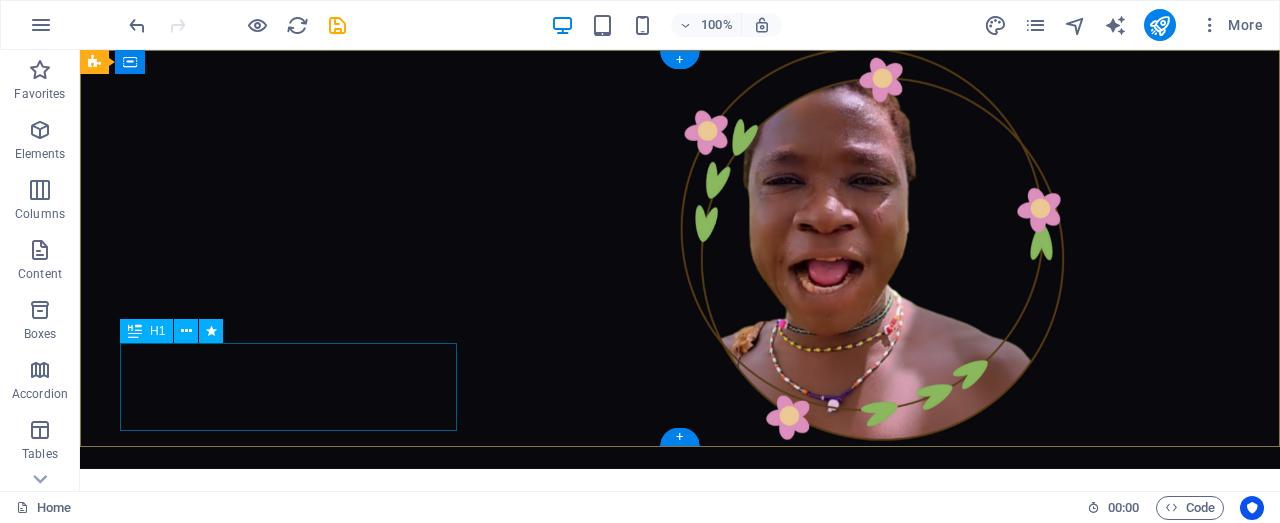 click on "Dudukwe" at bounding box center [680, 540] 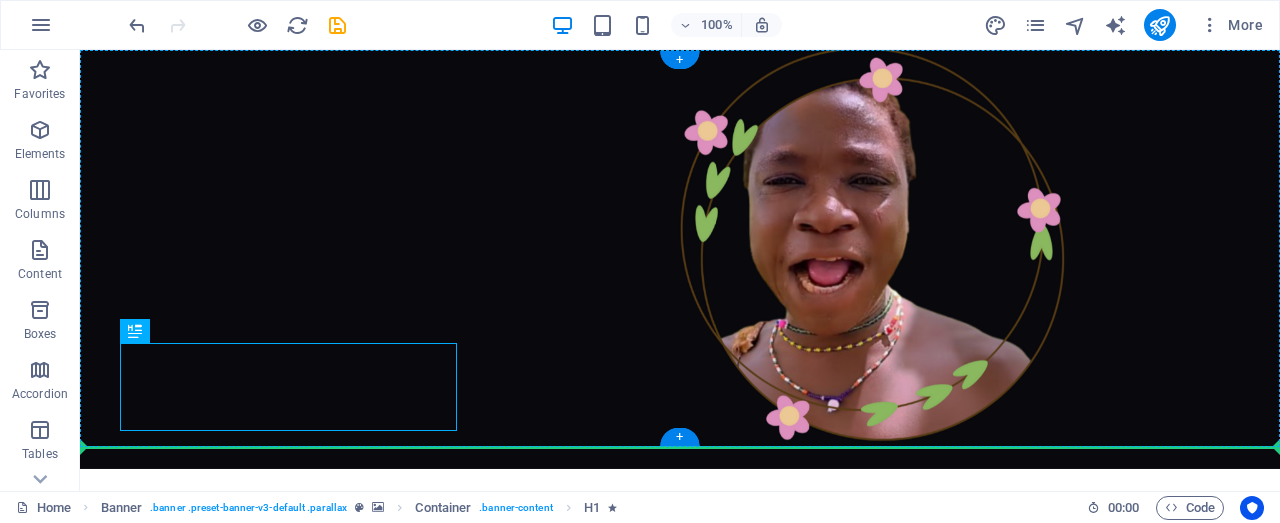 drag, startPoint x: 310, startPoint y: 383, endPoint x: 308, endPoint y: 214, distance: 169.01184 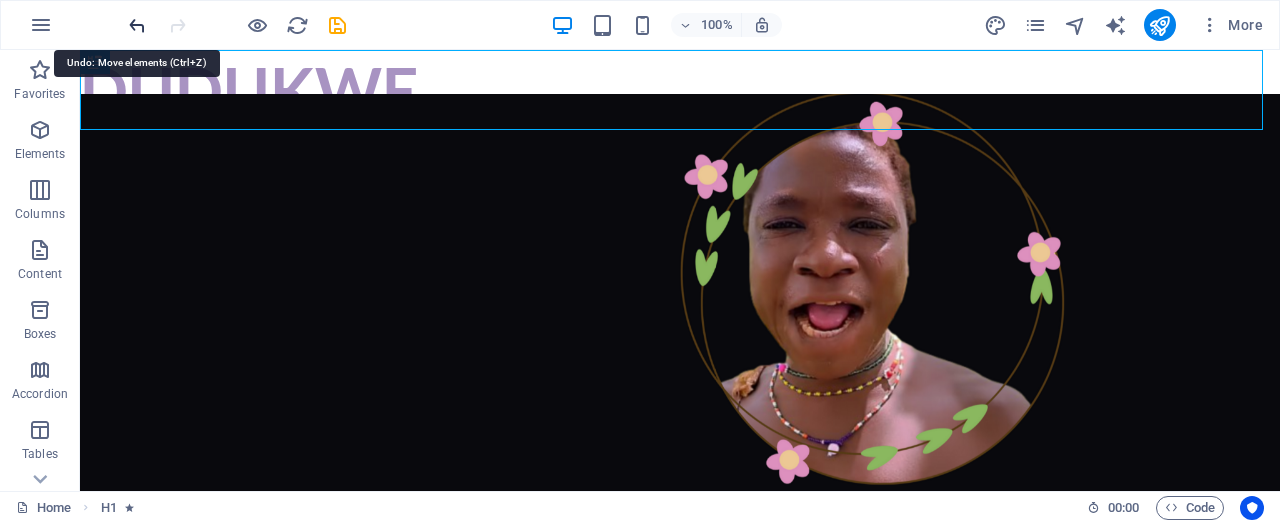 click at bounding box center (137, 25) 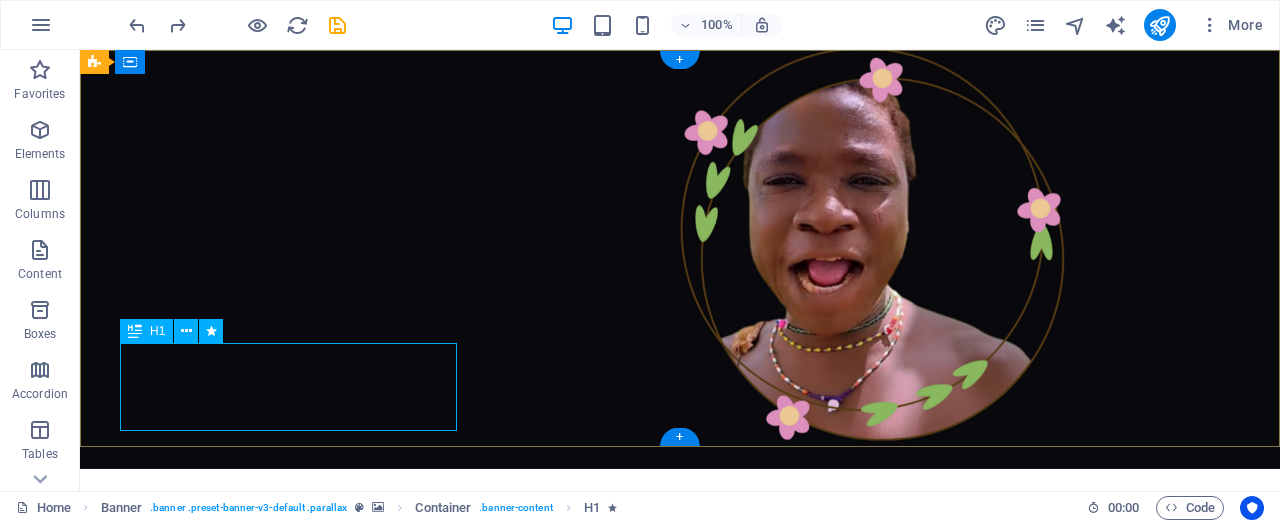 click on "Dudukwe" at bounding box center [680, 536] 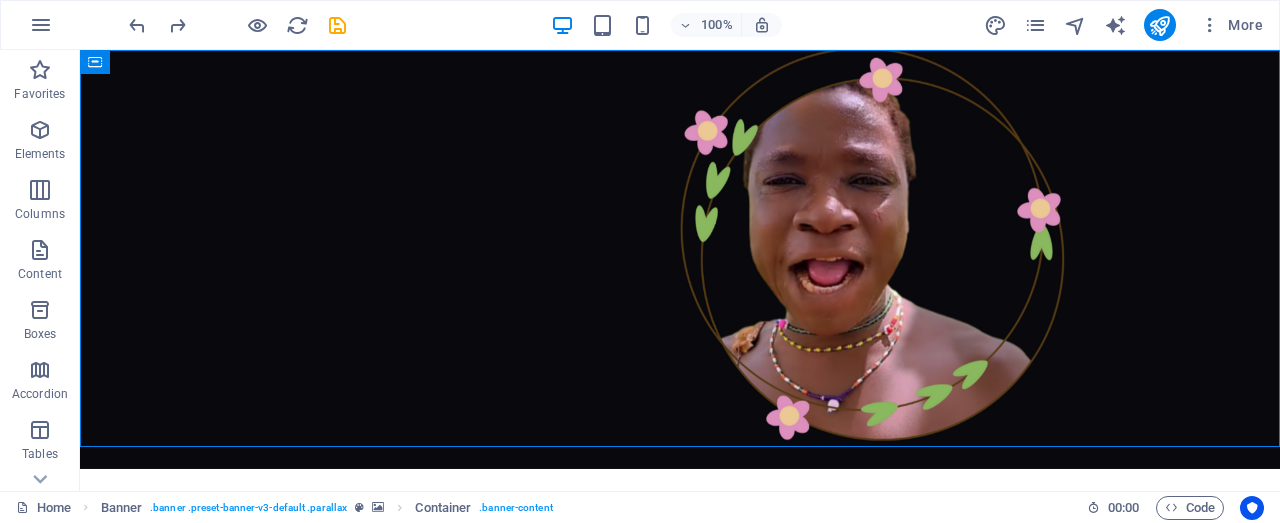 click on "Skip to main content
Dudukwe" at bounding box center [680, 327] 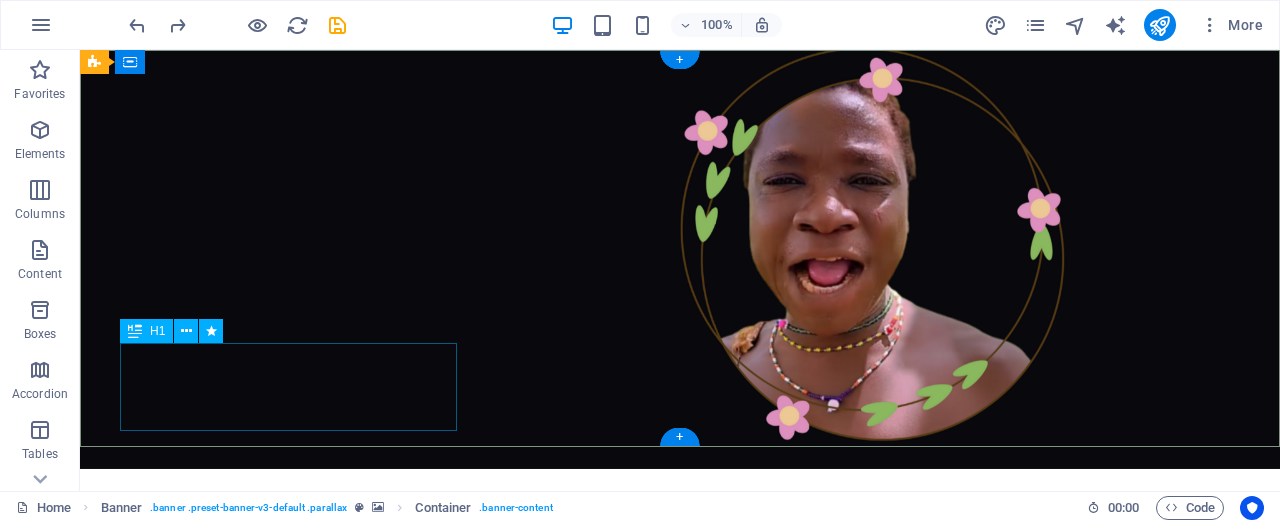 click on "Dudukwe" at bounding box center (680, 540) 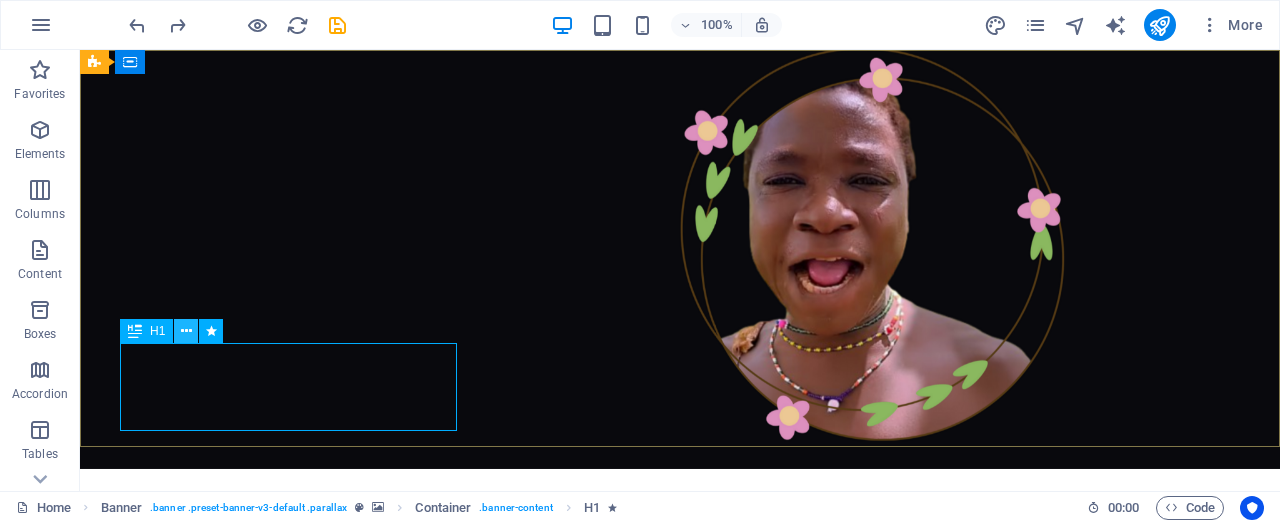 click at bounding box center [186, 331] 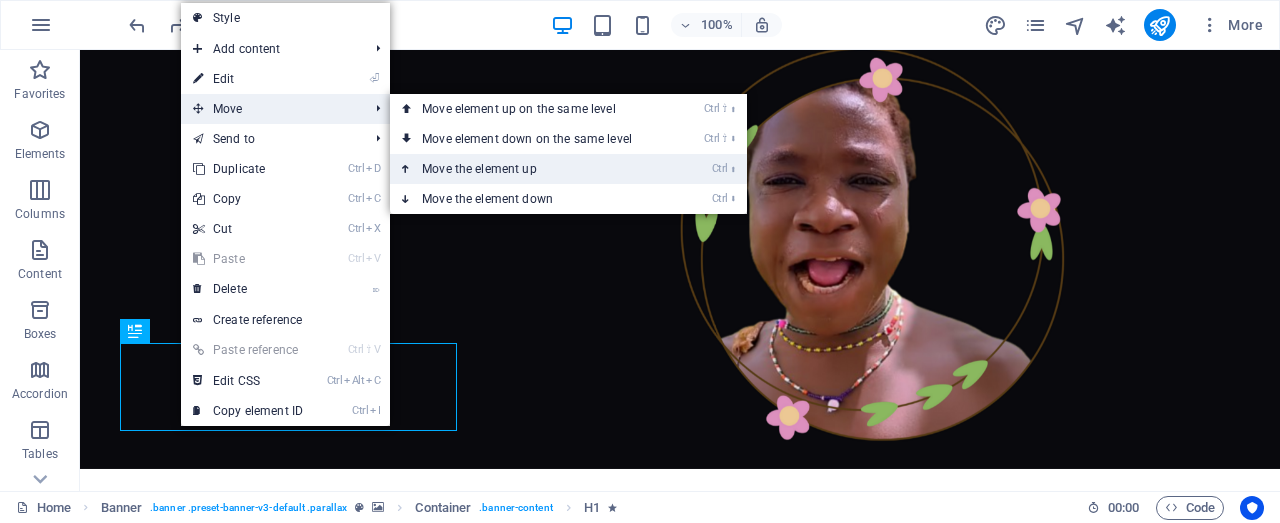 click on "Ctrl ⬆  Move the element up" at bounding box center [531, 169] 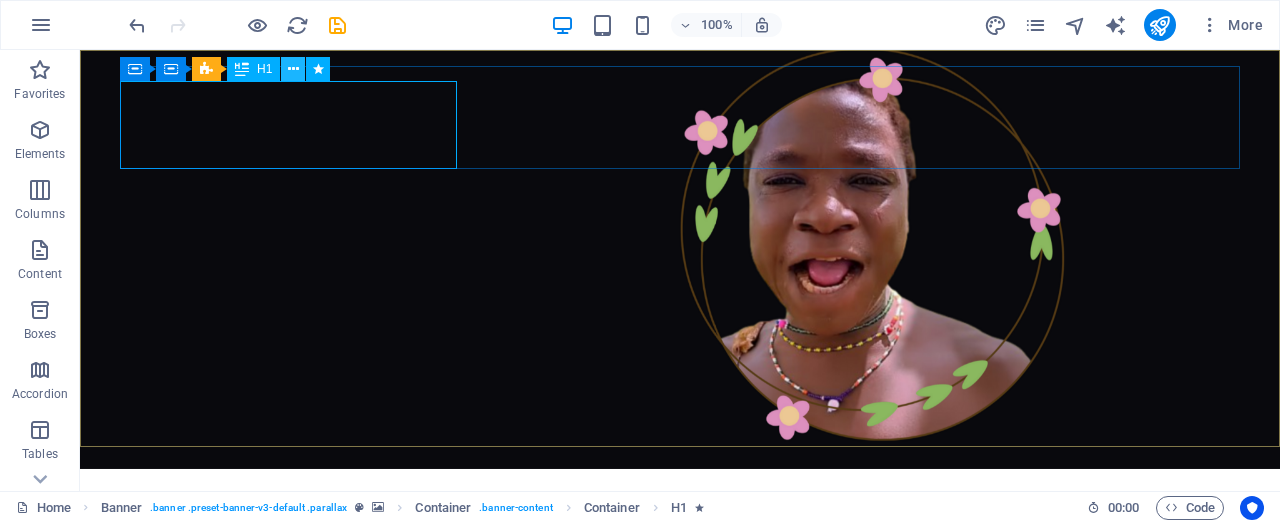 click at bounding box center (293, 69) 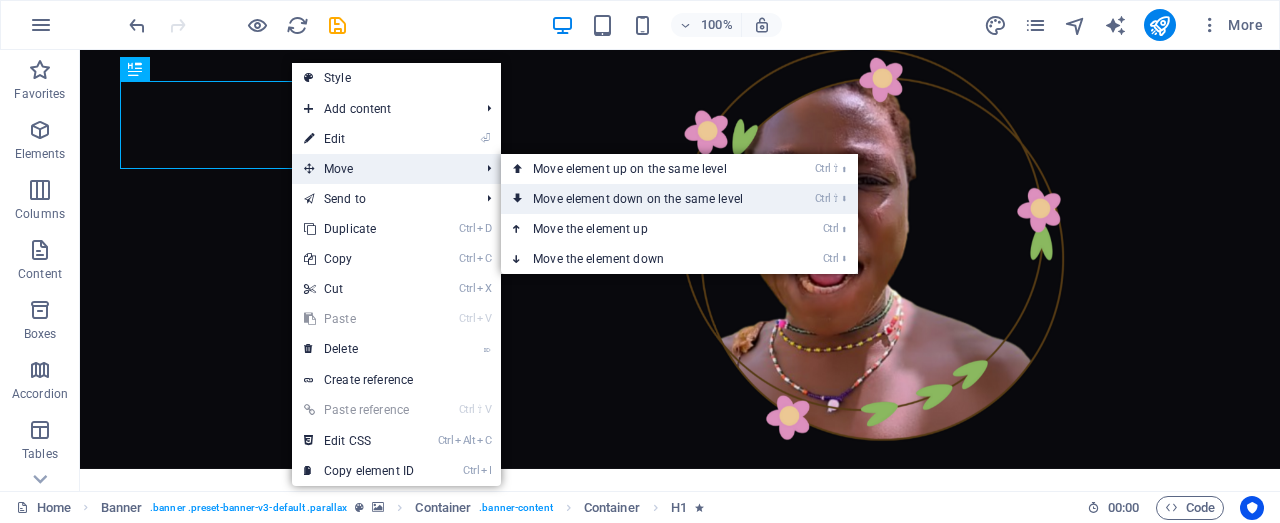 click on "Ctrl ⇧ ⬇  Move element down on the same level" at bounding box center [642, 199] 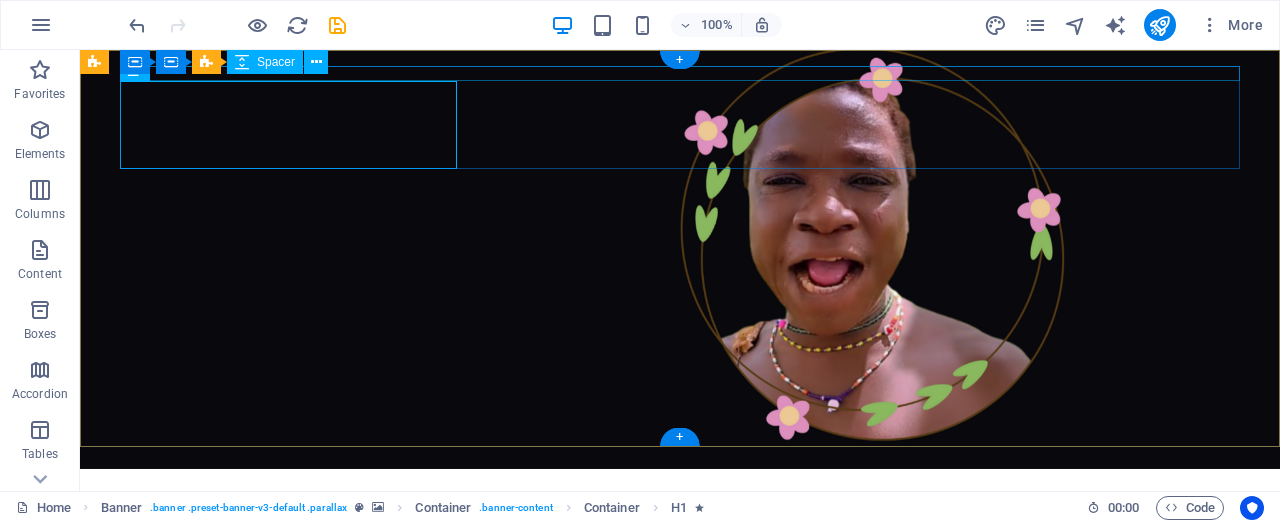 click on "Dudukwe" at bounding box center (680, 540) 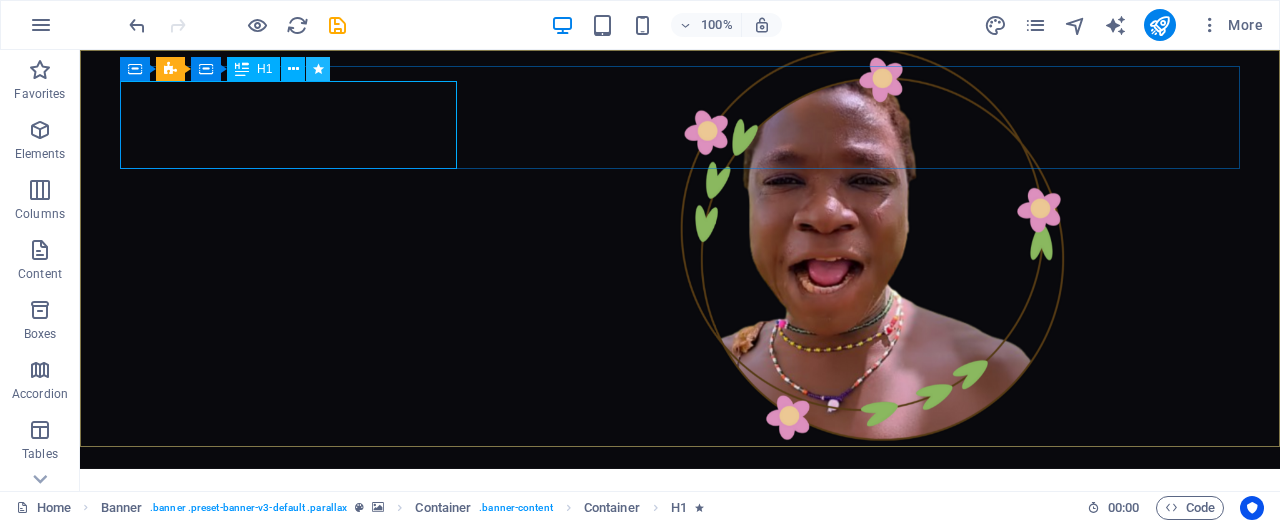 click at bounding box center (318, 69) 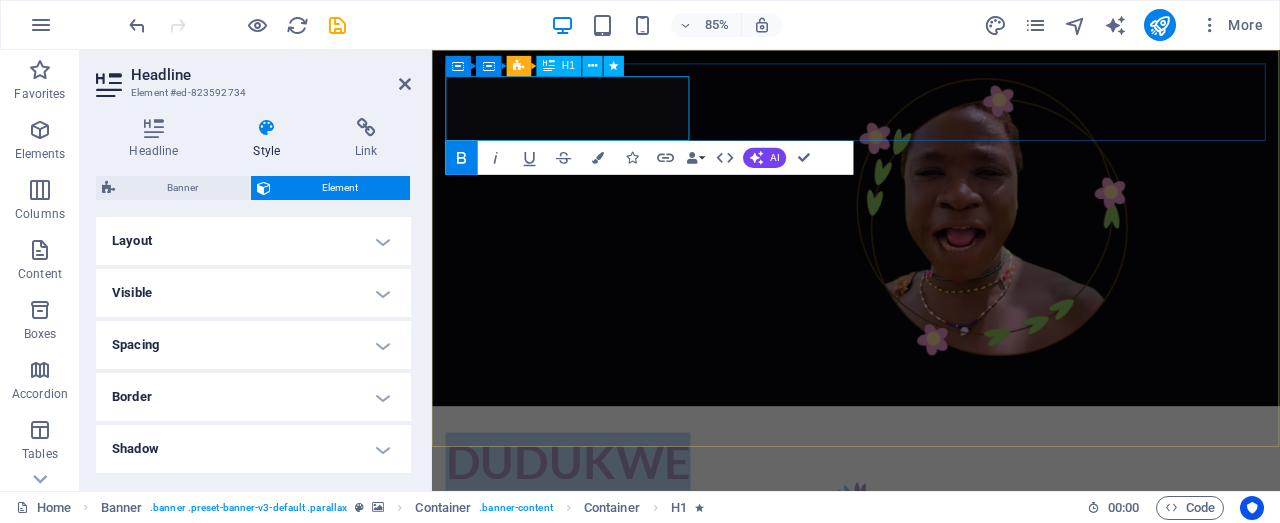 click on "Dudukwe" at bounding box center (592, 534) 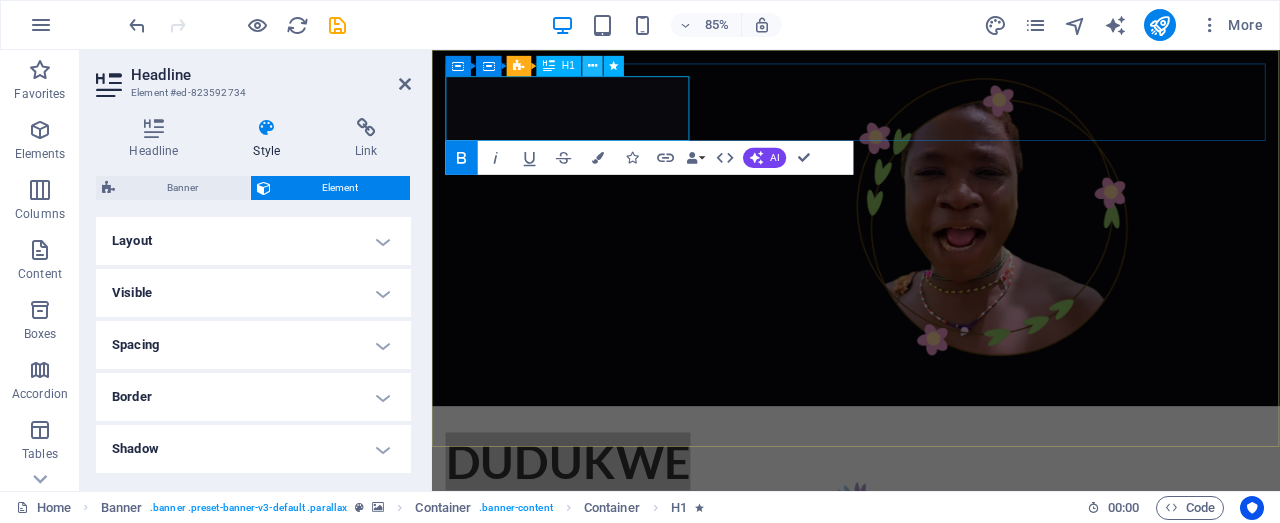 click at bounding box center (592, 66) 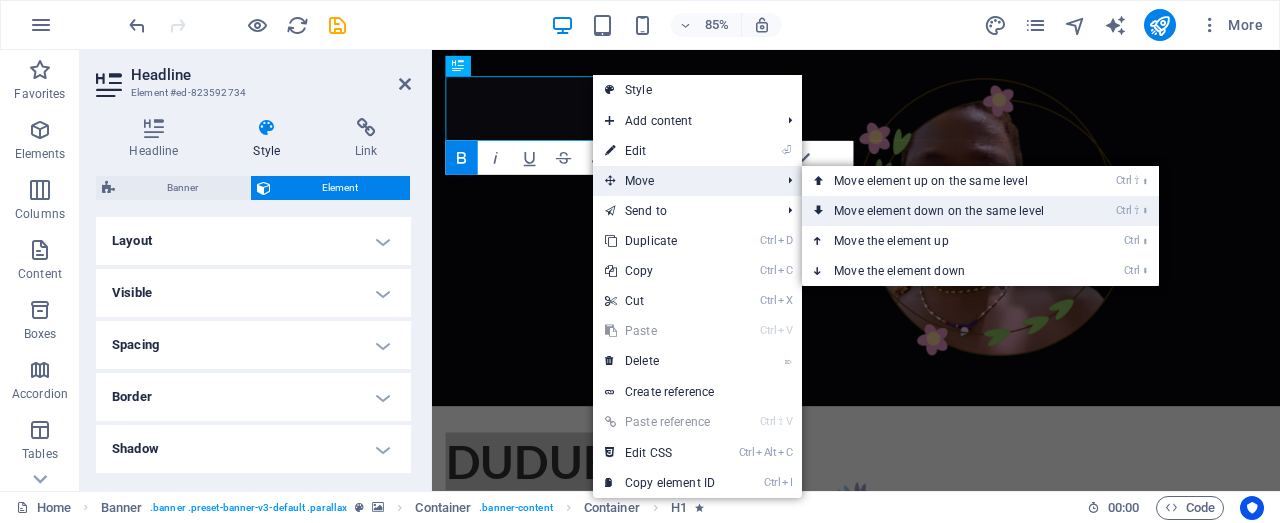 click on "Ctrl ⇧ ⬇  Move element down on the same level" at bounding box center (943, 211) 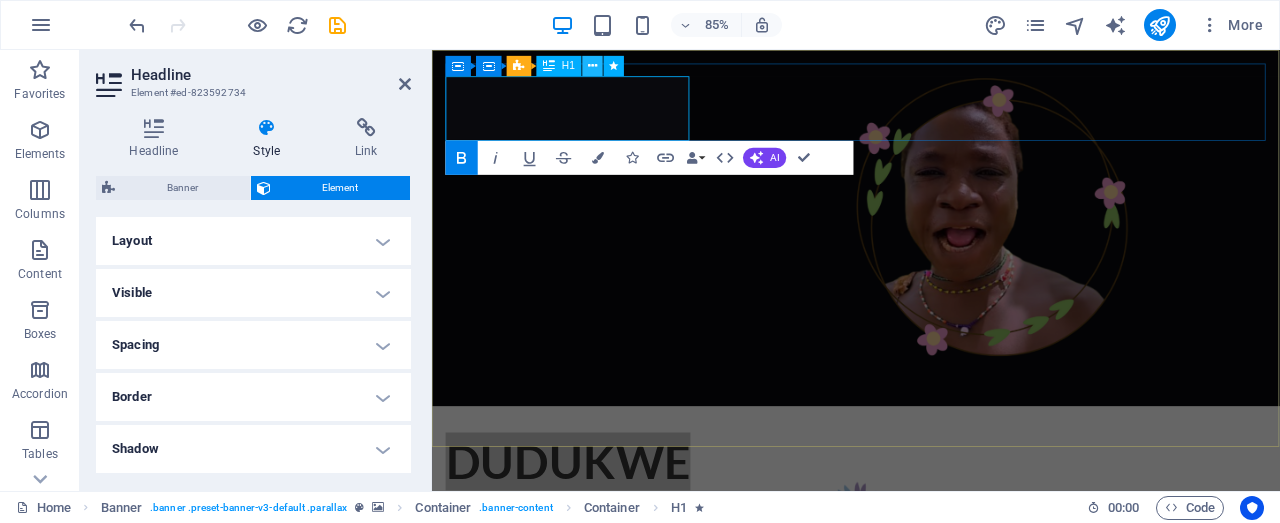 click at bounding box center [593, 66] 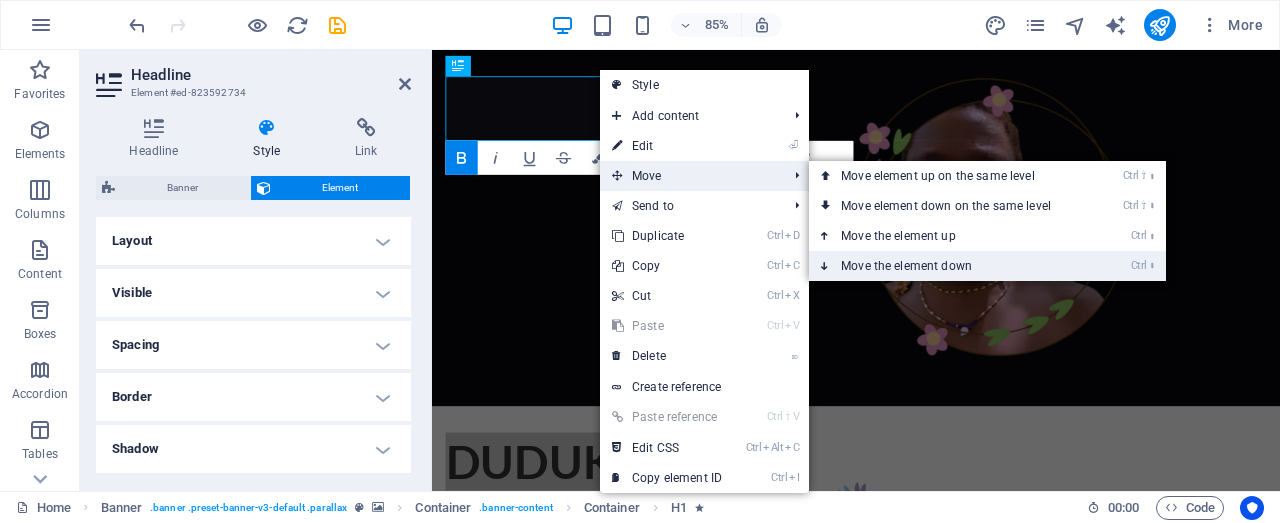 click on "Ctrl ⬇  Move the element down" at bounding box center (950, 266) 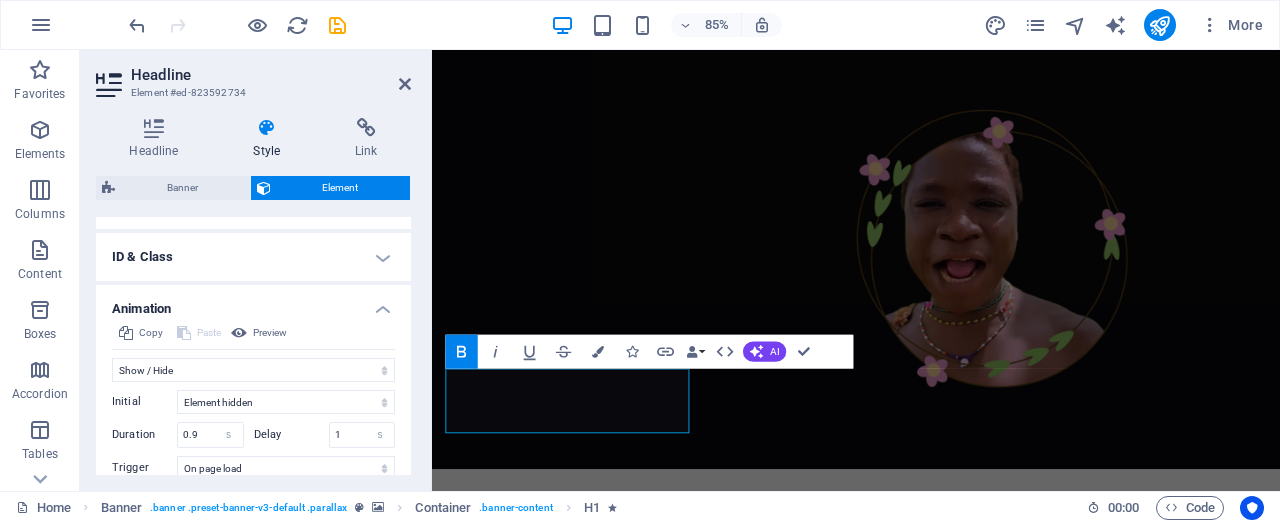 scroll, scrollTop: 500, scrollLeft: 0, axis: vertical 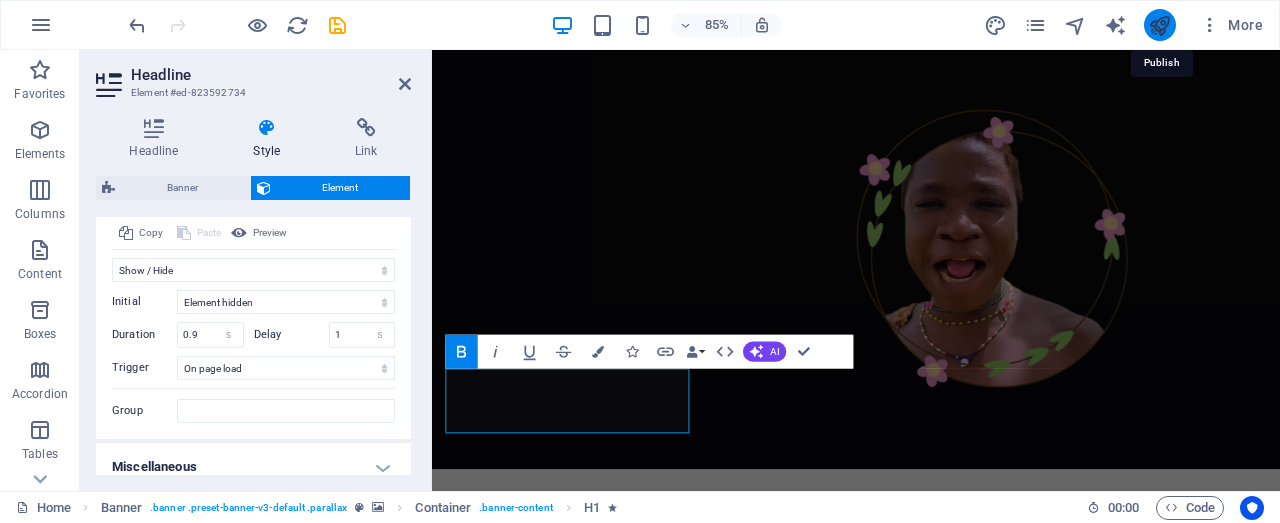 click at bounding box center (1159, 25) 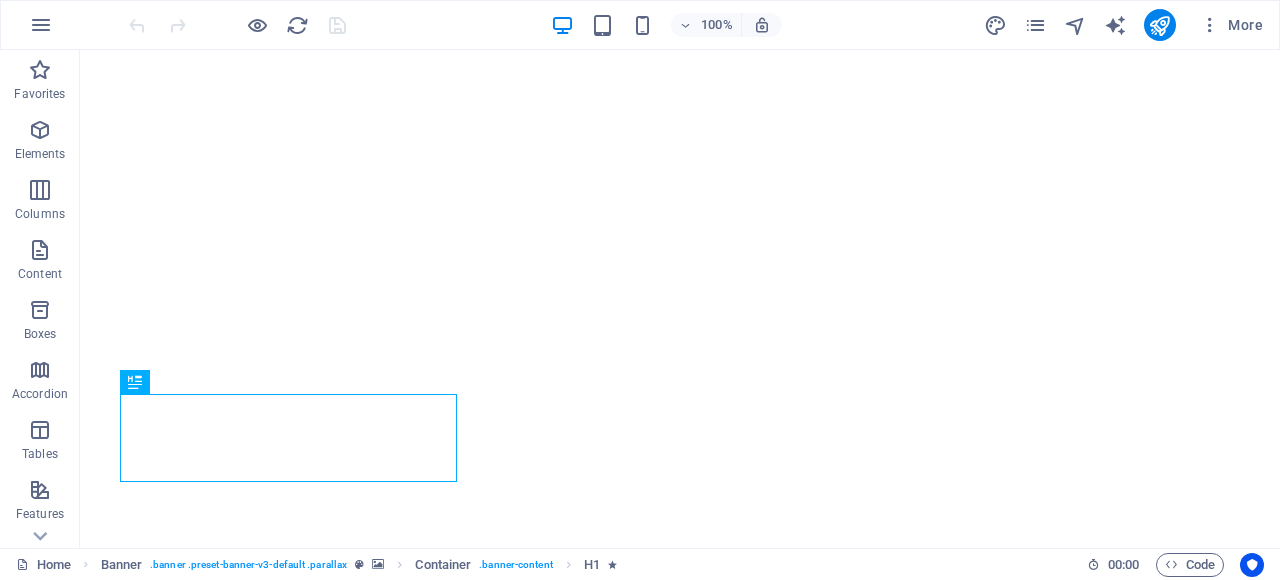 scroll, scrollTop: 0, scrollLeft: 0, axis: both 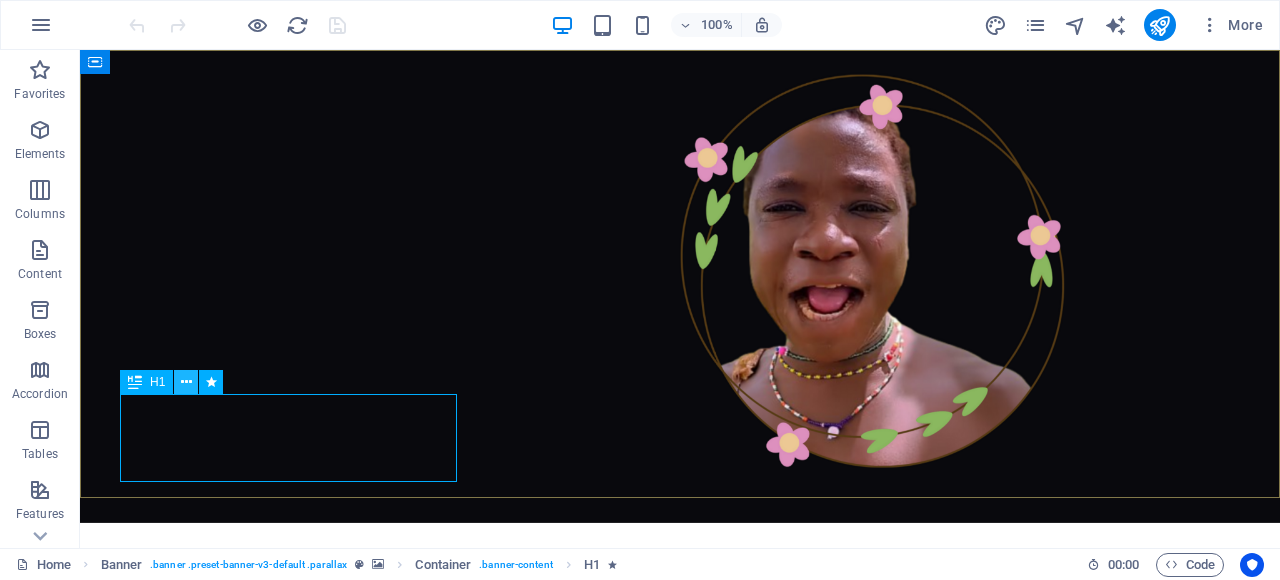 click at bounding box center [186, 382] 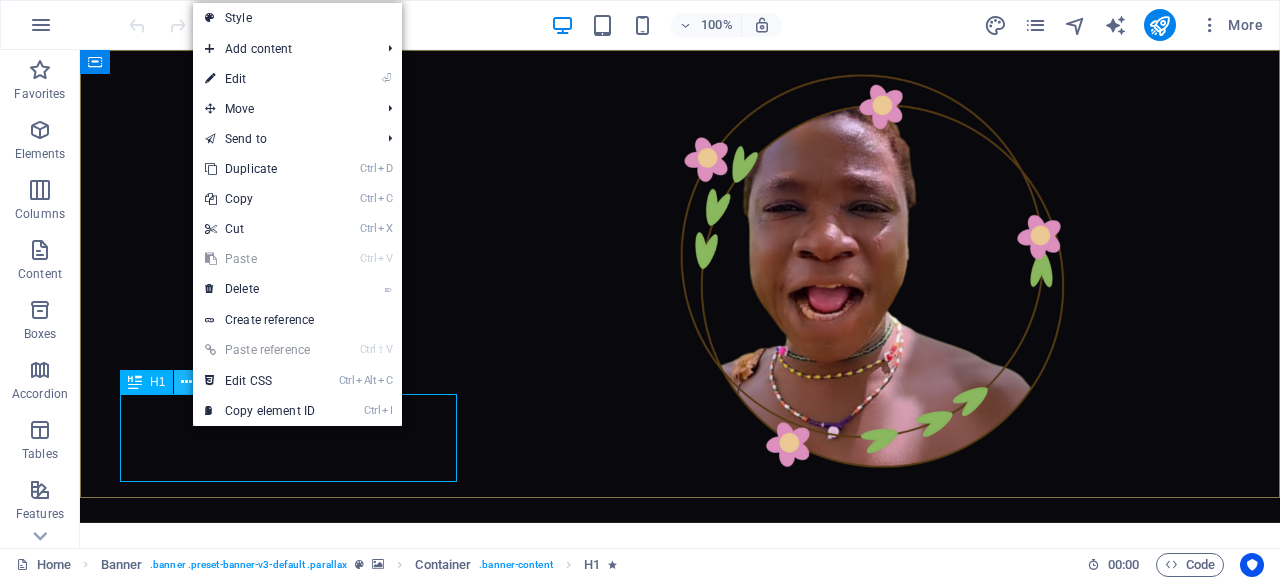 scroll, scrollTop: 0, scrollLeft: 0, axis: both 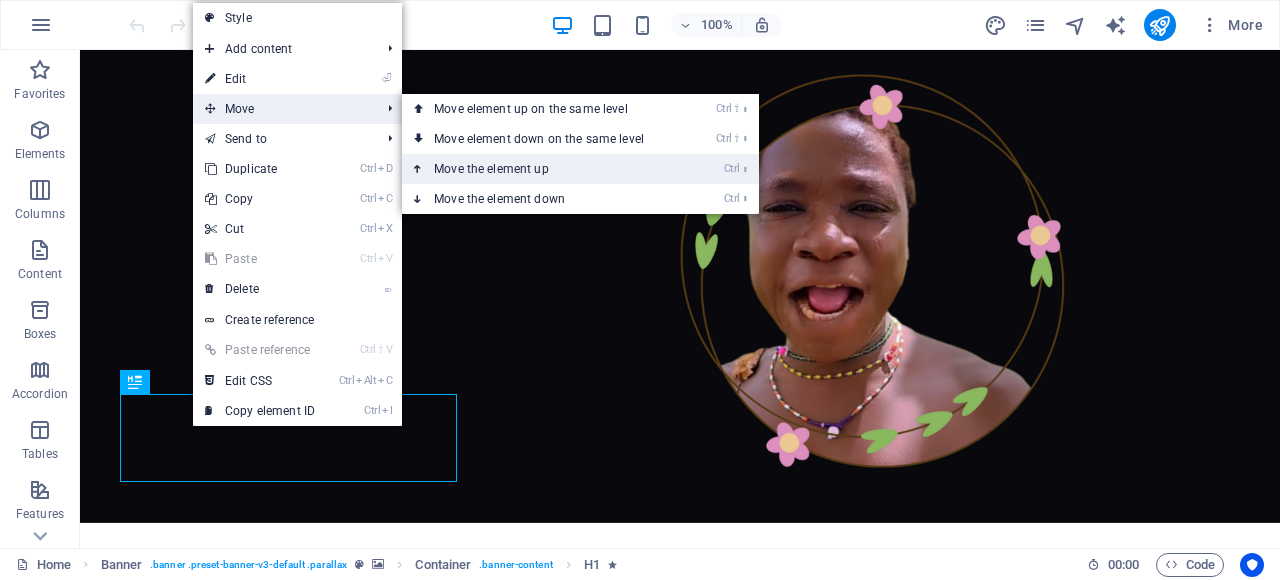click on "Ctrl ⬆  Move the element up" at bounding box center [543, 169] 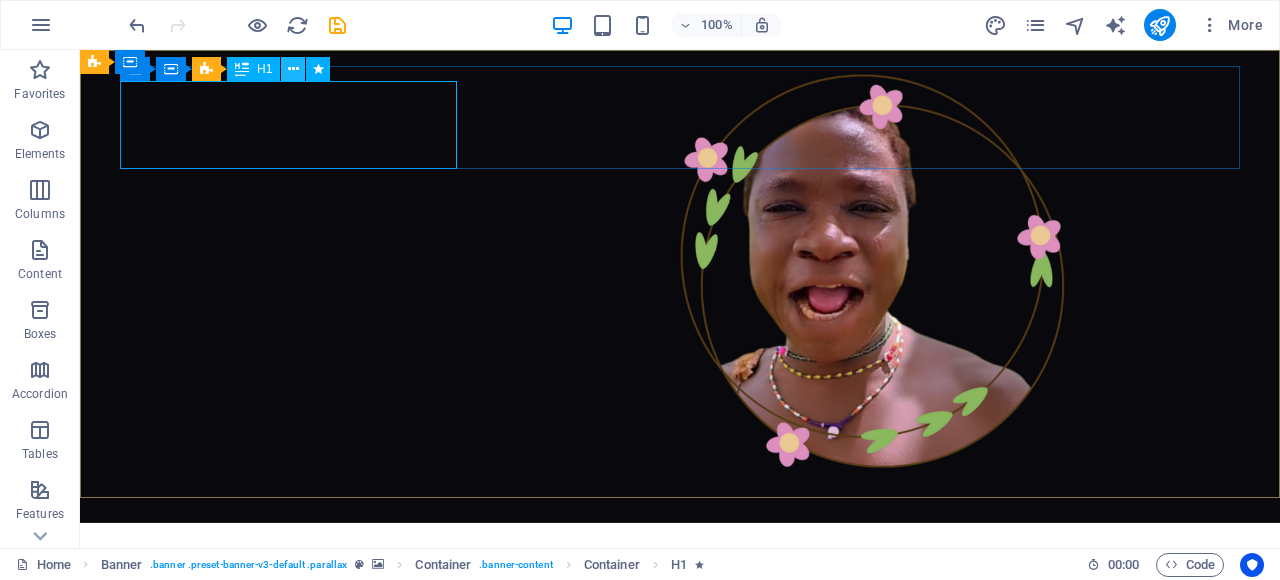 click at bounding box center (293, 69) 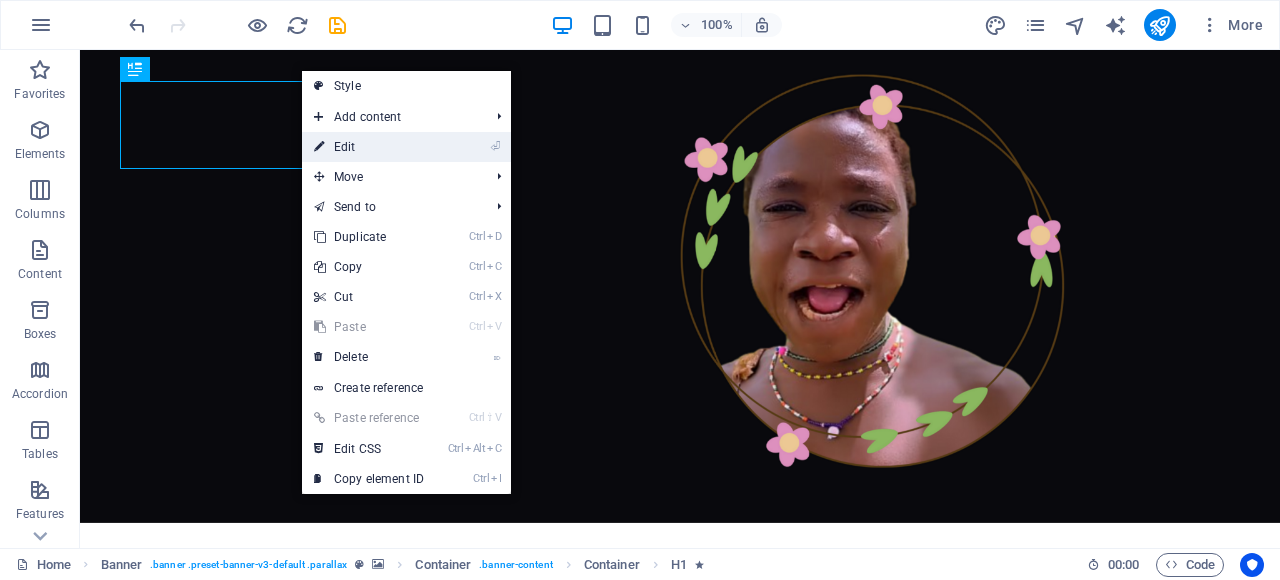 click on "⏎  Edit" at bounding box center [369, 147] 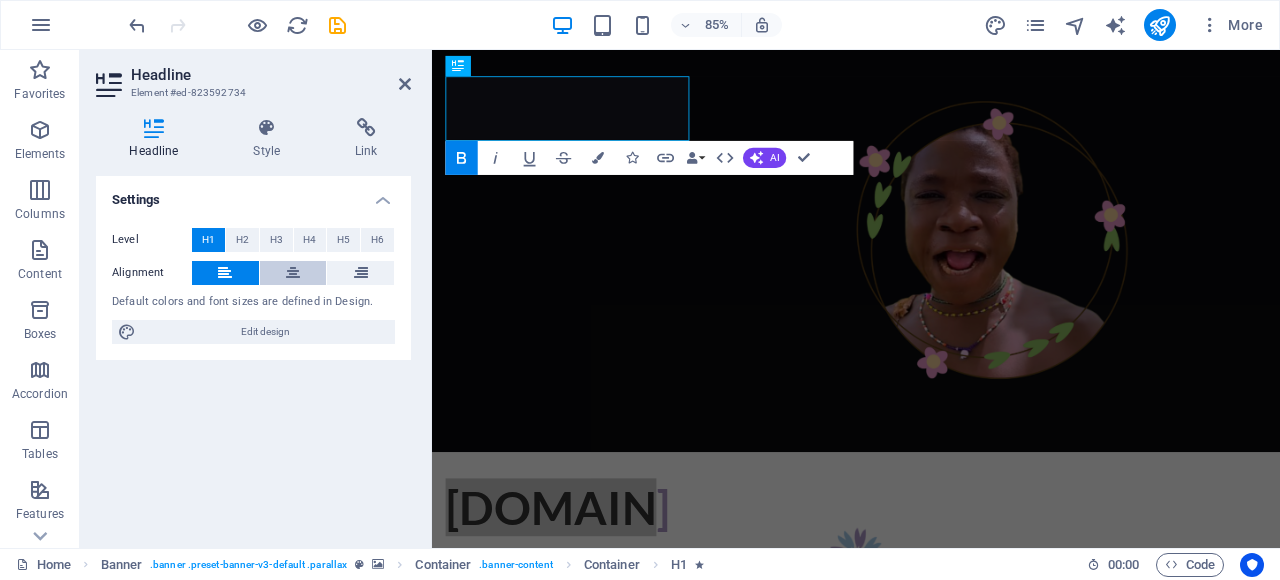 click at bounding box center (293, 273) 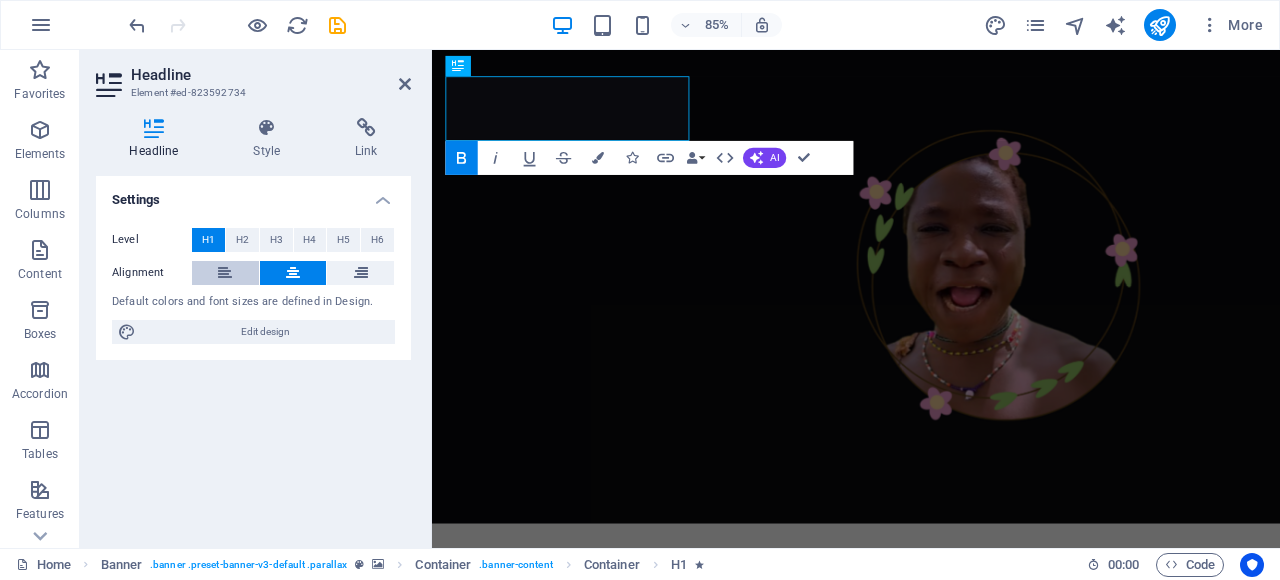 click at bounding box center (225, 273) 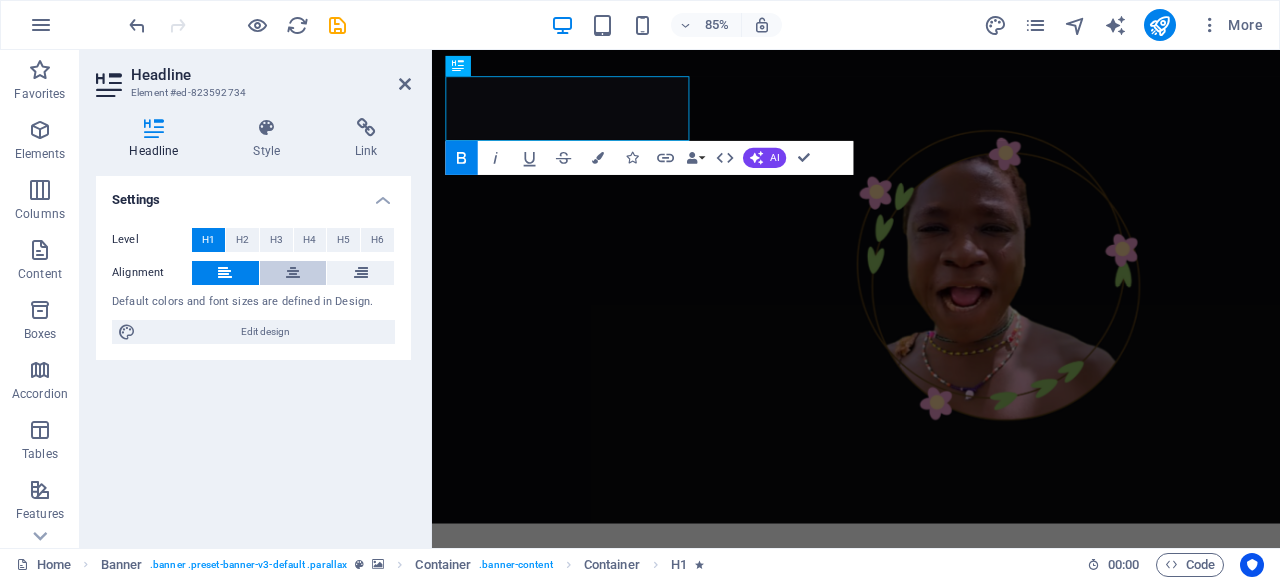 click at bounding box center (293, 273) 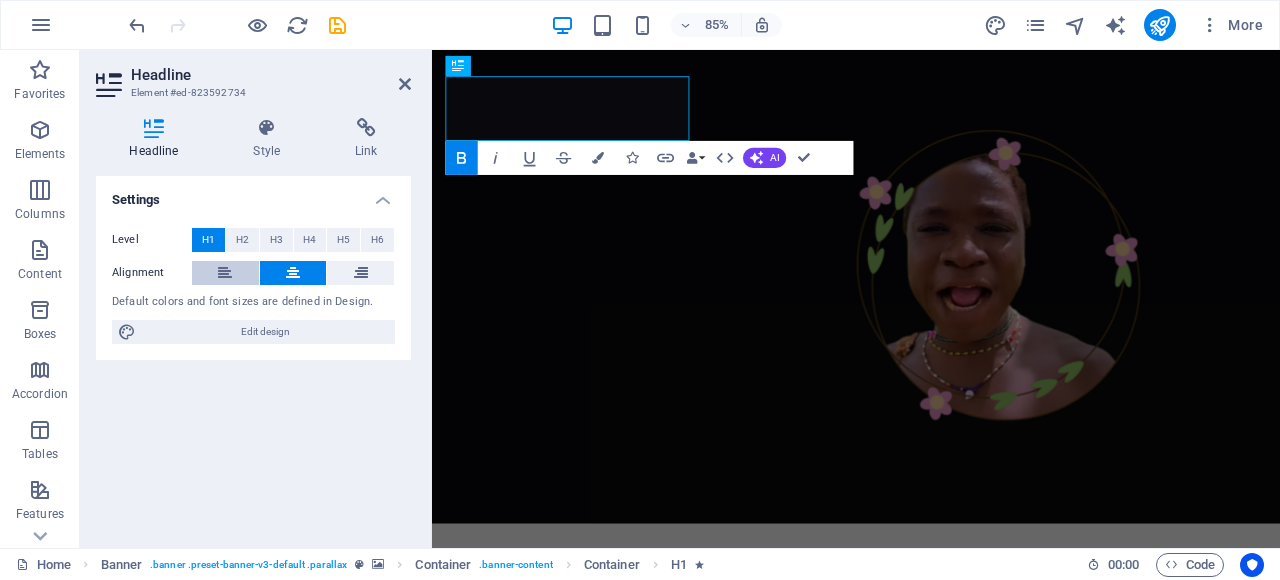 click at bounding box center (225, 273) 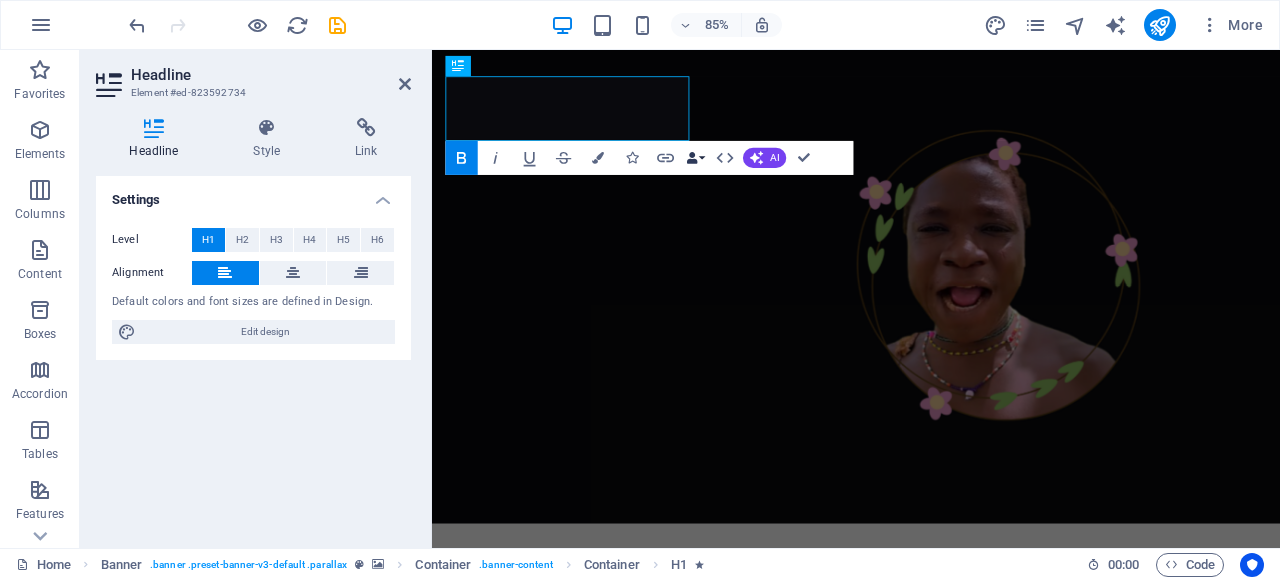 click on "Data Bindings" at bounding box center (696, 158) 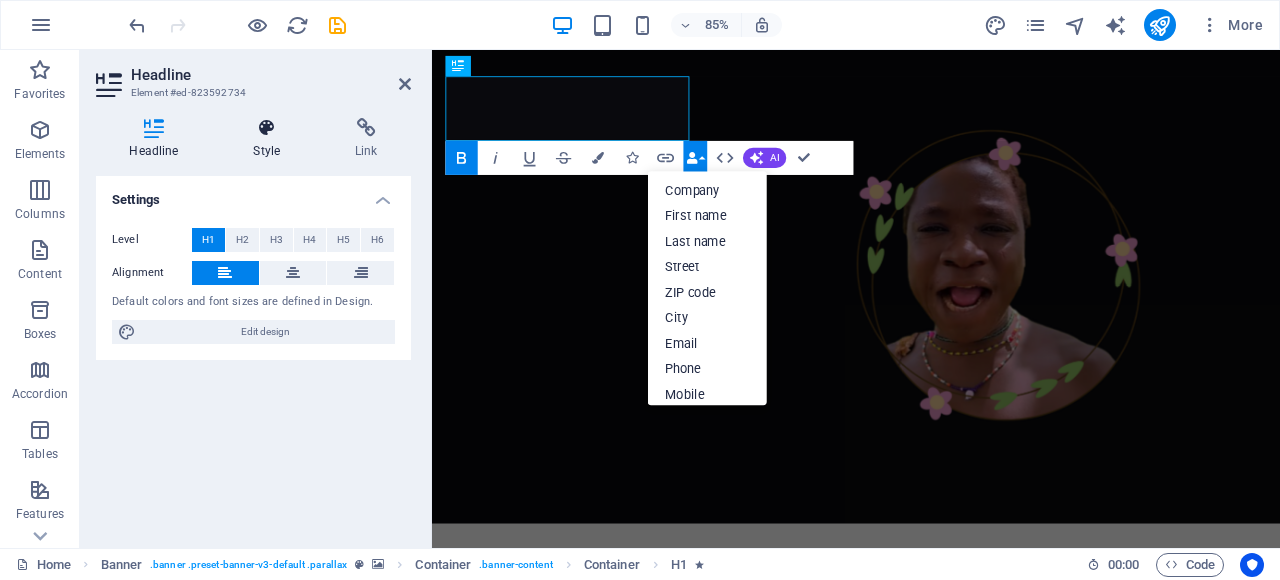 click on "Style" at bounding box center (271, 139) 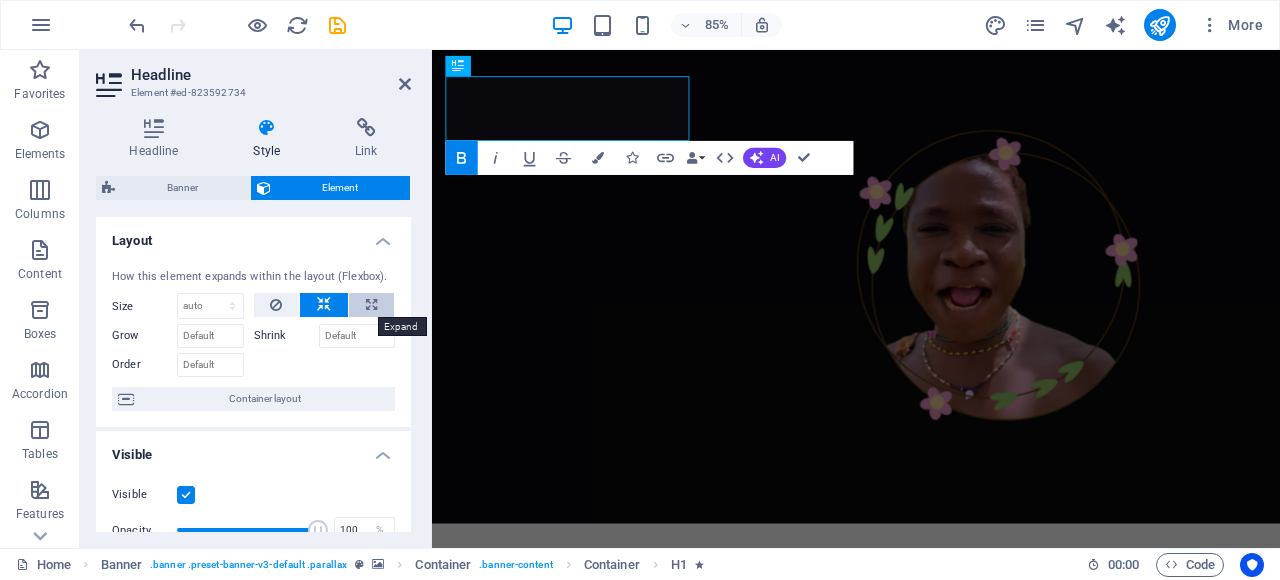 click at bounding box center (371, 305) 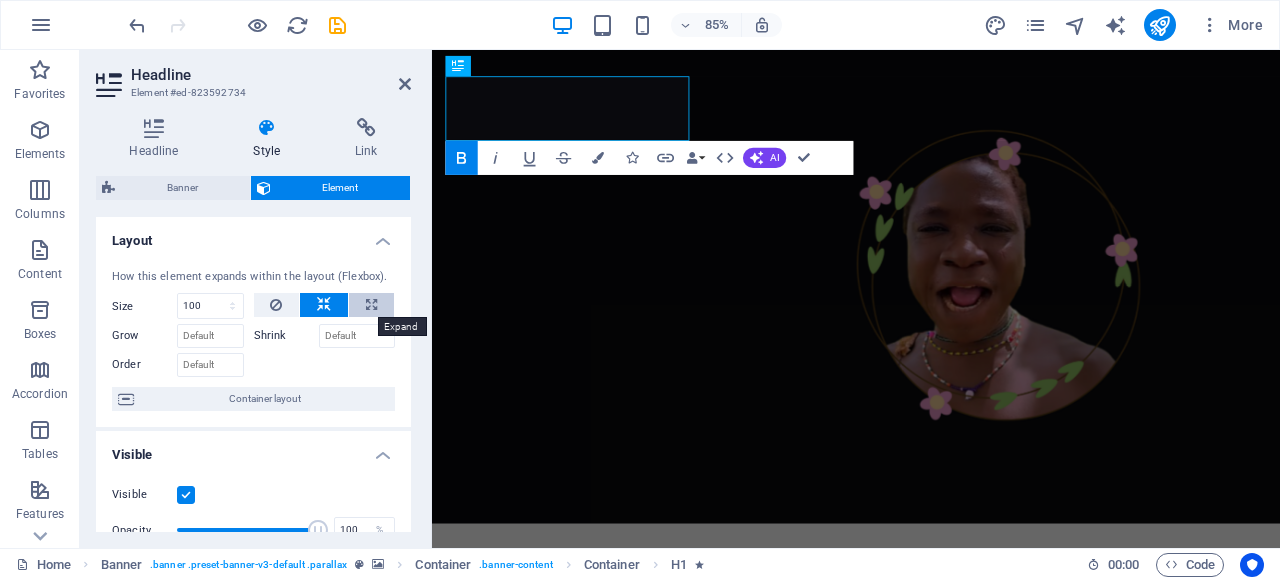 select on "%" 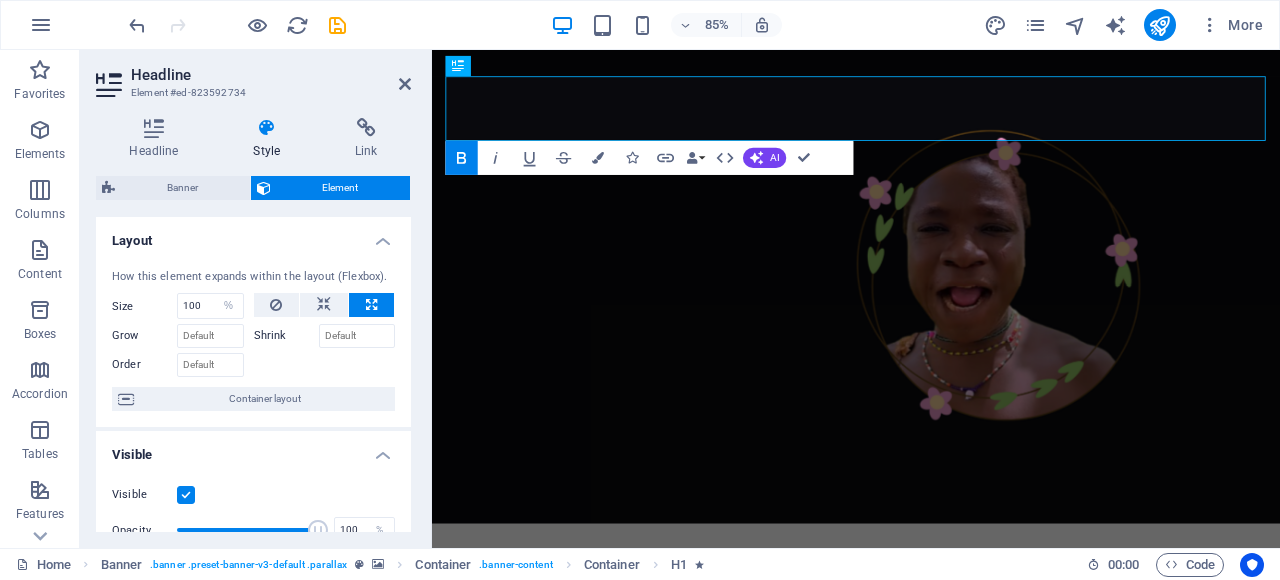 click on "Headline Style Link Settings Level H1 H2 H3 H4 H5 H6 Alignment Default colors and font sizes are defined in Design. Edit design Banner Element Layout How this element expands within the layout (Flexbox). Size 100 Default auto px % 1/1 1/2 1/3 1/4 1/5 1/6 1/7 1/8 1/9 1/10 Grow Shrink Order Container layout Visible Visible Opacity 100 % Overflow Spacing Margin Default auto px % rem vw vh Custom Custom auto px % rem vw vh auto px % rem vw vh auto px % rem vw vh auto px % rem vw vh Padding Default px rem % vh vw Custom Custom px rem % vh vw px rem % vh vw px rem % vh vw px rem % vh vw Border Style              - Width 1 auto px rem % vh vw Custom Custom 1 auto px rem % vh vw 1 auto px rem % vh vw 1 auto px rem % vh vw 1 auto px rem % vh vw  - Color Round corners Default px rem % vh vw Custom Custom px rem % vh vw px rem % vh vw px rem % vh vw px rem % vh vw Shadow Default None Outside Inside Color X offset 0 px rem vh vw Y offset 0 px rem vh vw Blur 0 px rem % vh vw Spread 0 px rem vh vw Text Shadow 0 0" at bounding box center [253, 325] 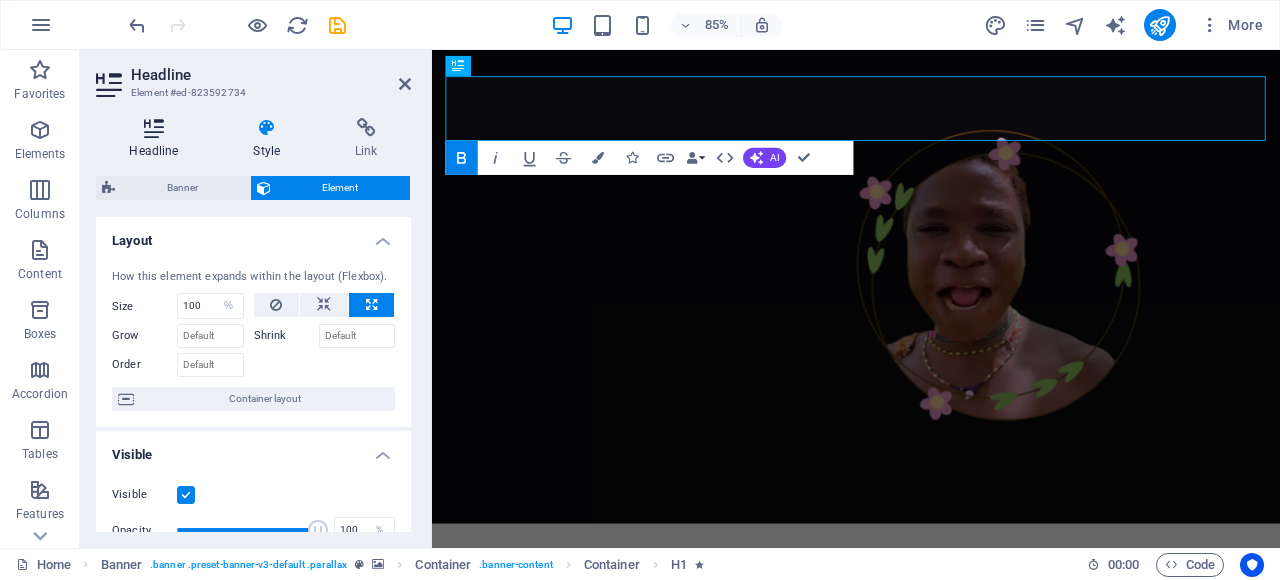 click on "Headline" at bounding box center (158, 139) 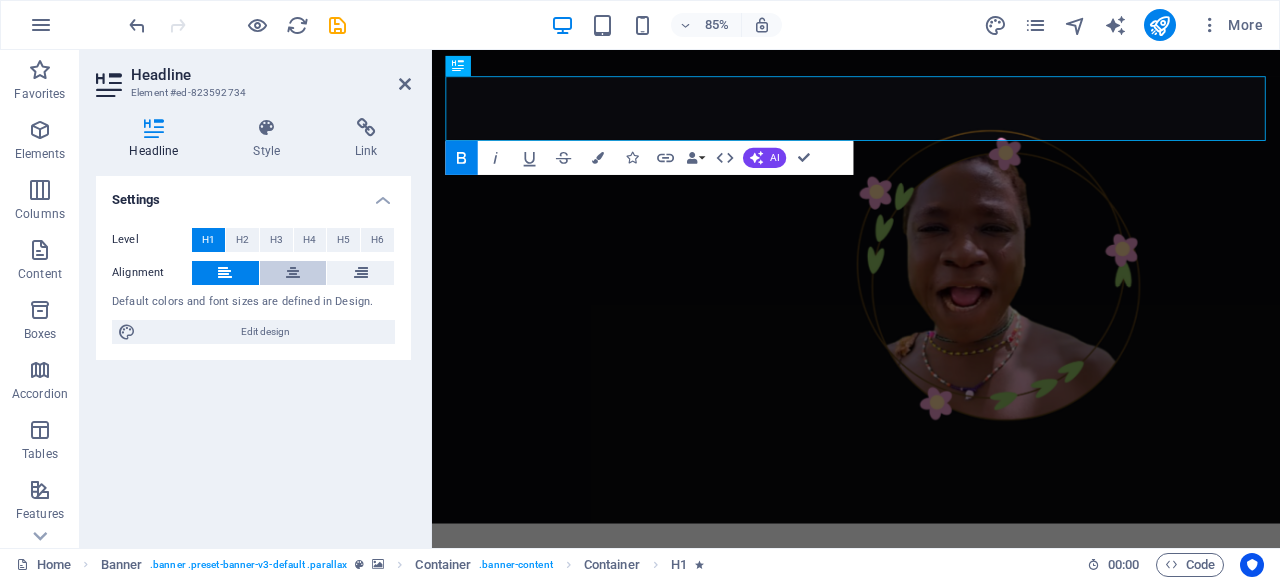 click at bounding box center [293, 273] 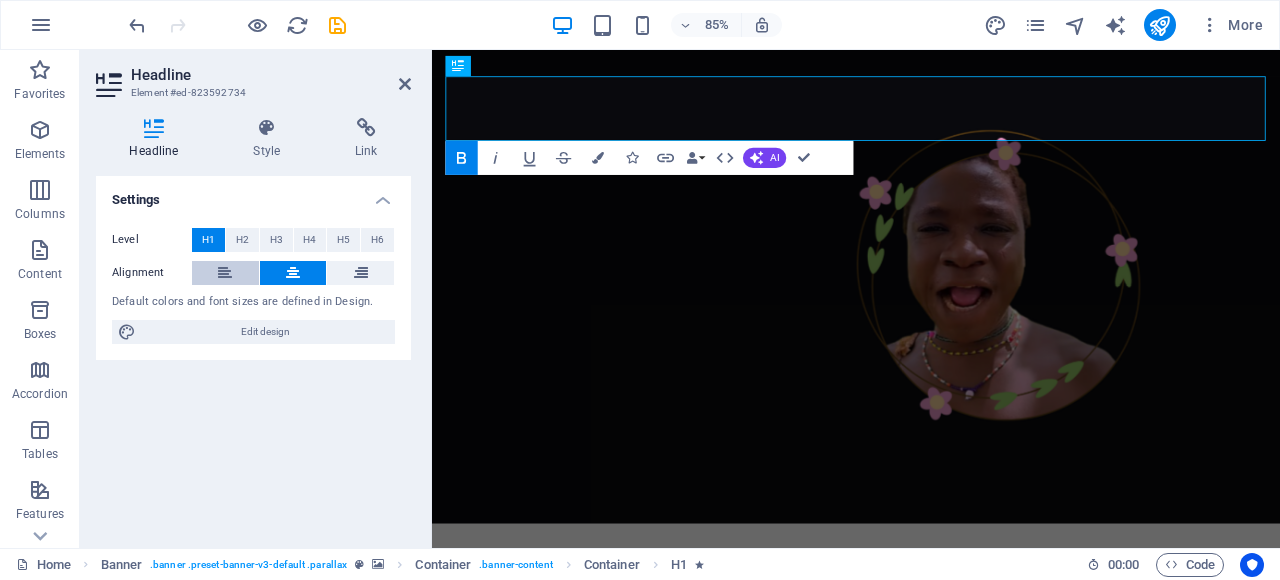 click at bounding box center (225, 273) 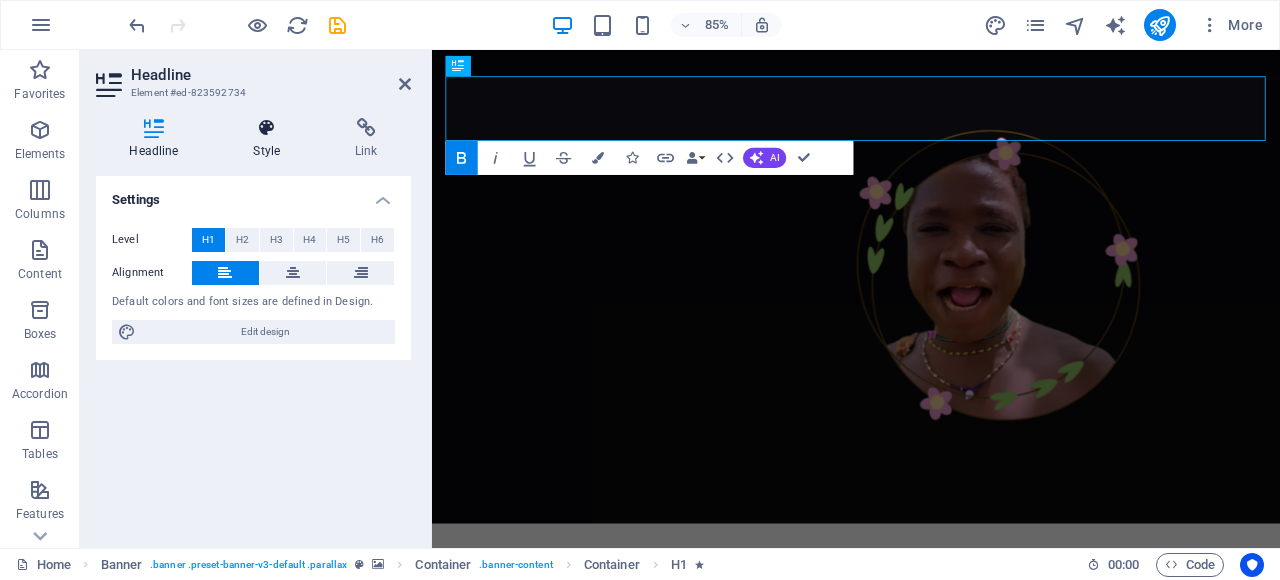 click at bounding box center [267, 128] 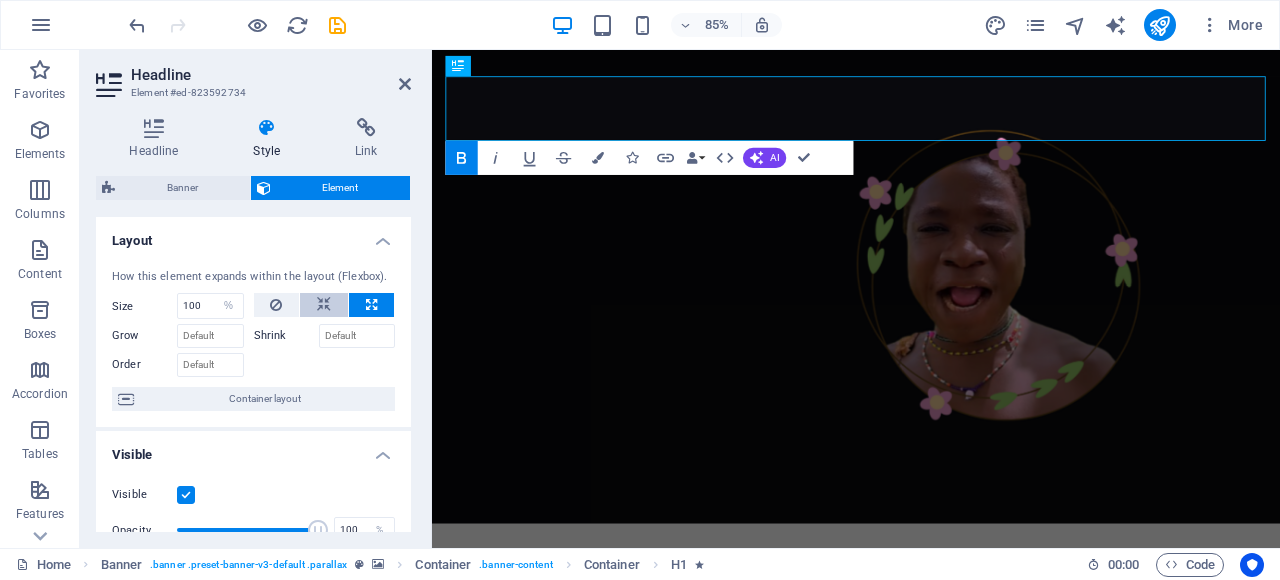 click at bounding box center (324, 305) 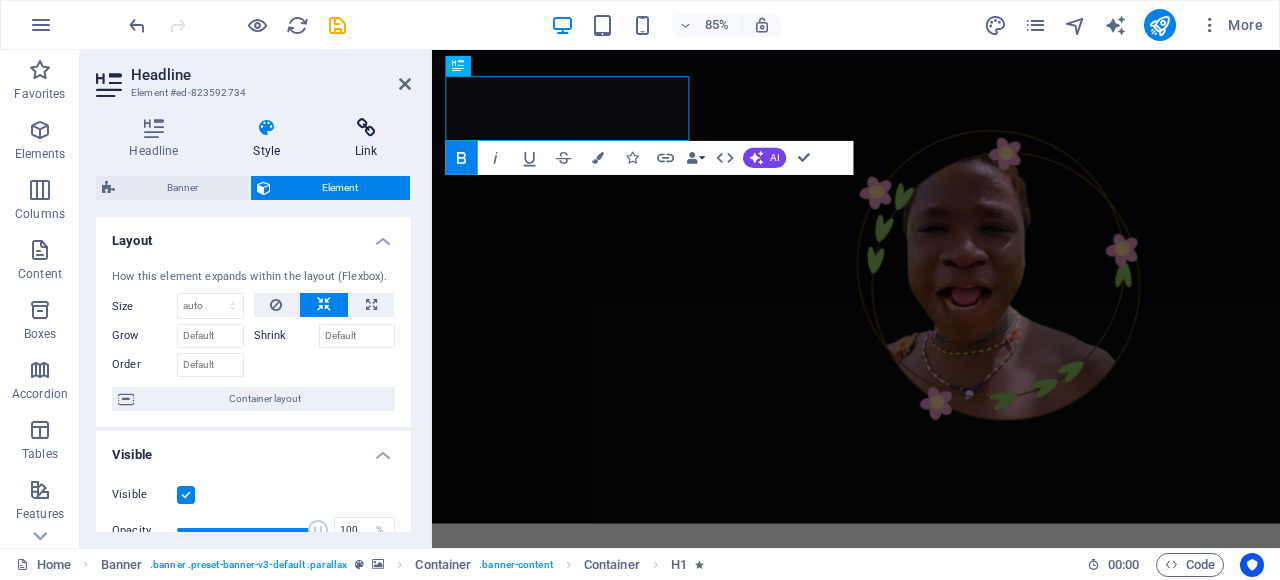 click on "Link" at bounding box center [366, 139] 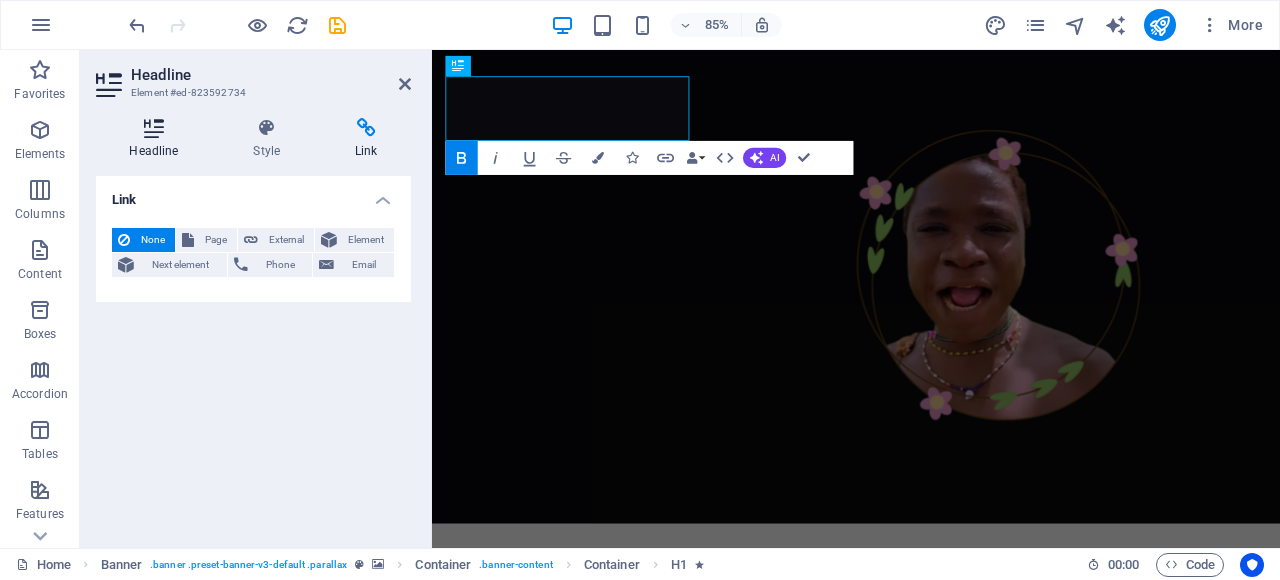 click on "Headline" at bounding box center (158, 139) 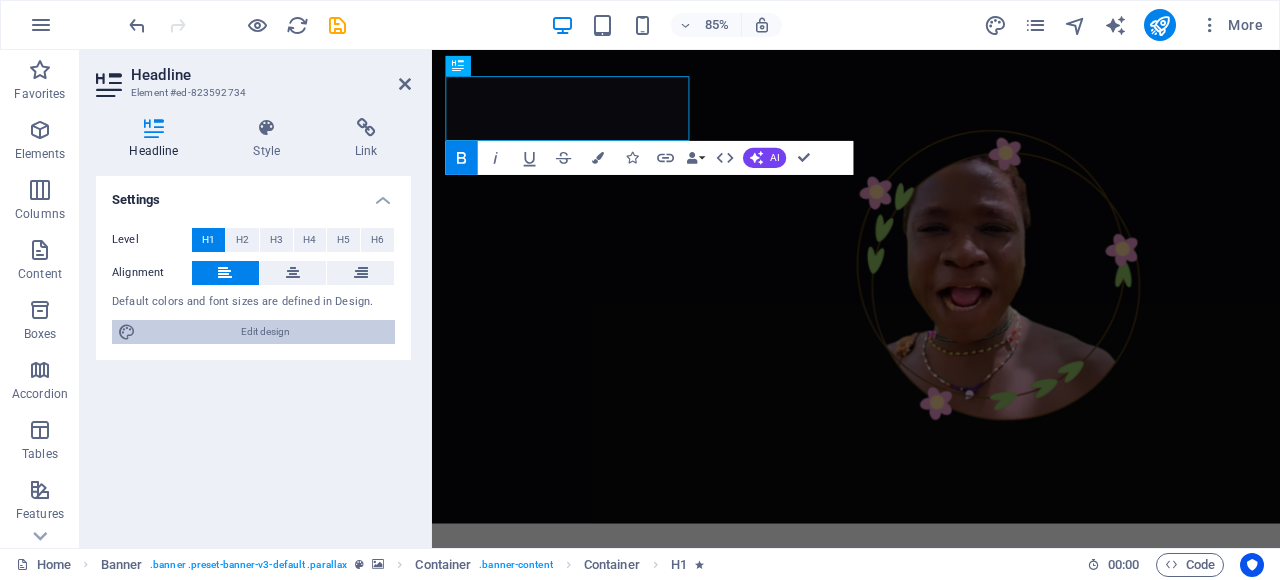 click on "Edit design" at bounding box center [265, 332] 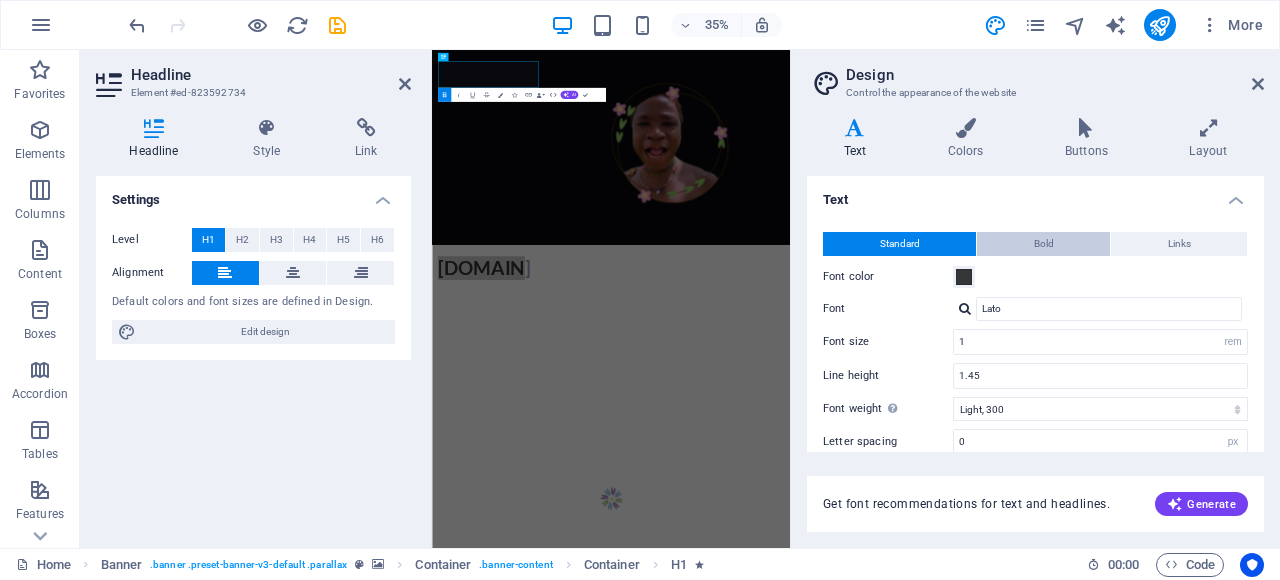click on "Bold" at bounding box center (1043, 244) 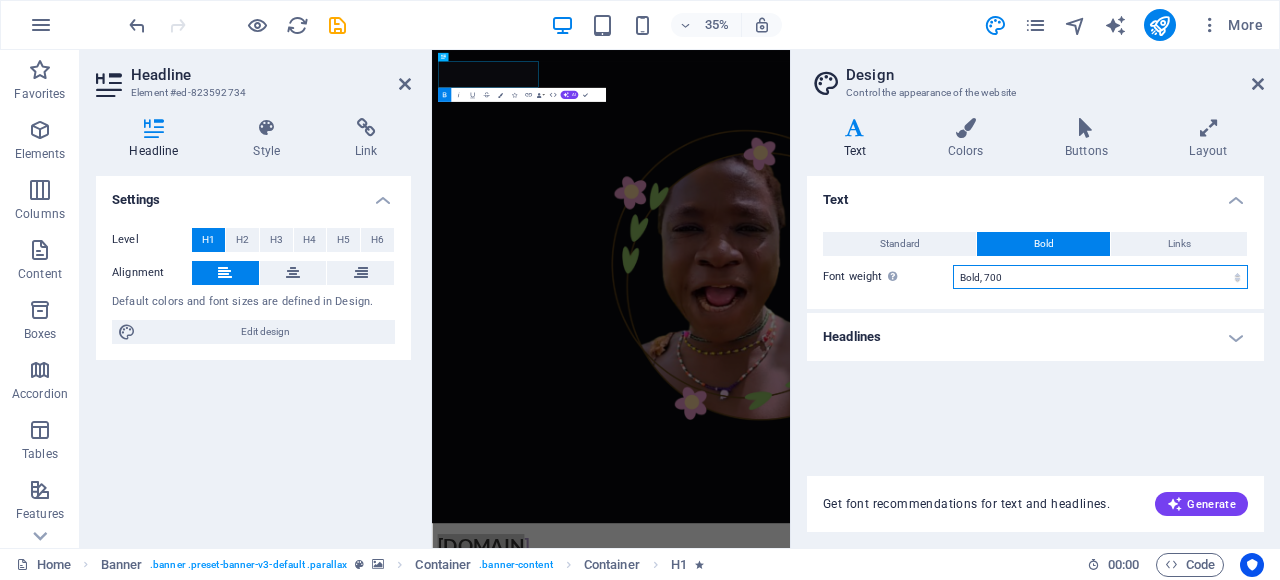 click on "Thin, 100 Extra-light, 200 Light, 300 Regular, 400 Medium, 500 Semi-bold, 600 Bold, 700 Extra-bold, 800 Black, 900" at bounding box center [1100, 277] 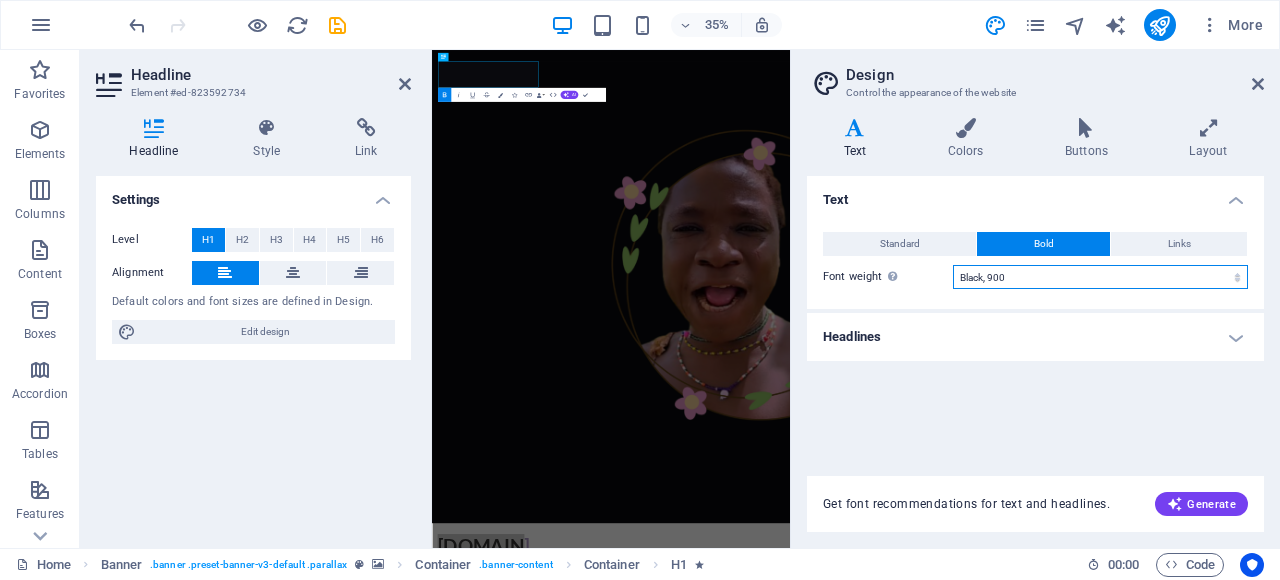 click on "Thin, 100 Extra-light, 200 Light, 300 Regular, 400 Medium, 500 Semi-bold, 600 Bold, 700 Extra-bold, 800 Black, 900" at bounding box center [1100, 277] 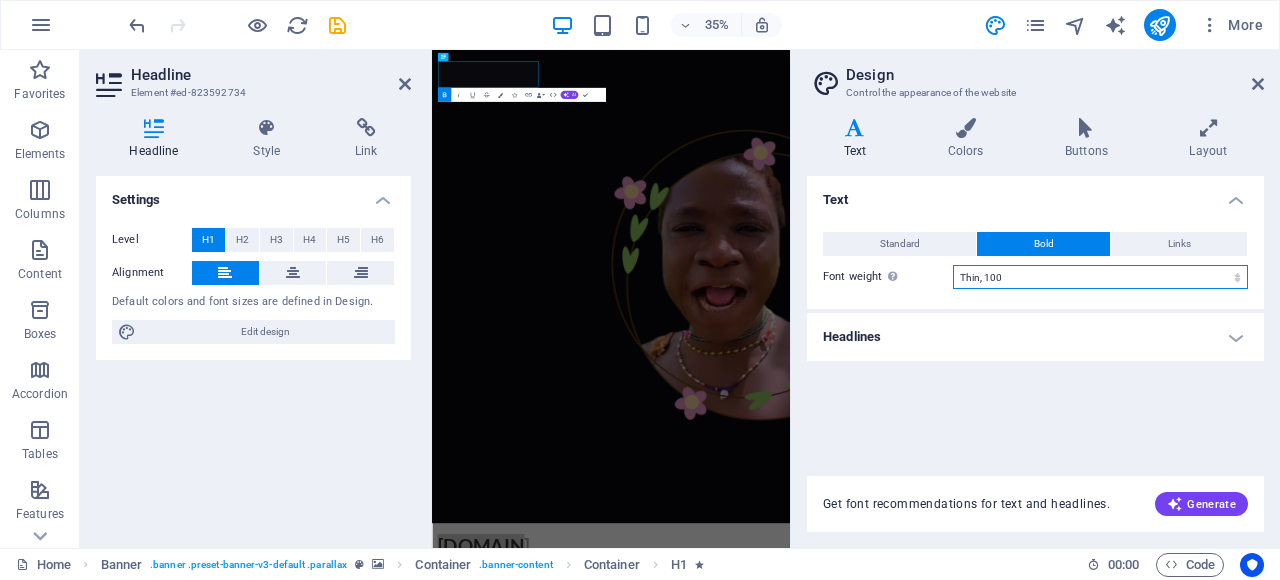click on "Thin, 100 Extra-light, 200 Light, 300 Regular, 400 Medium, 500 Semi-bold, 600 Bold, 700 Extra-bold, 800 Black, 900" at bounding box center [1100, 277] 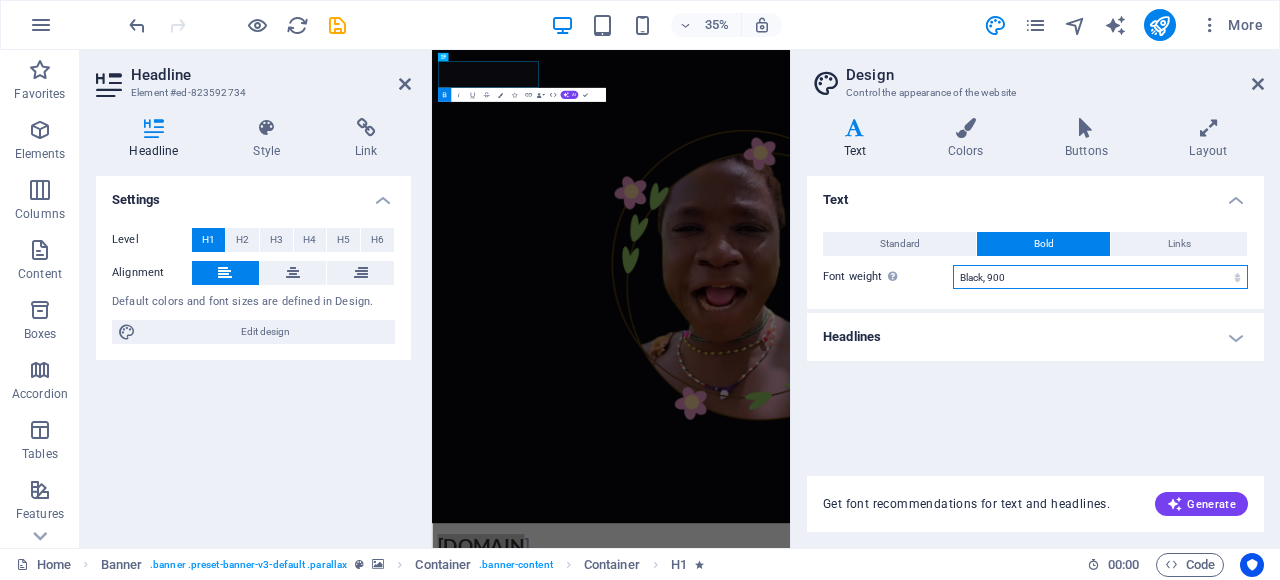 click on "Thin, 100 Extra-light, 200 Light, 300 Regular, 400 Medium, 500 Semi-bold, 600 Bold, 700 Extra-bold, 800 Black, 900" at bounding box center [1100, 277] 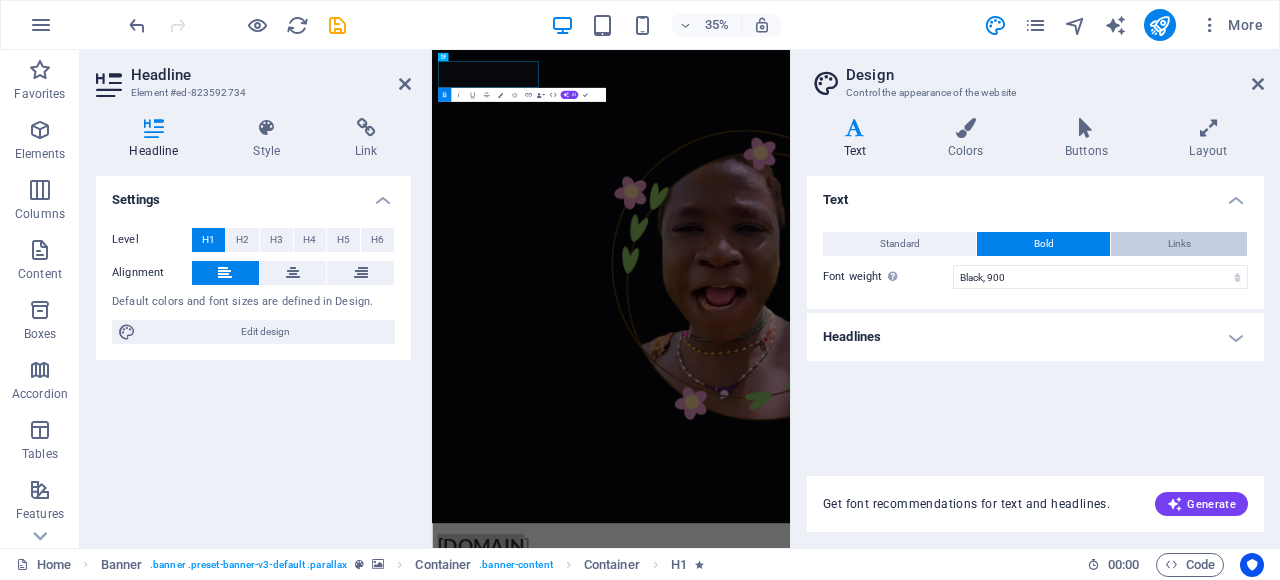 click on "Links" at bounding box center [1179, 244] 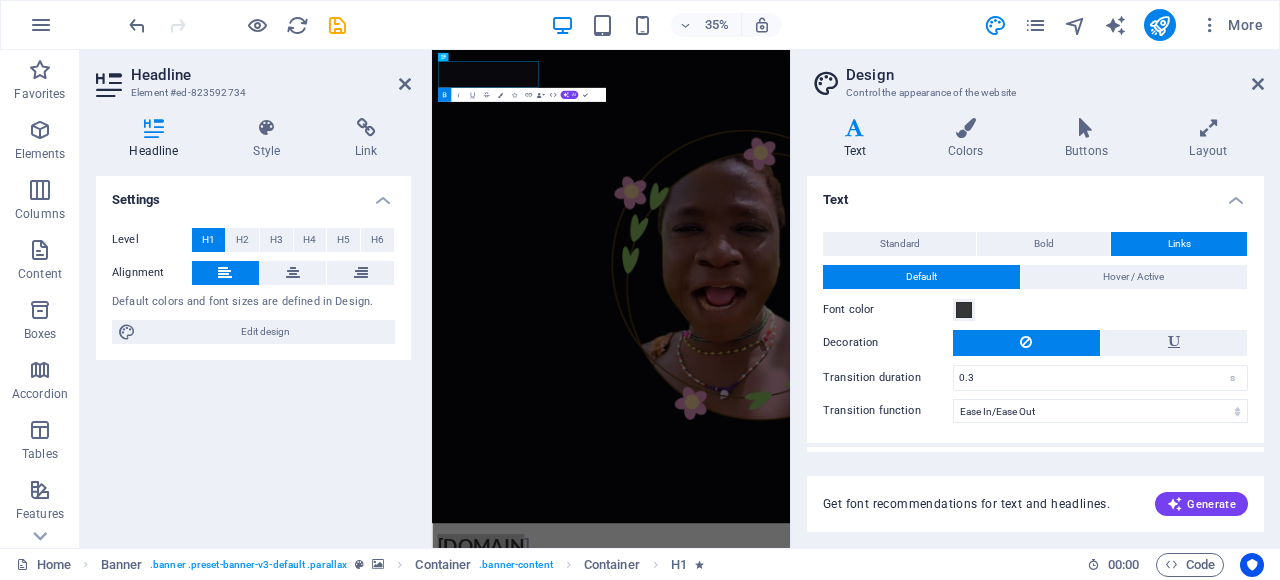 drag, startPoint x: 1085, startPoint y: 238, endPoint x: 1087, endPoint y: 331, distance: 93.0215 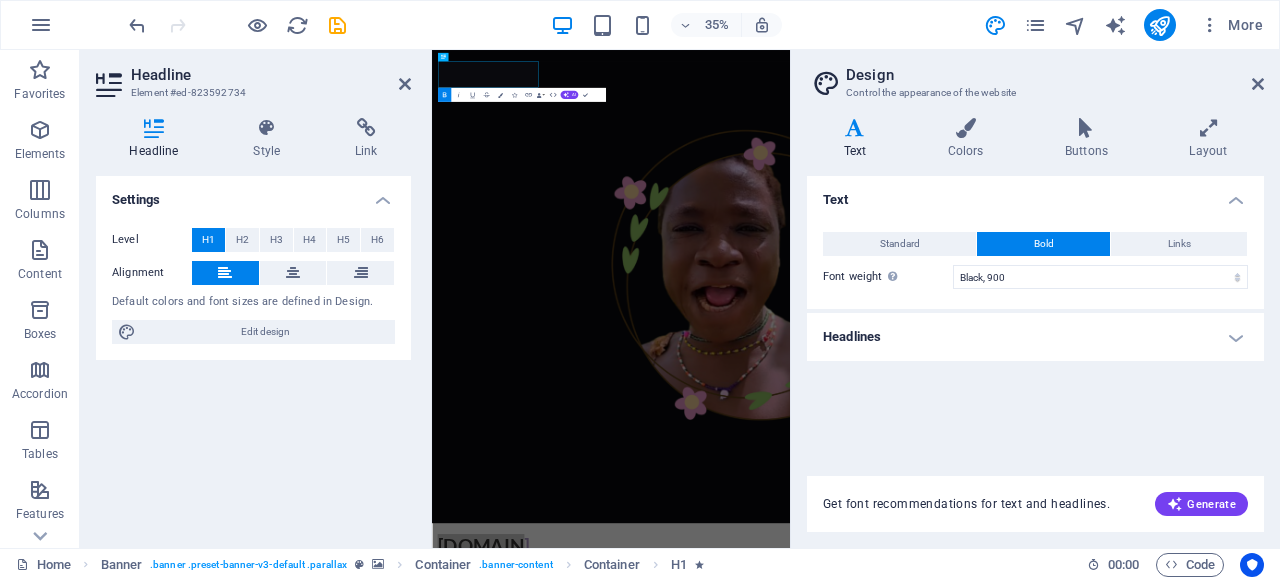 click on "Headlines" at bounding box center [1035, 337] 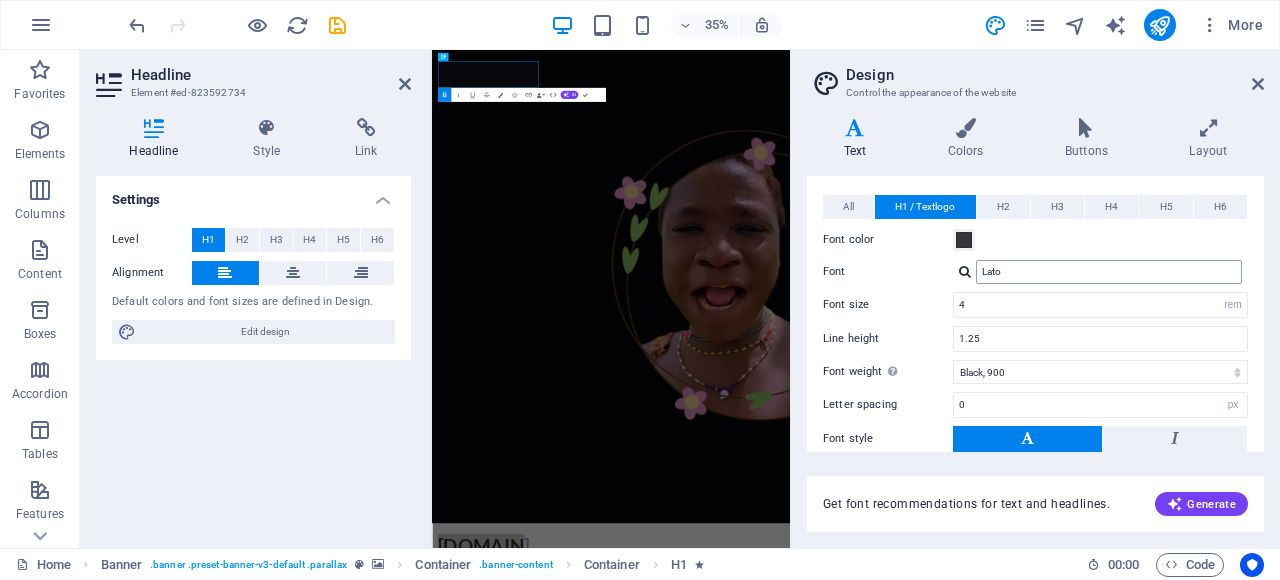 scroll, scrollTop: 200, scrollLeft: 0, axis: vertical 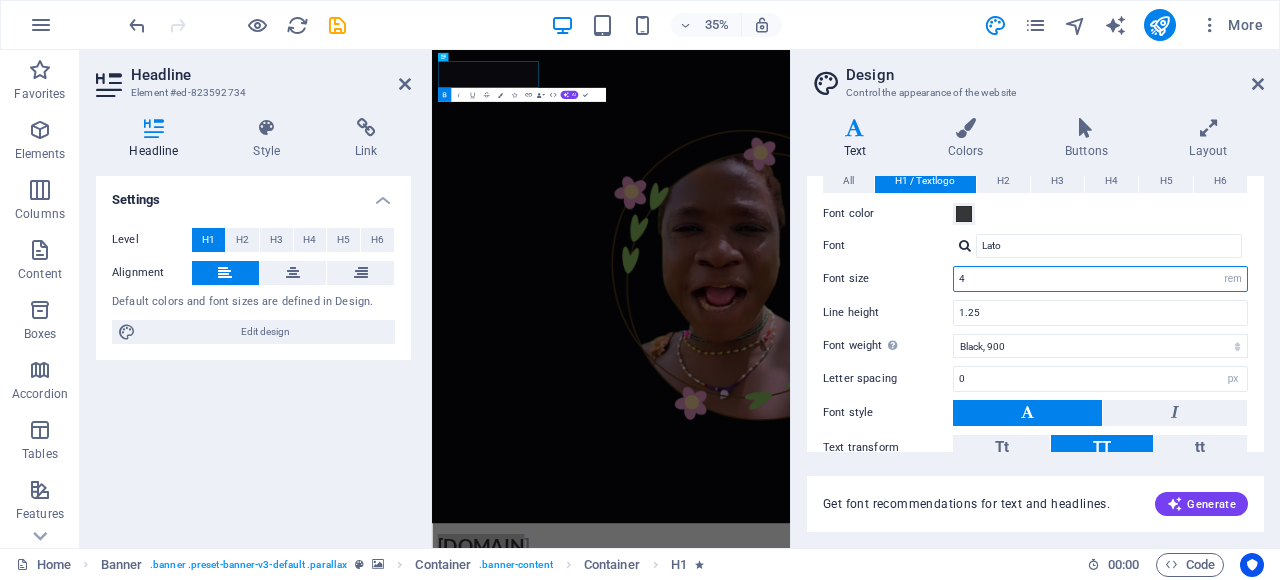 click on "4" at bounding box center (1100, 279) 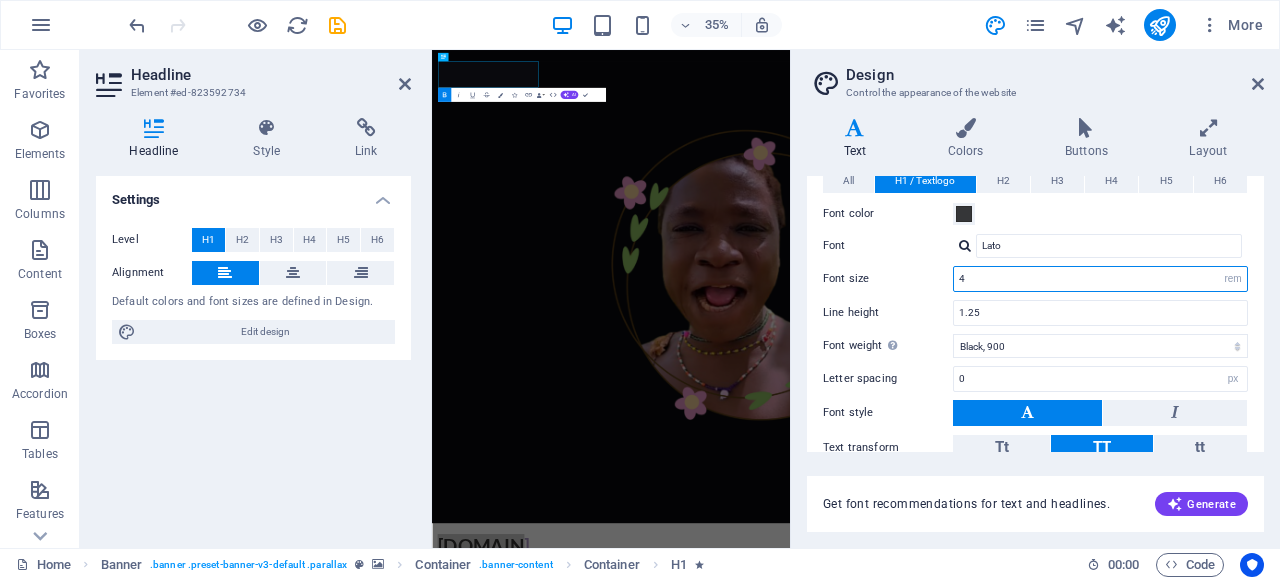 drag, startPoint x: 1046, startPoint y: 277, endPoint x: 935, endPoint y: 283, distance: 111.16204 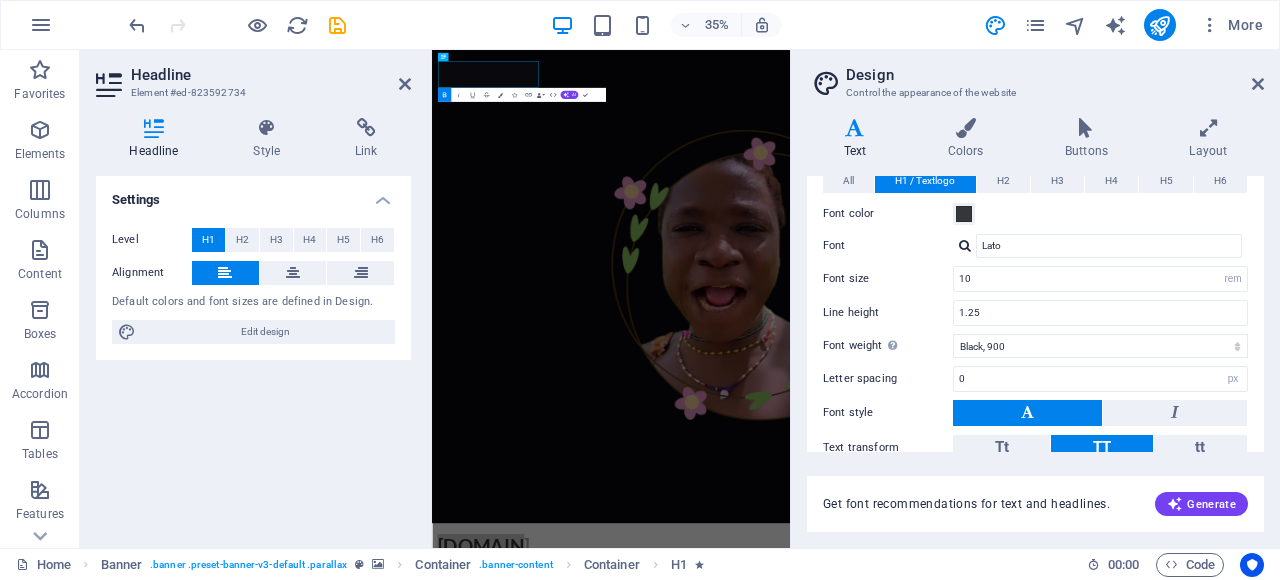 click on "Font size 10 rem px em %" at bounding box center [1035, 279] 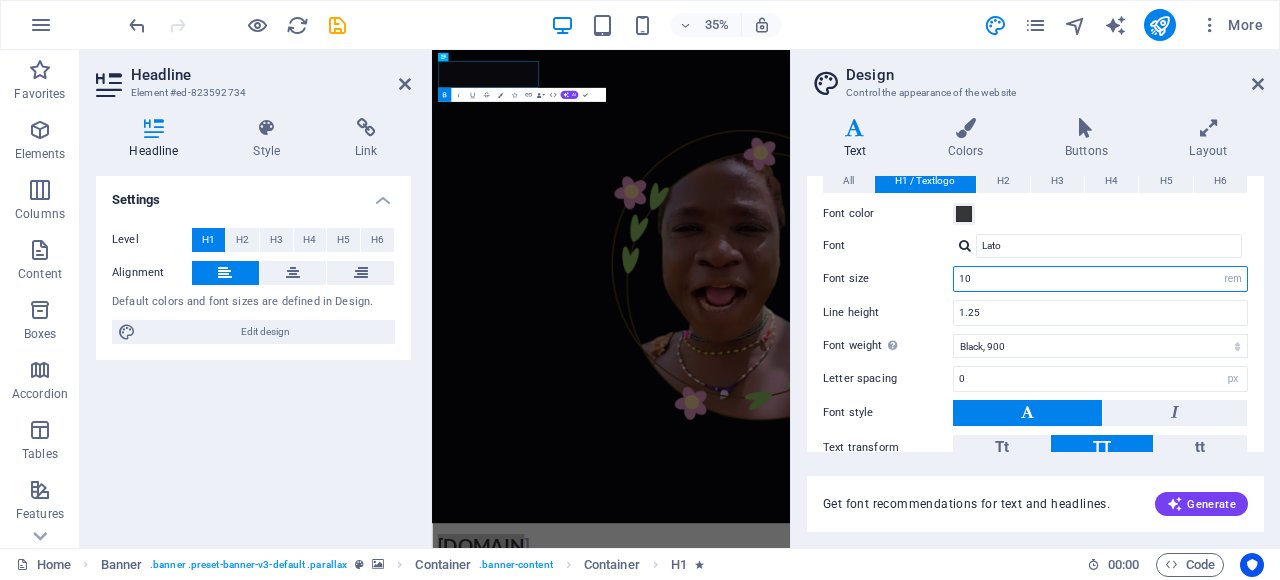 drag, startPoint x: 996, startPoint y: 279, endPoint x: 923, endPoint y: 278, distance: 73.00685 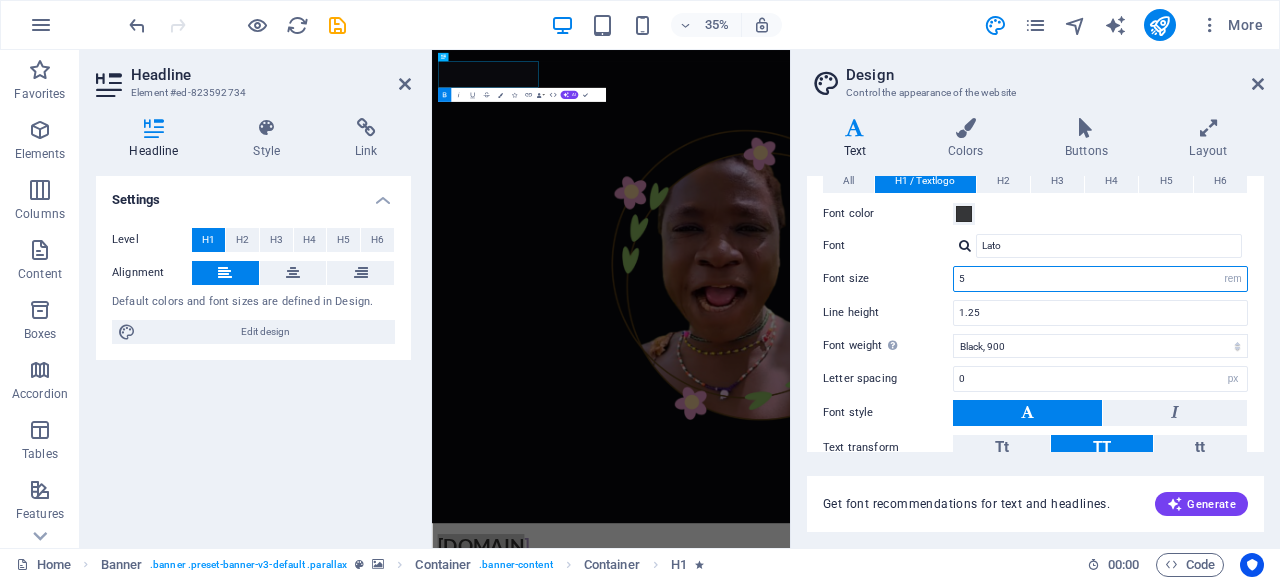 type on "5" 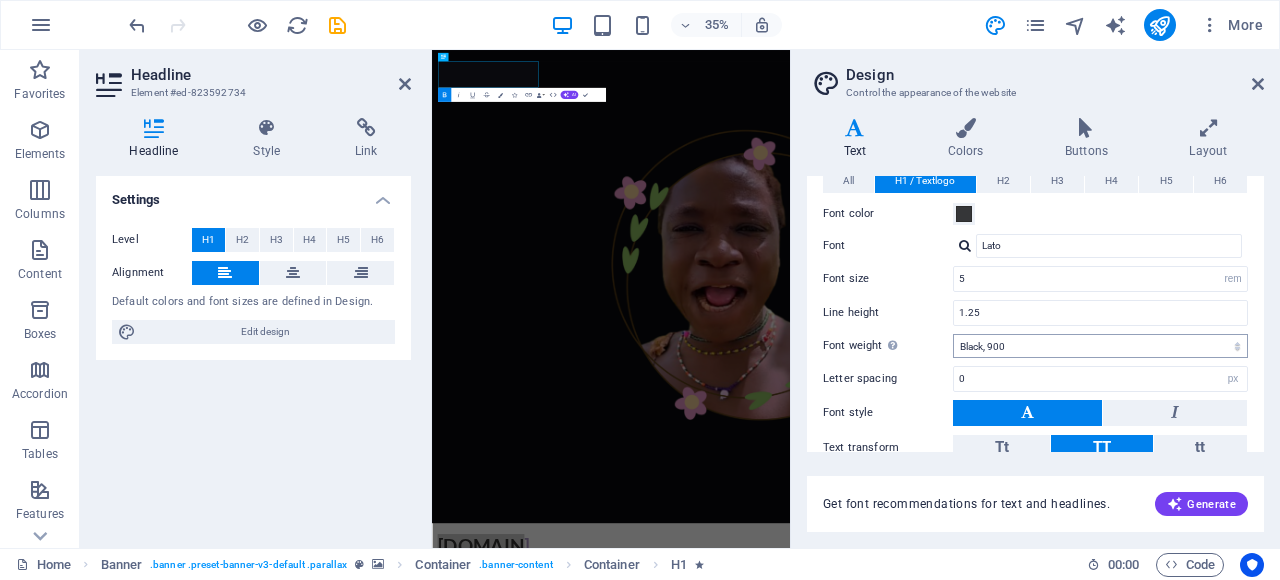 drag, startPoint x: 932, startPoint y: 287, endPoint x: 1046, endPoint y: 345, distance: 127.90621 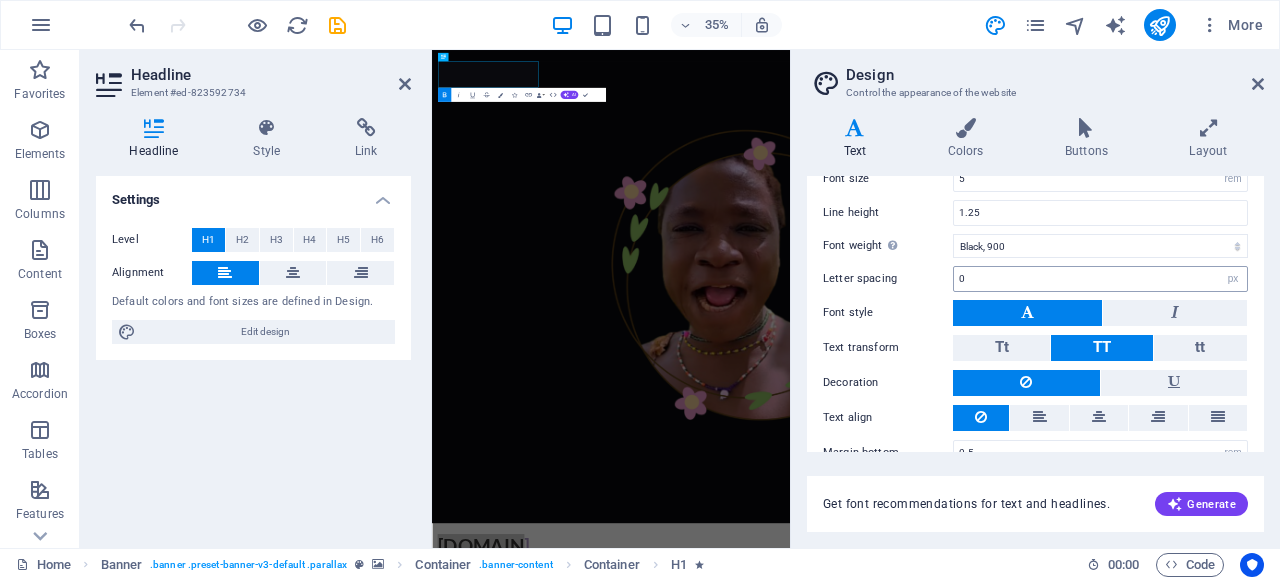 scroll, scrollTop: 328, scrollLeft: 0, axis: vertical 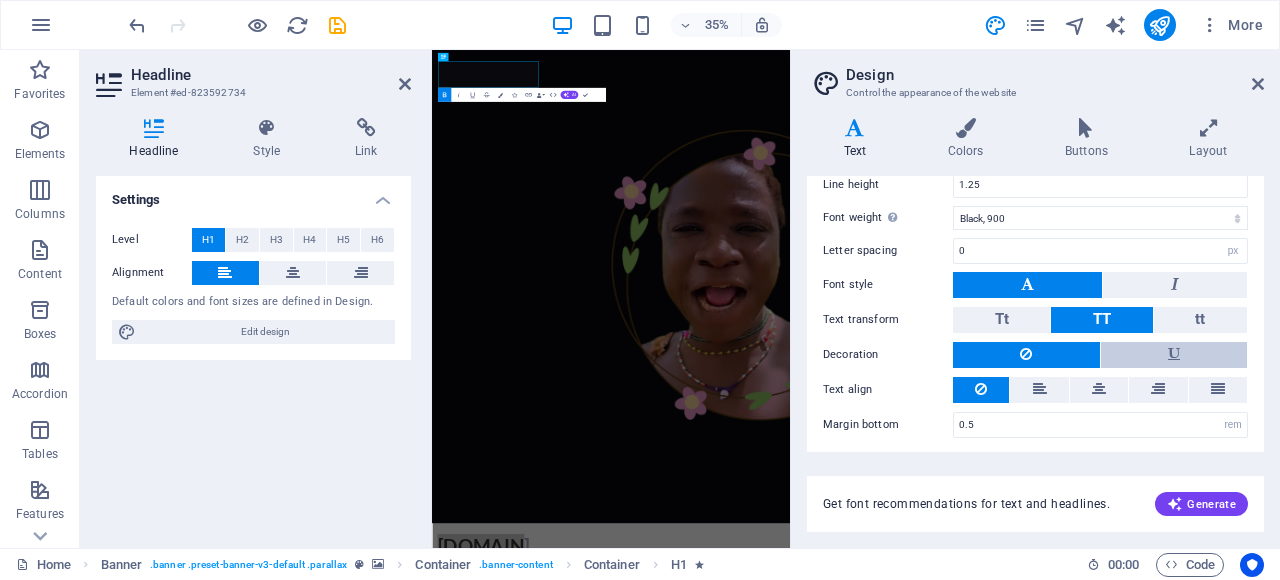 click at bounding box center [1174, 355] 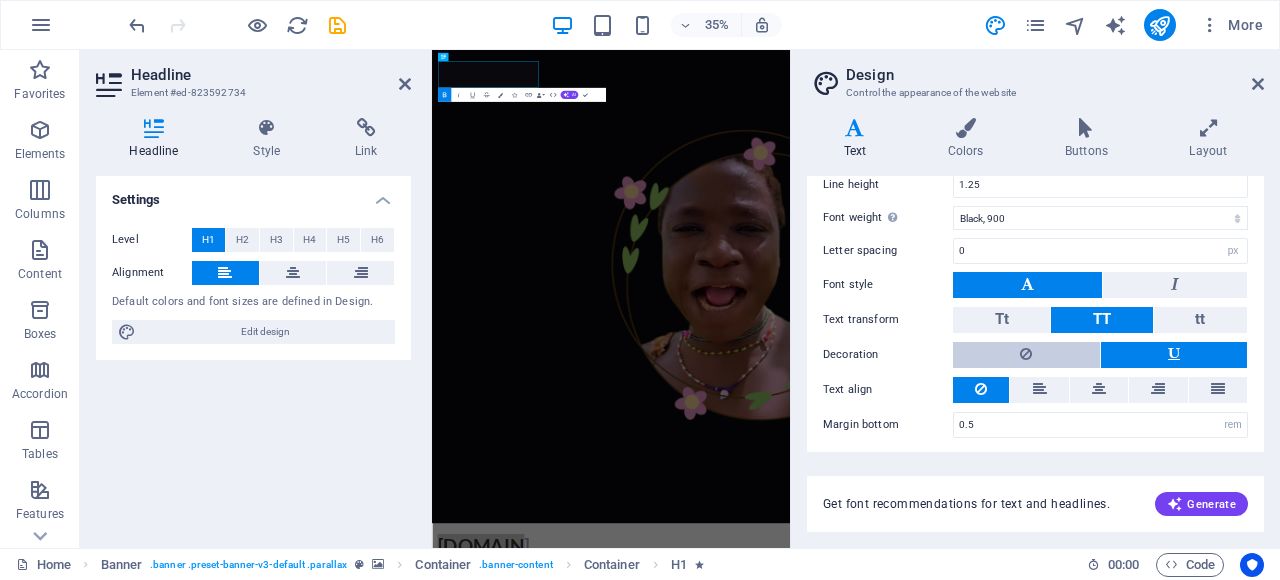 click at bounding box center [1026, 355] 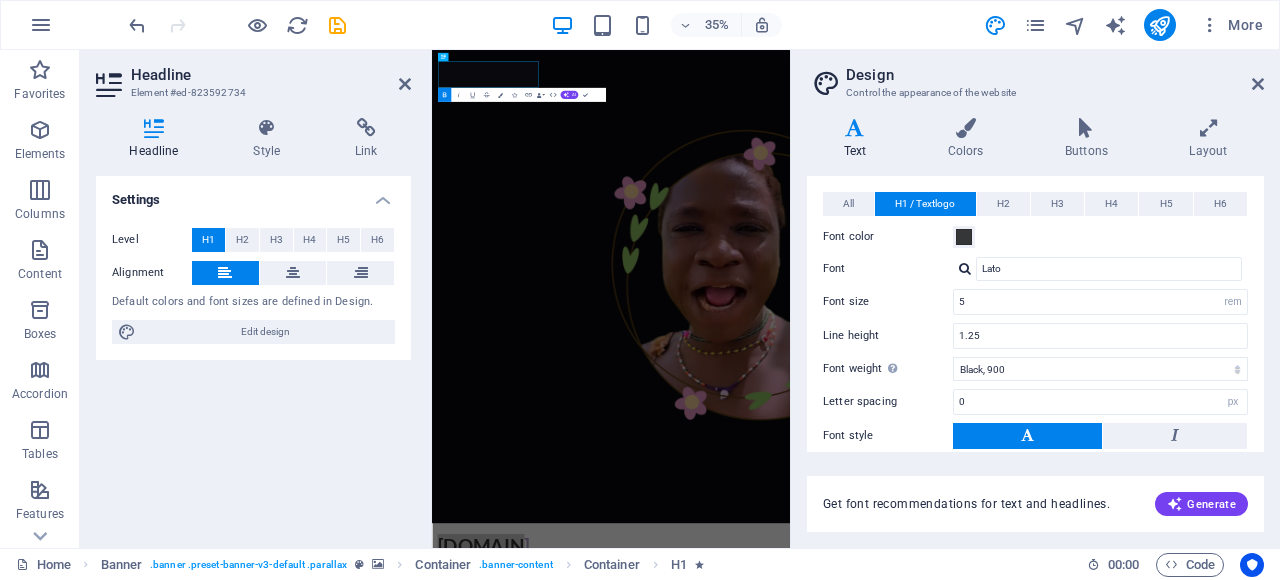 scroll, scrollTop: 0, scrollLeft: 0, axis: both 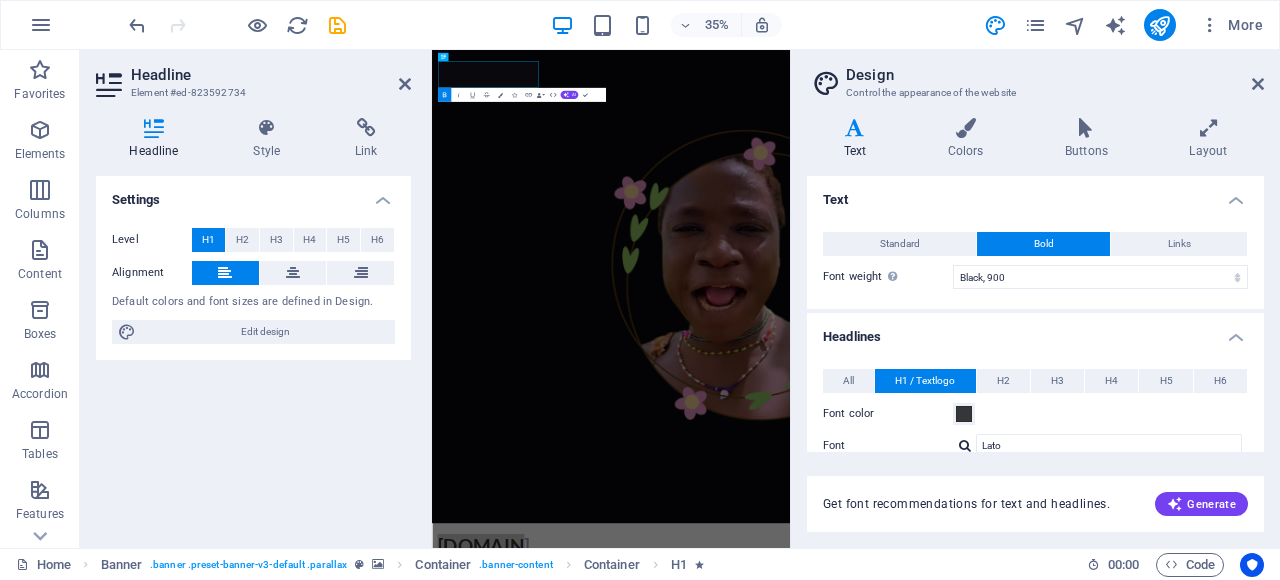 click on "Links" at bounding box center [1179, 244] 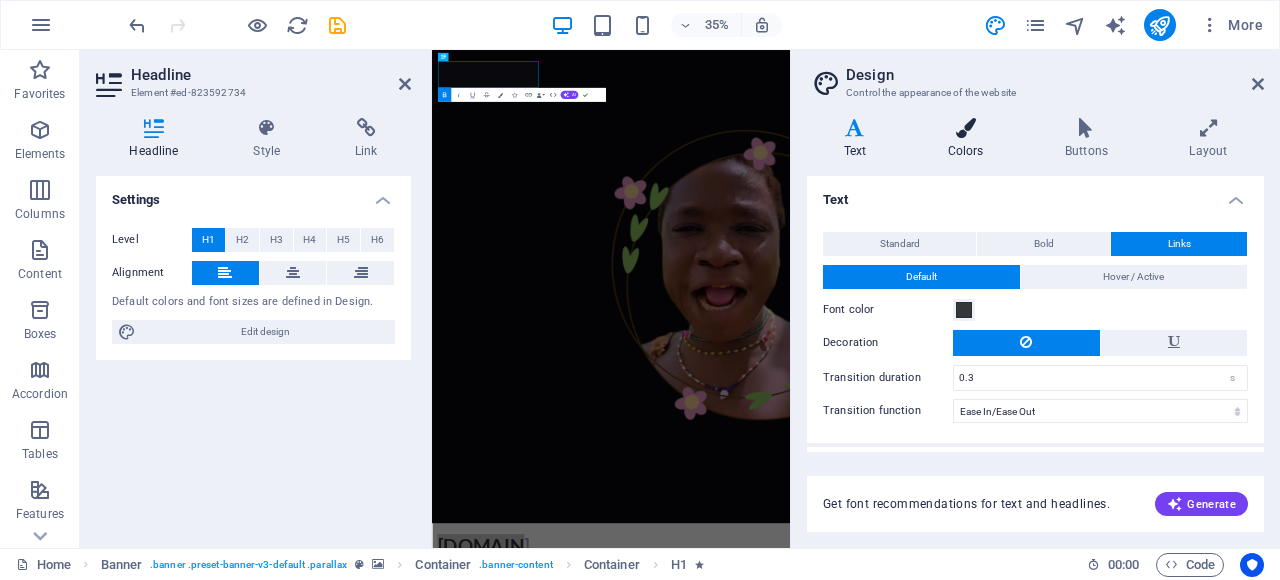 click at bounding box center (965, 128) 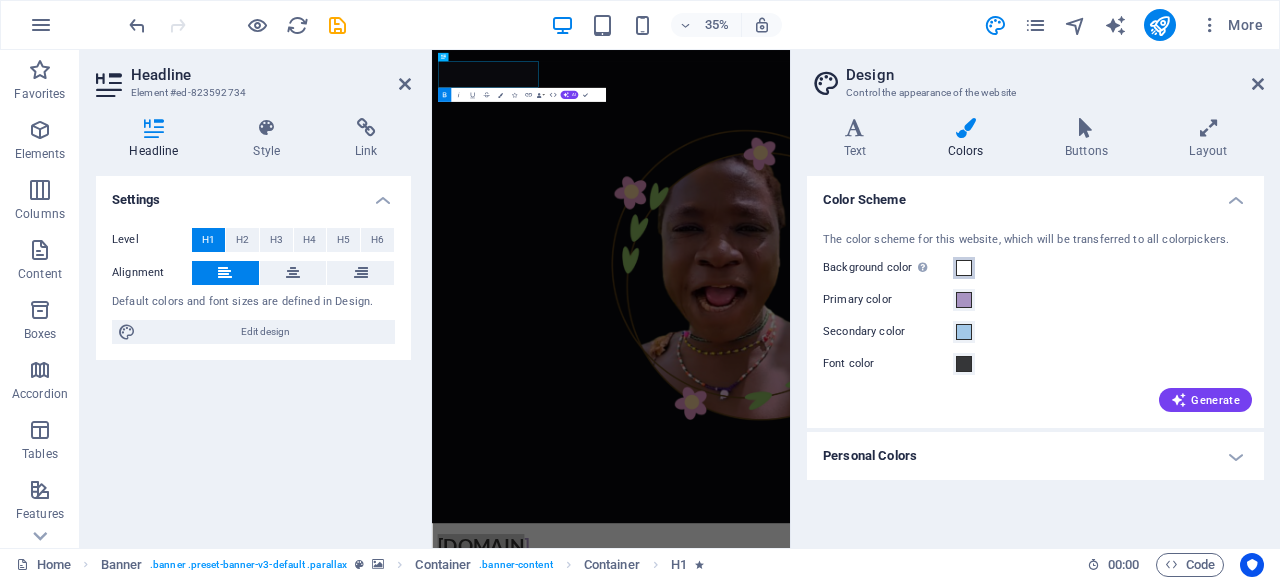 click at bounding box center [964, 268] 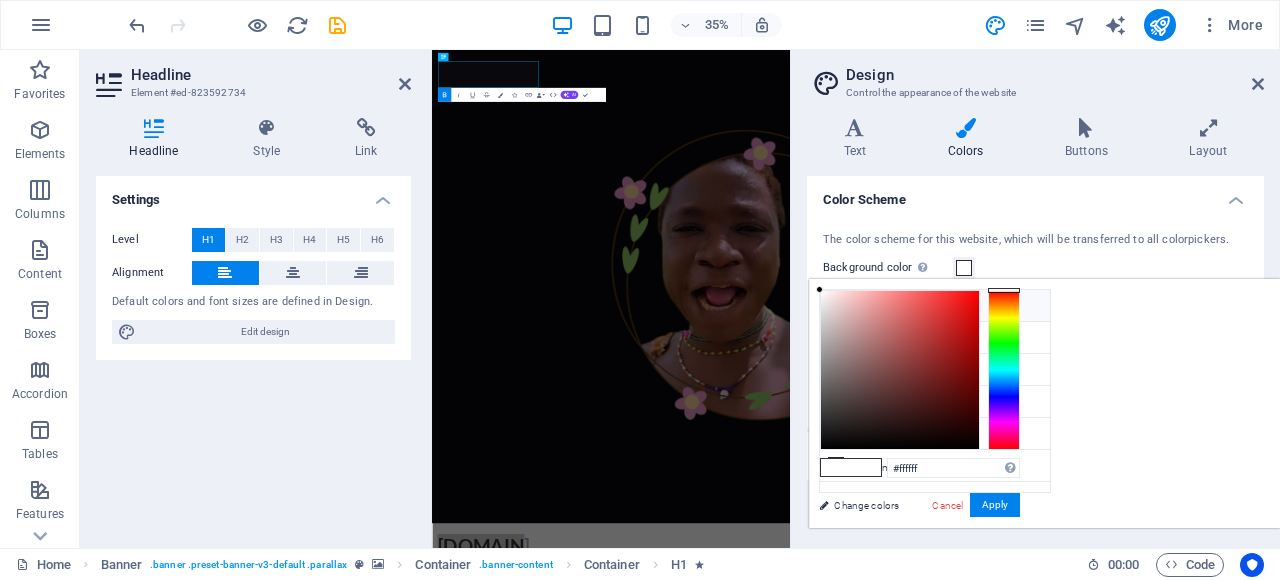 click on "Background color
#ffffff" at bounding box center (935, 306) 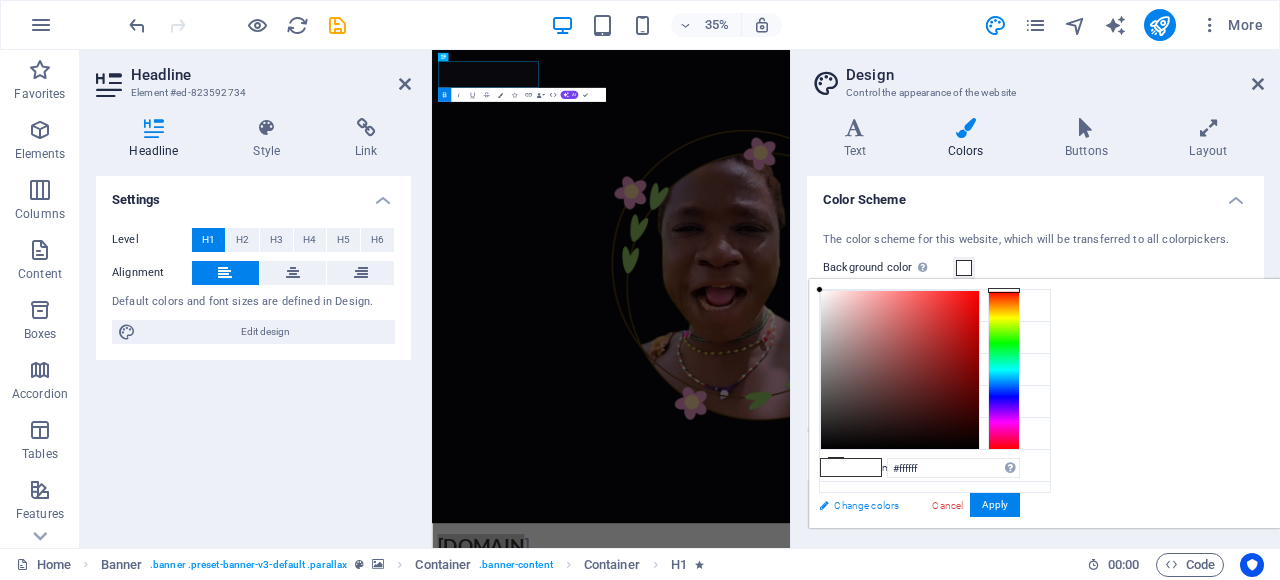 click on "Change colors" at bounding box center [925, 505] 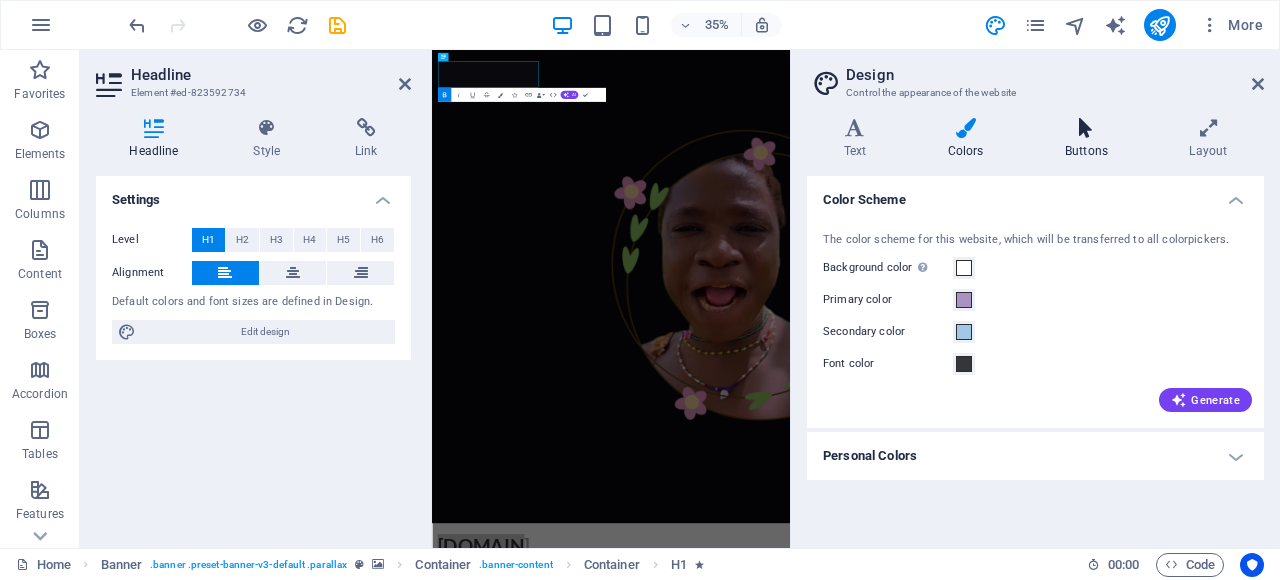 click on "Buttons" at bounding box center (1090, 139) 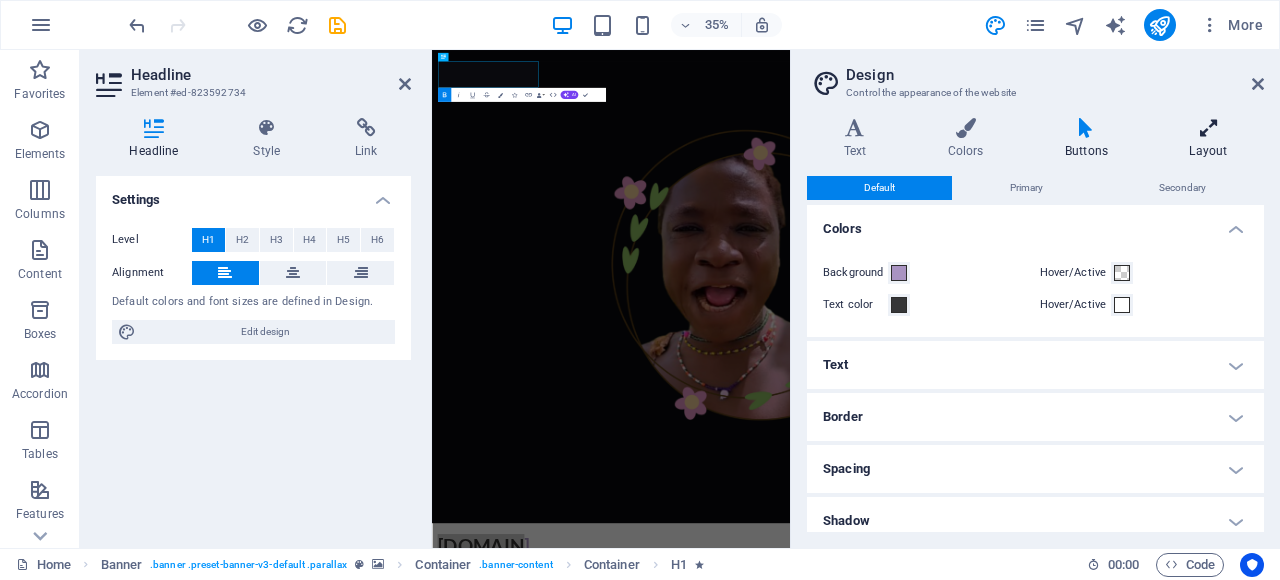 click at bounding box center [1208, 128] 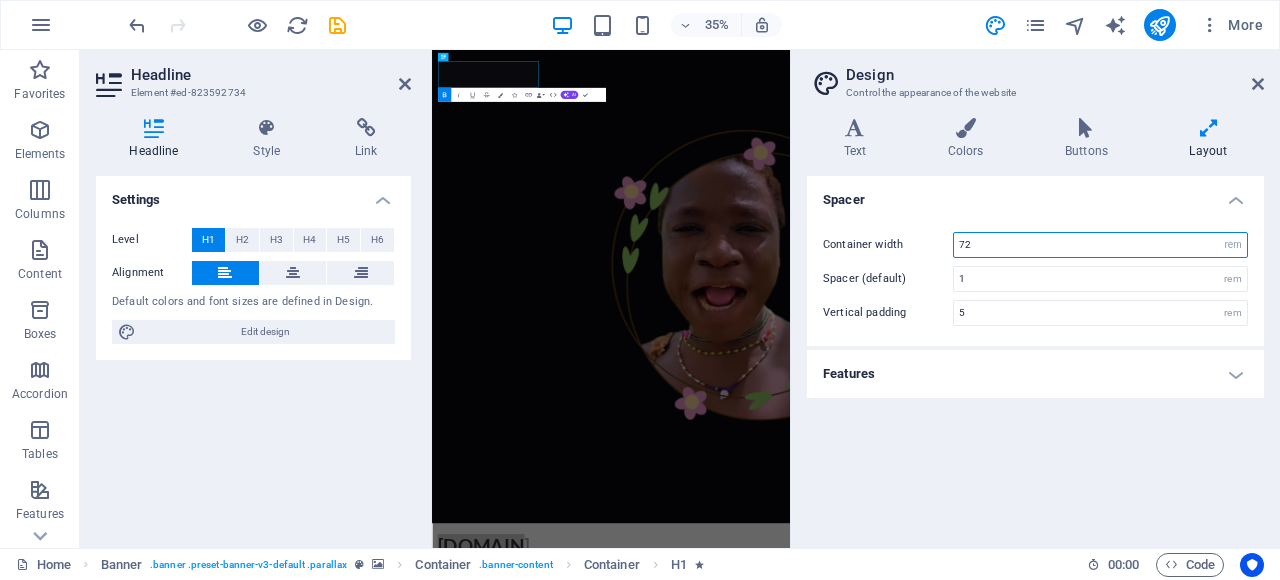 click on "72" at bounding box center [1100, 245] 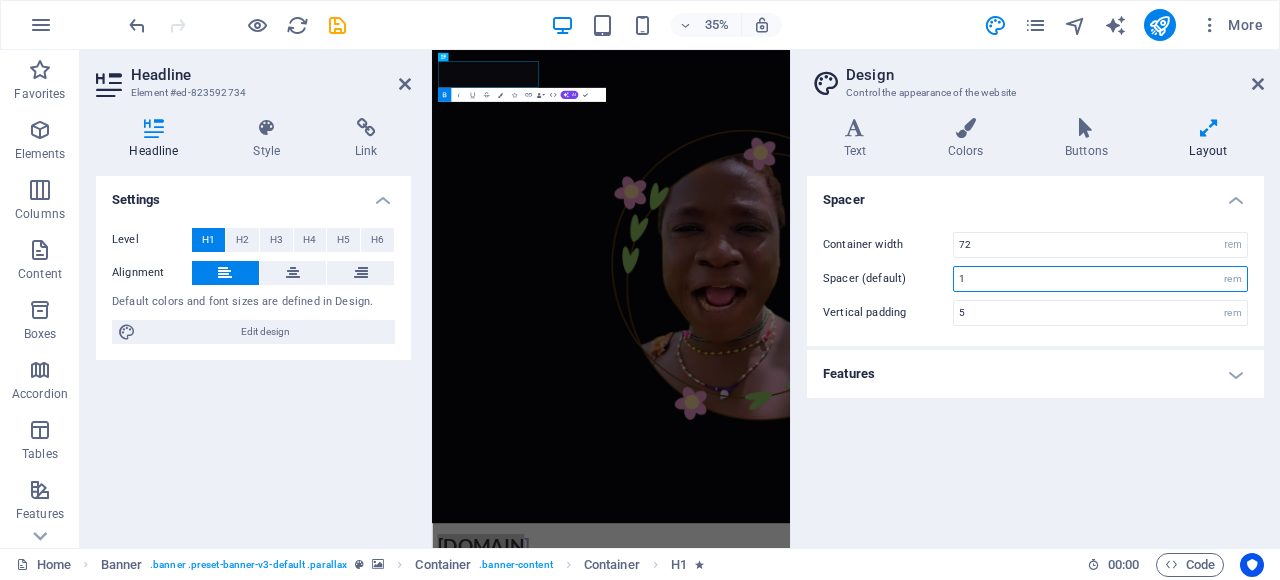 click on "1" at bounding box center [1100, 279] 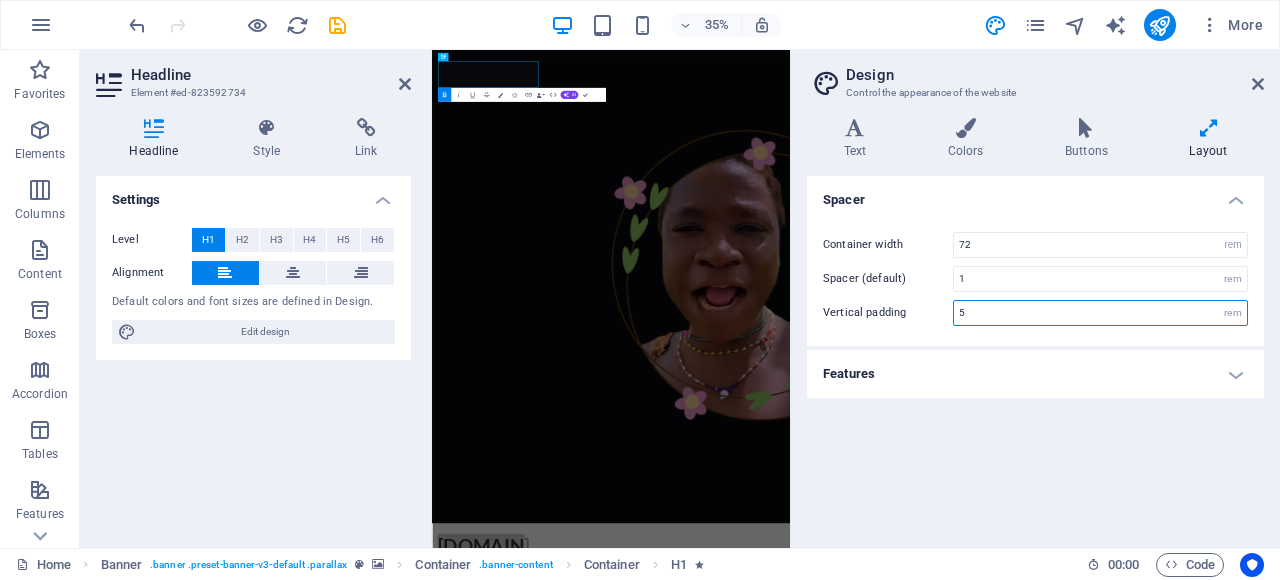click on "5" at bounding box center (1100, 313) 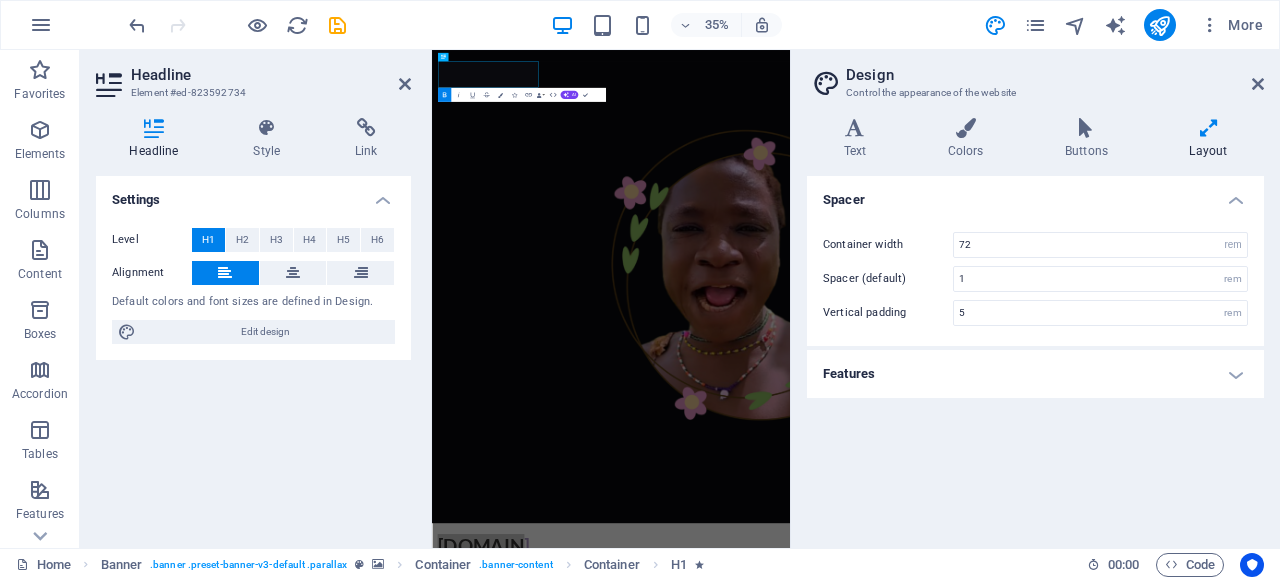 click on "Features" at bounding box center (1035, 374) 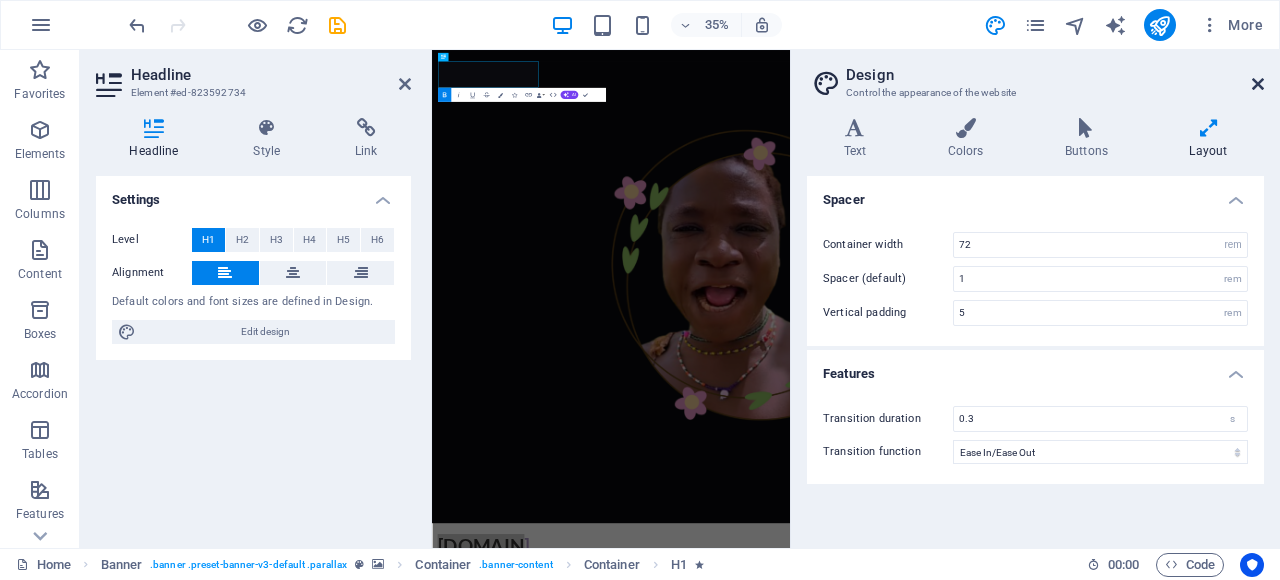 click at bounding box center [1258, 84] 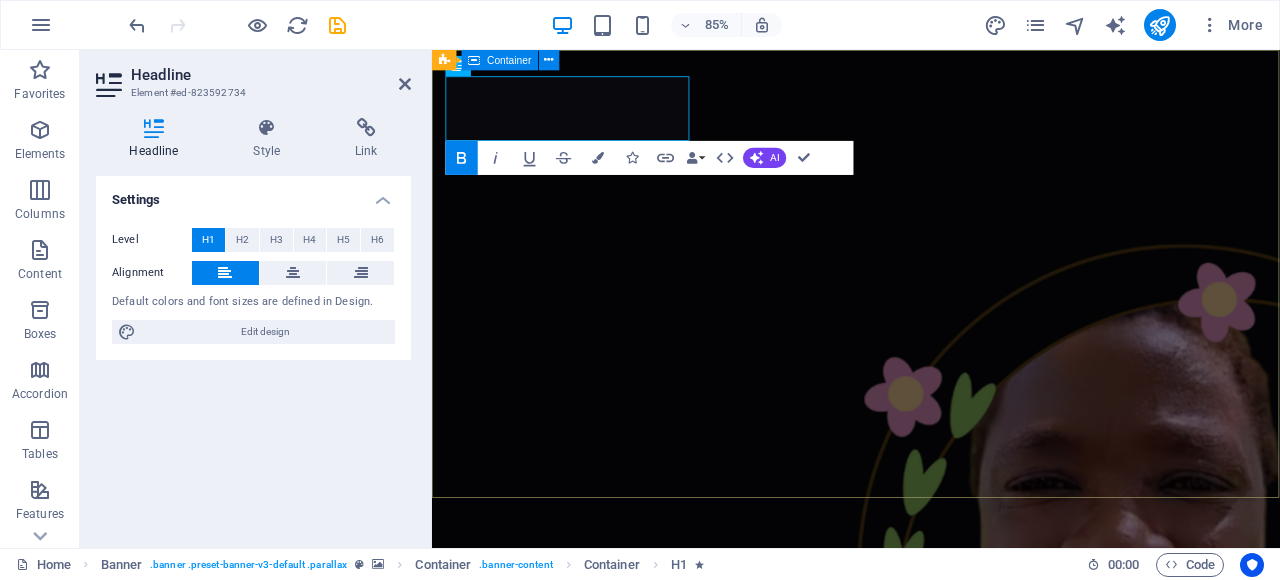 click on "Dudukwe" at bounding box center [931, 1463] 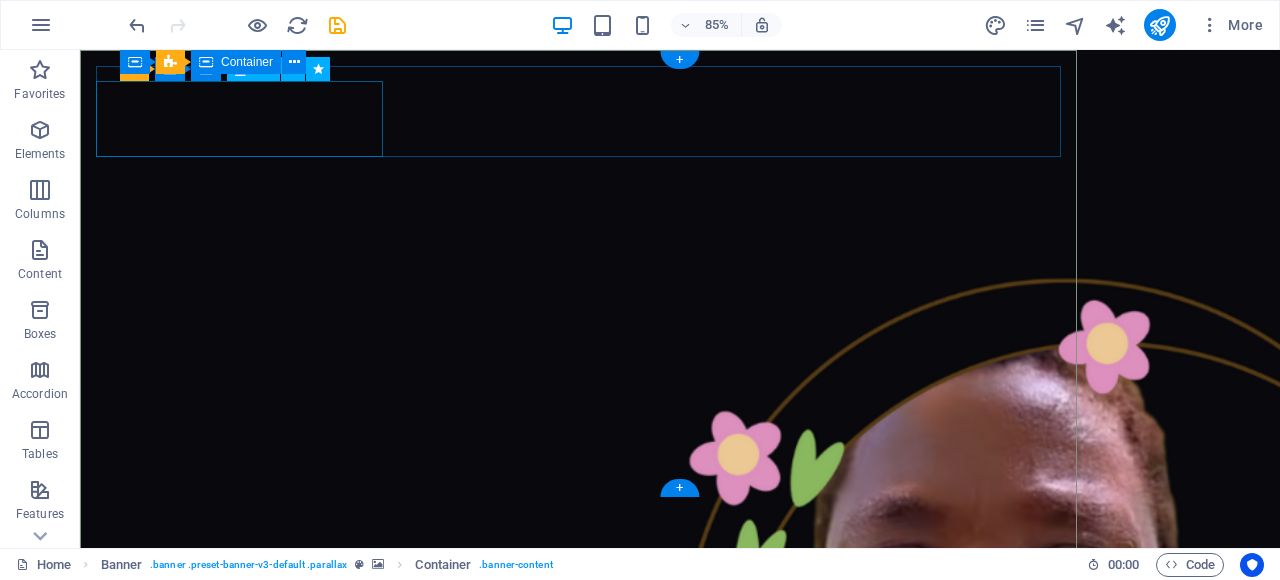 click on "Dudukwe" at bounding box center (680, 1475) 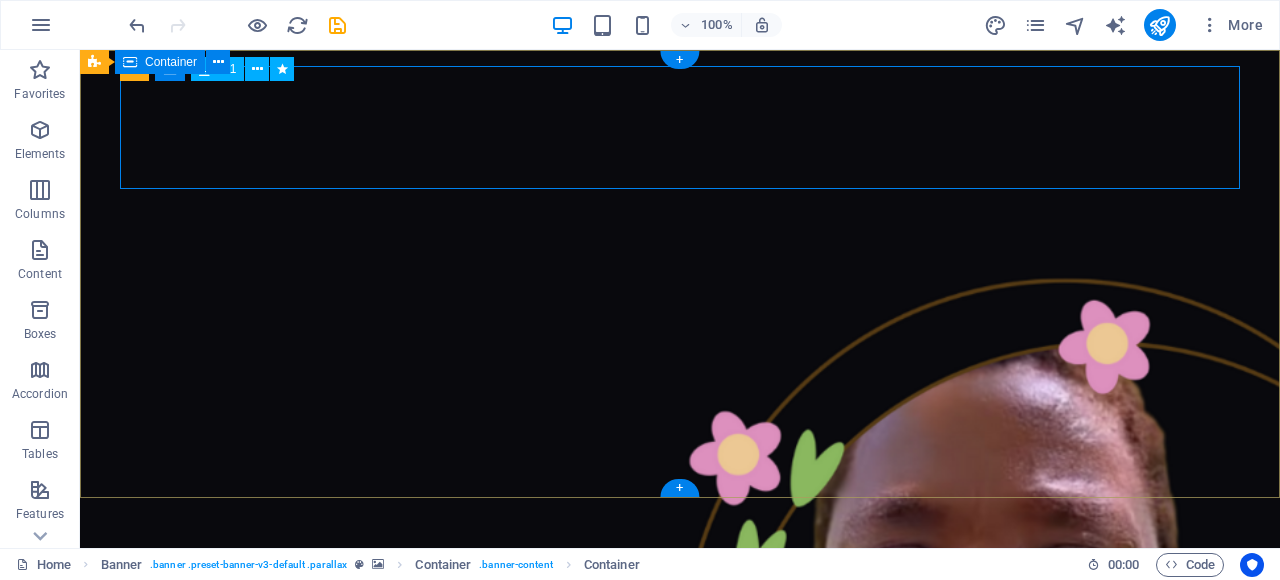click on "Dudukwe" at bounding box center (680, 1479) 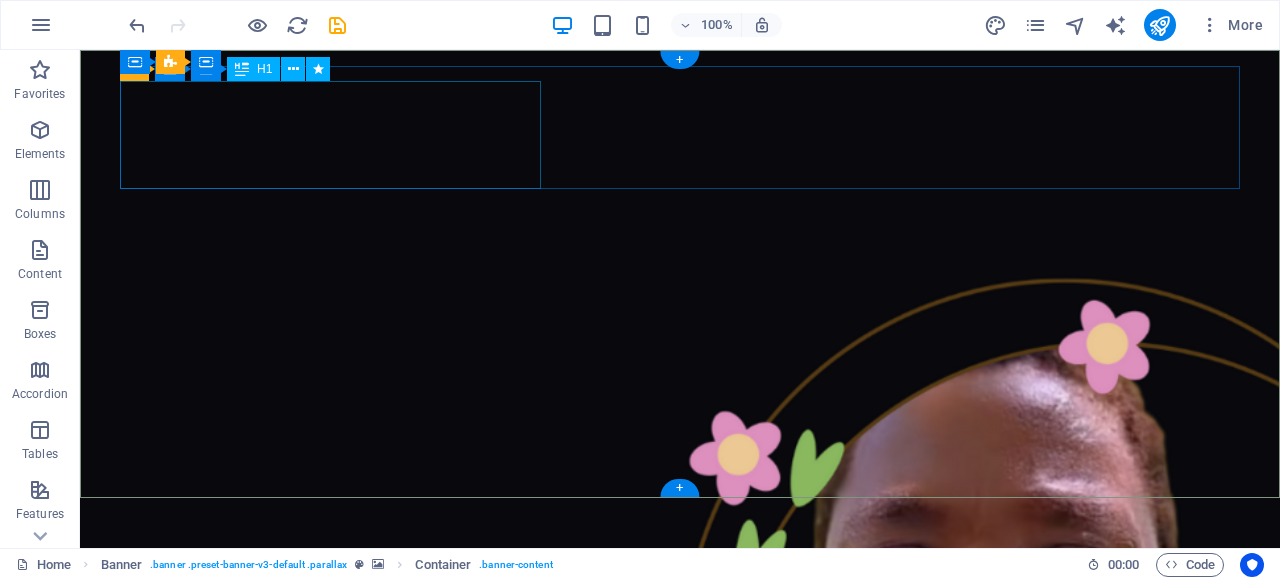 click on "Dudukwe" at bounding box center (680, 1483) 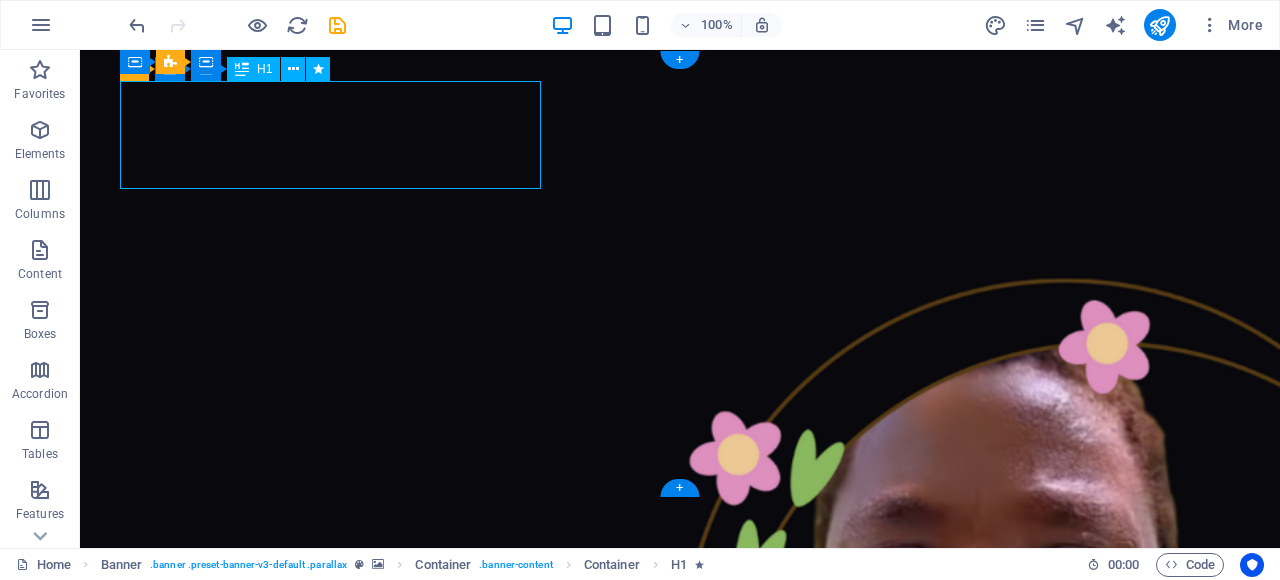 click on "Dudukwe" at bounding box center [680, 1483] 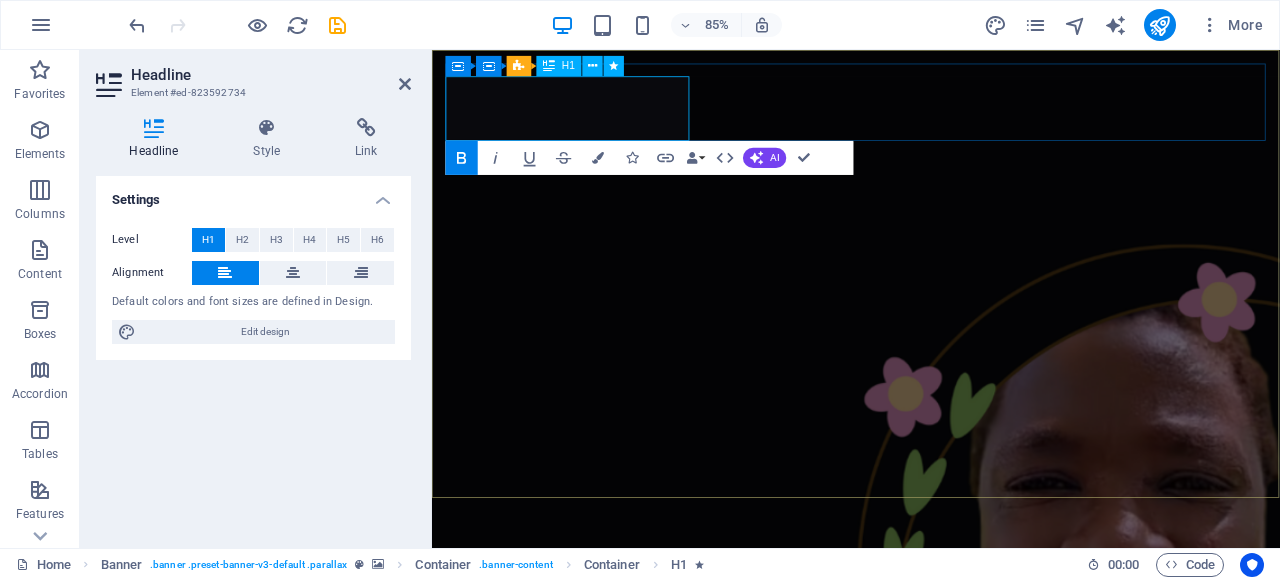 click on "Dudukwe" at bounding box center [580, 1467] 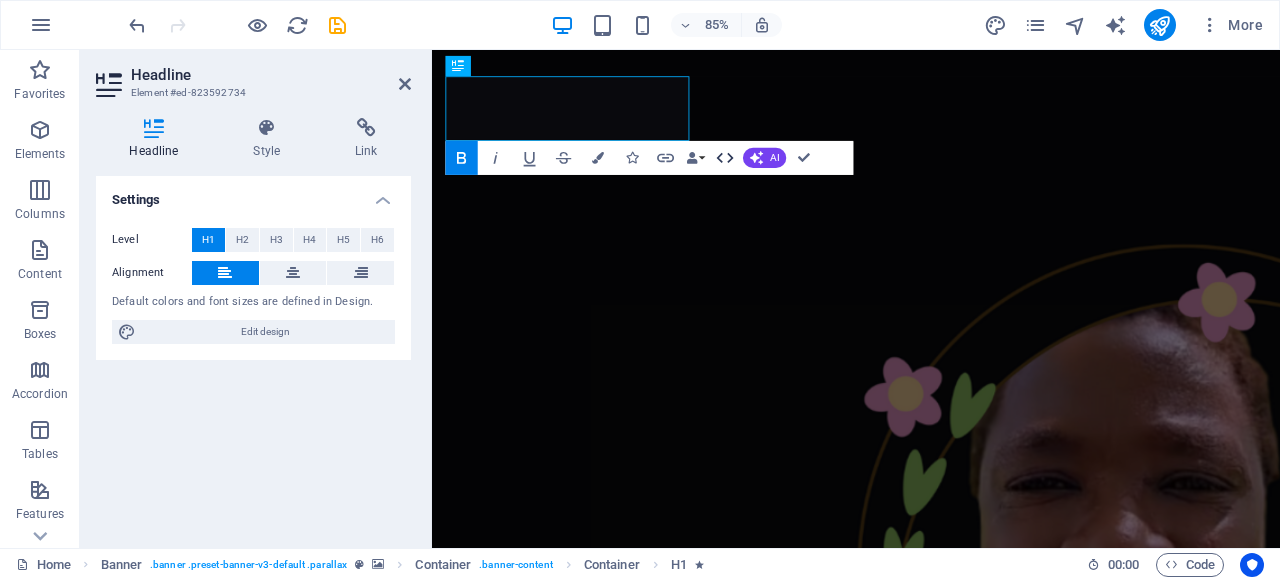 type 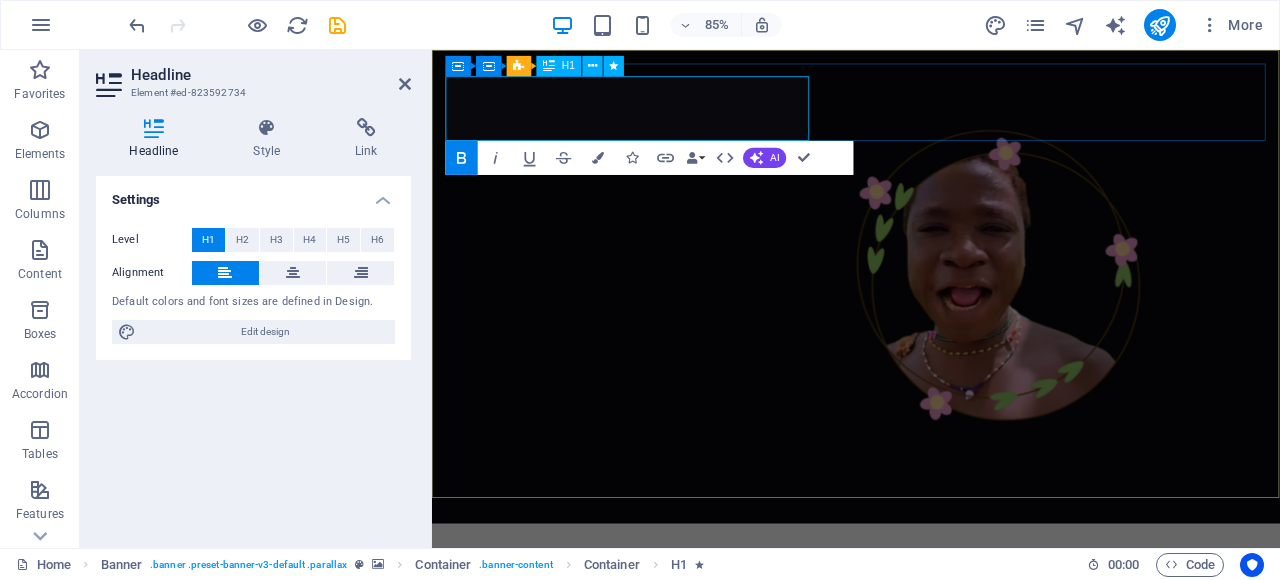 drag, startPoint x: 756, startPoint y: 124, endPoint x: 858, endPoint y: 114, distance: 102.48902 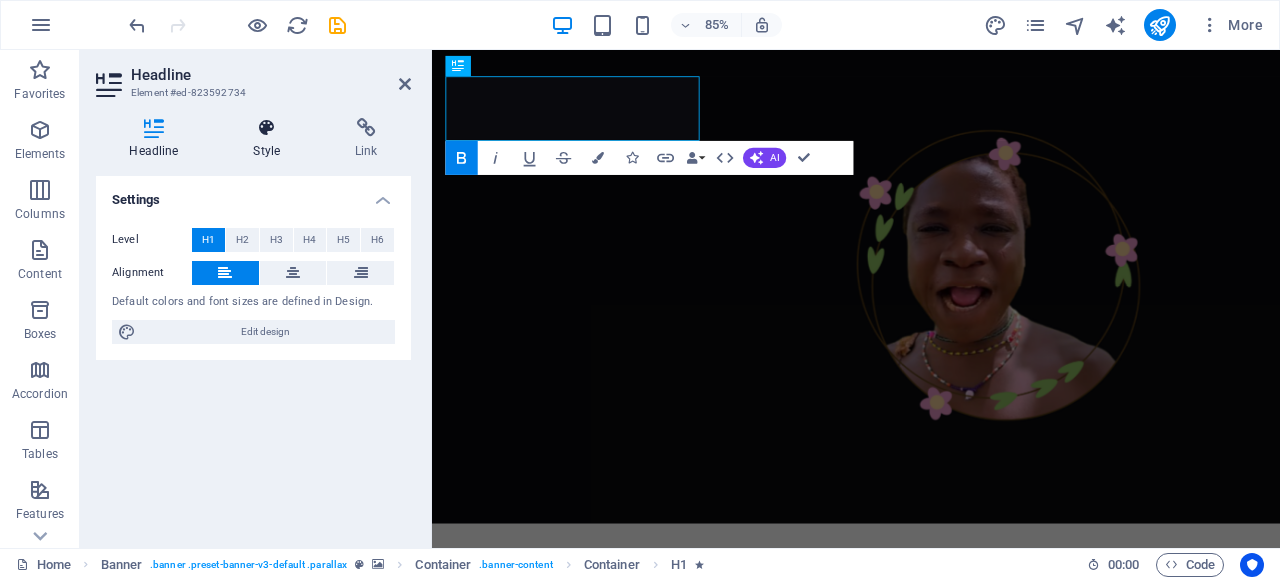click on "Style" at bounding box center (271, 139) 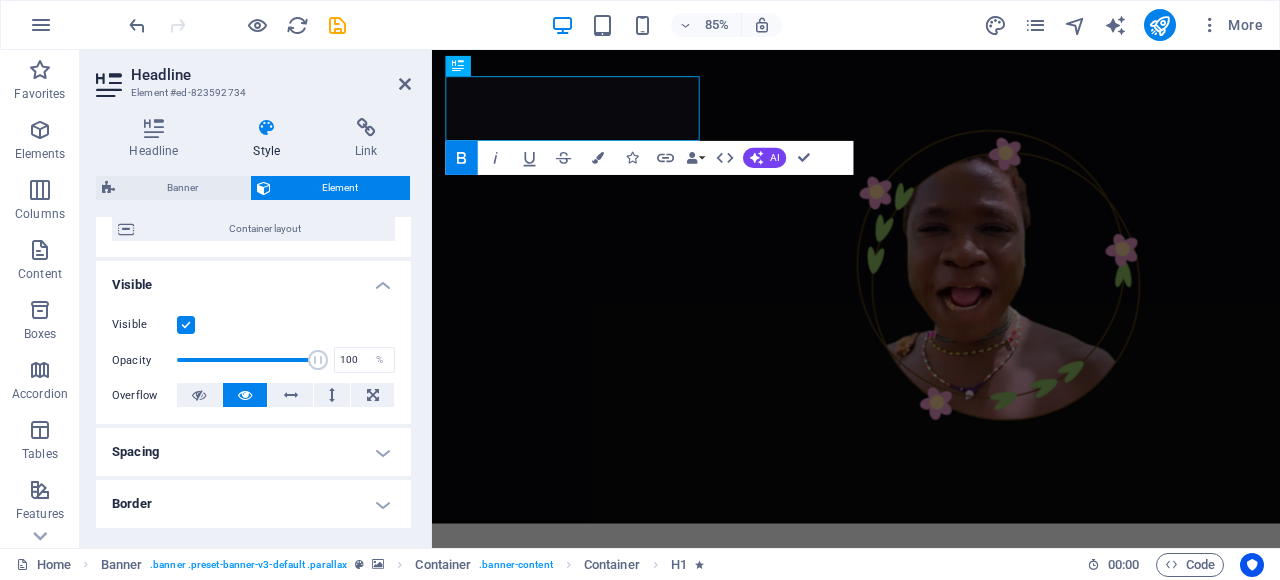 scroll, scrollTop: 200, scrollLeft: 0, axis: vertical 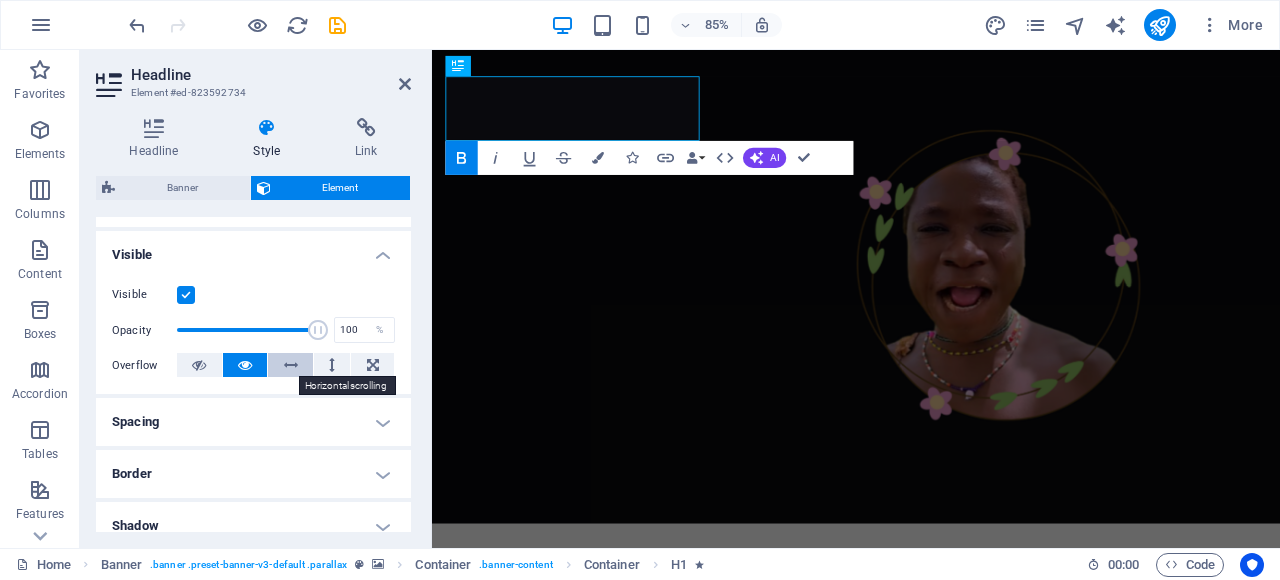 click at bounding box center [291, 365] 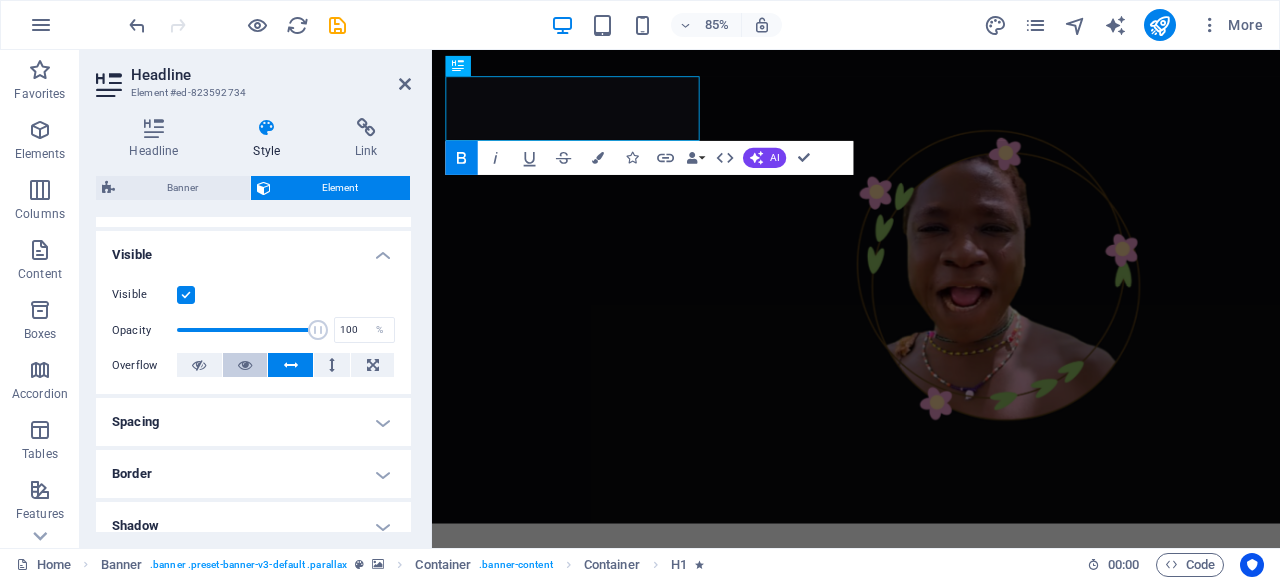 click at bounding box center [245, 365] 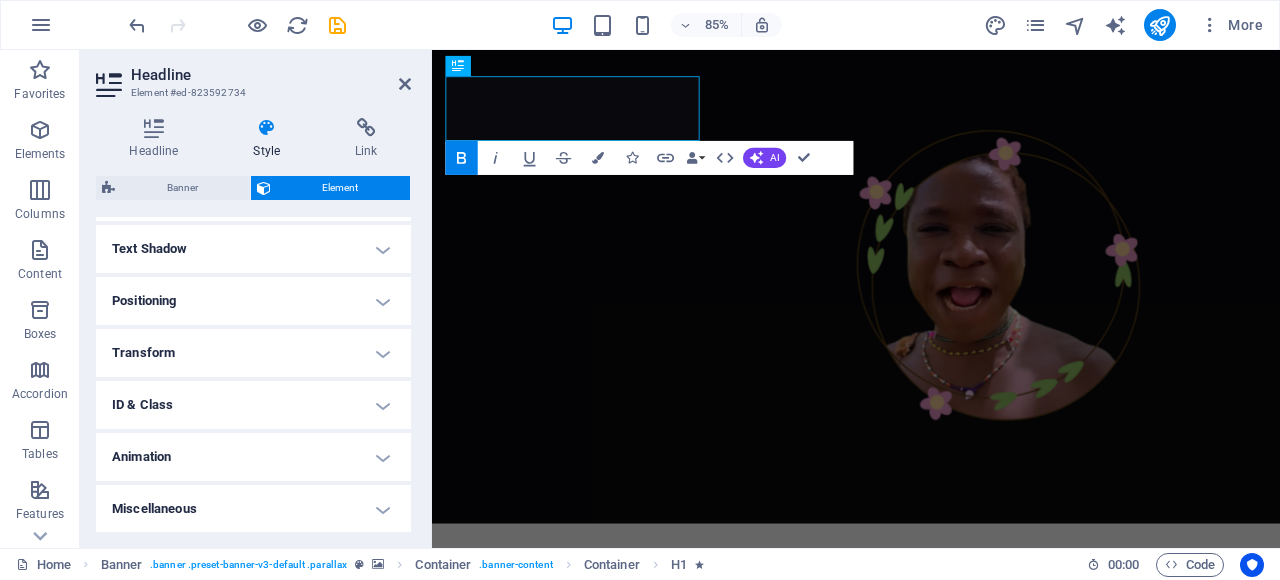 scroll, scrollTop: 0, scrollLeft: 0, axis: both 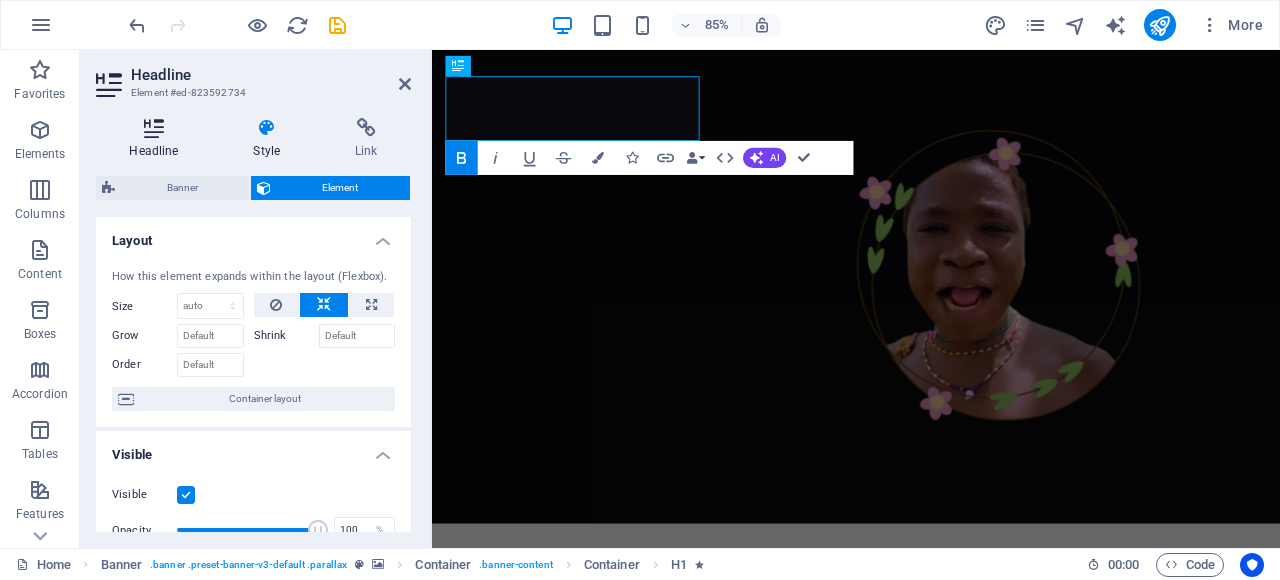 click at bounding box center [154, 128] 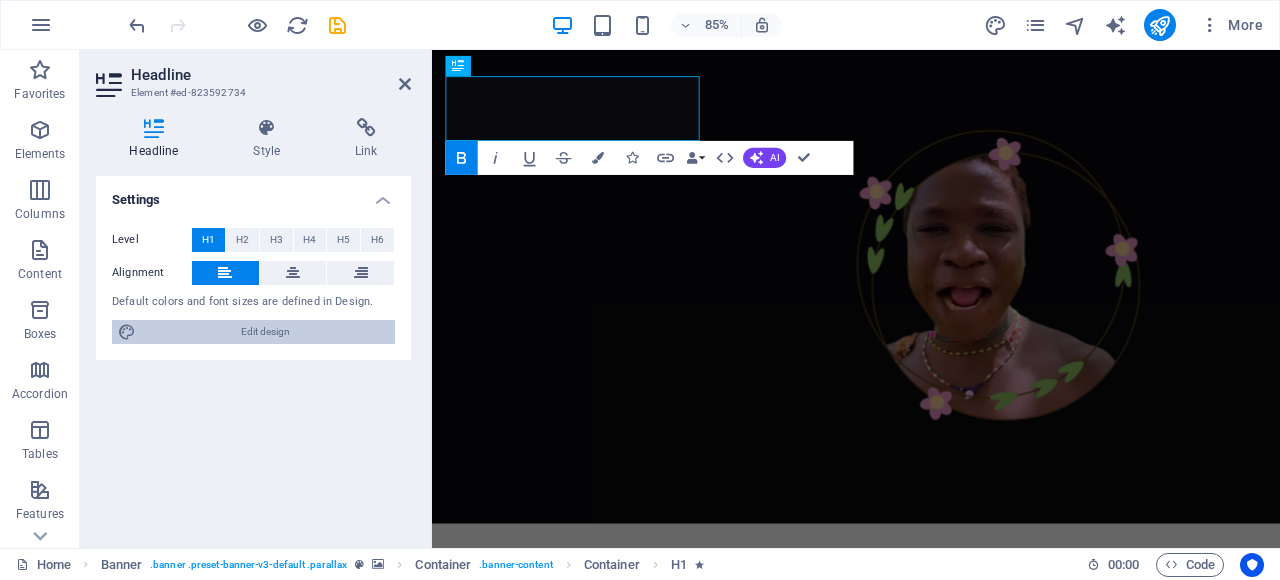 click on "Edit design" at bounding box center (265, 332) 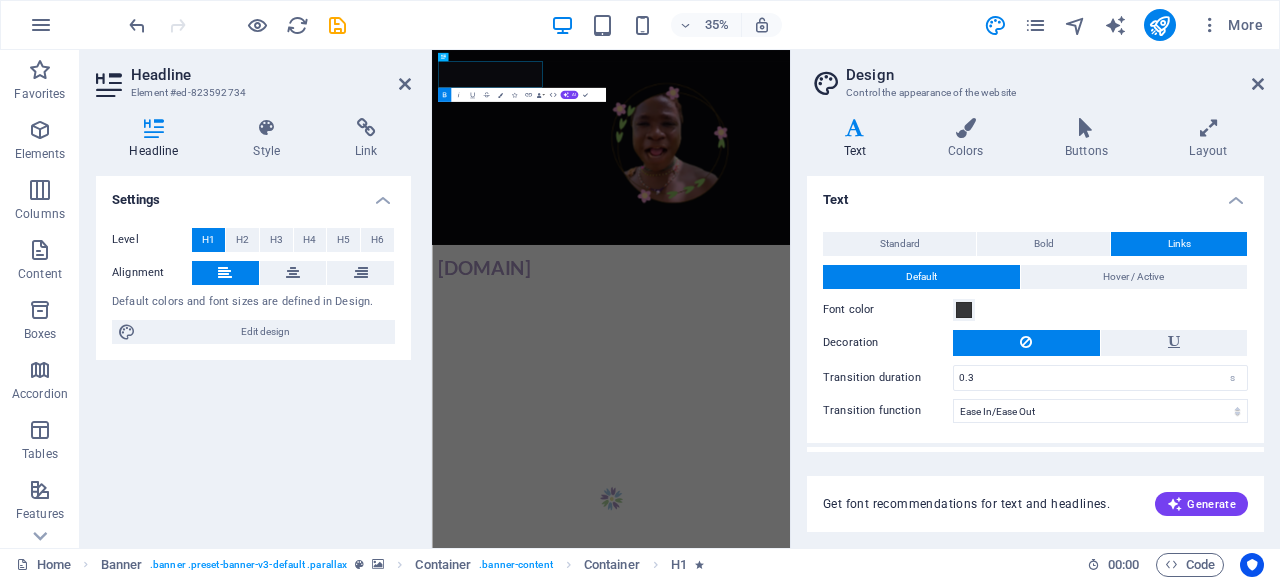 click on "Text" at bounding box center [859, 139] 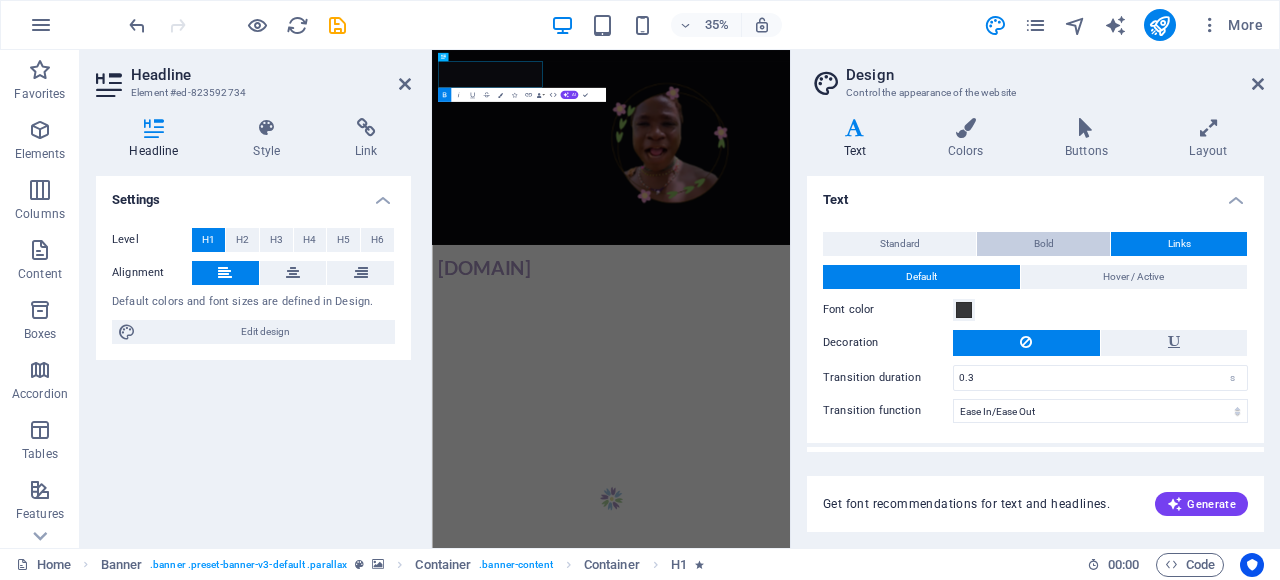 click on "Bold" at bounding box center [1043, 244] 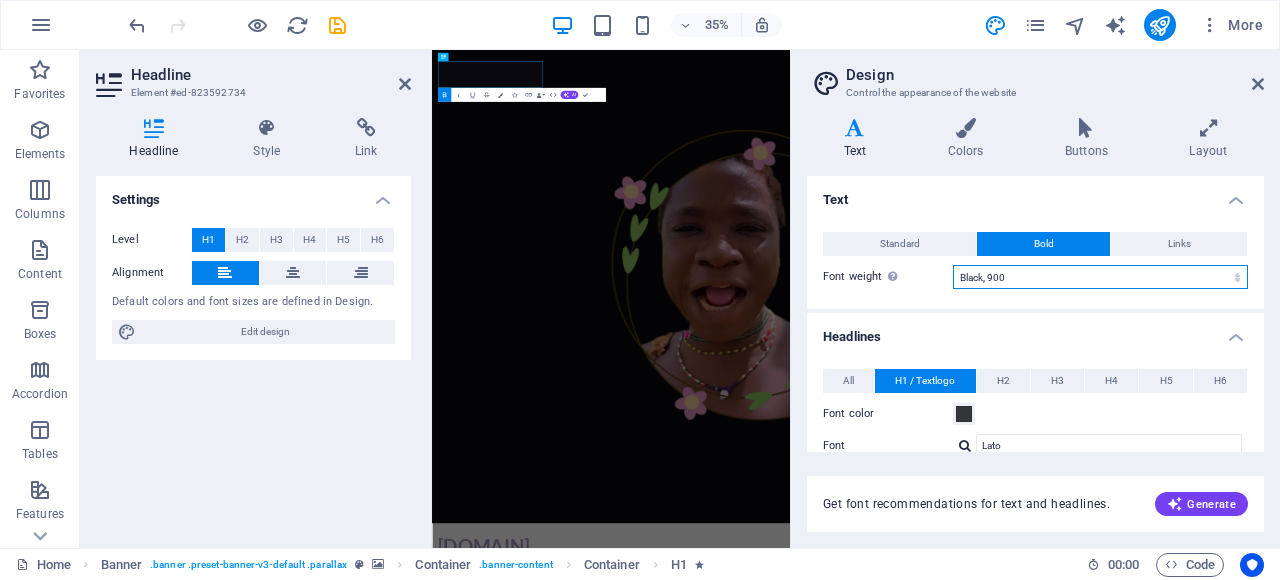 click on "Thin, 100 Extra-light, 200 Light, 300 Regular, 400 Medium, 500 Semi-bold, 600 Bold, 700 Extra-bold, 800 Black, 900" at bounding box center (1100, 277) 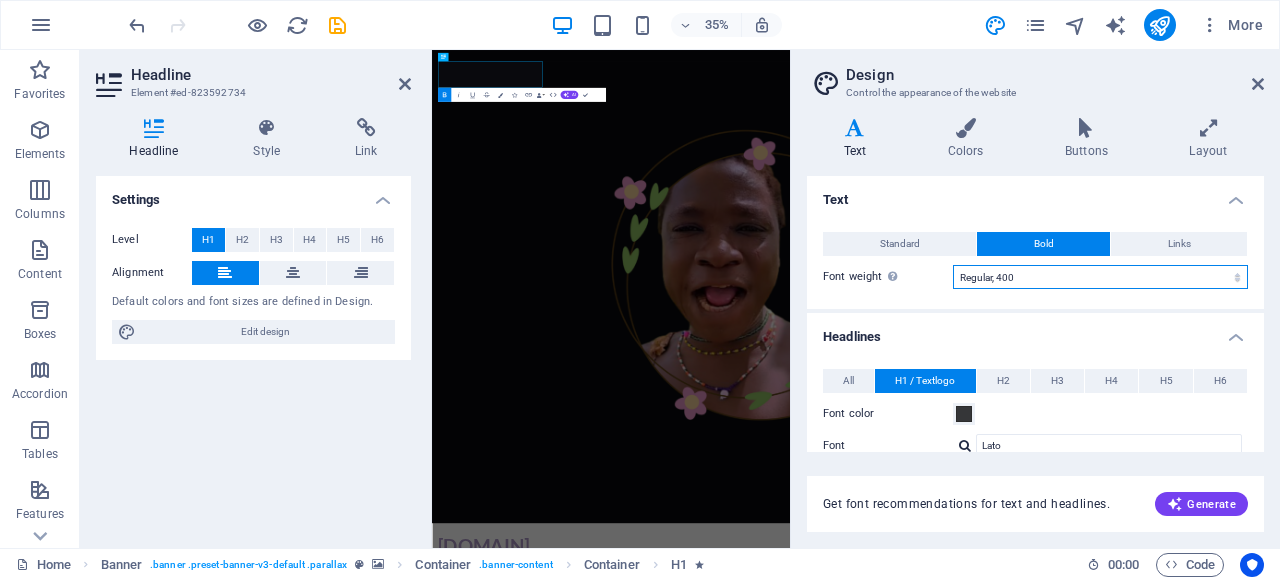 click on "Thin, 100 Extra-light, 200 Light, 300 Regular, 400 Medium, 500 Semi-bold, 600 Bold, 700 Extra-bold, 800 Black, 900" at bounding box center (1100, 277) 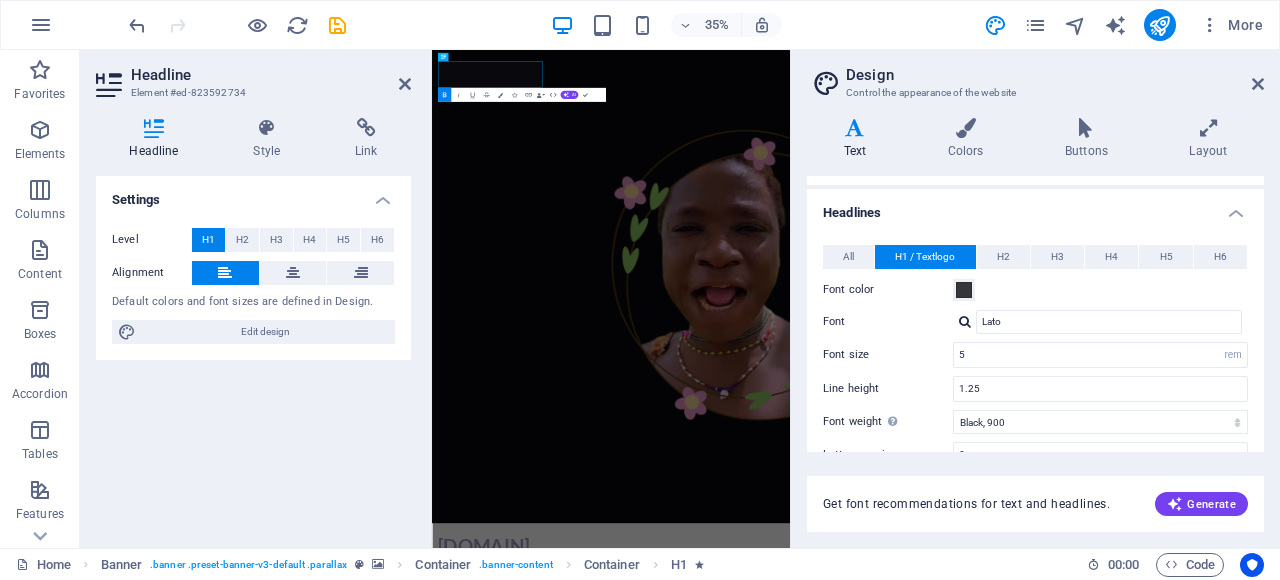 scroll, scrollTop: 200, scrollLeft: 0, axis: vertical 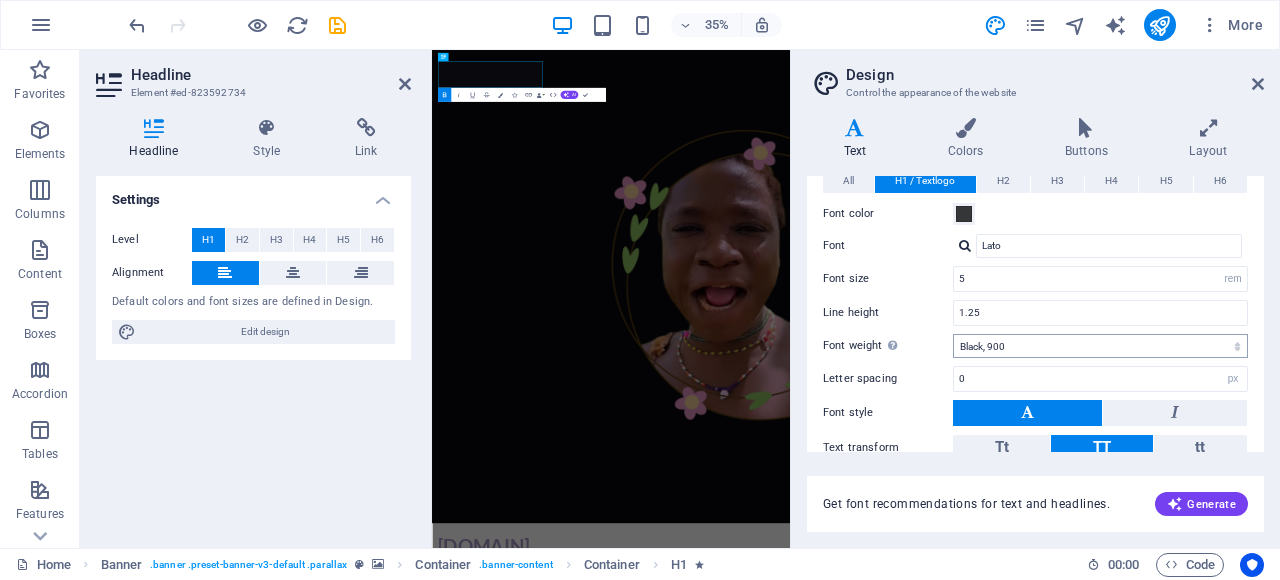 select on "400" 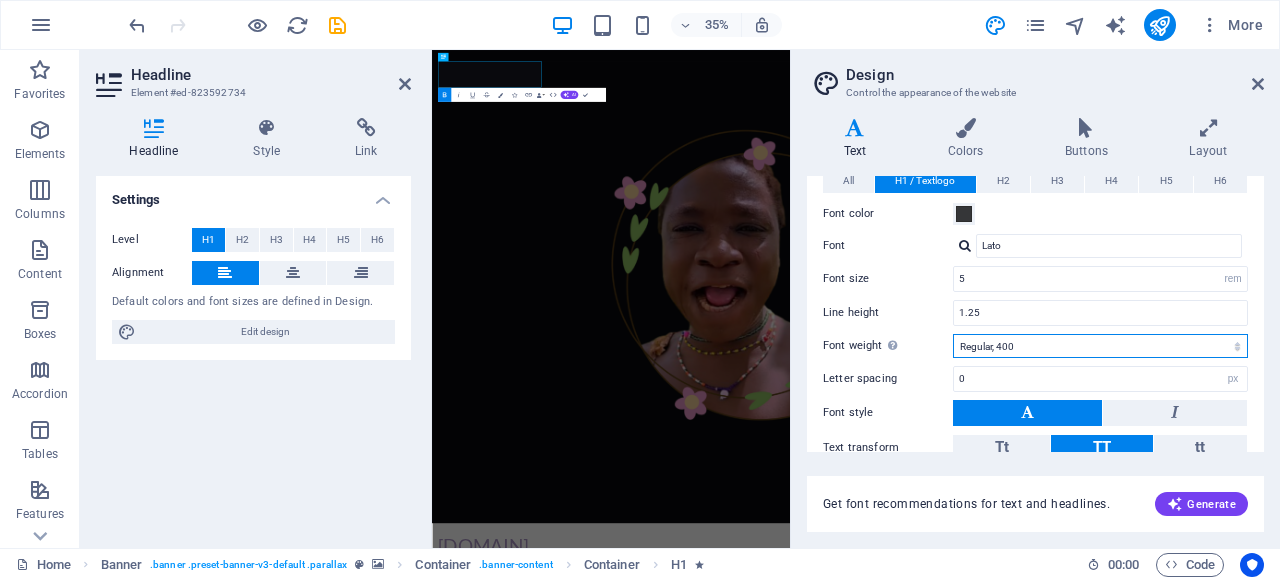 click on "Thin, 100 Extra-light, 200 Light, 300 Regular, 400 Medium, 500 Semi-bold, 600 Bold, 700 Extra-bold, 800 Black, 900" at bounding box center [1100, 346] 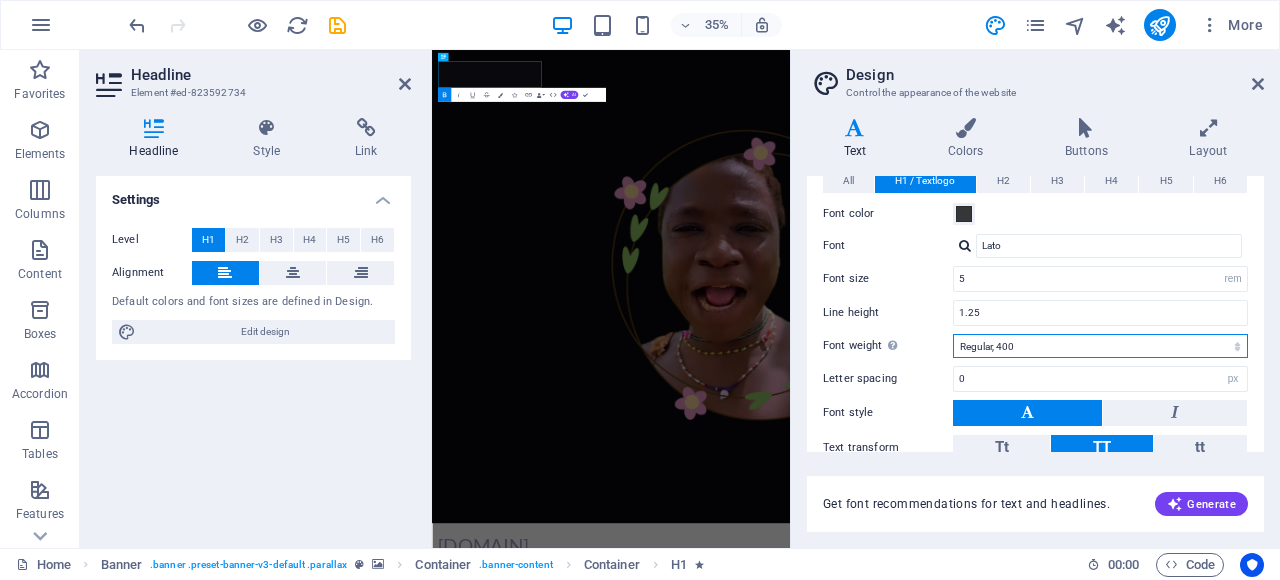click on "Thin, 100 Extra-light, 200 Light, 300 Regular, 400 Medium, 500 Semi-bold, 600 Bold, 700 Extra-bold, 800 Black, 900" at bounding box center (1100, 346) 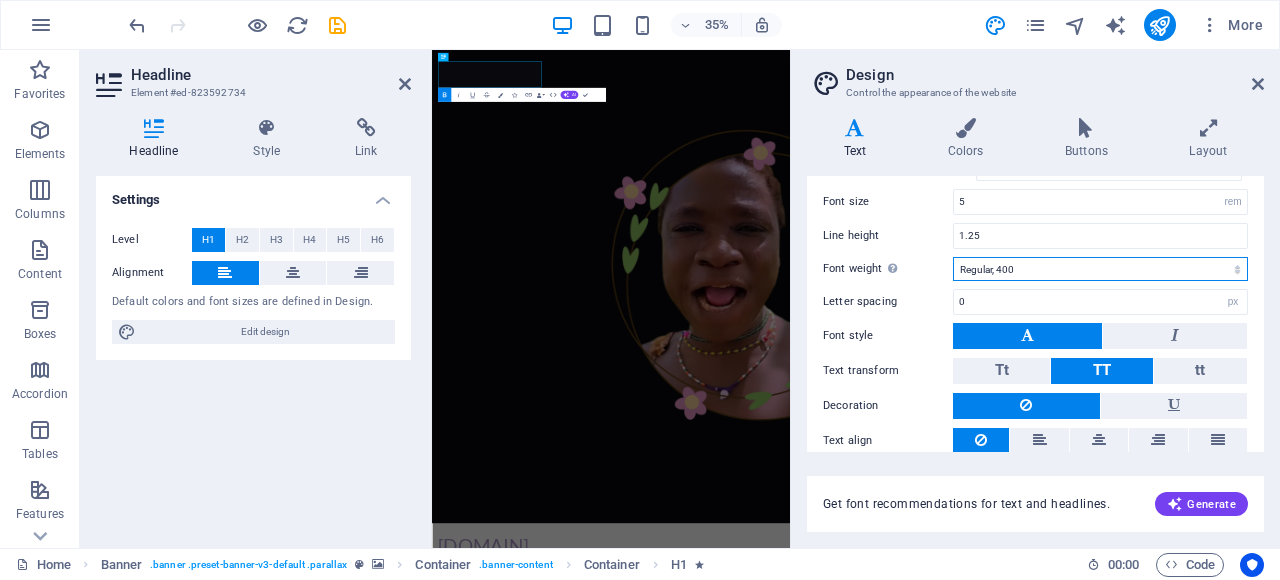 scroll, scrollTop: 300, scrollLeft: 0, axis: vertical 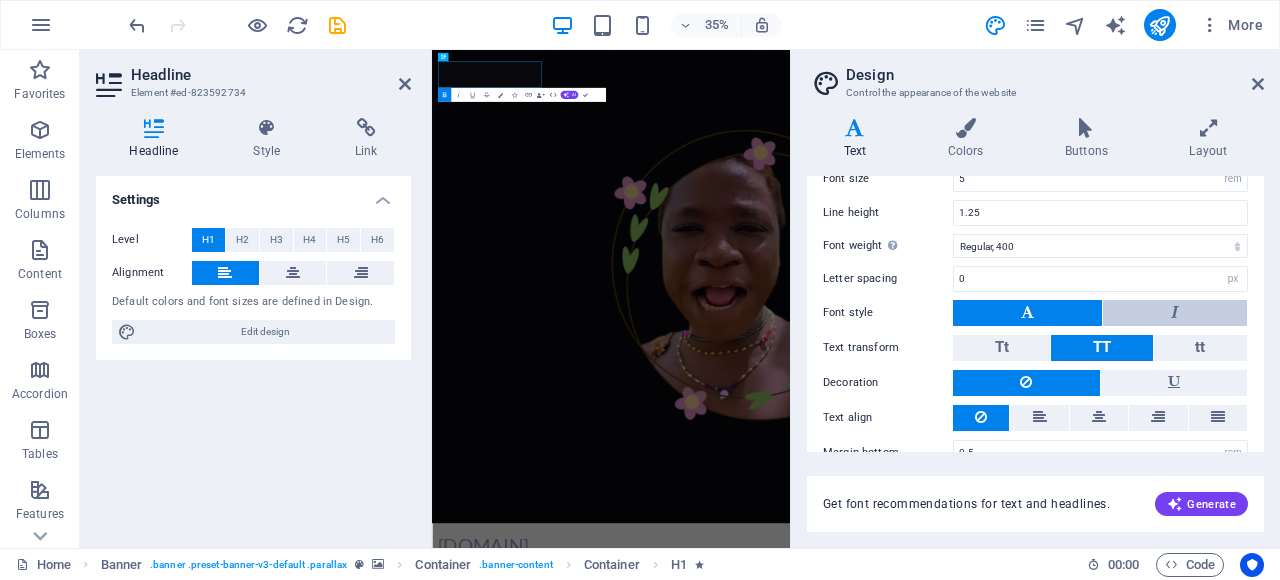 click at bounding box center (1175, 313) 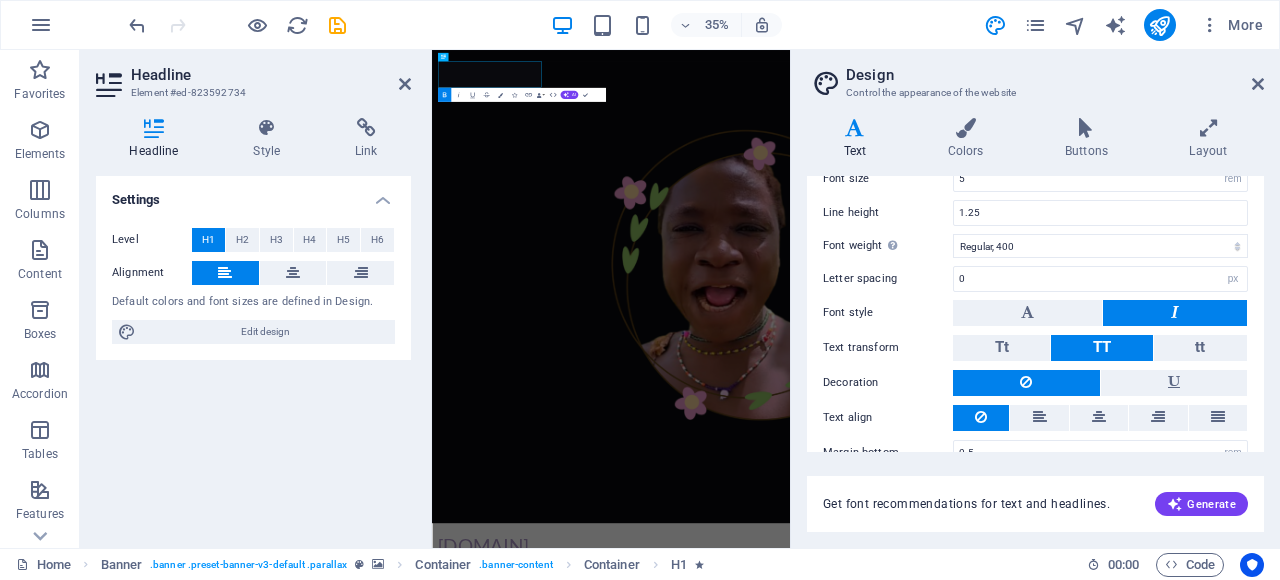 click at bounding box center (1175, 313) 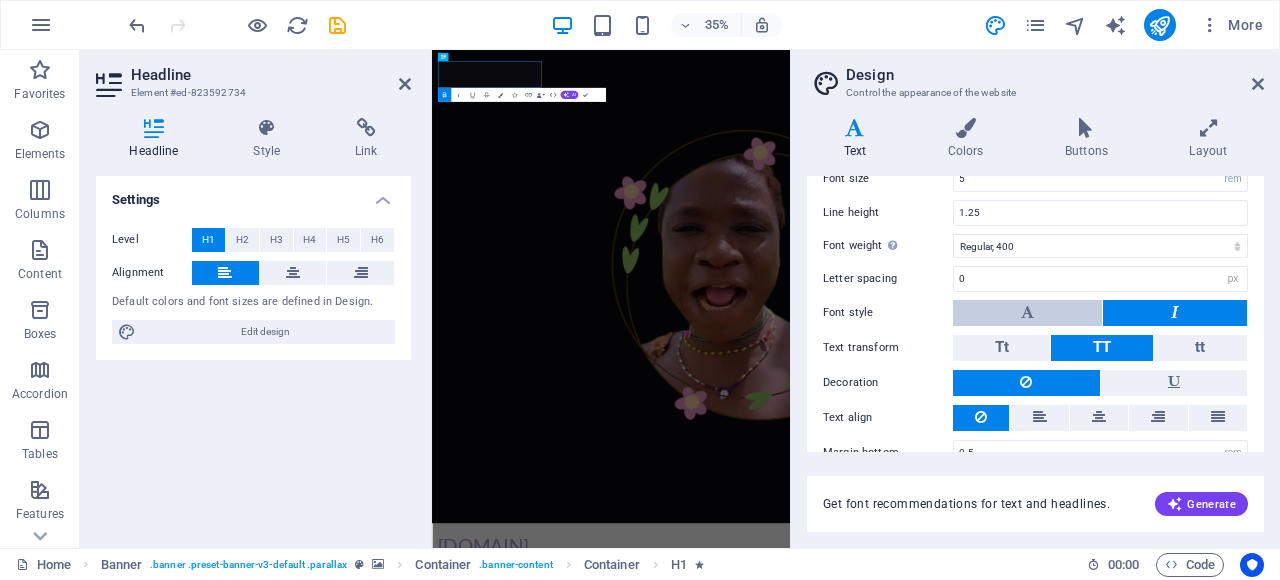 click at bounding box center [1027, 313] 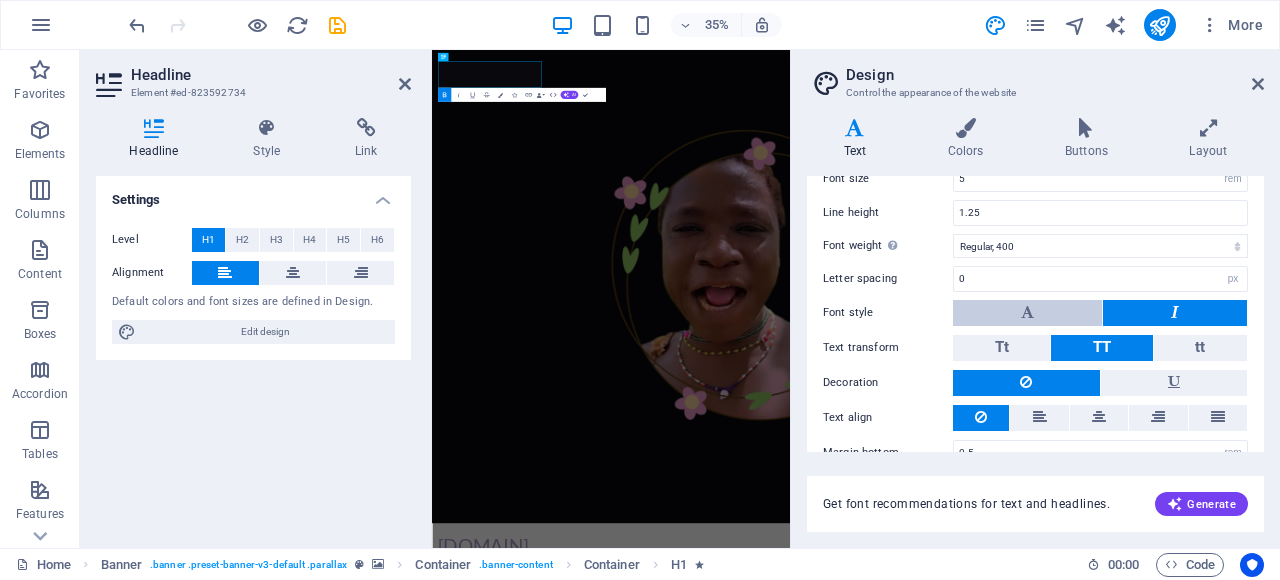 click at bounding box center [1175, 312] 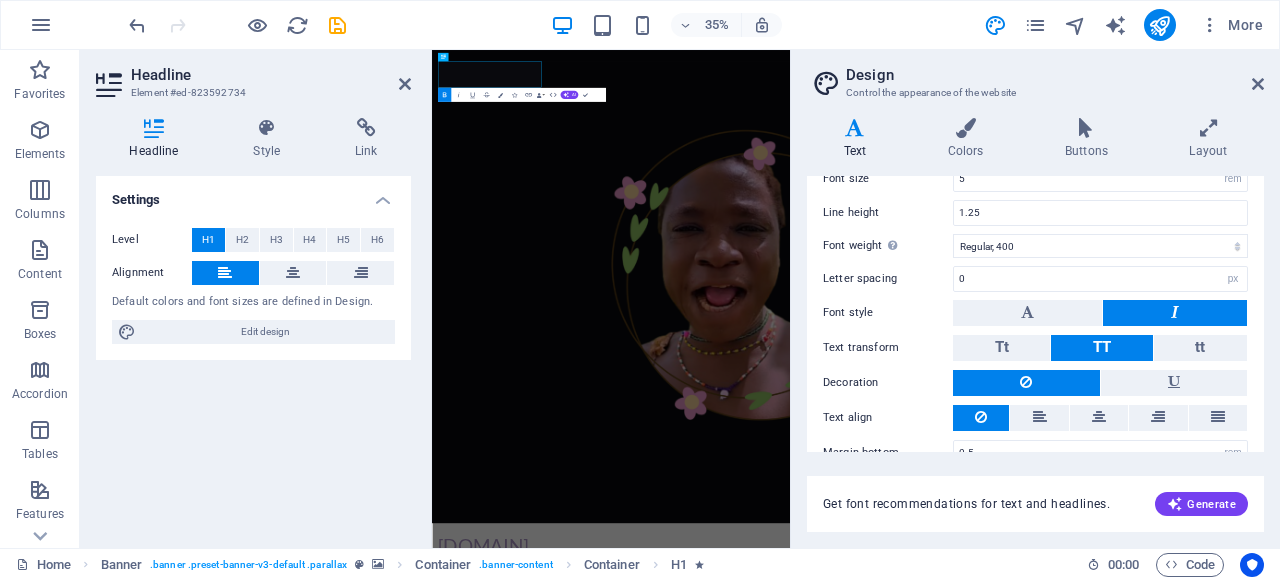 click at bounding box center [1027, 313] 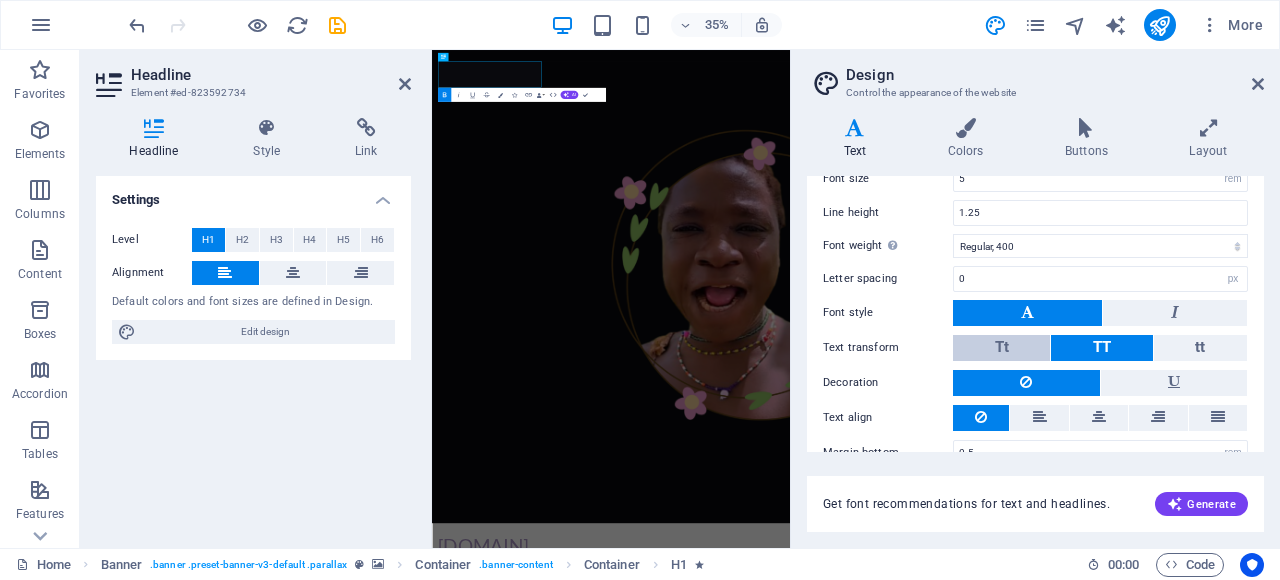 click on "Tt" at bounding box center (1001, 348) 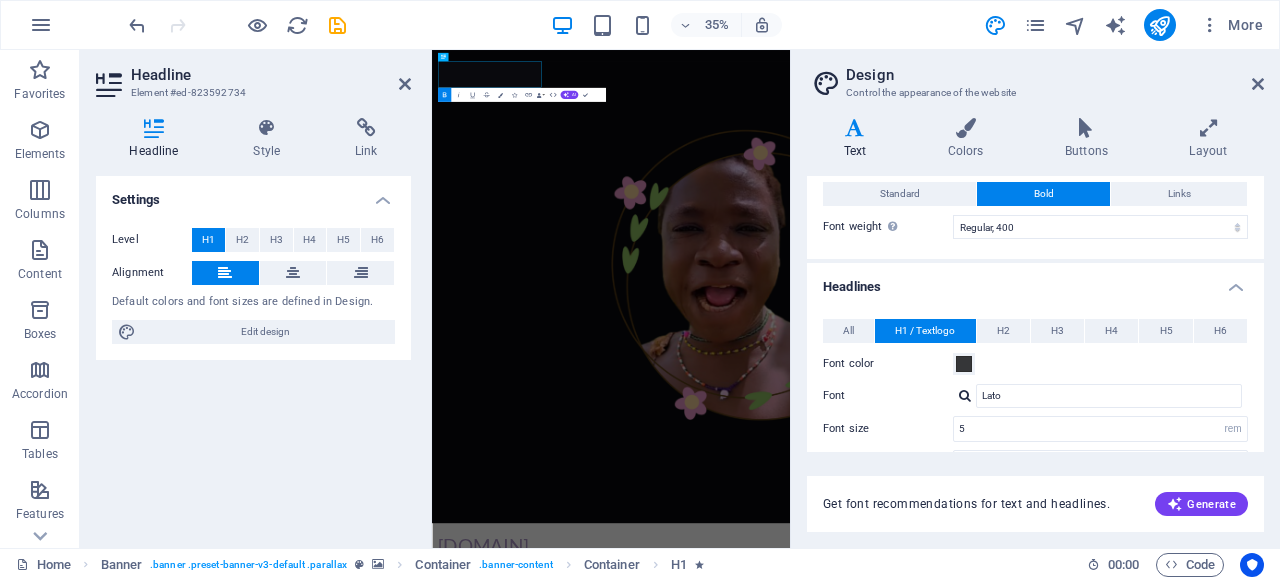scroll, scrollTop: 0, scrollLeft: 0, axis: both 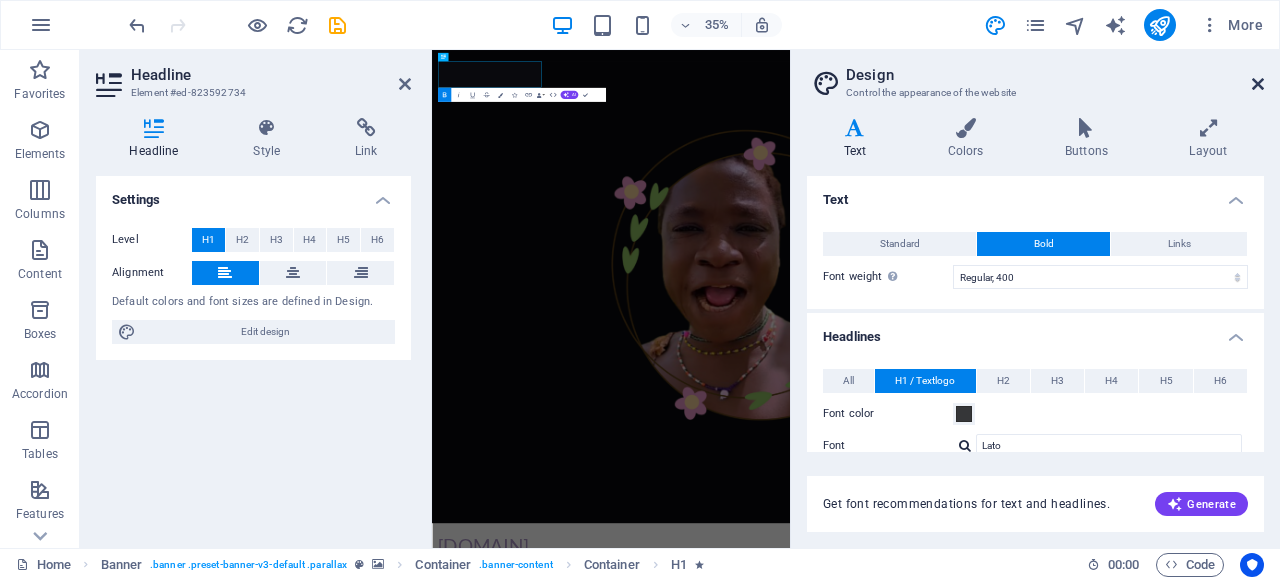 click at bounding box center [1258, 84] 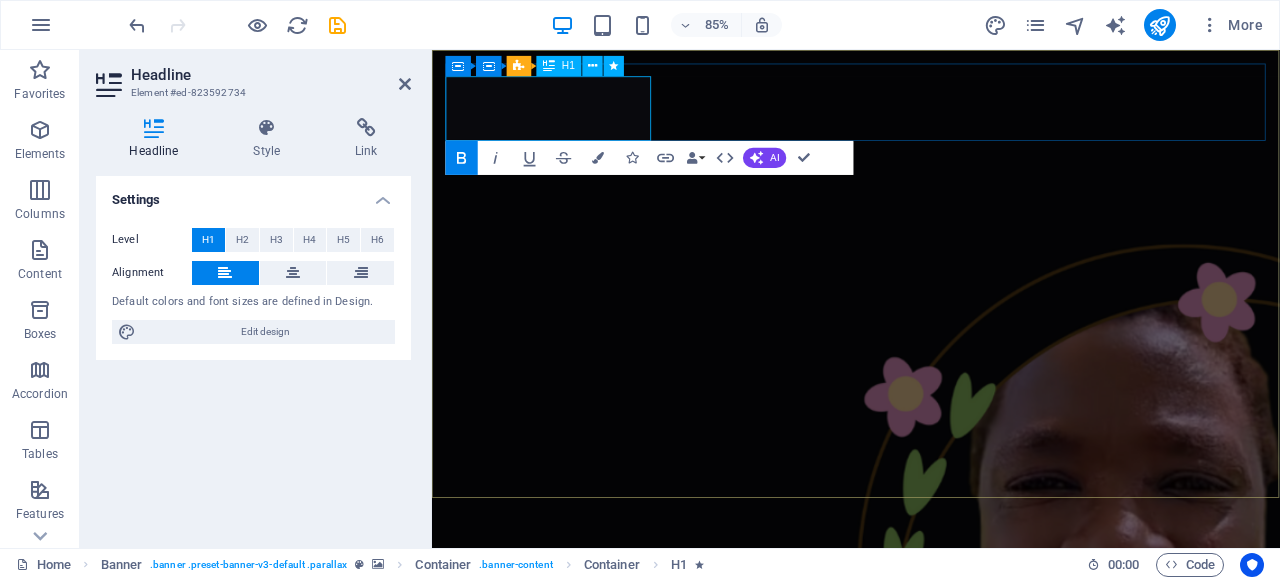 click on "Dudukwe." at bounding box center [578, 1467] 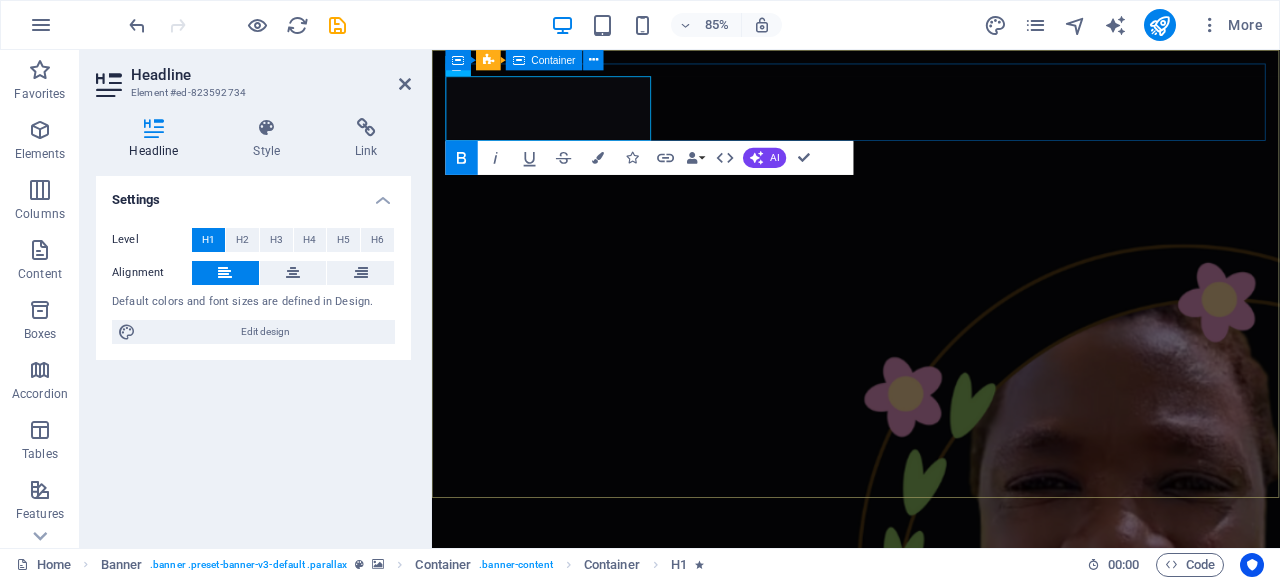 click on "Dudukwe." at bounding box center [931, 1459] 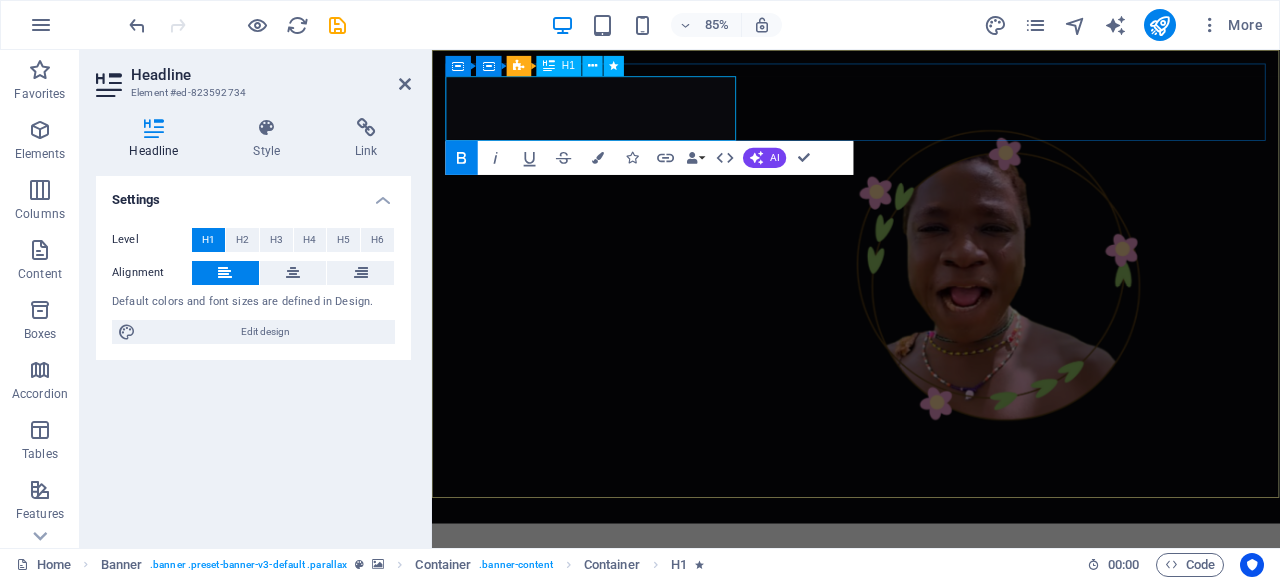 click on "[DOMAIN]" at bounding box center [578, 672] 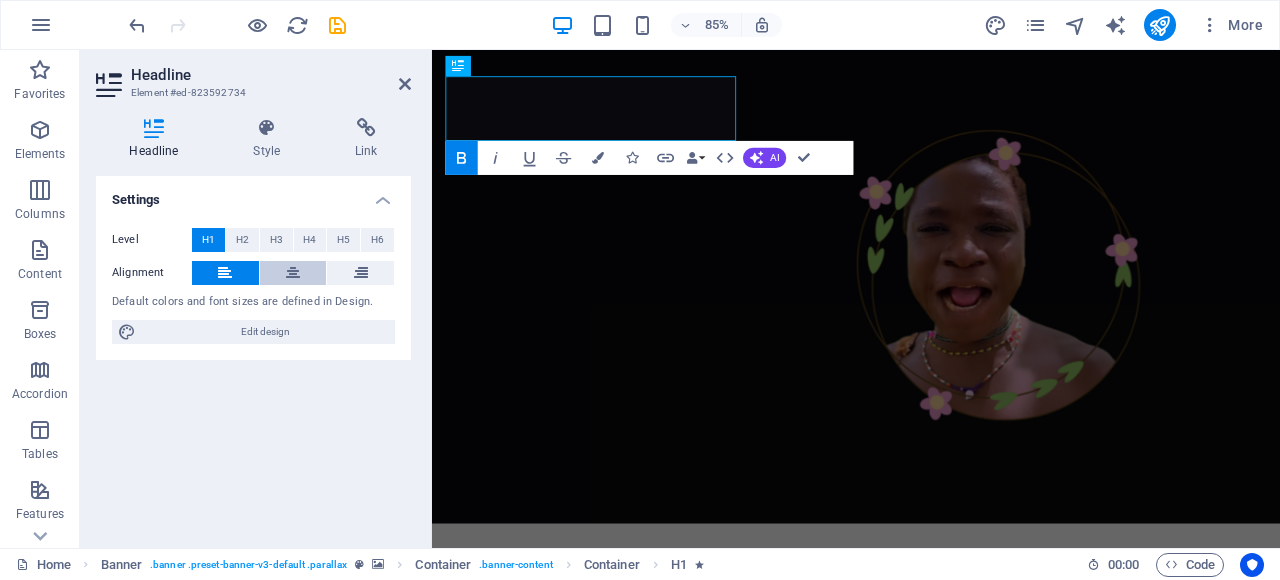 click at bounding box center [293, 273] 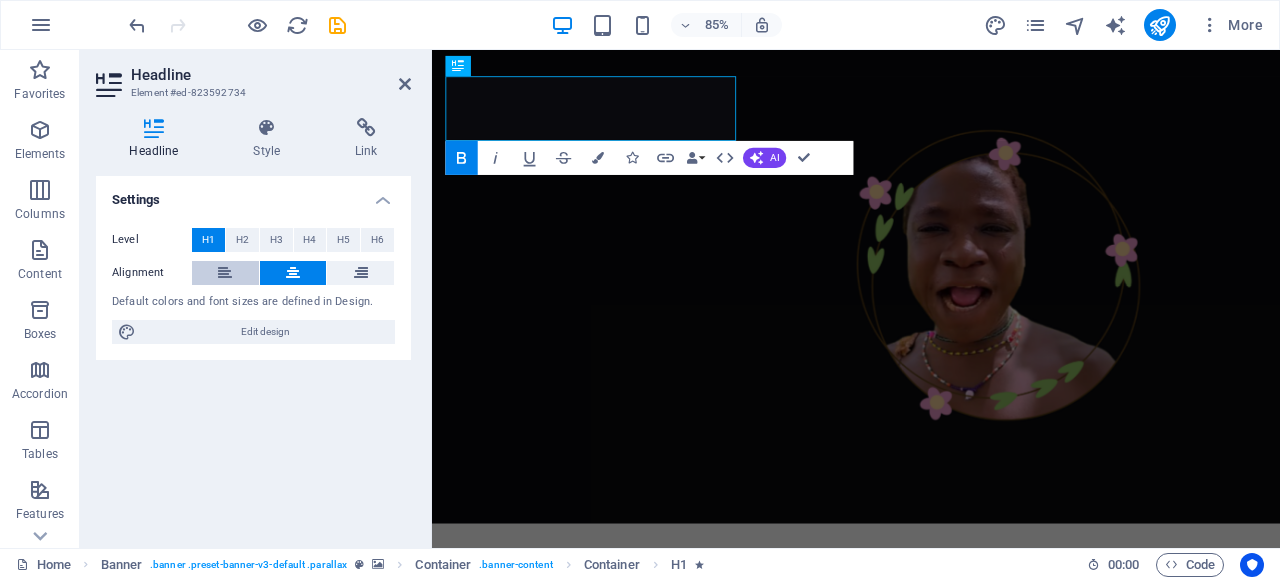 click at bounding box center [225, 273] 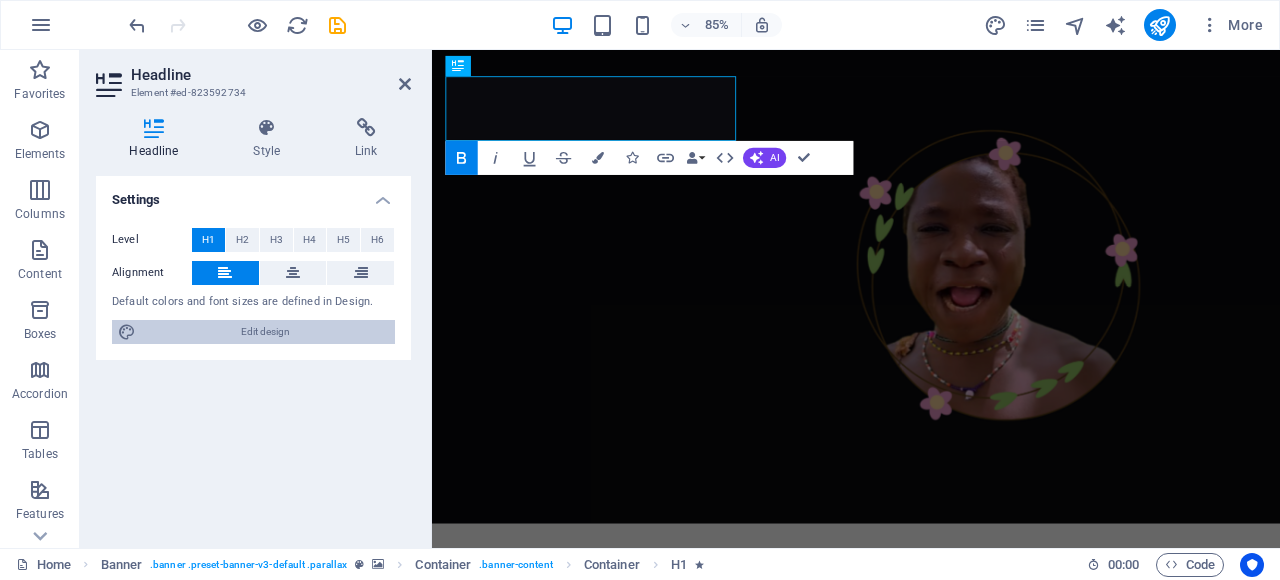 click on "Edit design" at bounding box center [265, 332] 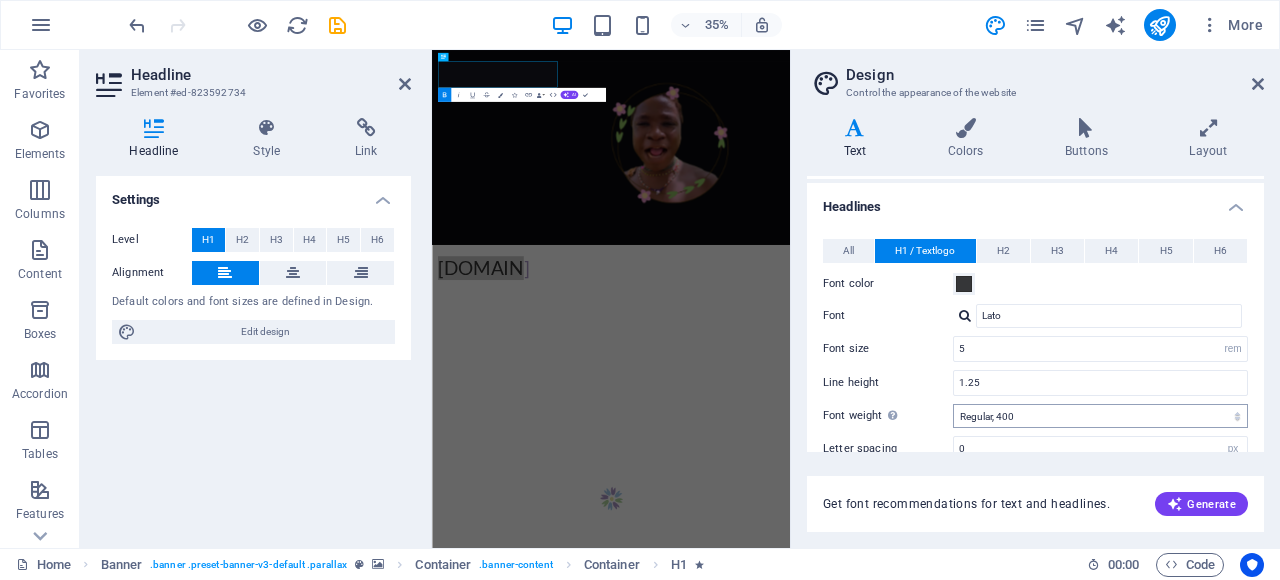 scroll, scrollTop: 200, scrollLeft: 0, axis: vertical 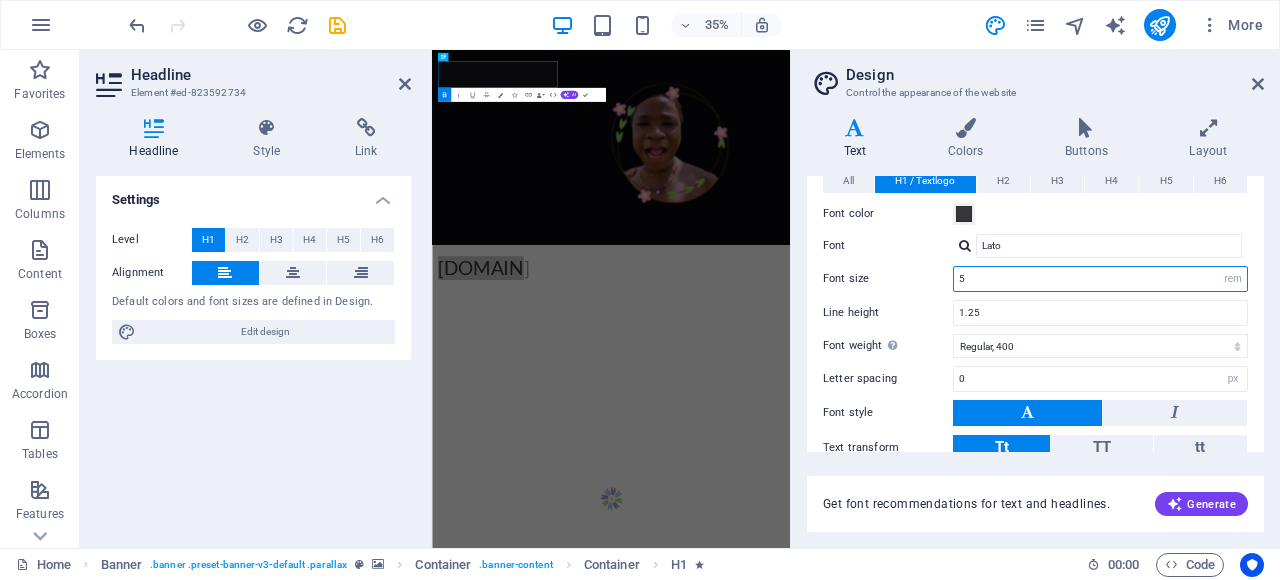 drag, startPoint x: 995, startPoint y: 283, endPoint x: 941, endPoint y: 283, distance: 54 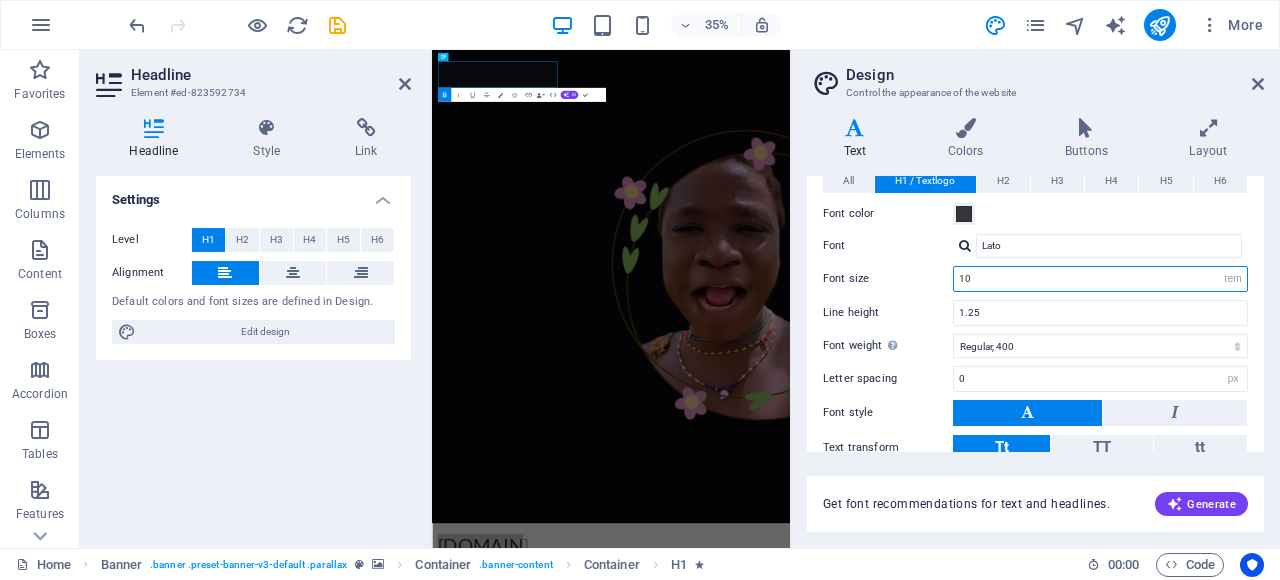 type on "10" 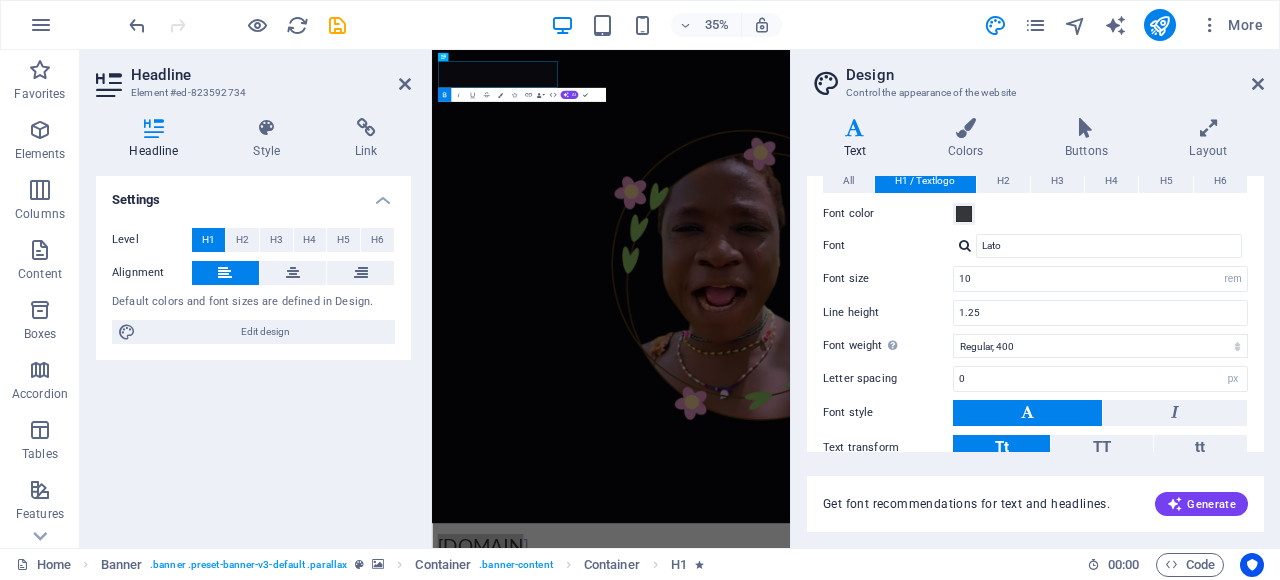 click on "Design" at bounding box center [1055, 75] 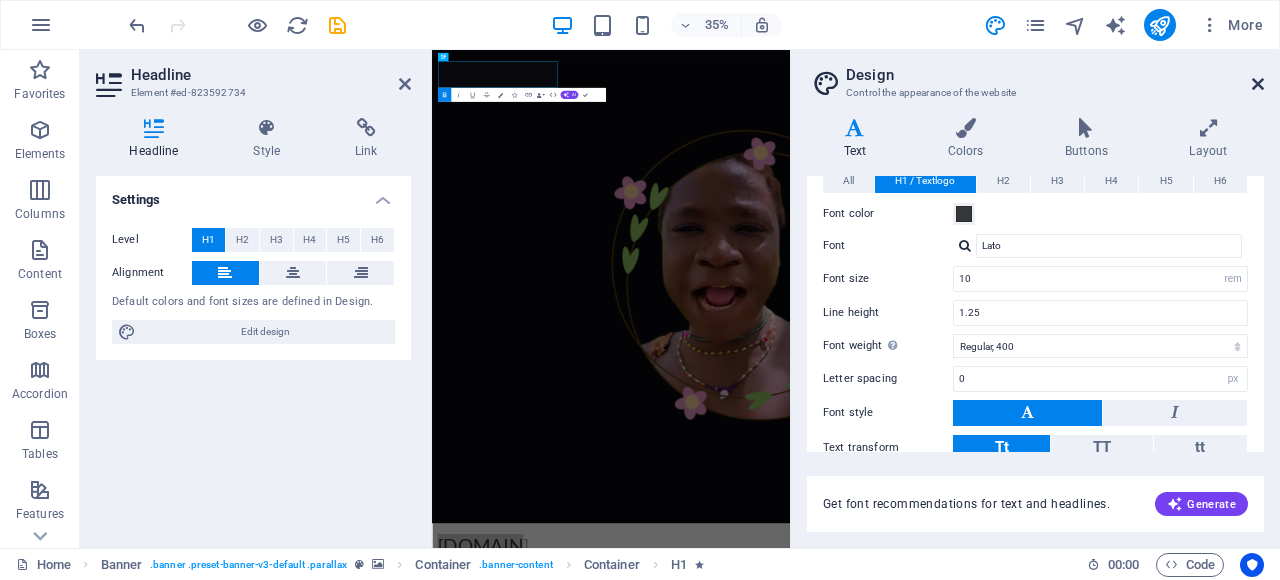 click at bounding box center (1258, 84) 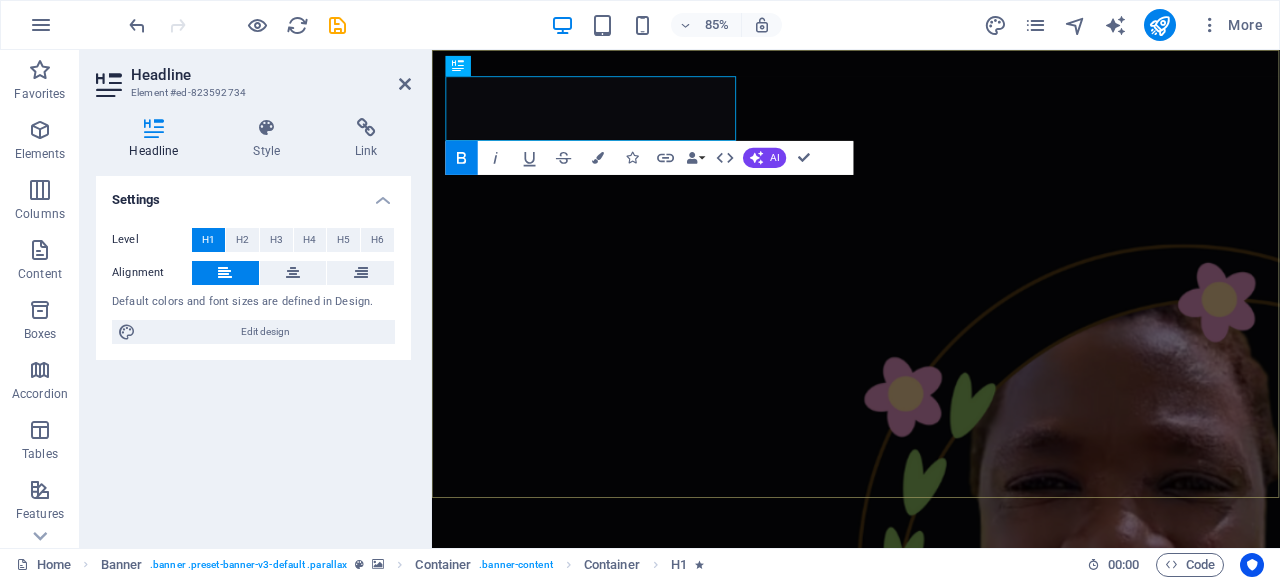click on "[DOMAIN]" at bounding box center [931, 1463] 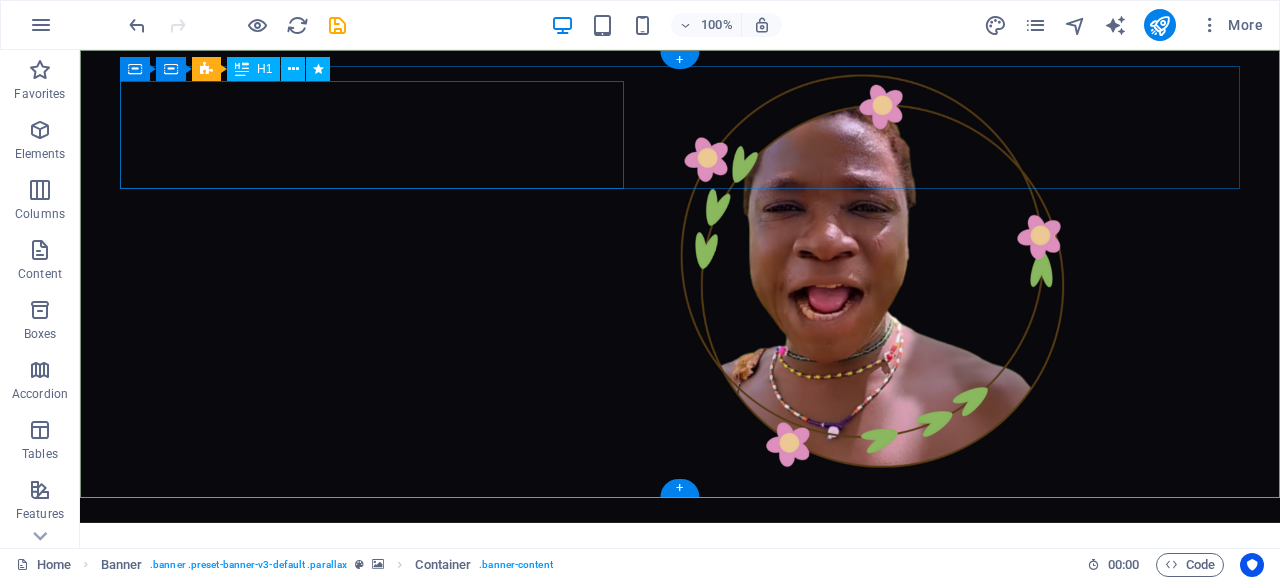 click on "[DOMAIN]" at bounding box center [680, 596] 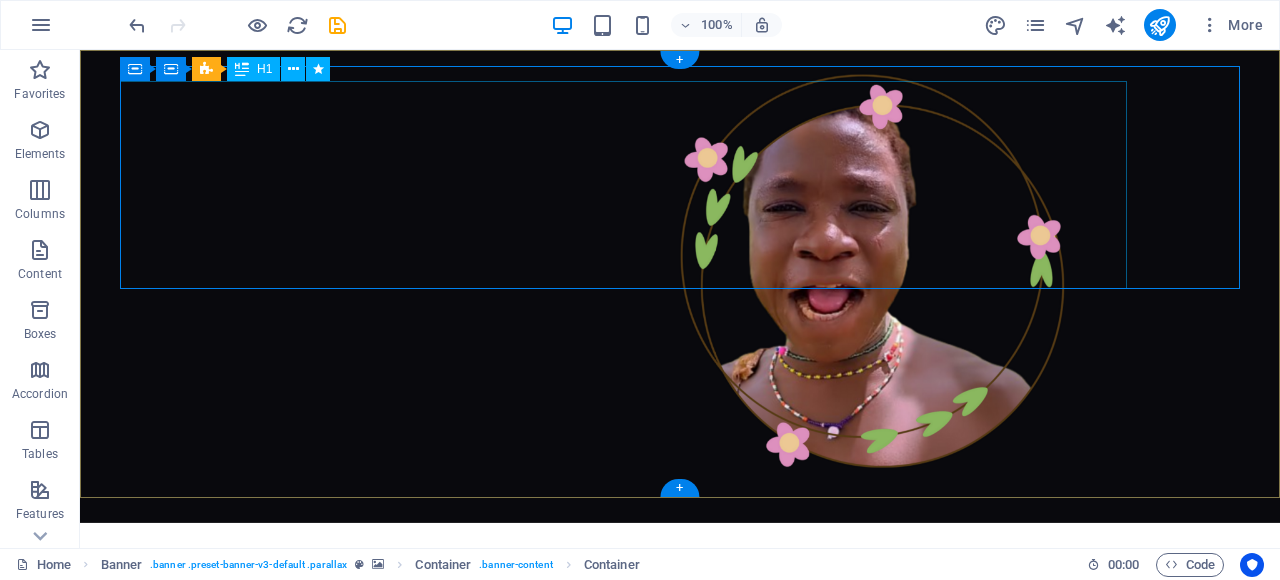 click on "[DOMAIN]" at bounding box center (680, 654) 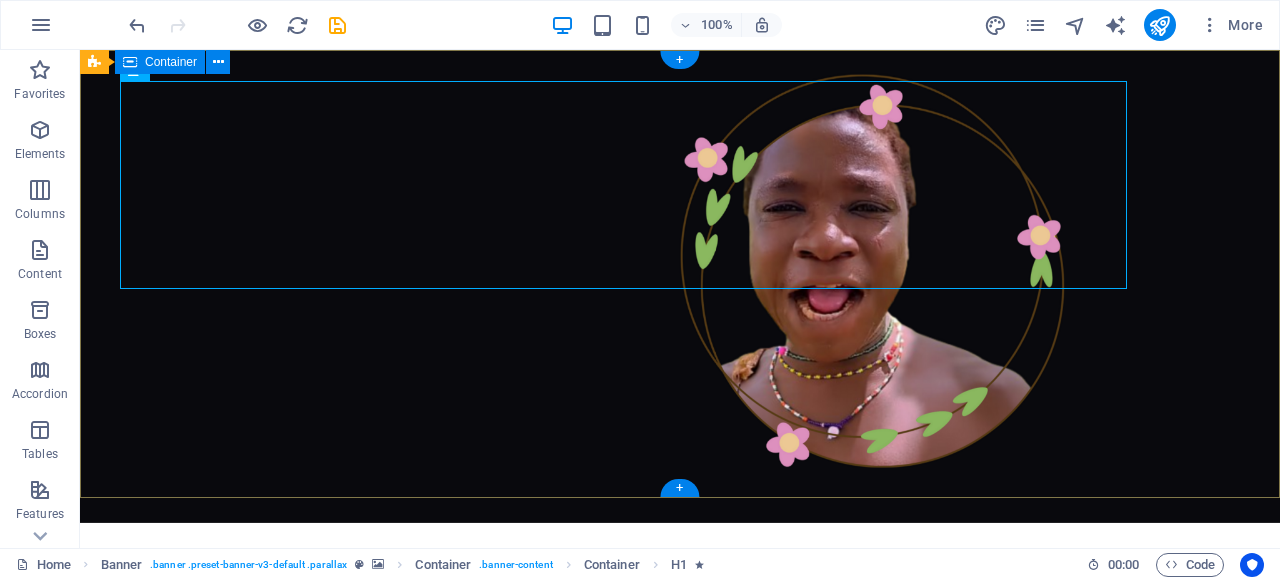 click on "[DOMAIN]" at bounding box center (680, 650) 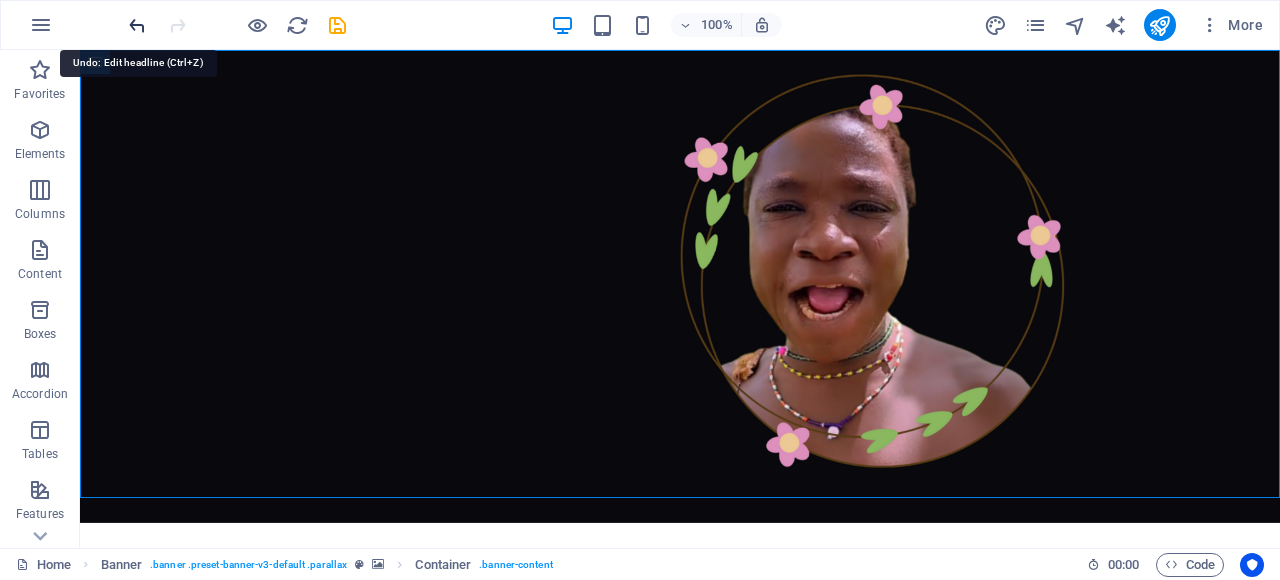 click at bounding box center (137, 25) 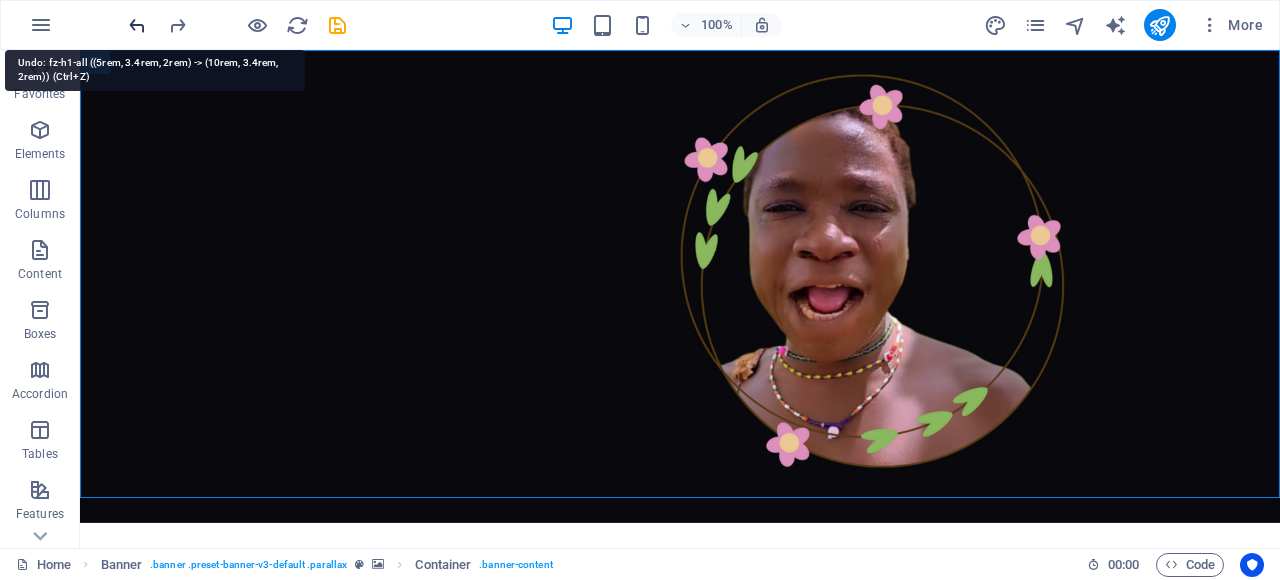 click at bounding box center (137, 25) 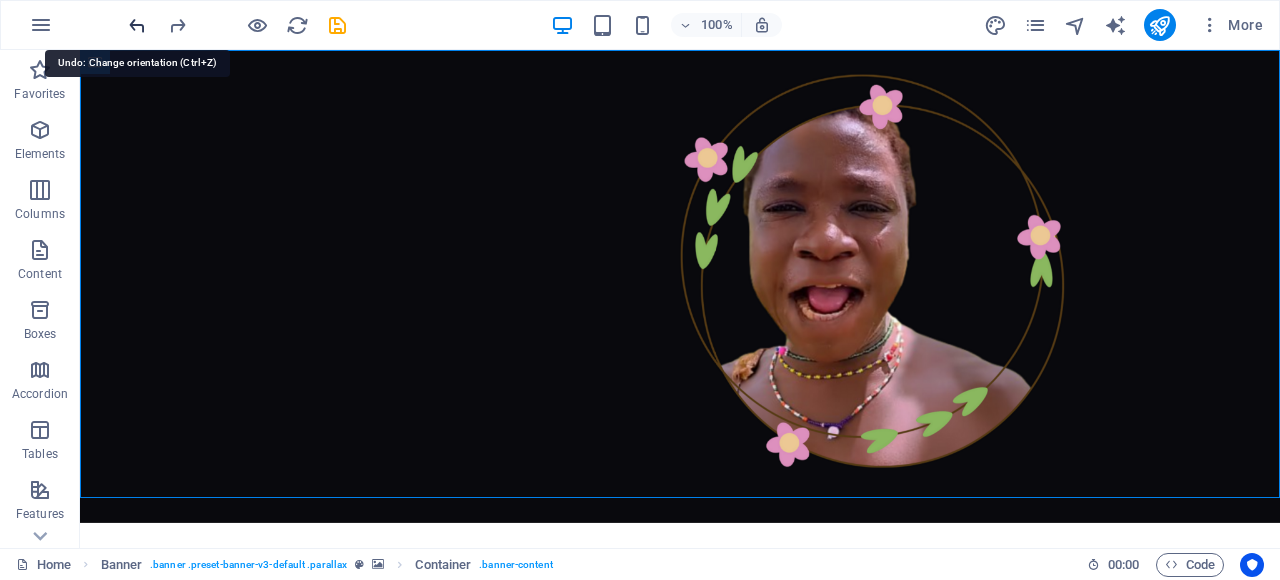 click at bounding box center [137, 25] 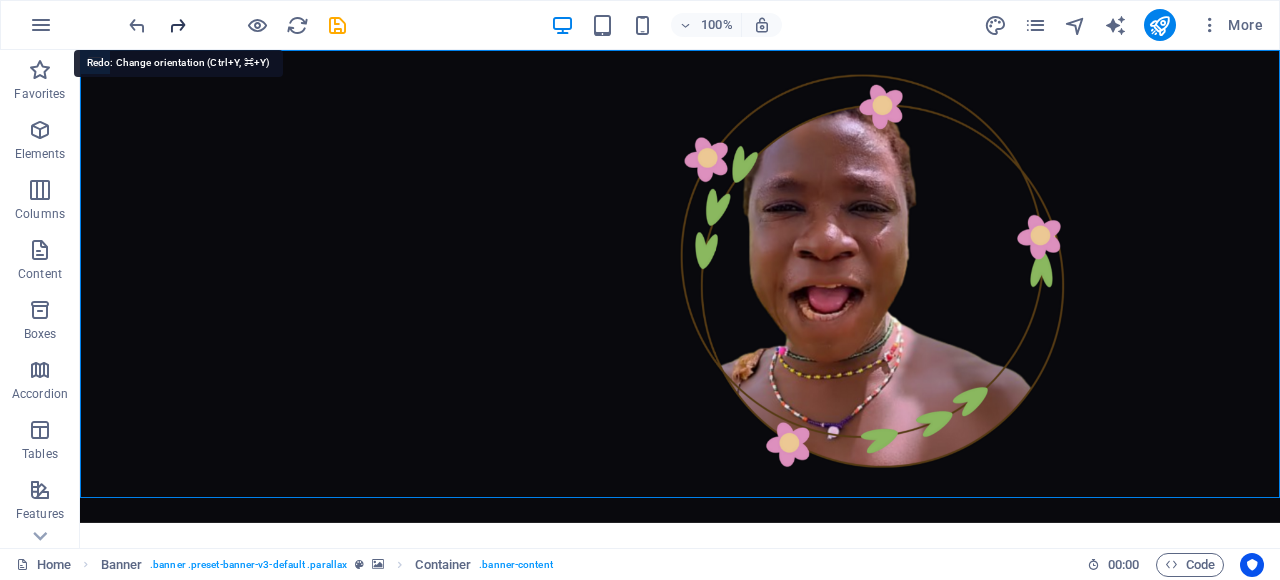 click at bounding box center [177, 25] 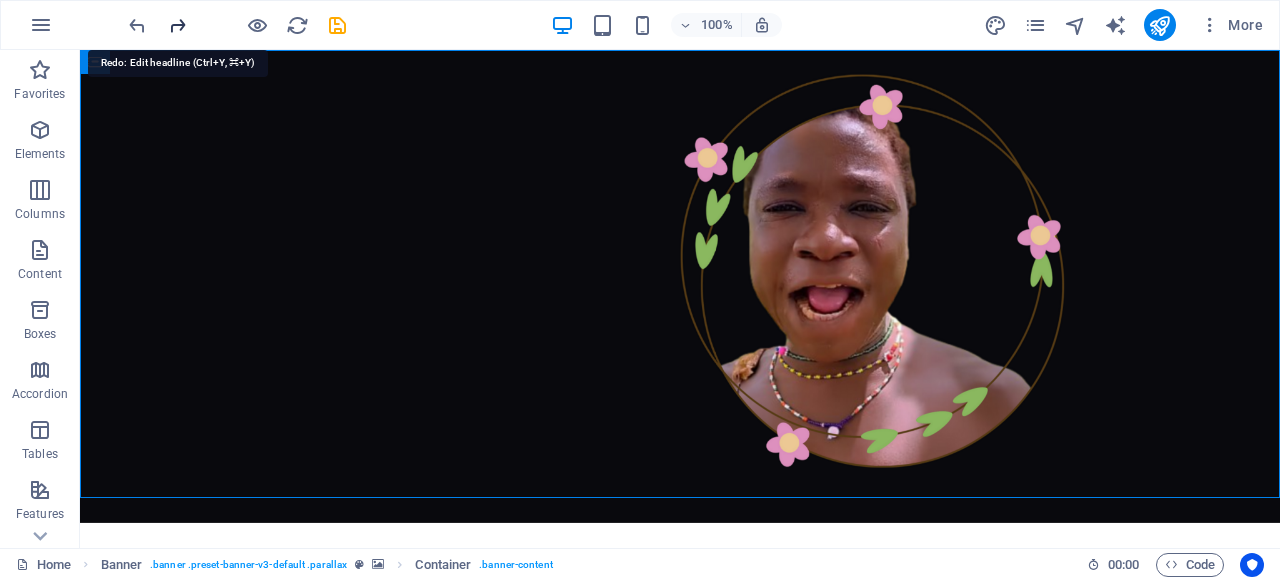click at bounding box center (177, 25) 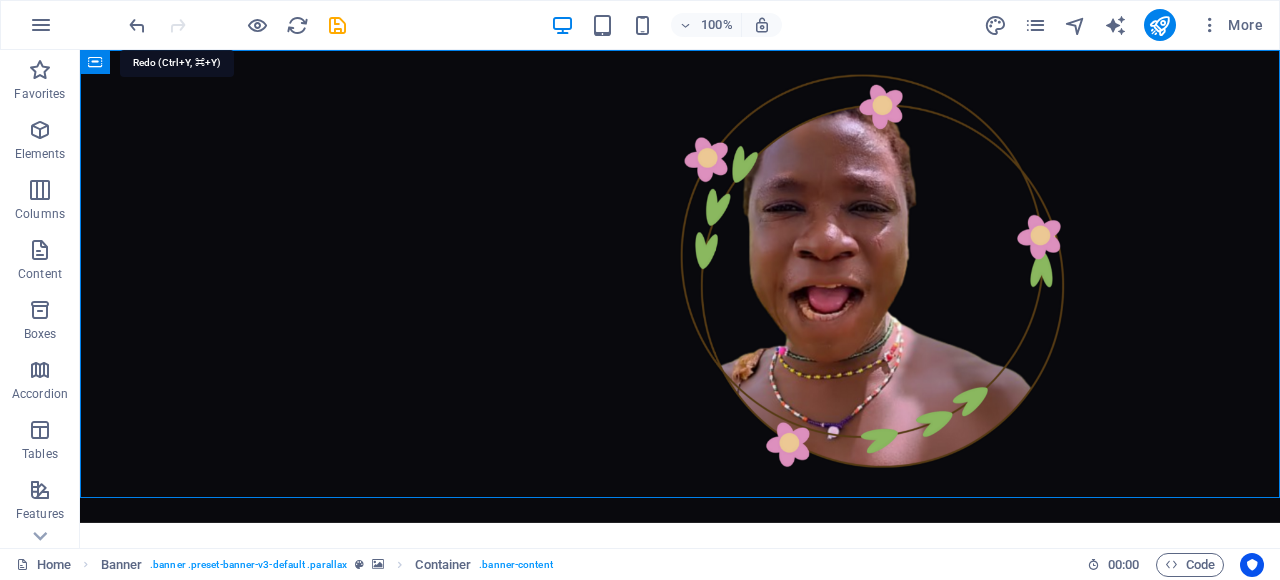 click at bounding box center (237, 25) 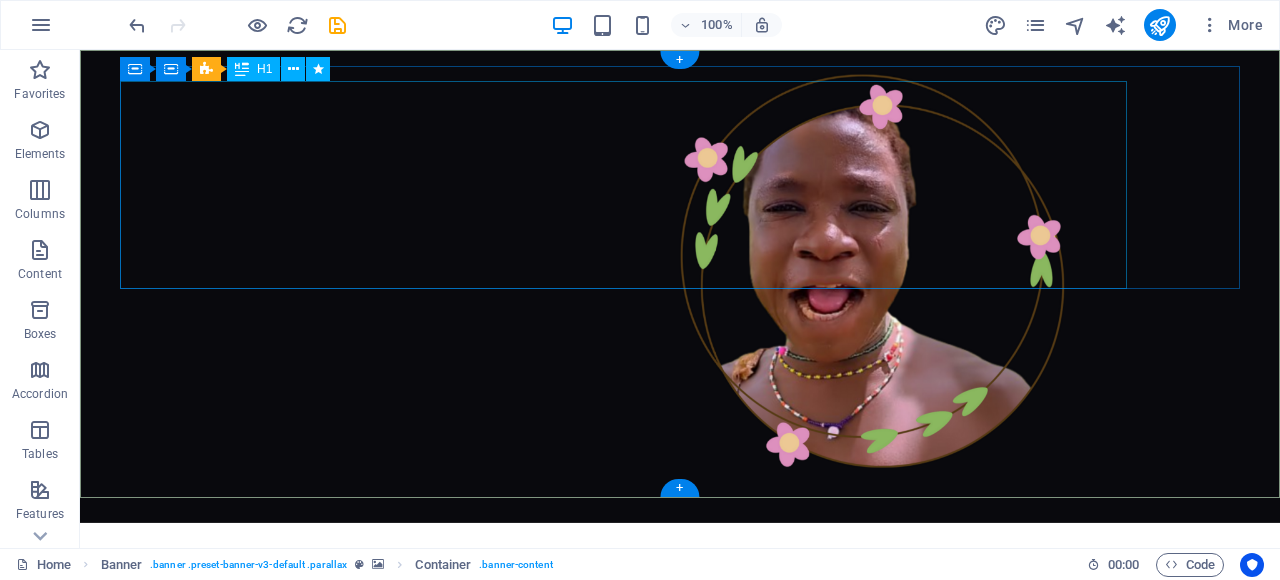 click on "[DOMAIN]" at bounding box center (680, 654) 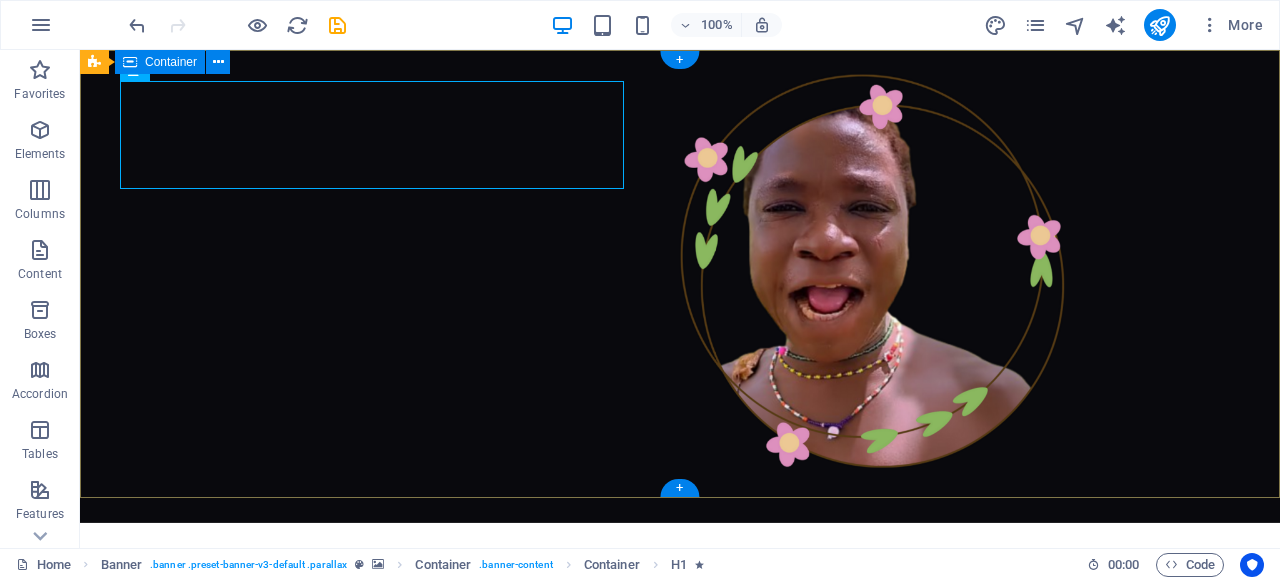 click on "[DOMAIN]" at bounding box center [680, 600] 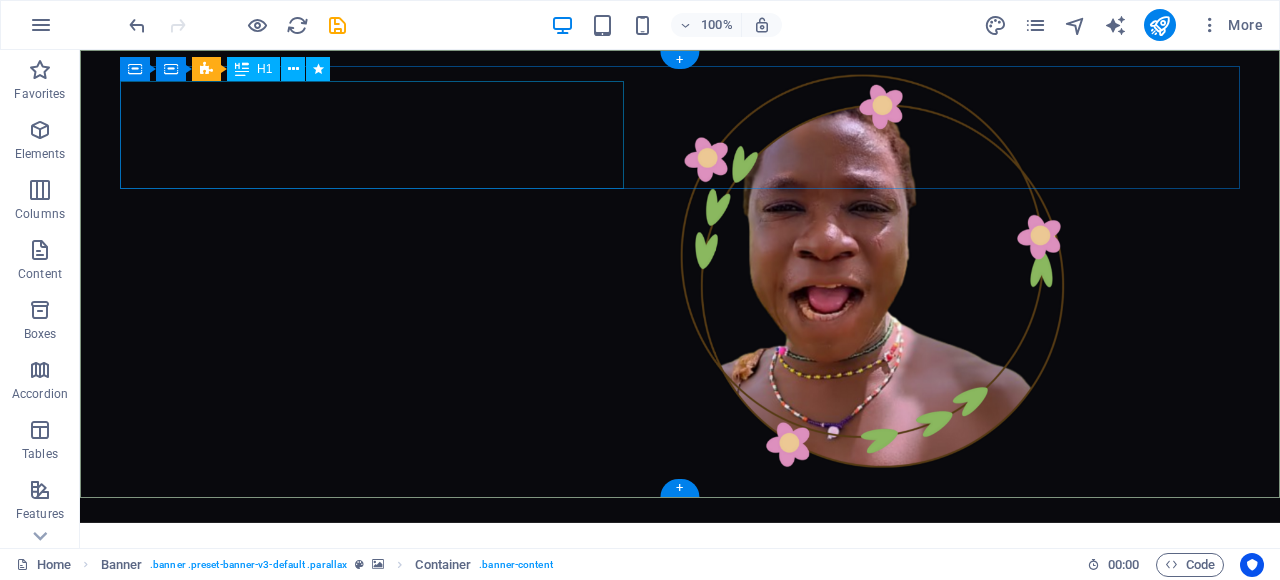 click on "[DOMAIN]" at bounding box center (680, 604) 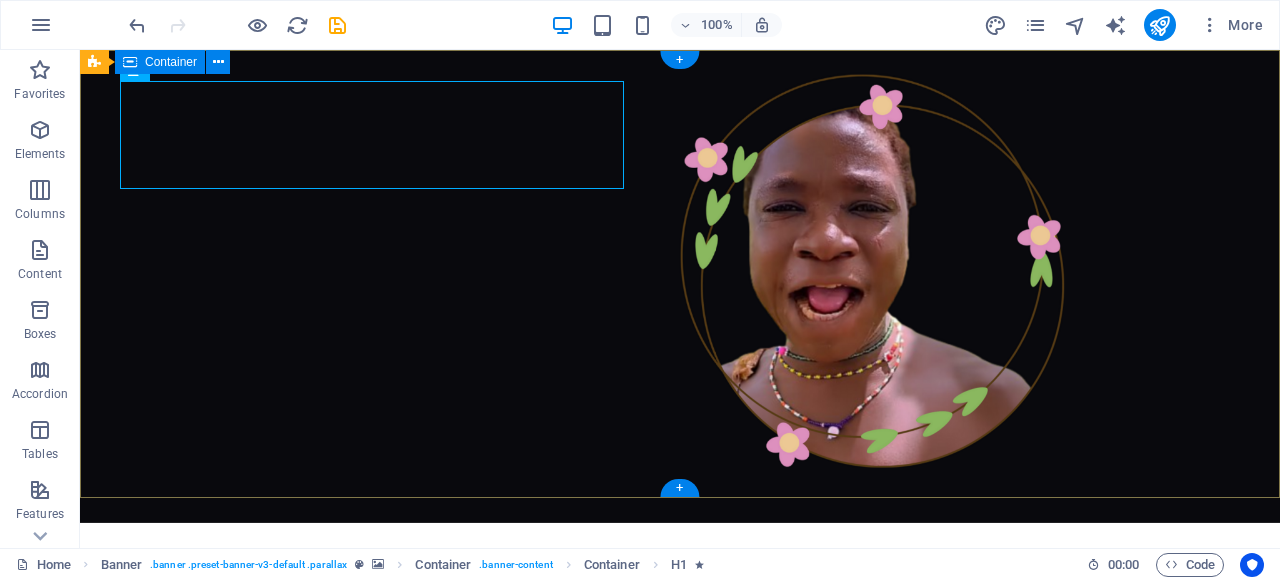 click on "[DOMAIN]" at bounding box center (680, 600) 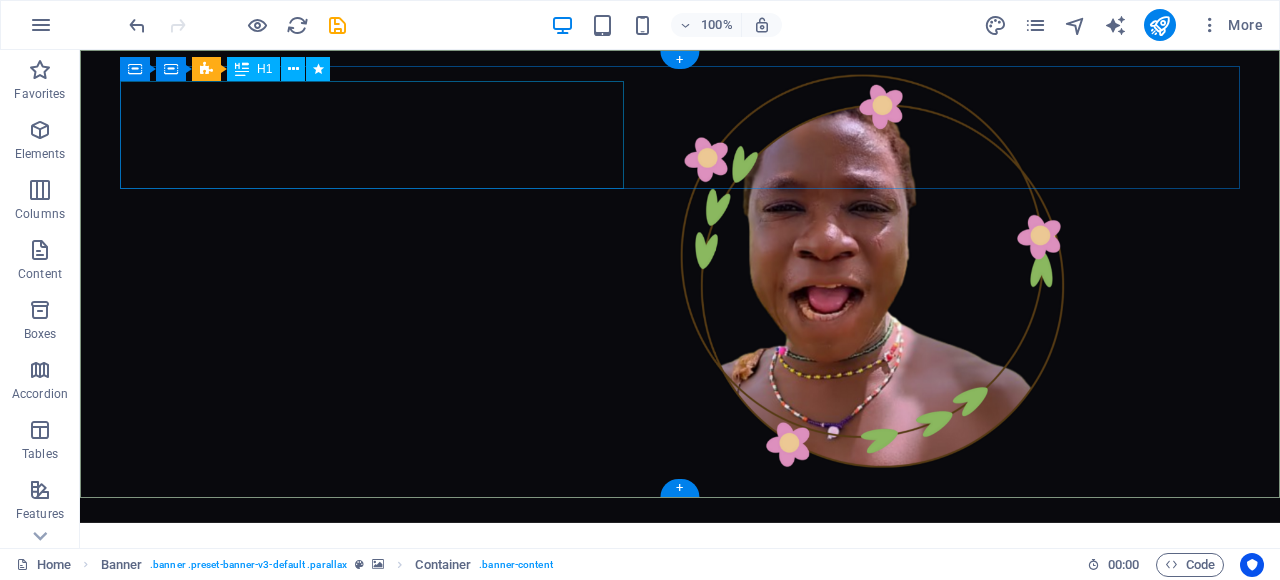 click on "[DOMAIN]" at bounding box center [680, 604] 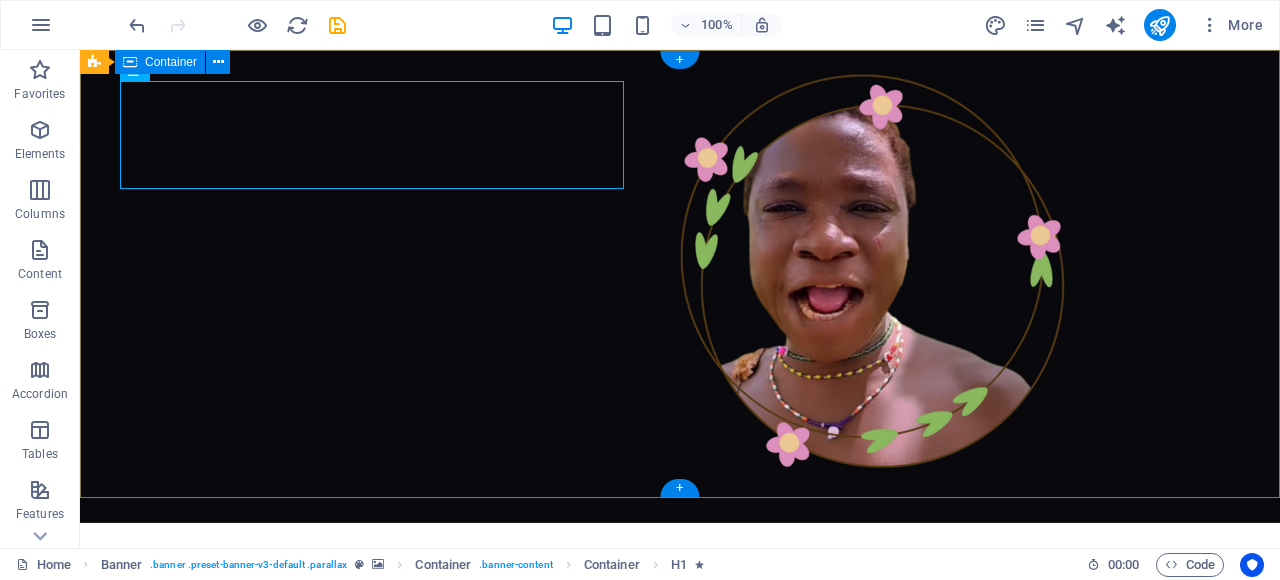 click on "[DOMAIN]" at bounding box center [680, 600] 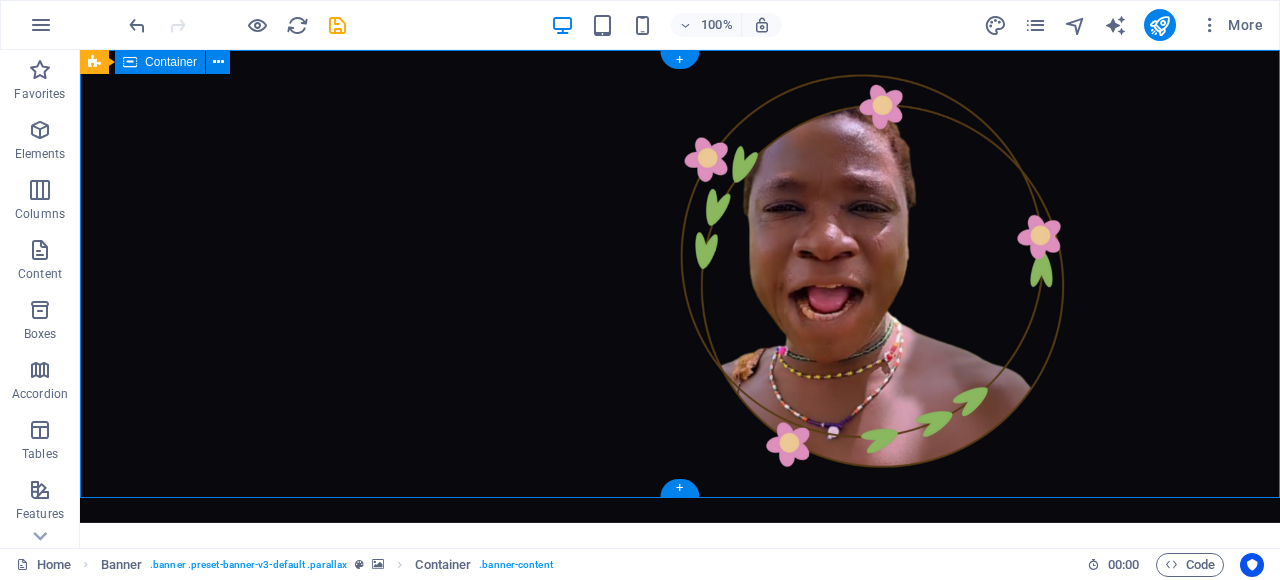 click on "[DOMAIN]" at bounding box center (680, 600) 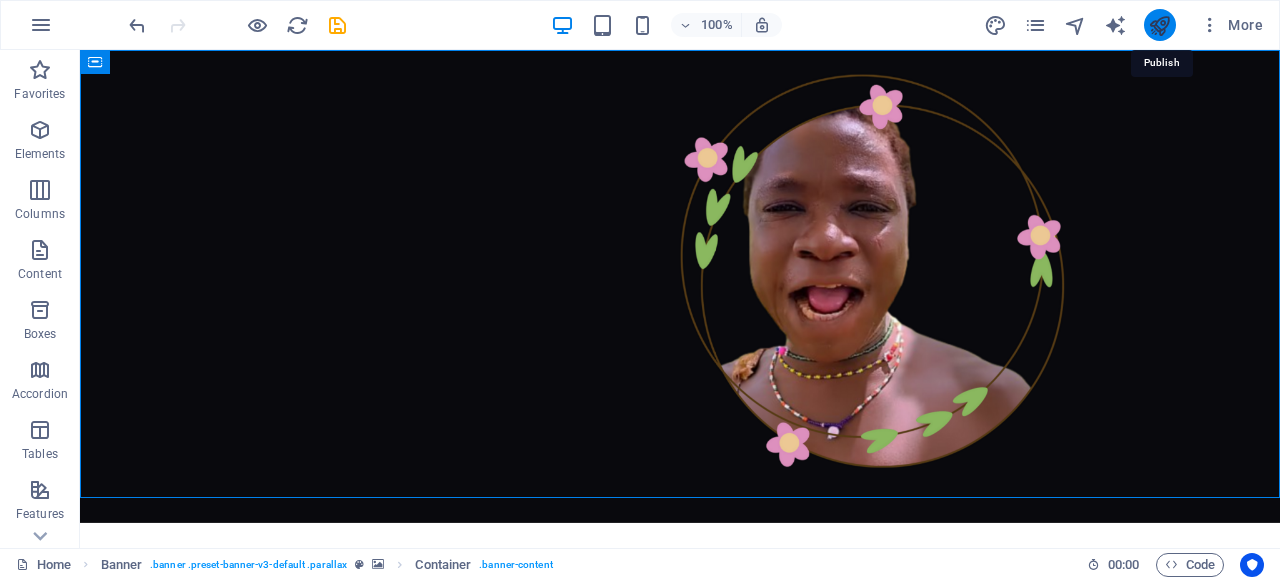 click at bounding box center (1159, 25) 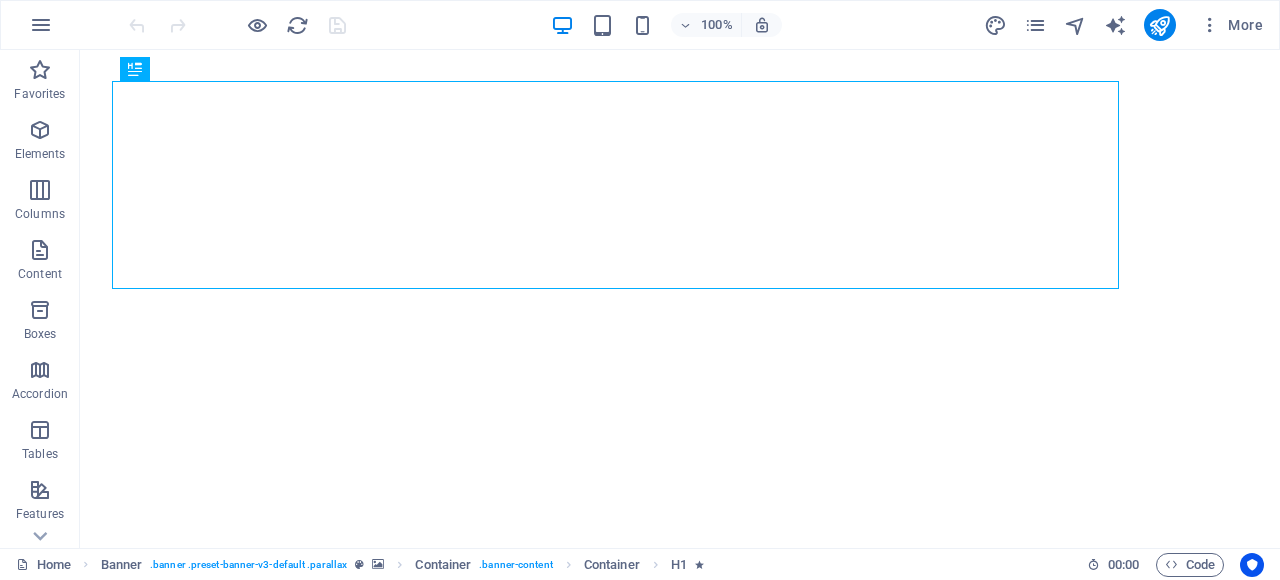 scroll, scrollTop: 0, scrollLeft: 0, axis: both 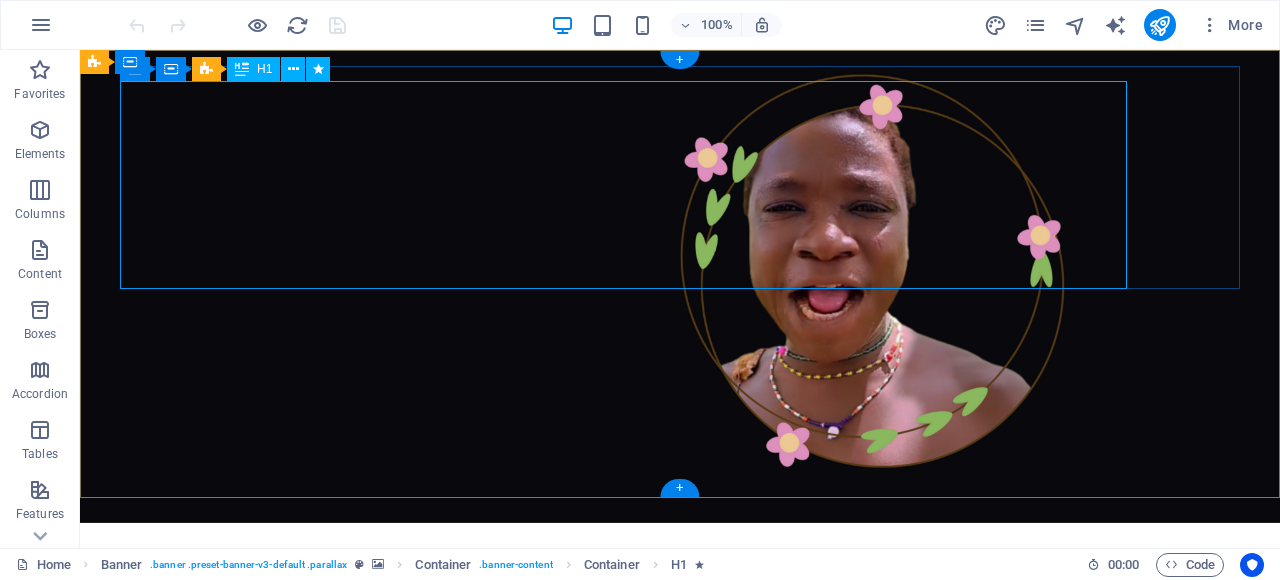 click on "Dudukwe.com" at bounding box center [680, 654] 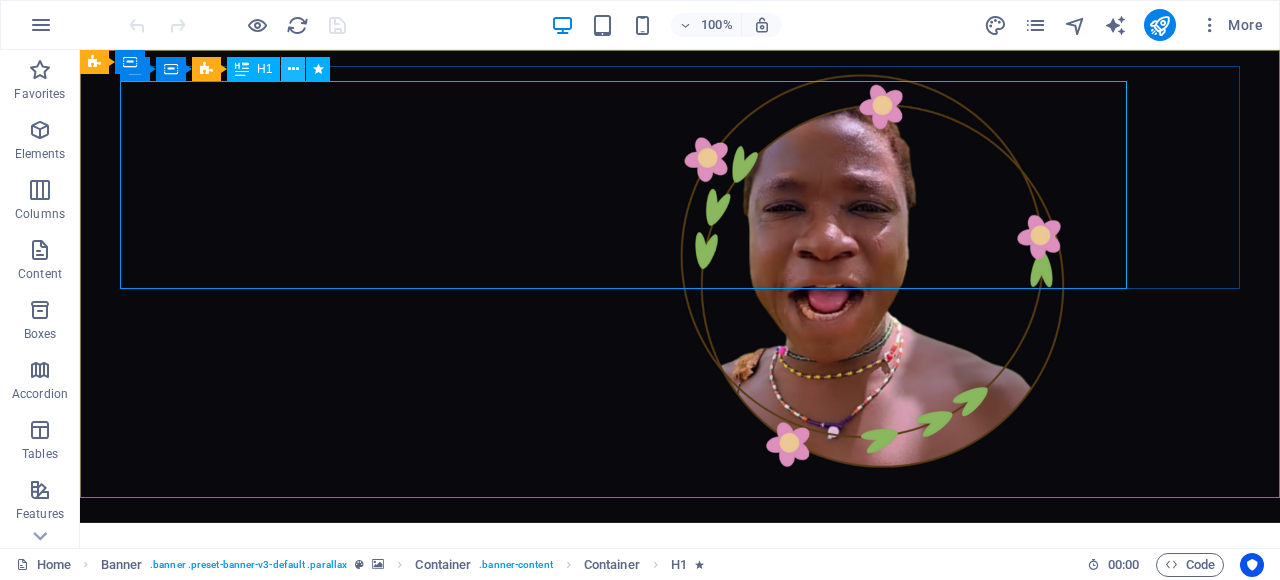 click at bounding box center (293, 69) 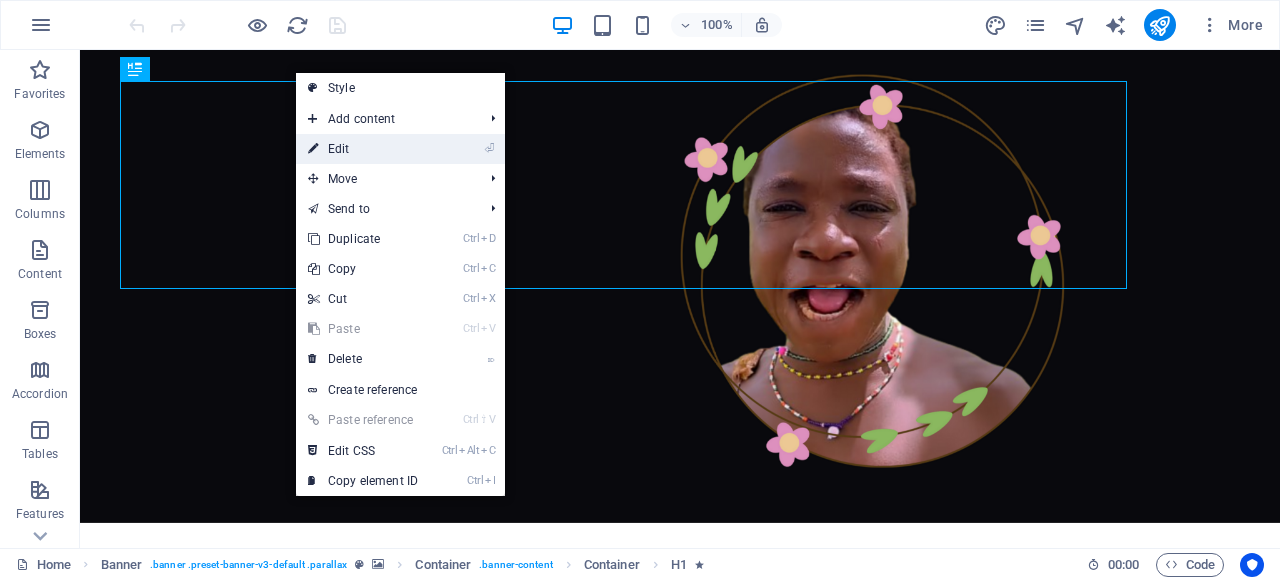 click on "⏎  Edit" at bounding box center (363, 149) 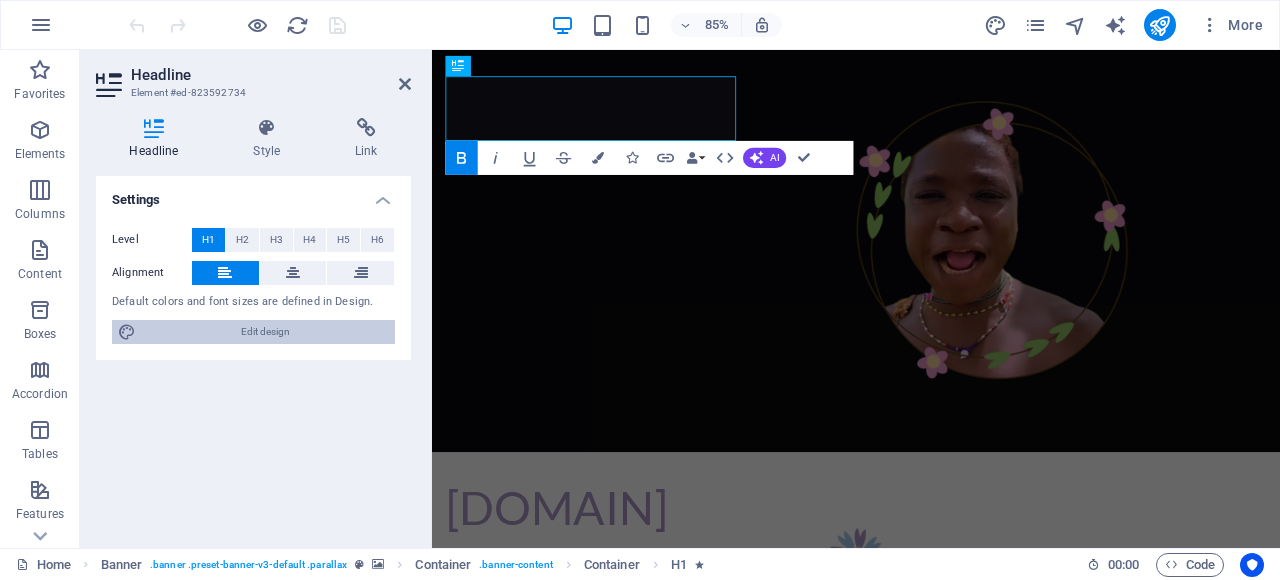 click on "Edit design" at bounding box center (265, 332) 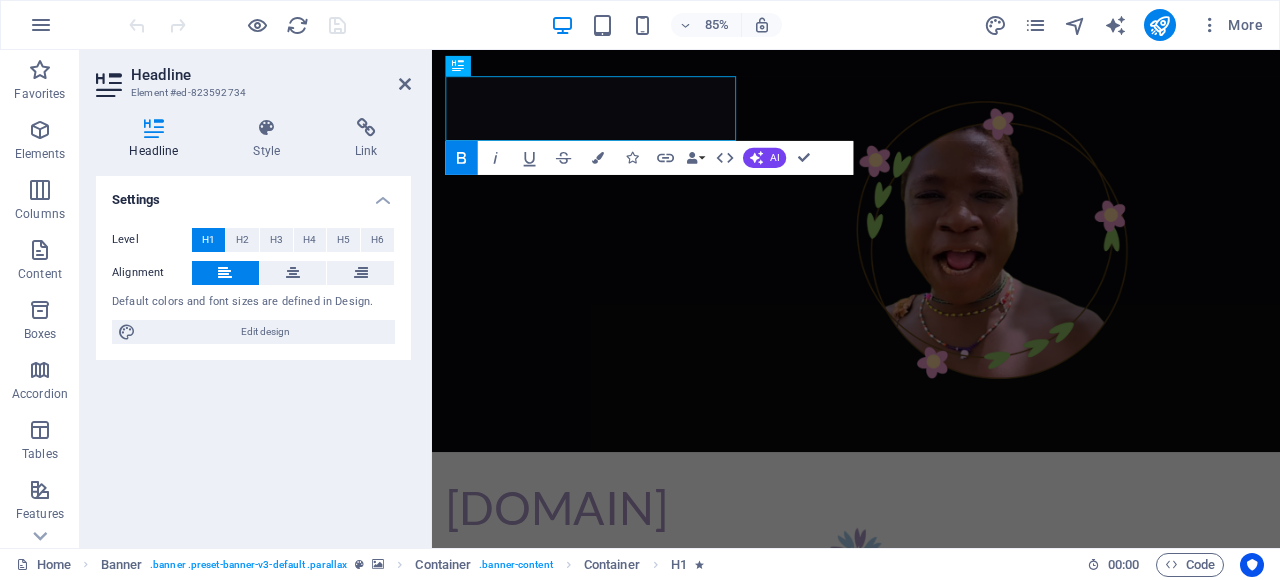 select on "400" 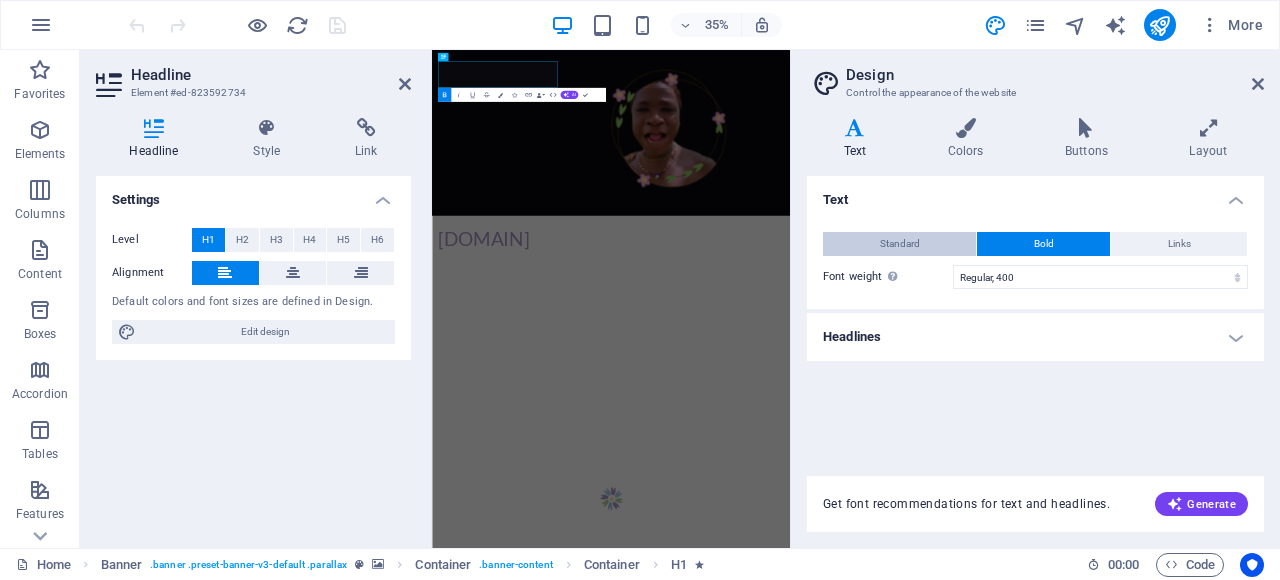 click on "Standard" at bounding box center [899, 244] 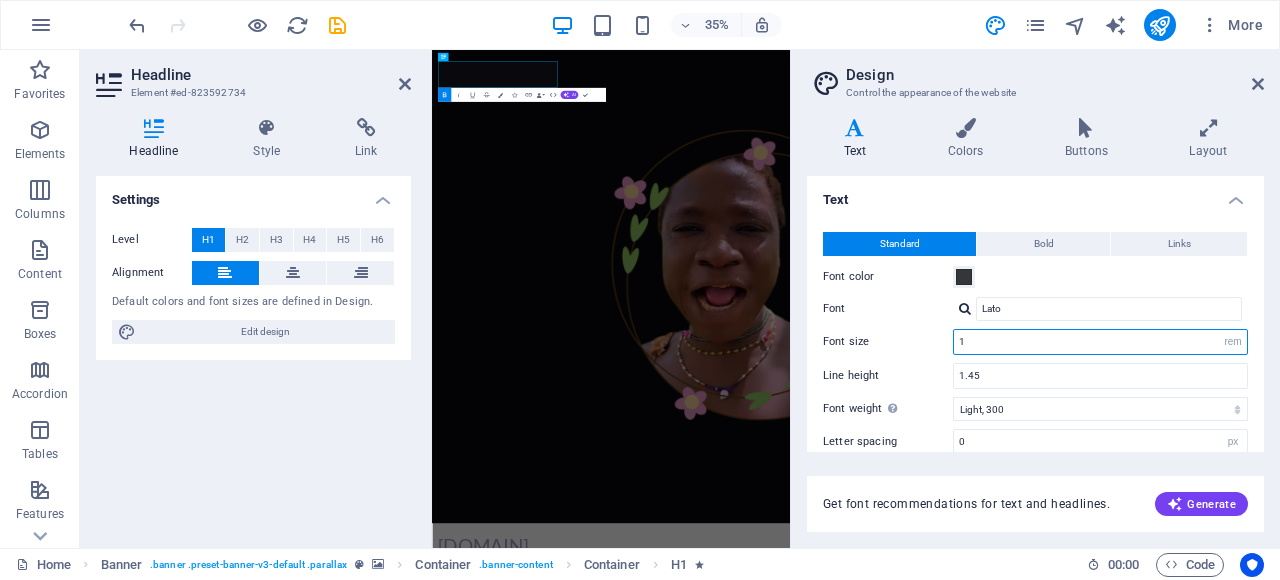 click on "1" at bounding box center [1100, 342] 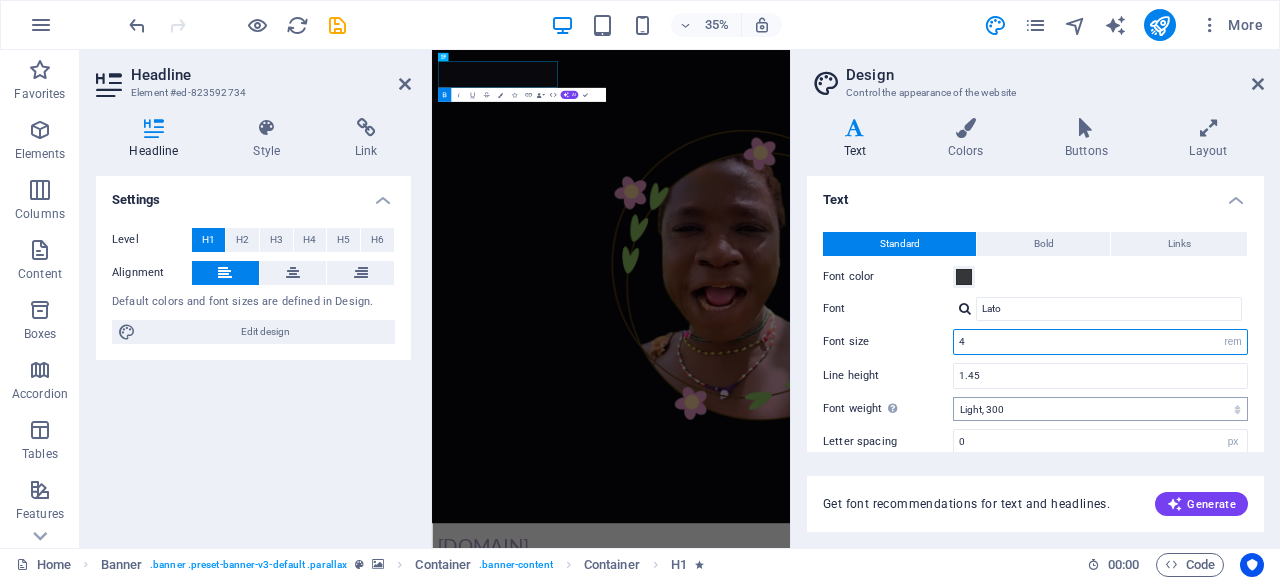 type on "4" 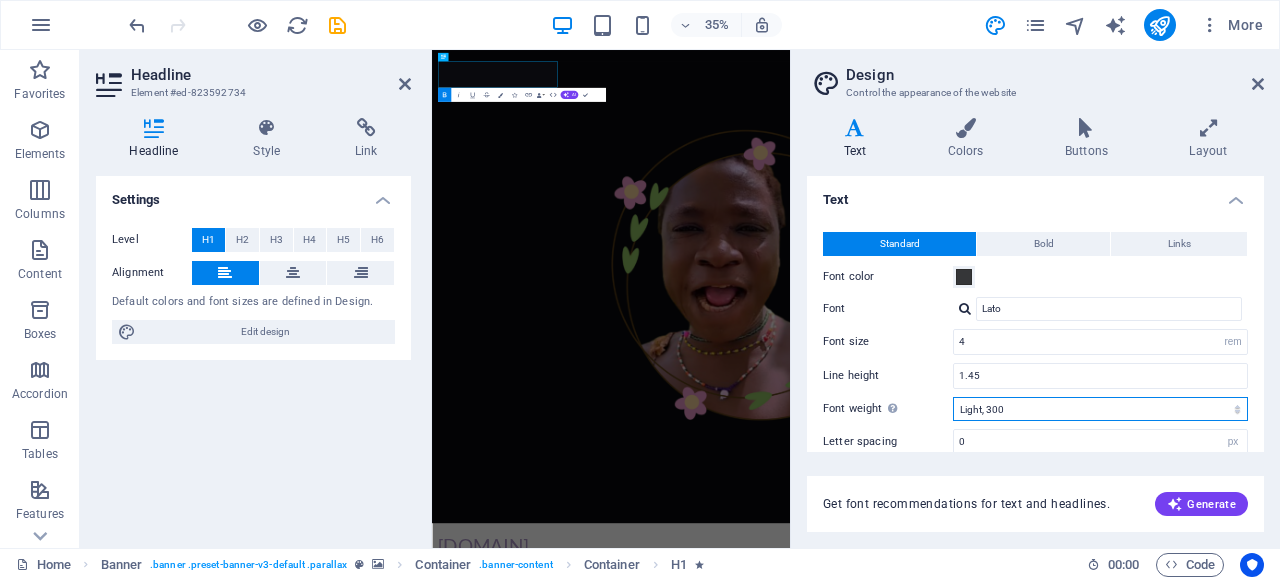 click on "Thin, 100 Extra-light, 200 Light, 300 Regular, 400 Medium, 500 Semi-bold, 600 Bold, 700 Extra-bold, 800 Black, 900" at bounding box center [1100, 409] 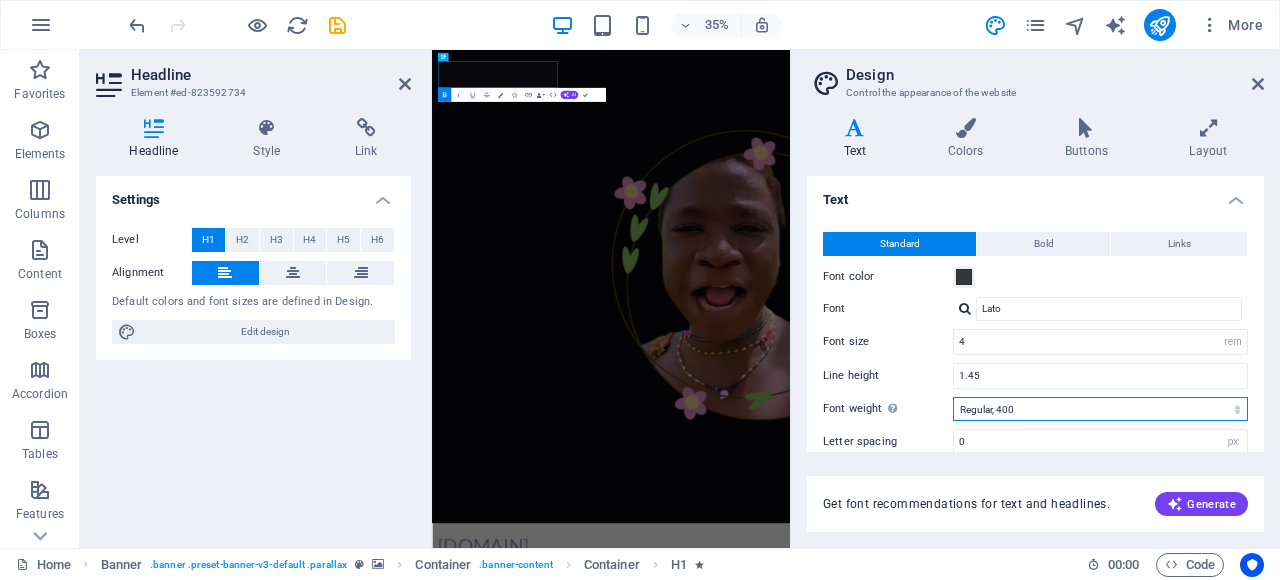 click on "Thin, 100 Extra-light, 200 Light, 300 Regular, 400 Medium, 500 Semi-bold, 600 Bold, 700 Extra-bold, 800 Black, 900" at bounding box center [1100, 409] 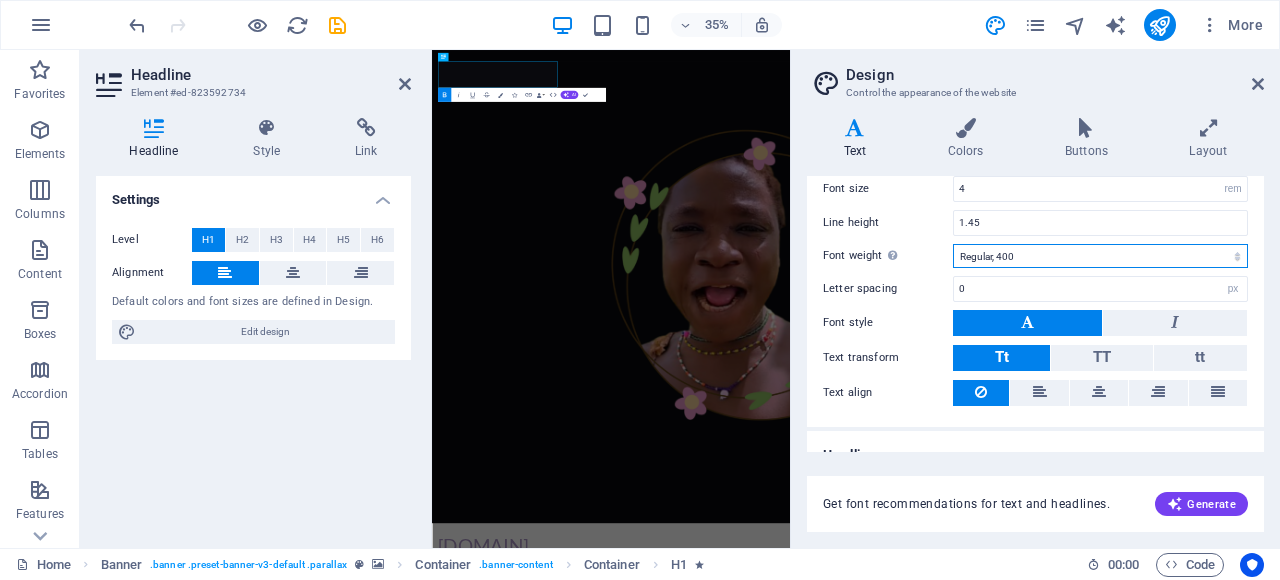 scroll, scrollTop: 176, scrollLeft: 0, axis: vertical 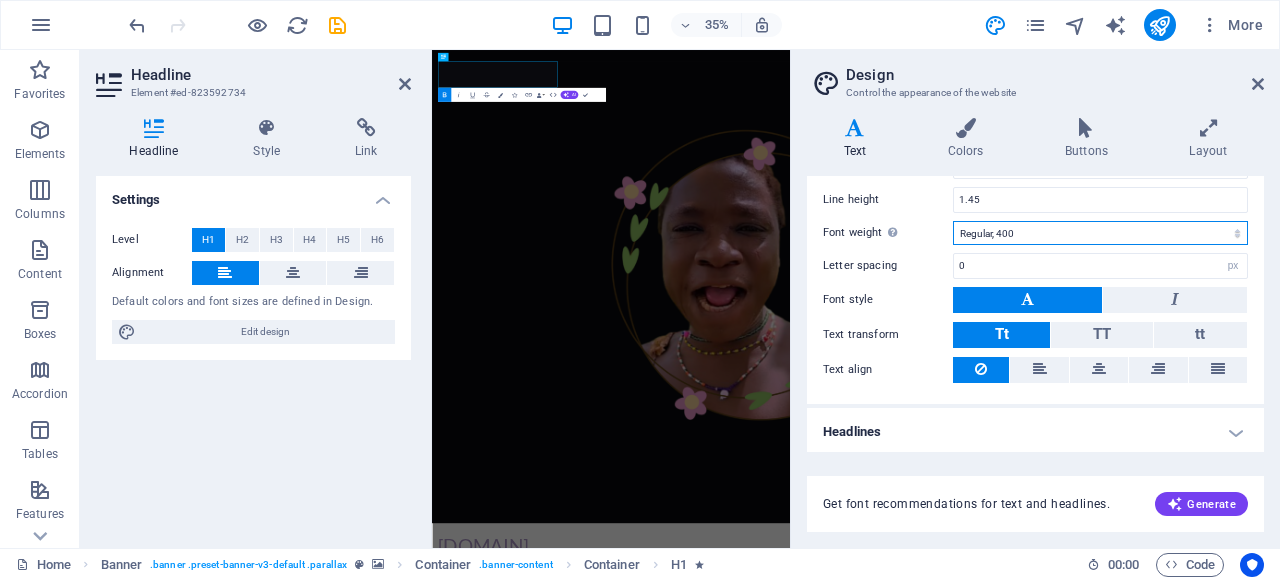 click on "Thin, 100 Extra-light, 200 Light, 300 Regular, 400 Medium, 500 Semi-bold, 600 Bold, 700 Extra-bold, 800 Black, 900" at bounding box center [1100, 233] 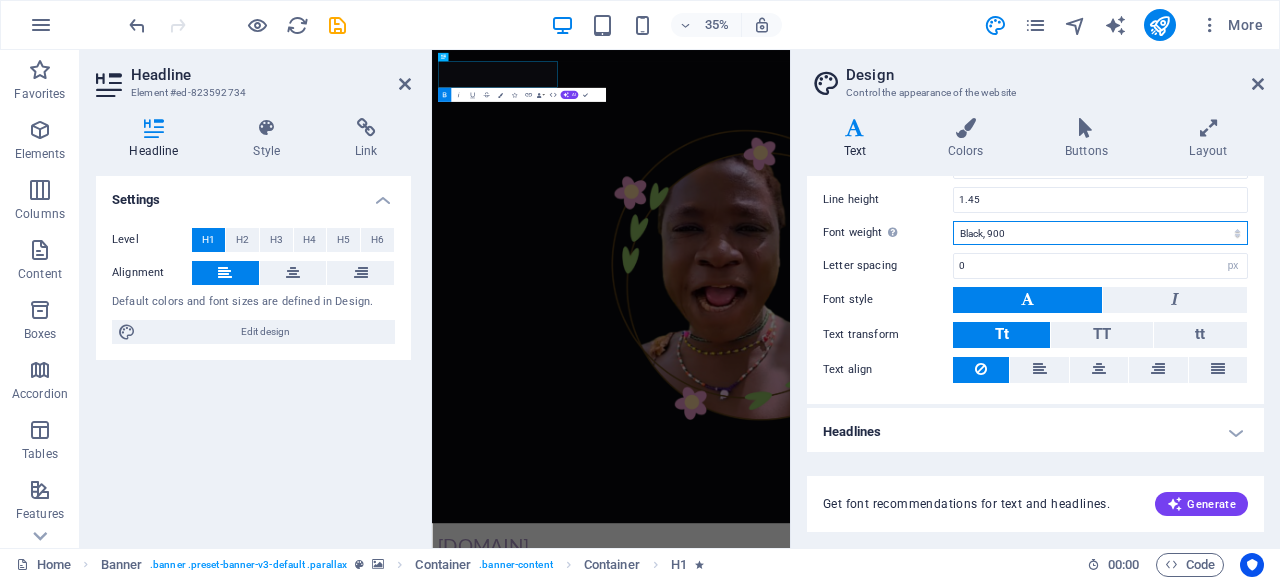click on "Thin, 100 Extra-light, 200 Light, 300 Regular, 400 Medium, 500 Semi-bold, 600 Bold, 700 Extra-bold, 800 Black, 900" at bounding box center [1100, 233] 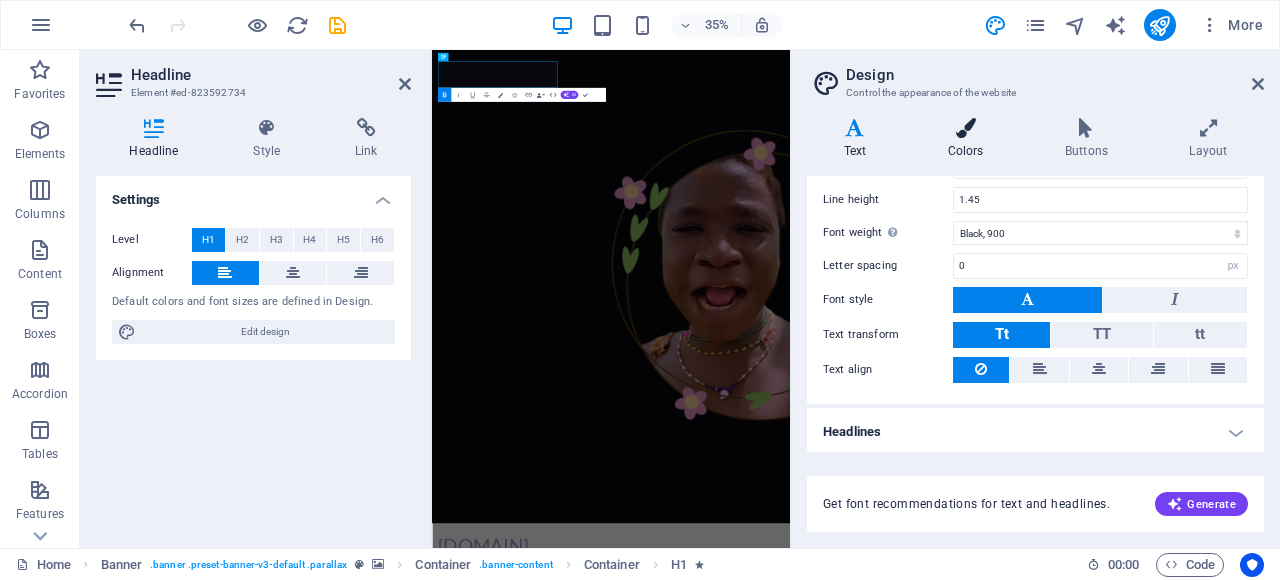 click at bounding box center (965, 128) 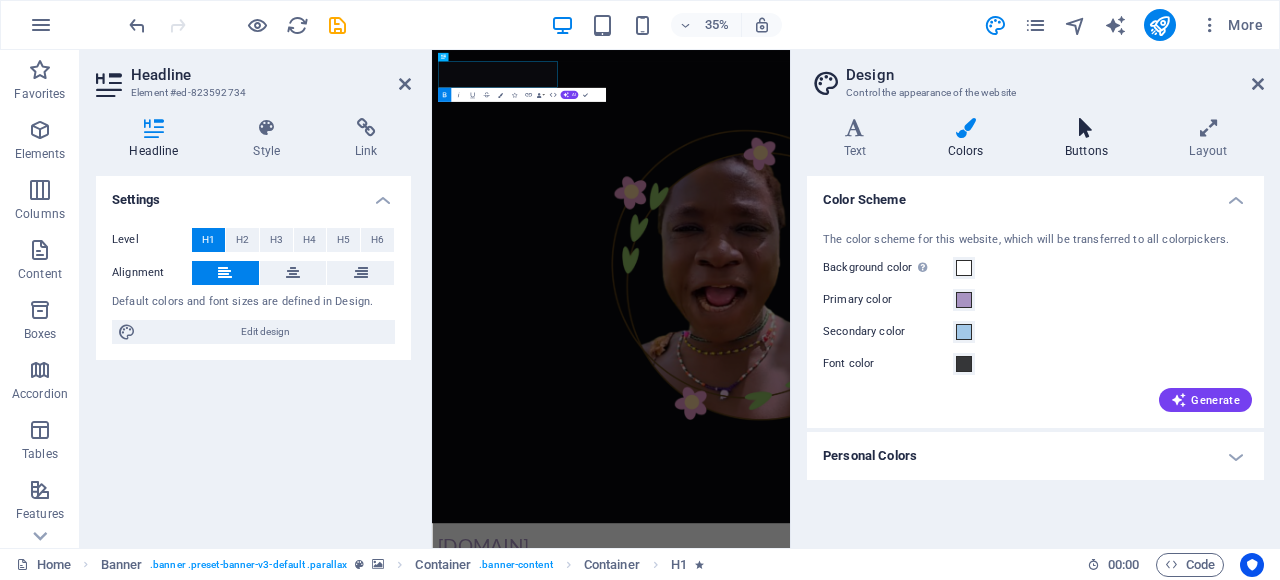 click on "Buttons" at bounding box center (1090, 139) 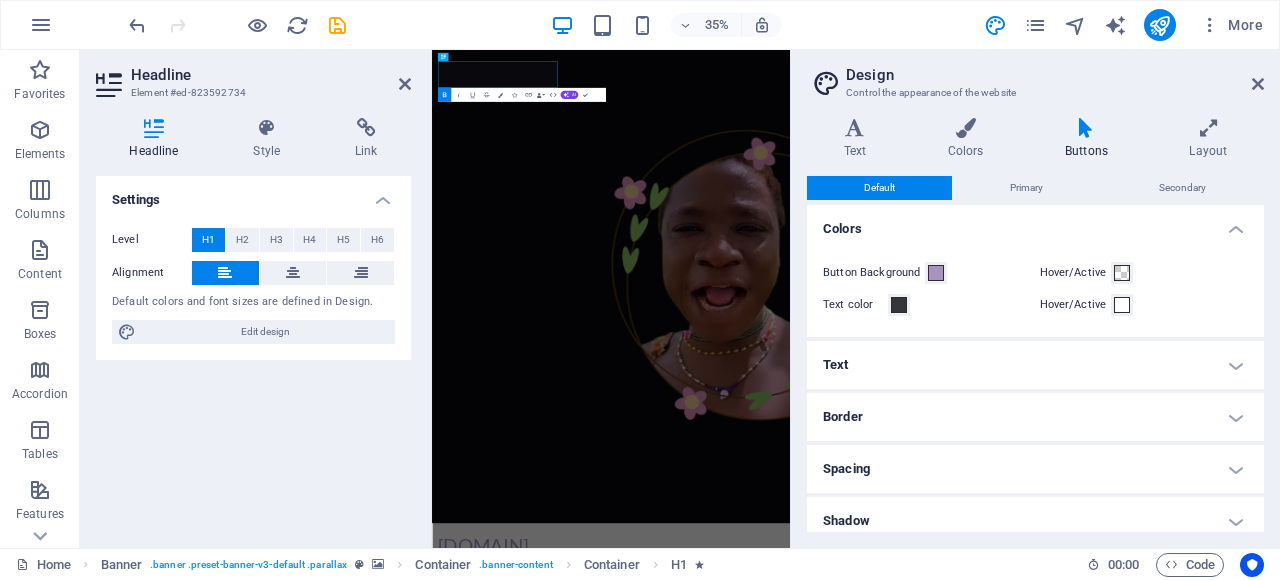 scroll, scrollTop: 0, scrollLeft: 0, axis: both 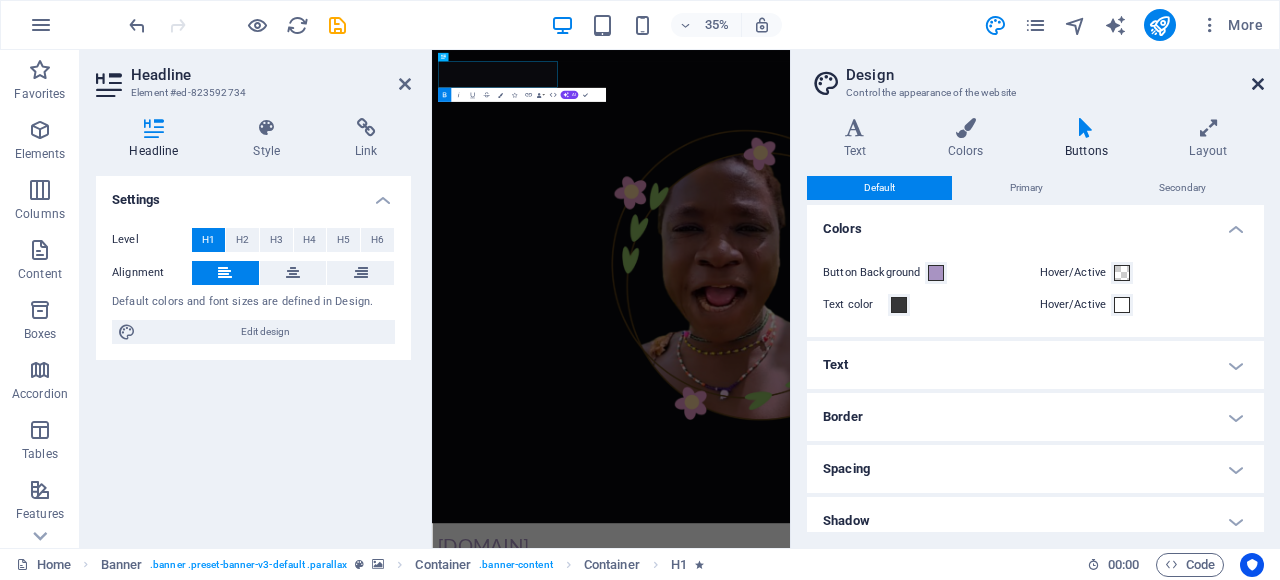 click at bounding box center [1258, 84] 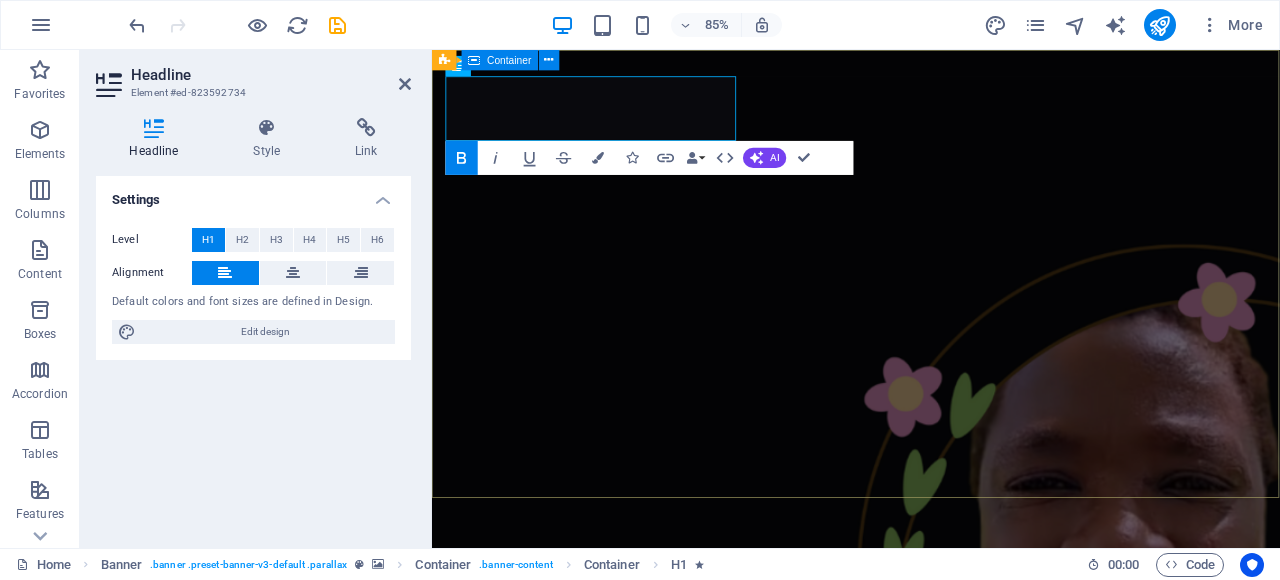 click on "[DOMAIN]" at bounding box center (931, 1463) 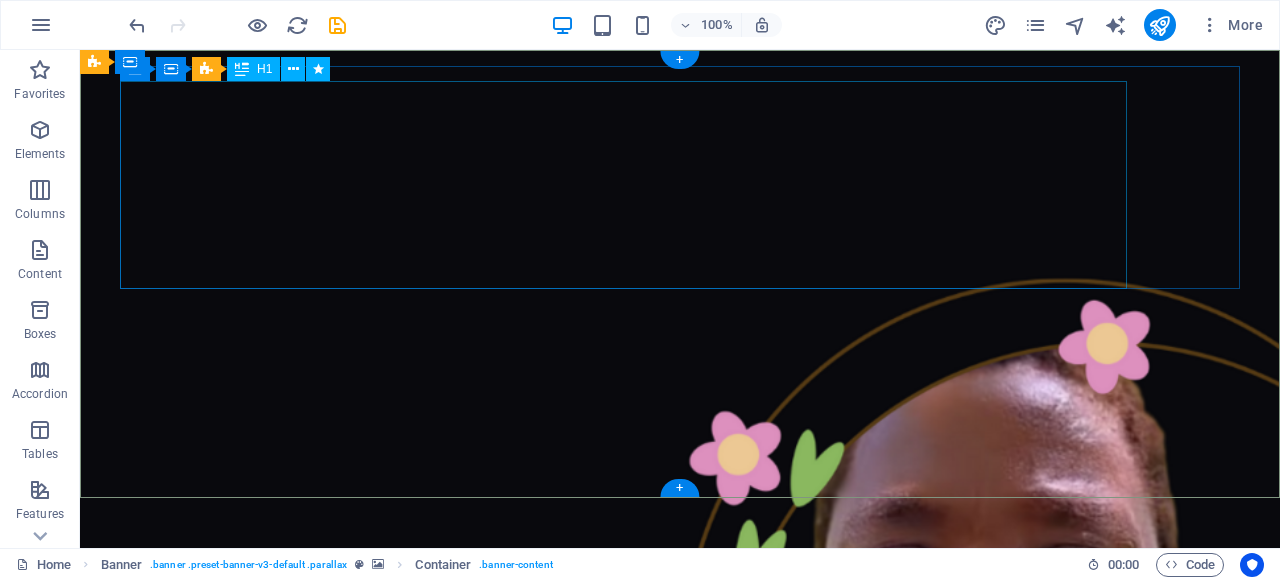 click on "[DOMAIN]" at bounding box center (680, 1533) 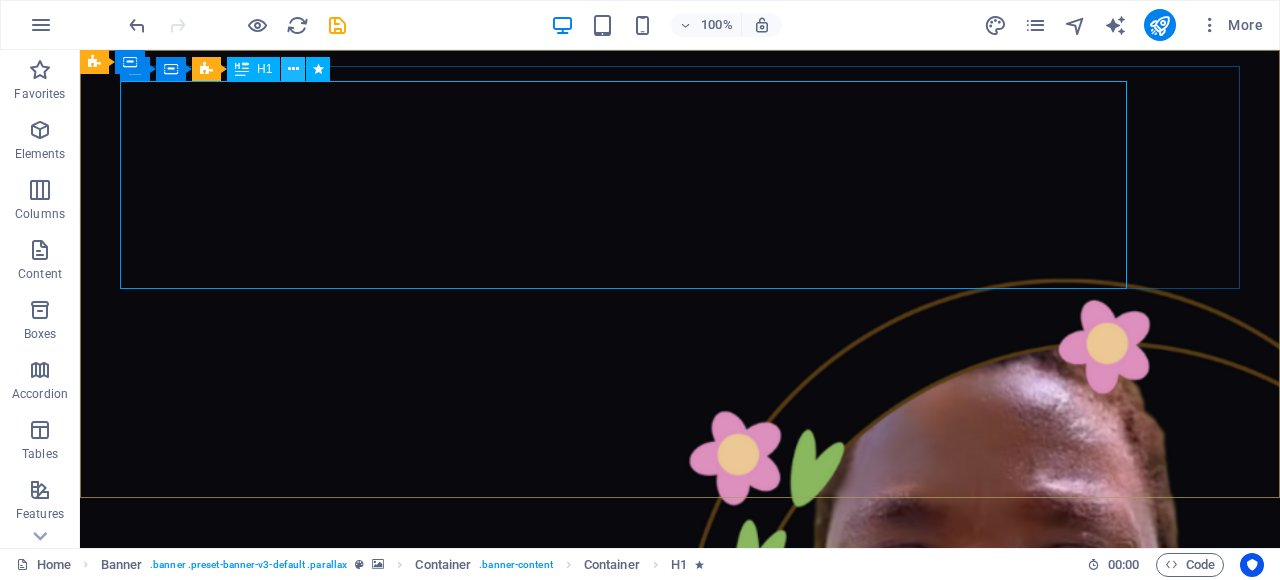 click at bounding box center [293, 69] 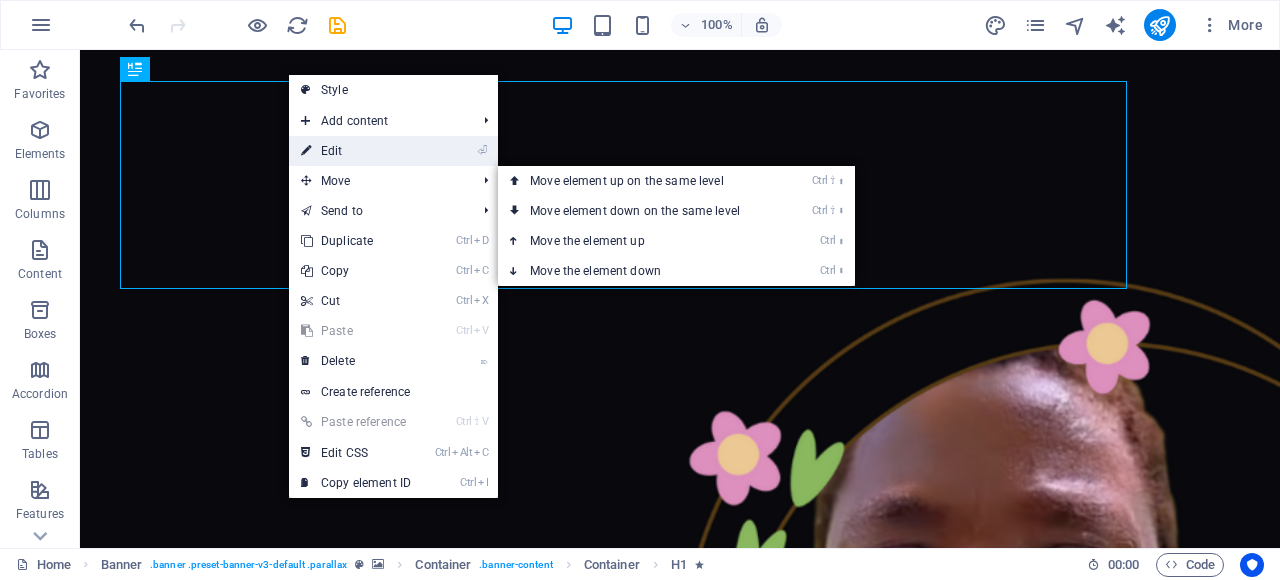 click on "⏎  Edit" at bounding box center [356, 151] 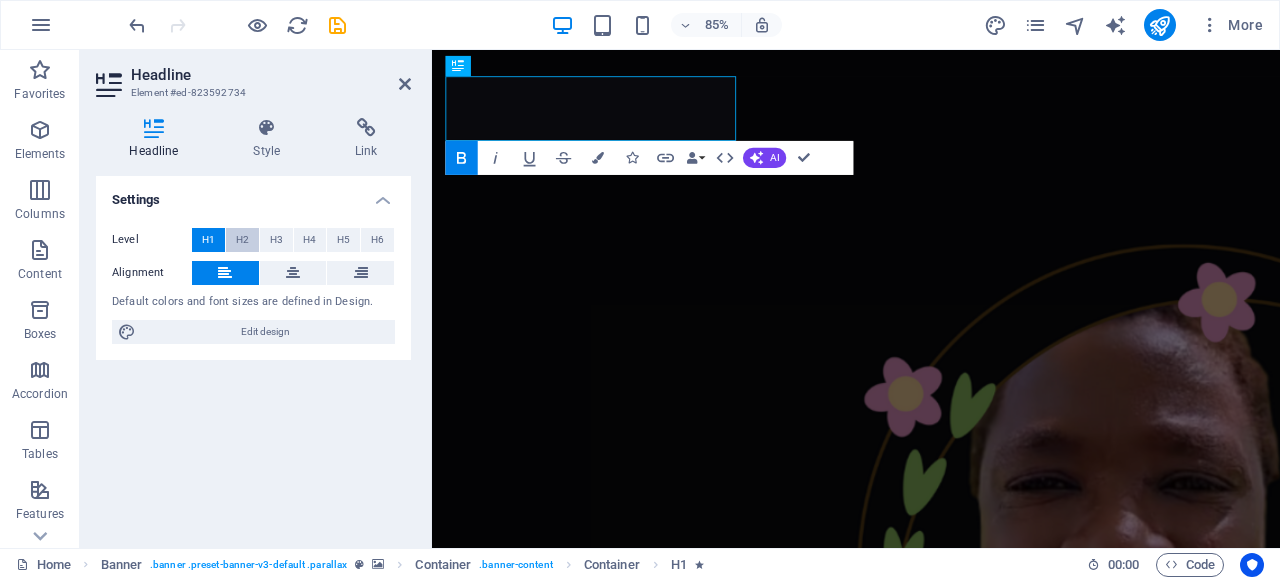click on "H2" at bounding box center [242, 240] 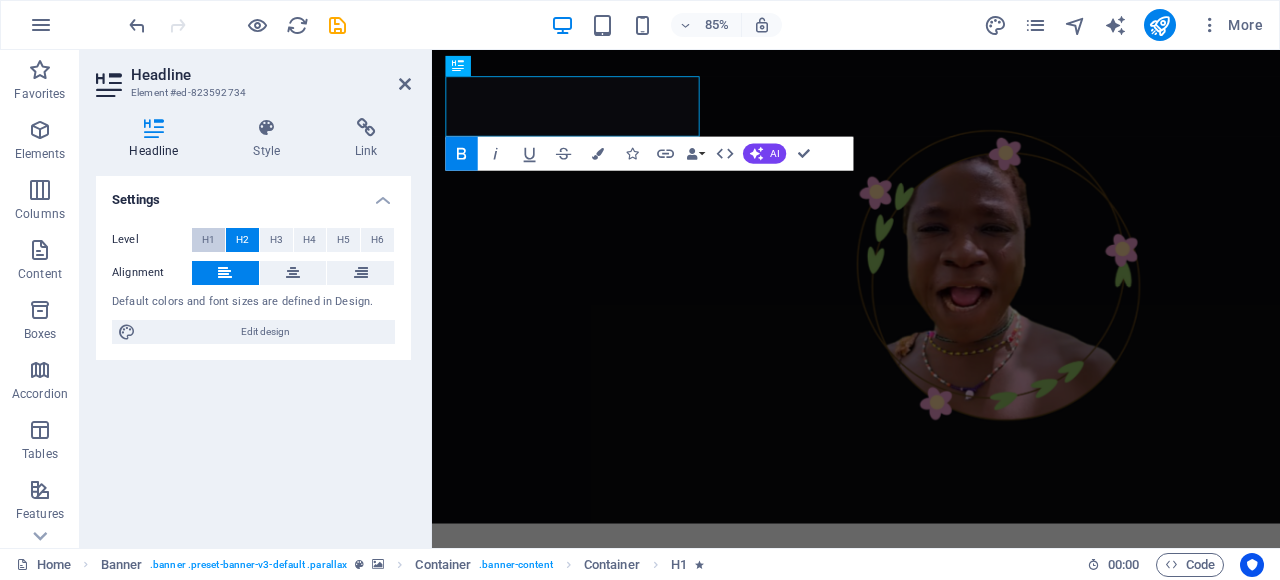 click on "H1" at bounding box center (208, 240) 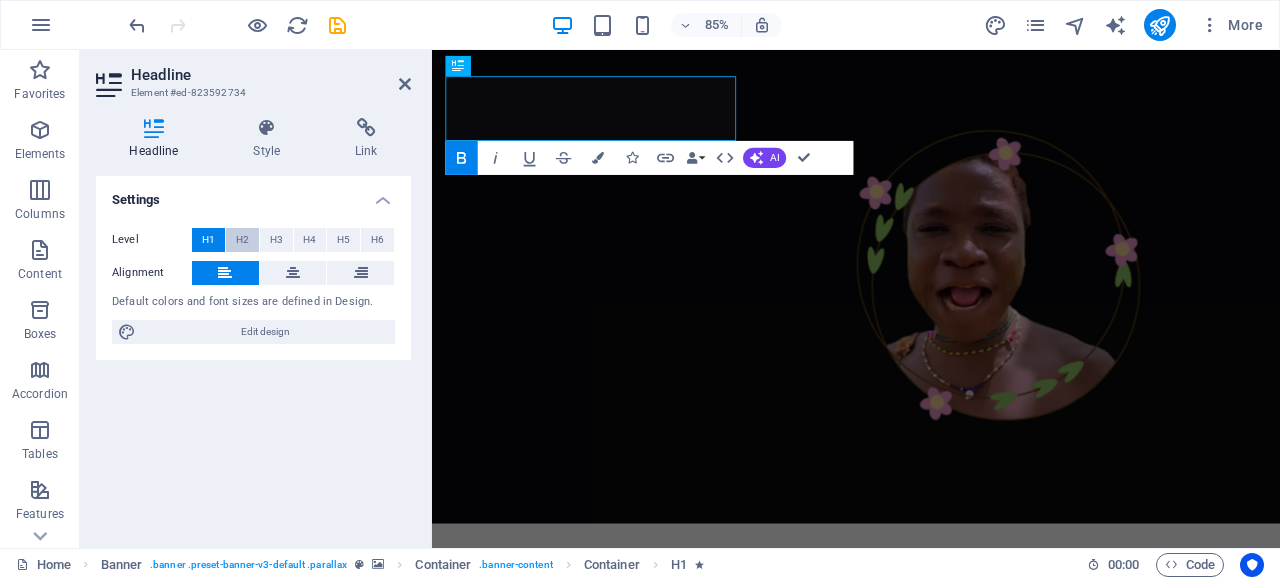 click on "H2" at bounding box center (242, 240) 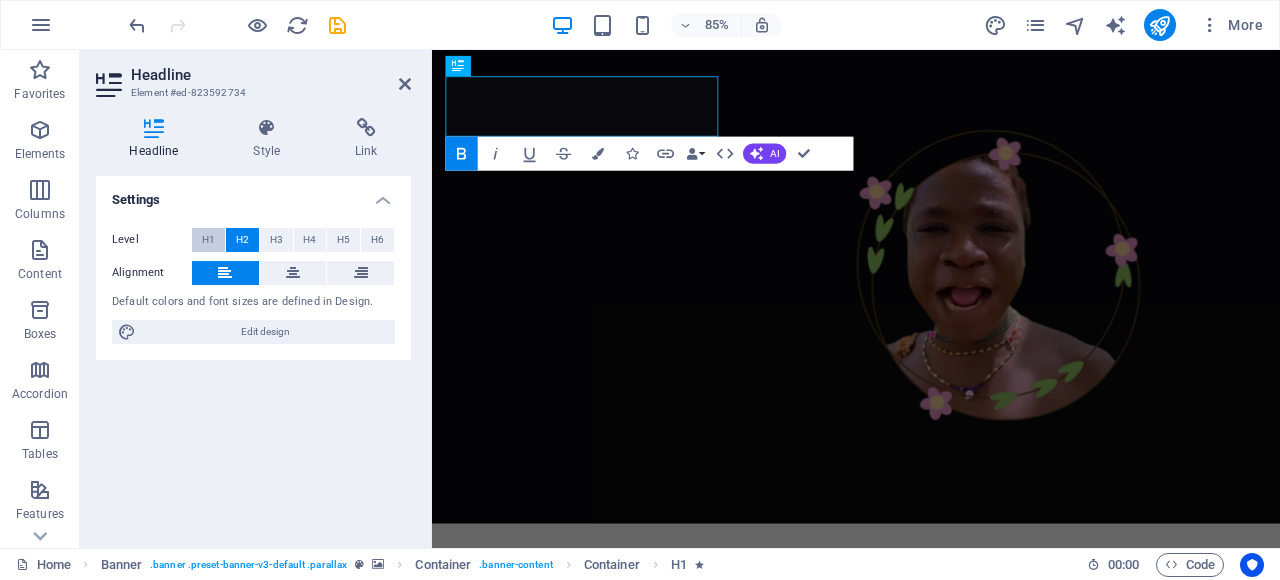 click on "H1" at bounding box center (208, 240) 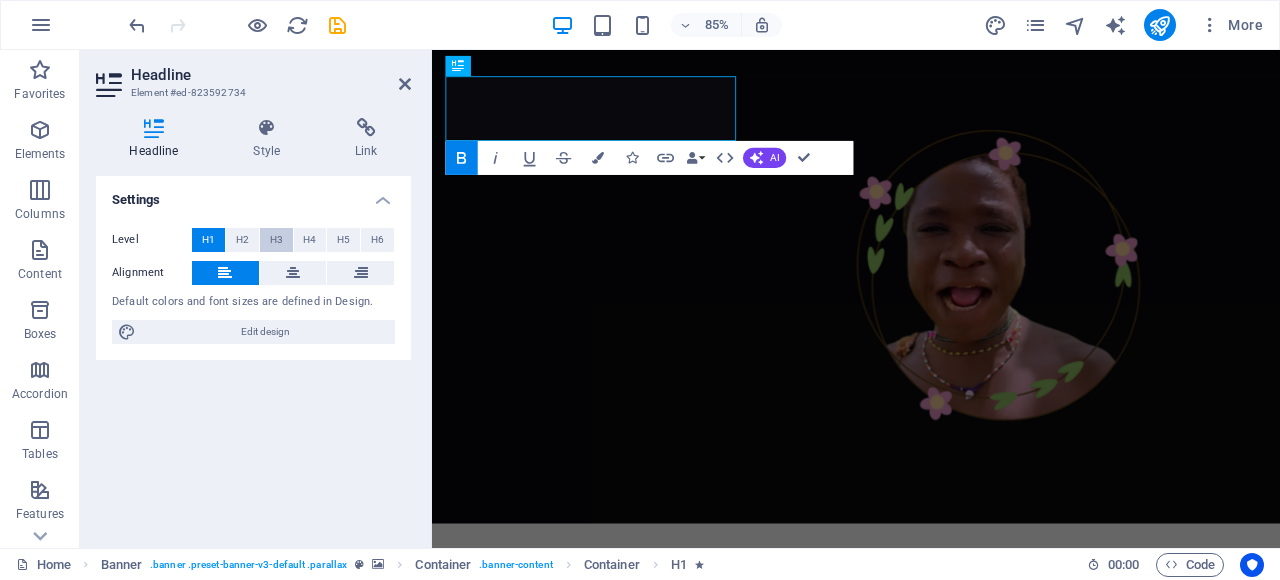 click on "H3" at bounding box center [276, 240] 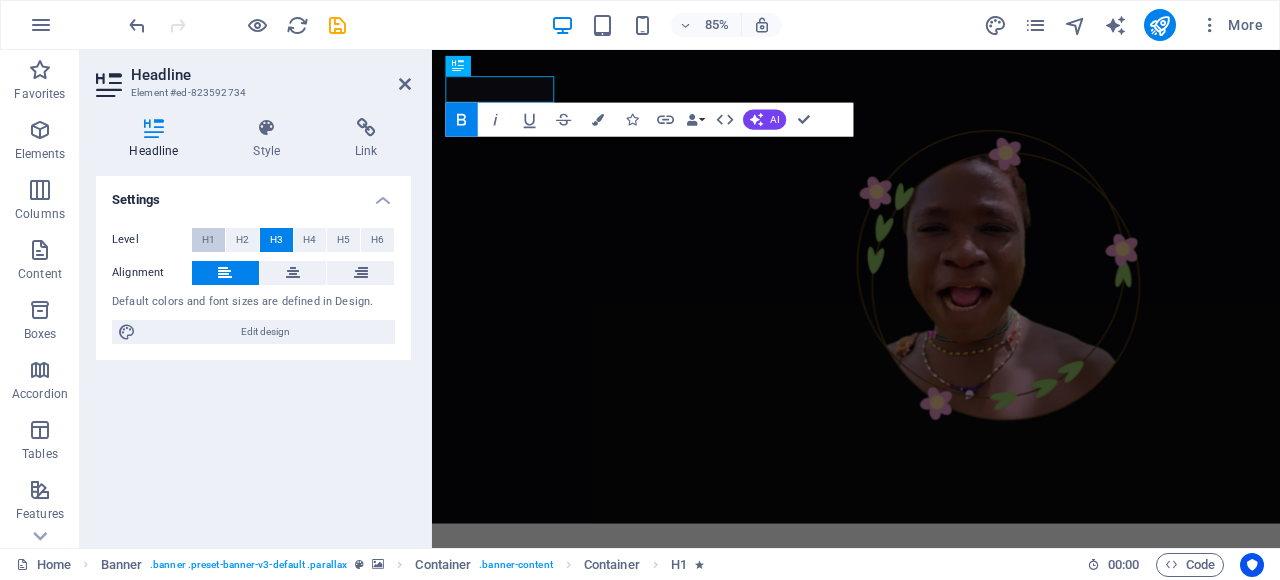 click on "H1" at bounding box center [208, 240] 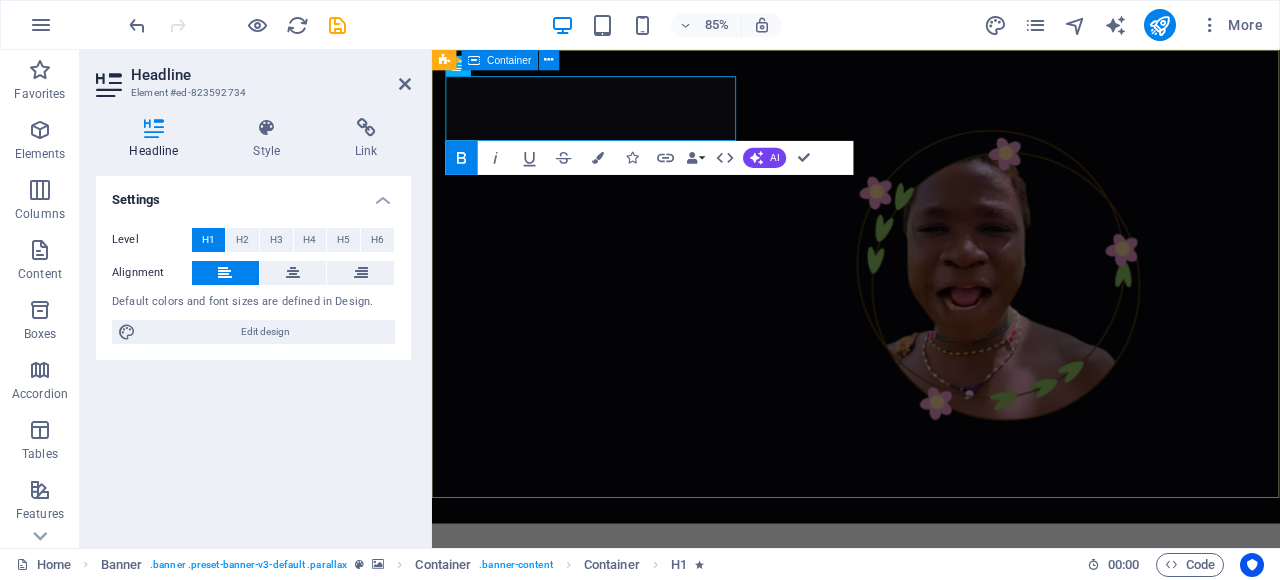 drag, startPoint x: 840, startPoint y: 355, endPoint x: 1133, endPoint y: 309, distance: 296.58893 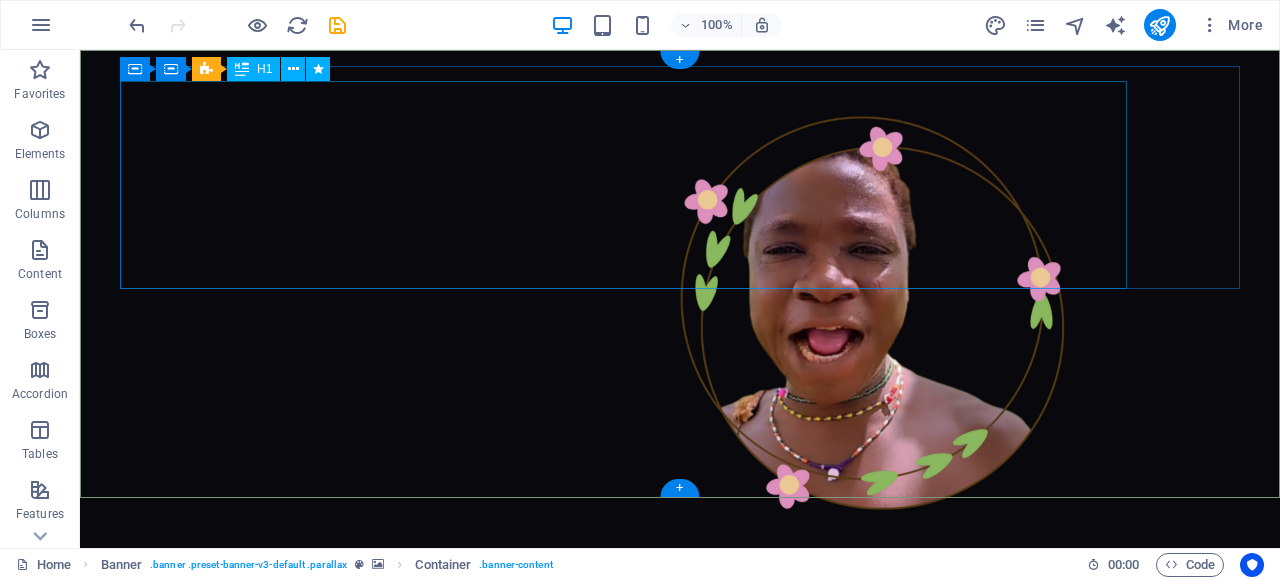 click on "[DOMAIN]" at bounding box center [680, 738] 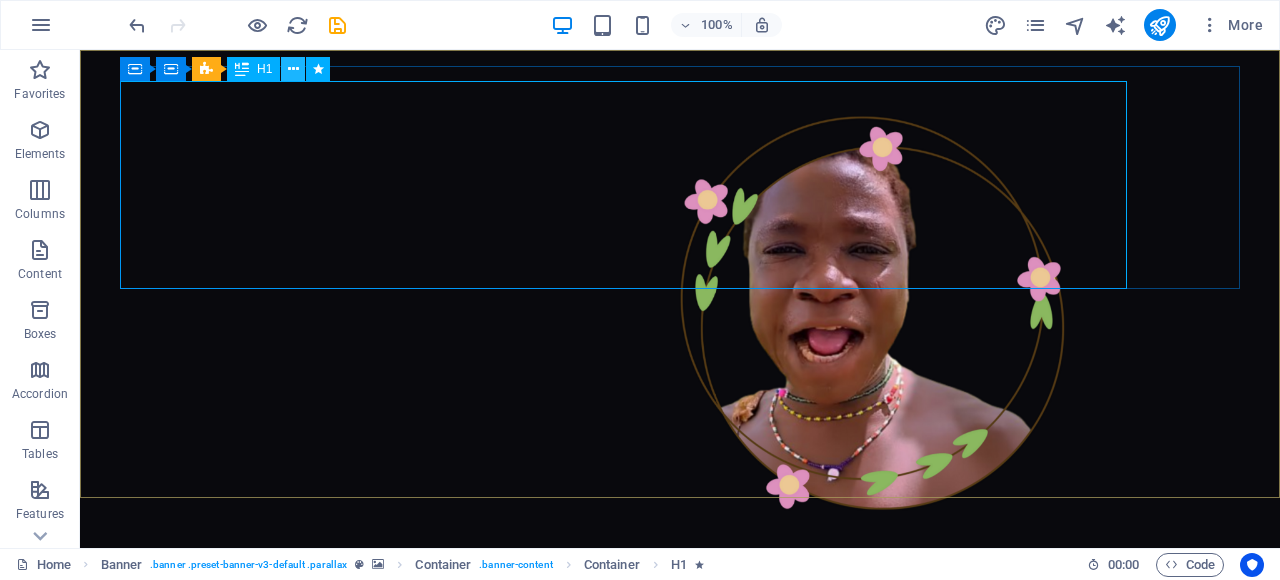 click at bounding box center [293, 69] 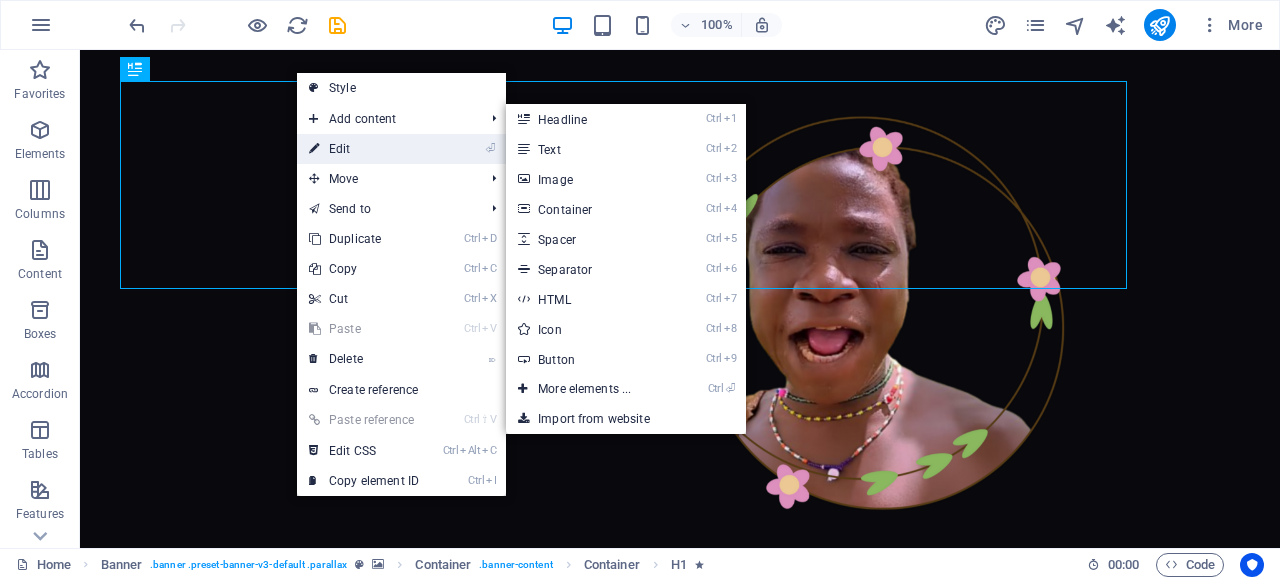 click on "⏎  Edit" at bounding box center (364, 149) 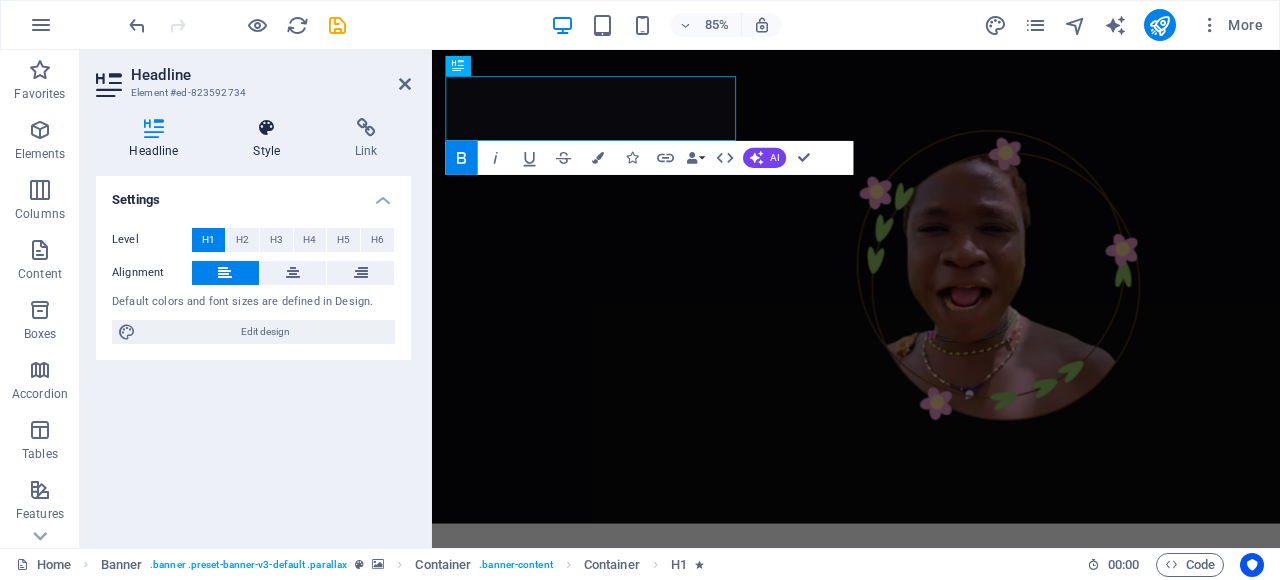 click on "Style" at bounding box center (271, 139) 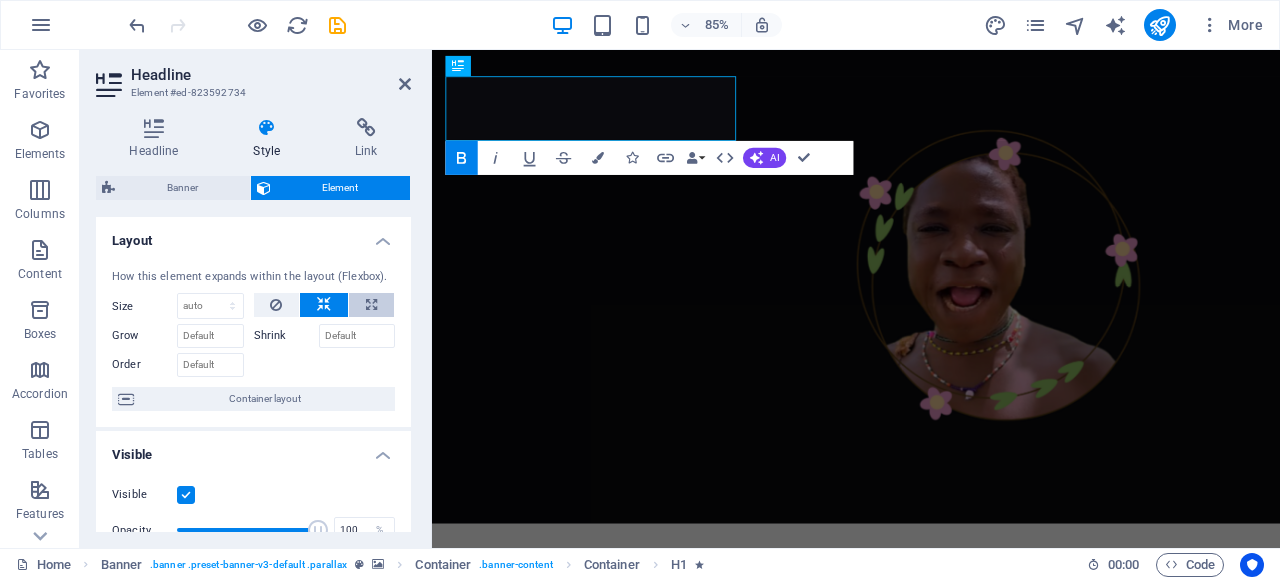 click at bounding box center [371, 305] 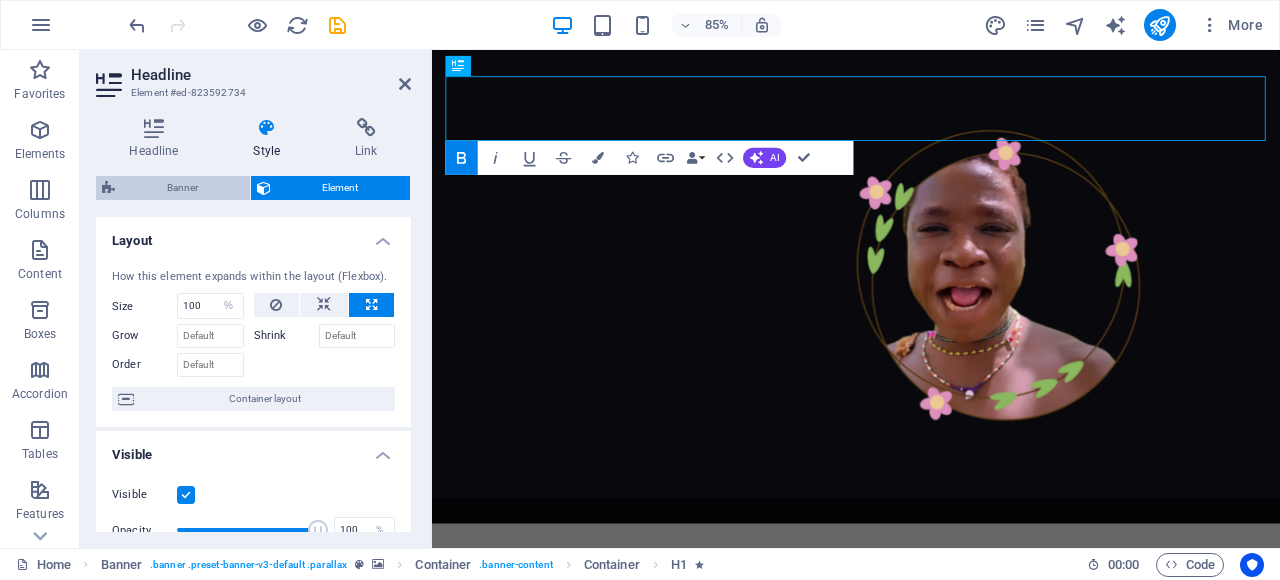 click on "Banner" at bounding box center (182, 188) 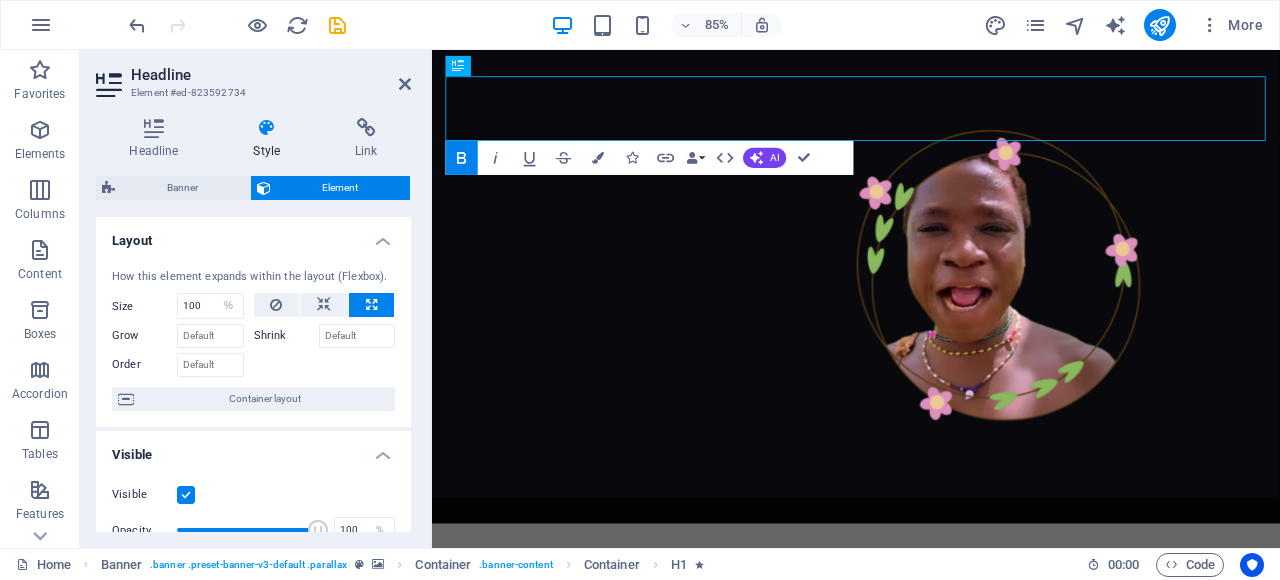 select on "vh" 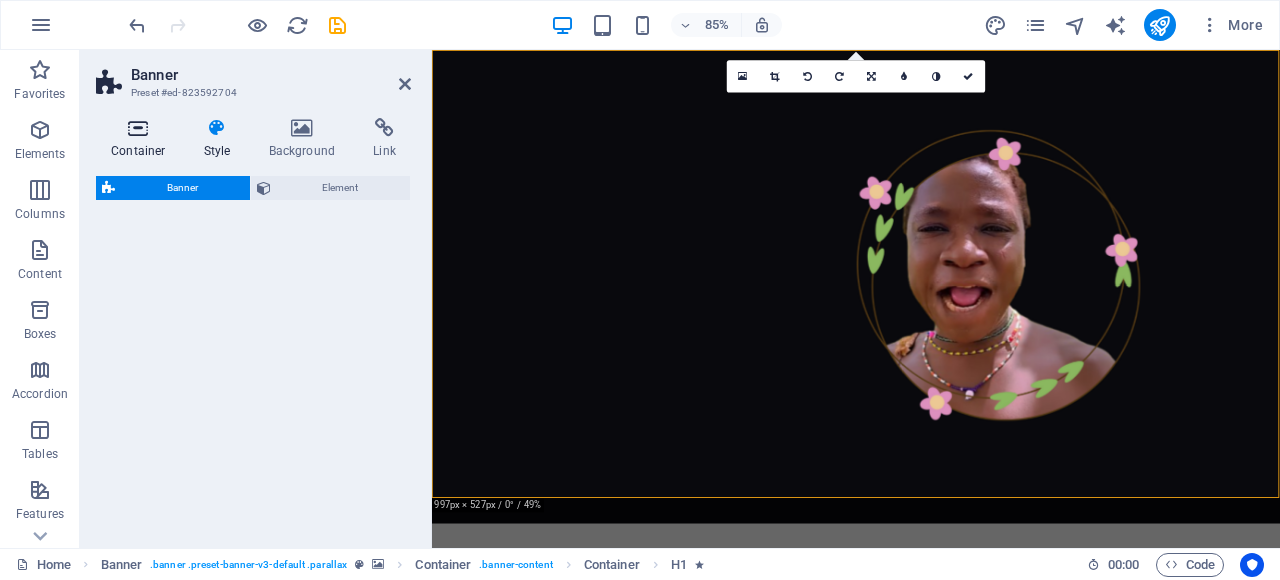 click at bounding box center [138, 128] 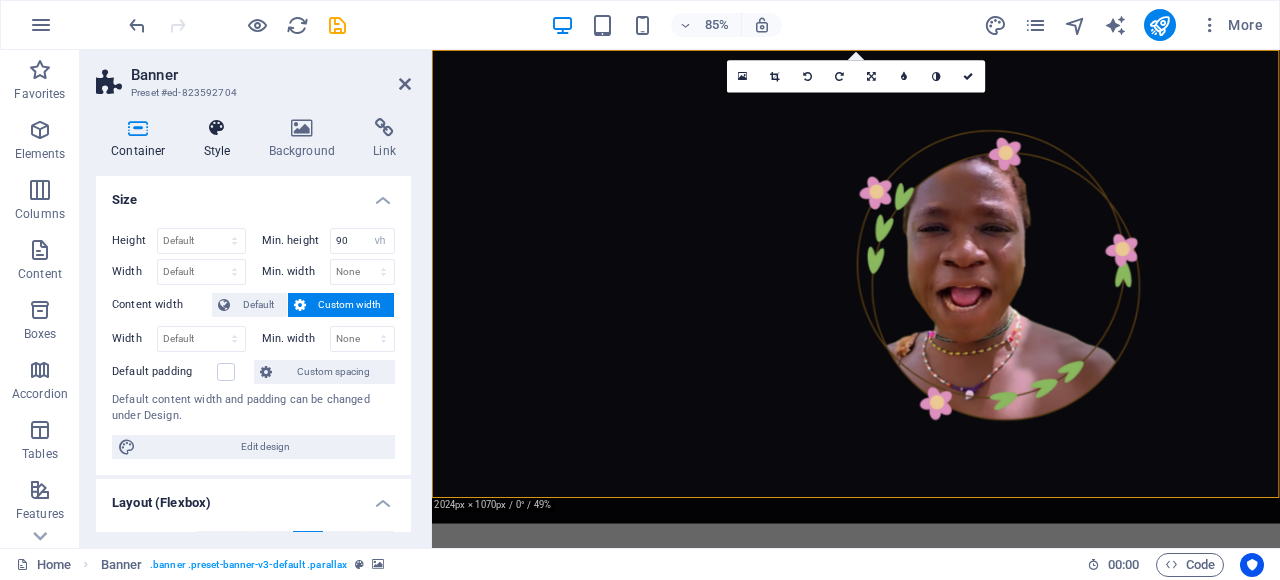click on "Style" at bounding box center [221, 139] 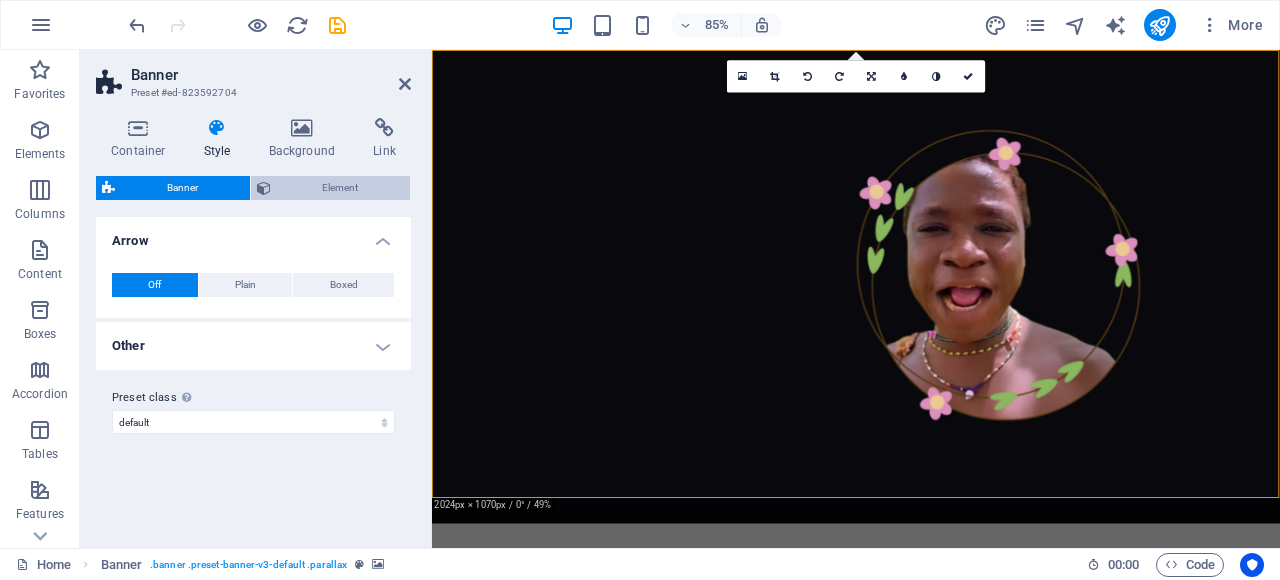 click on "Element" at bounding box center [341, 188] 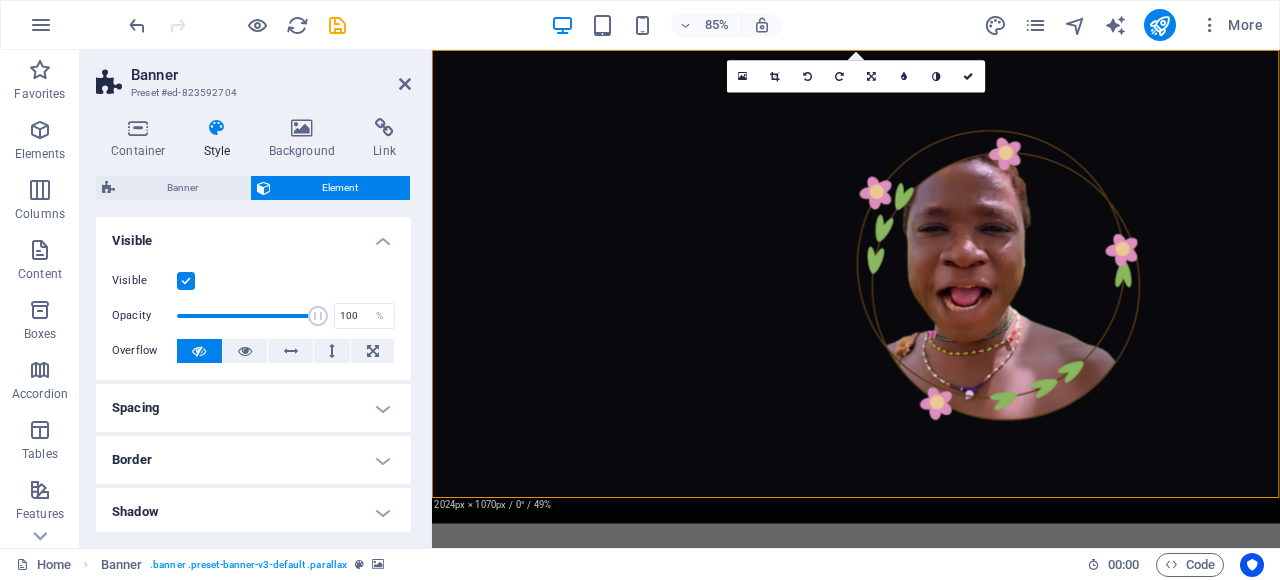 click at bounding box center (217, 128) 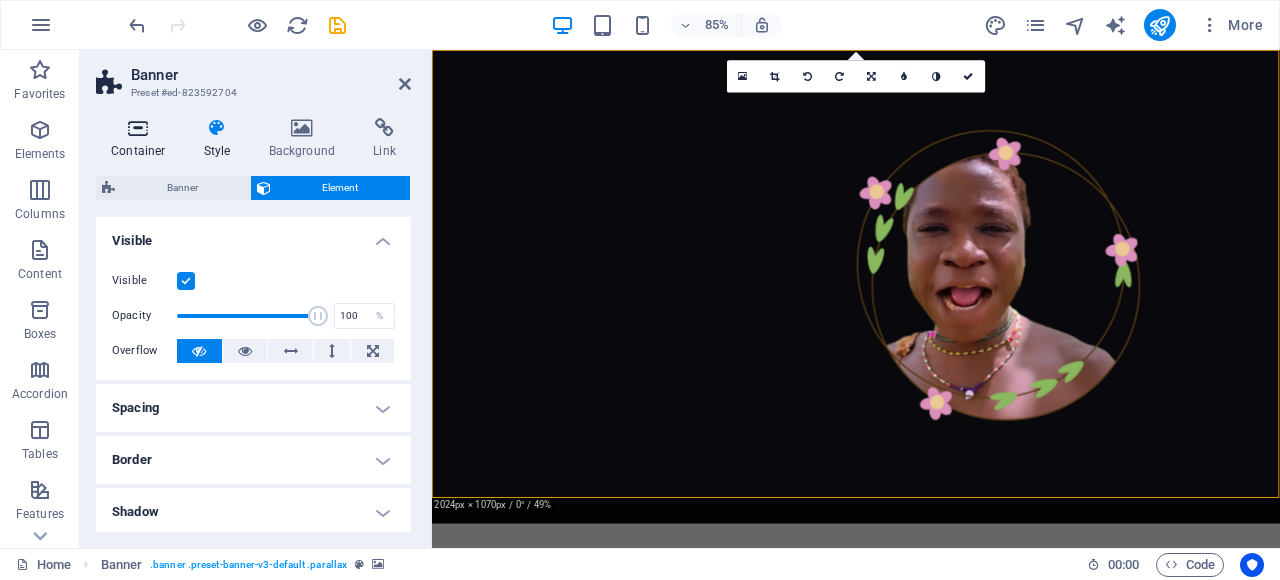 click at bounding box center (138, 128) 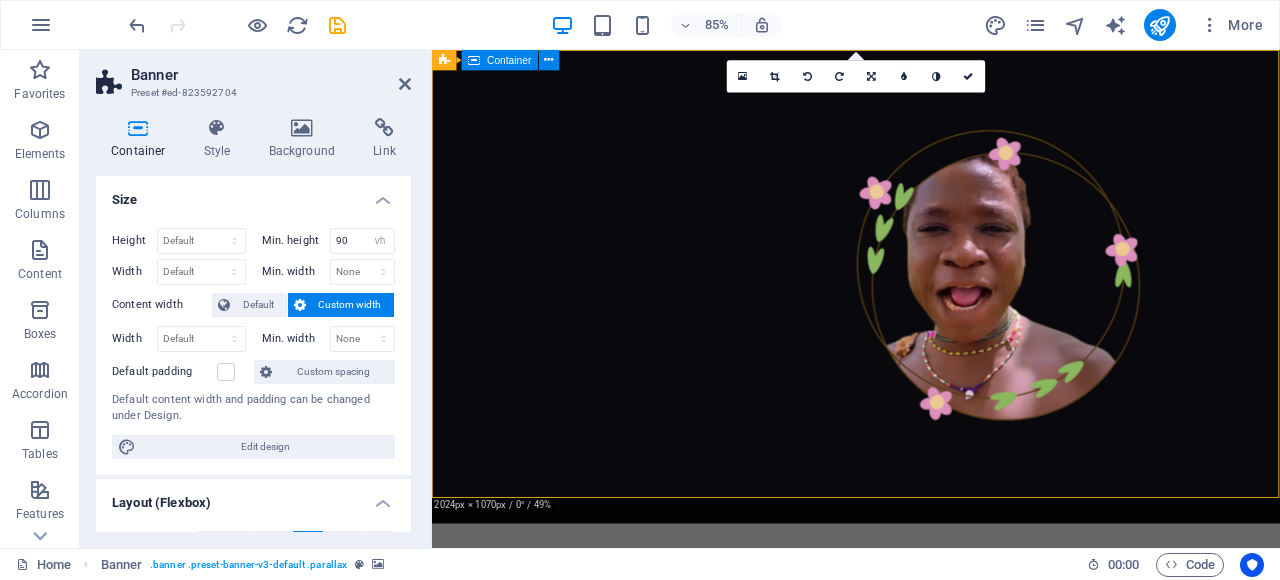 click on "[DOMAIN]" at bounding box center [931, 668] 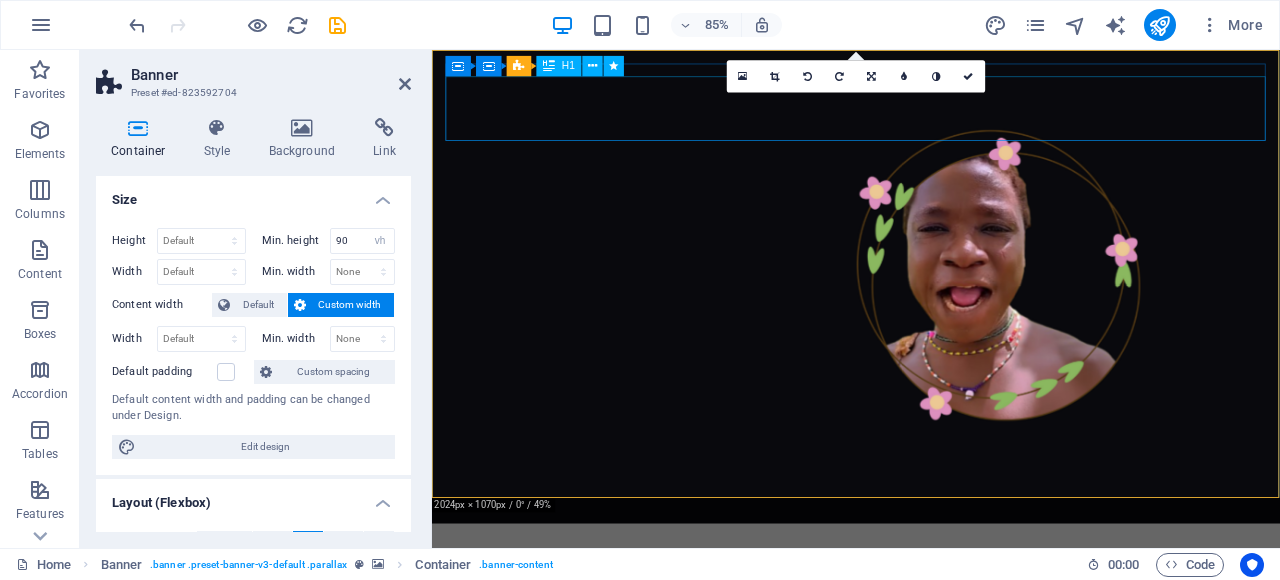 click on "[DOMAIN]" at bounding box center (931, 672) 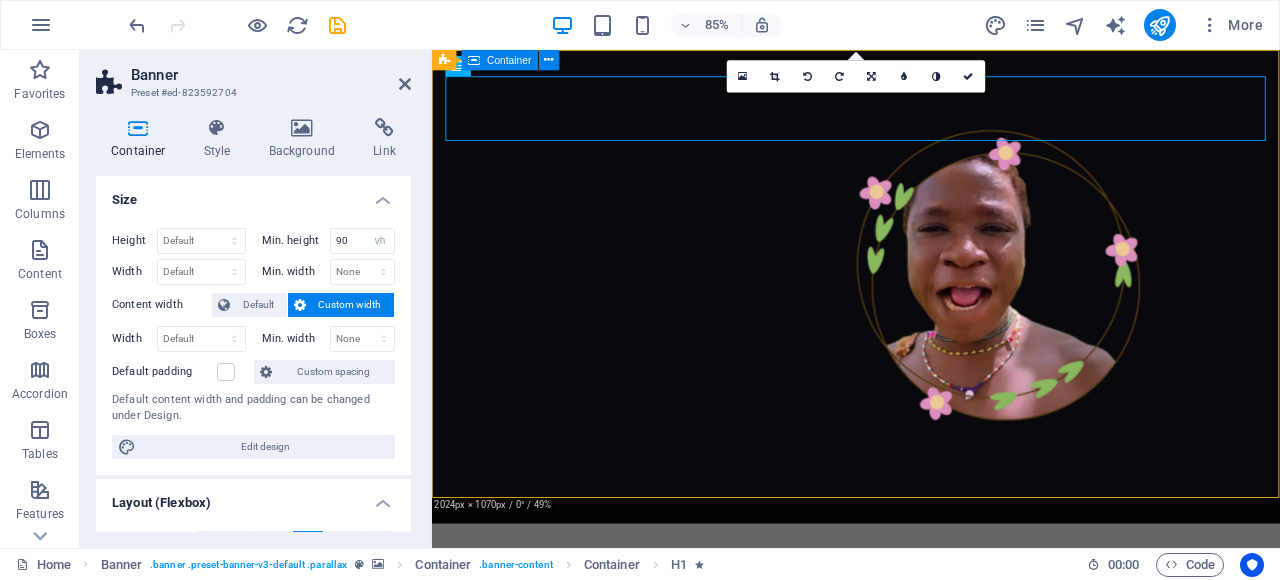click on "[DOMAIN]" at bounding box center [931, 668] 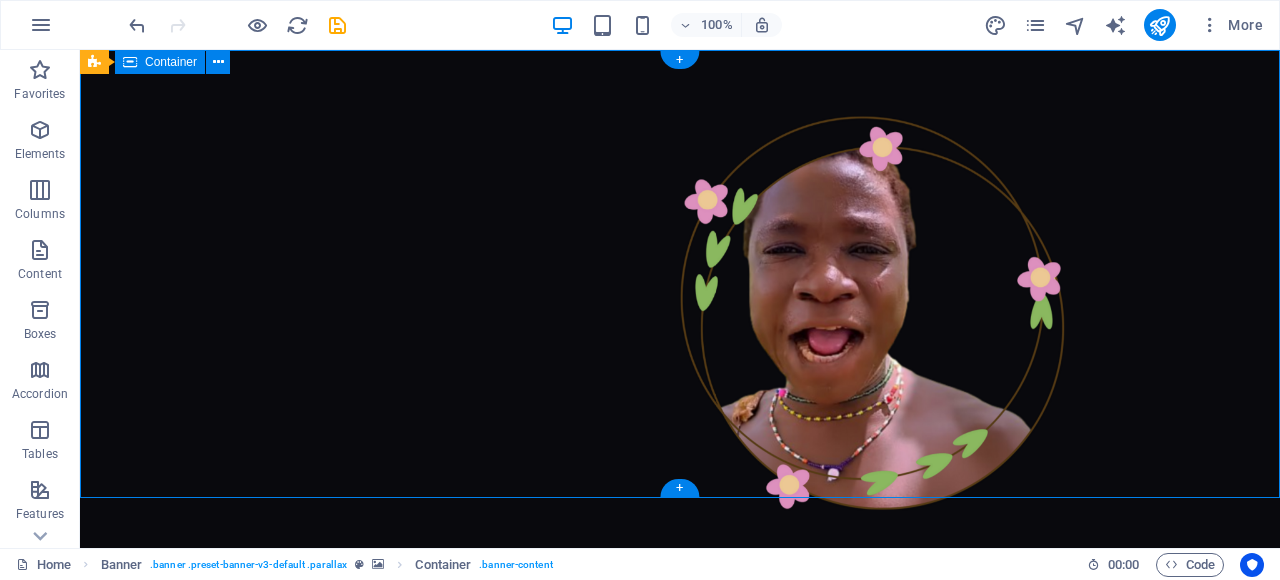 click on "[DOMAIN]" at bounding box center [680, 738] 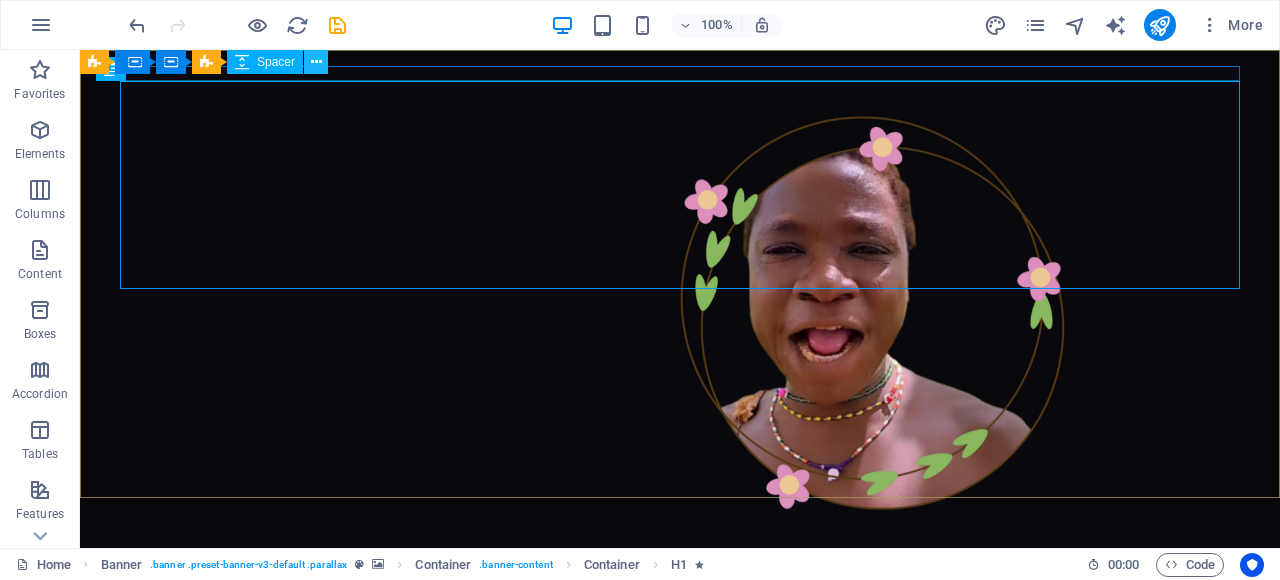 click at bounding box center (316, 62) 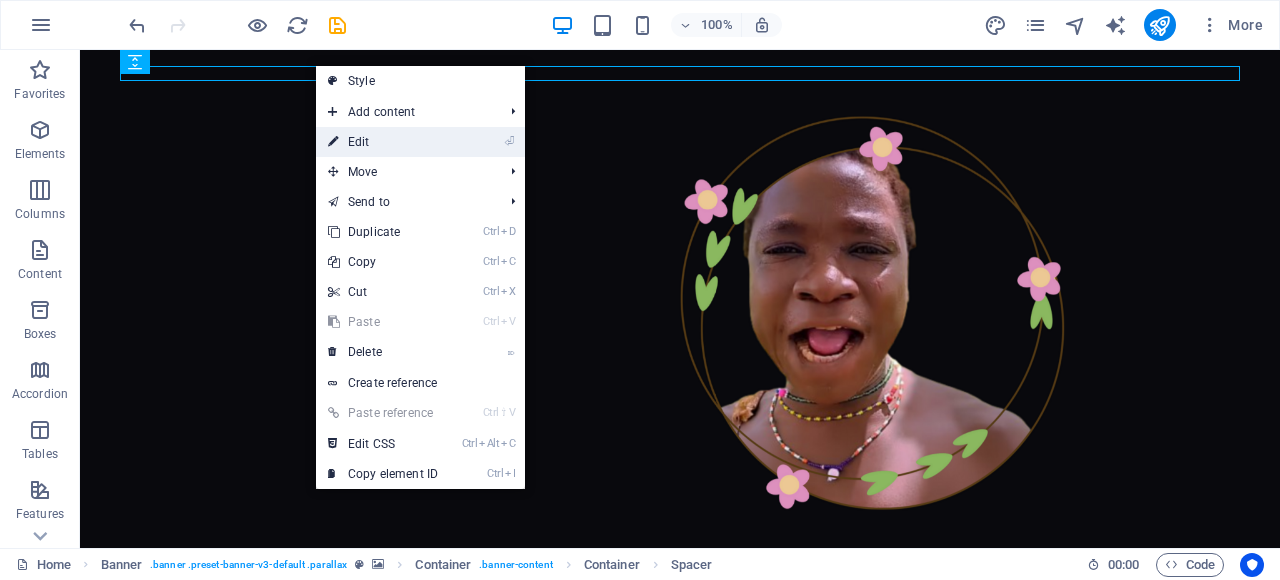 click on "⏎  Edit" at bounding box center (383, 142) 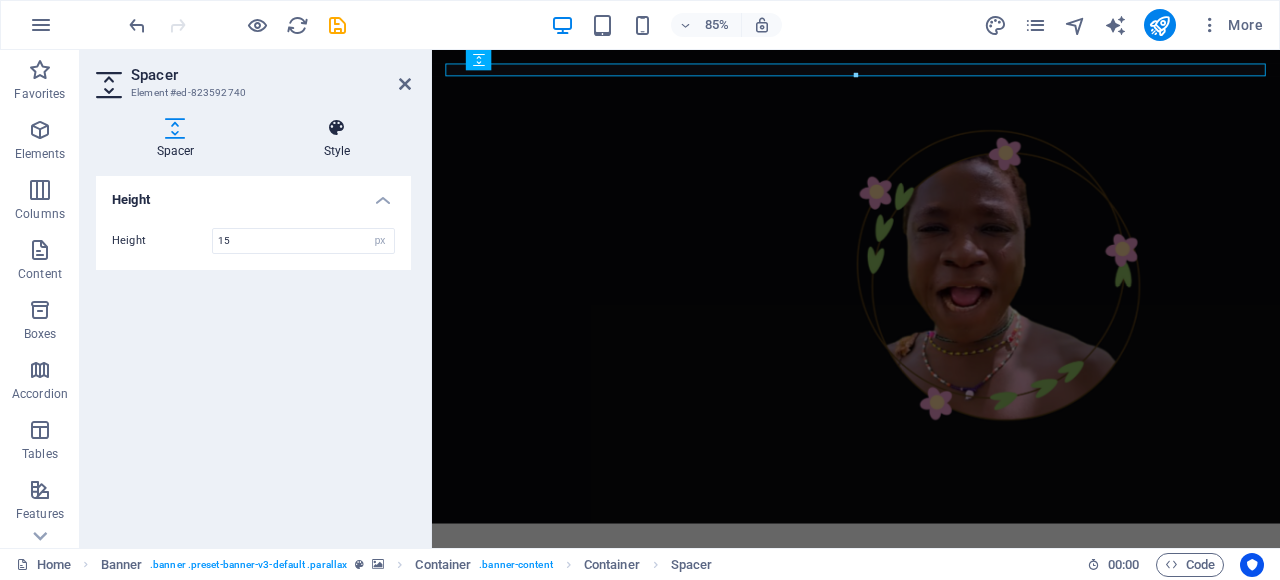 click on "Style" at bounding box center (337, 139) 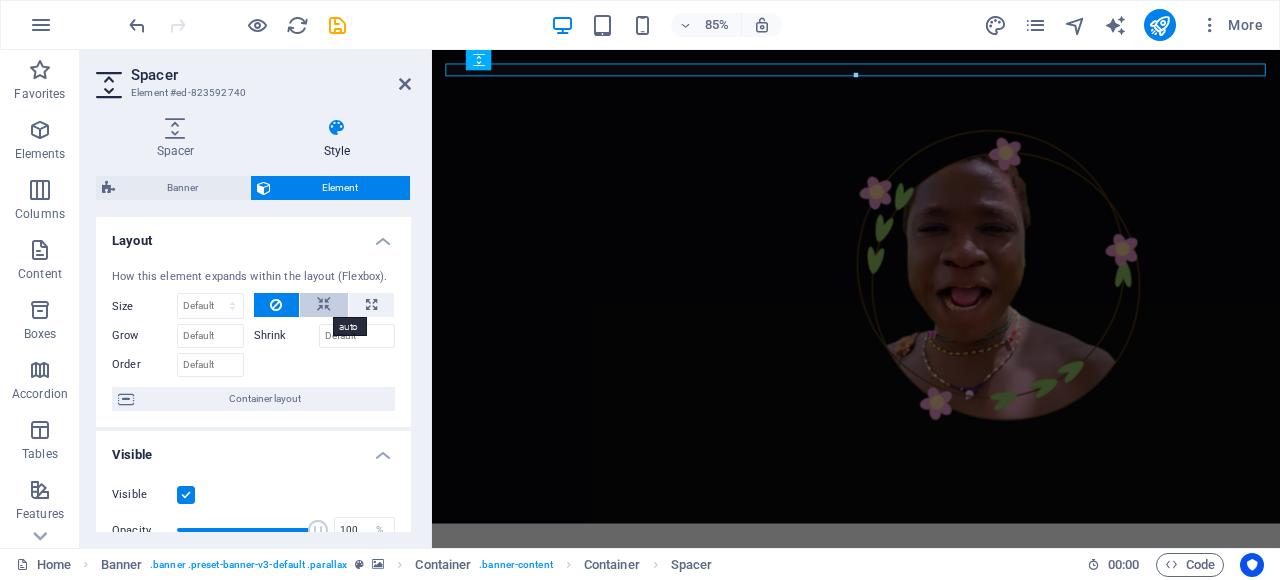 click at bounding box center (324, 305) 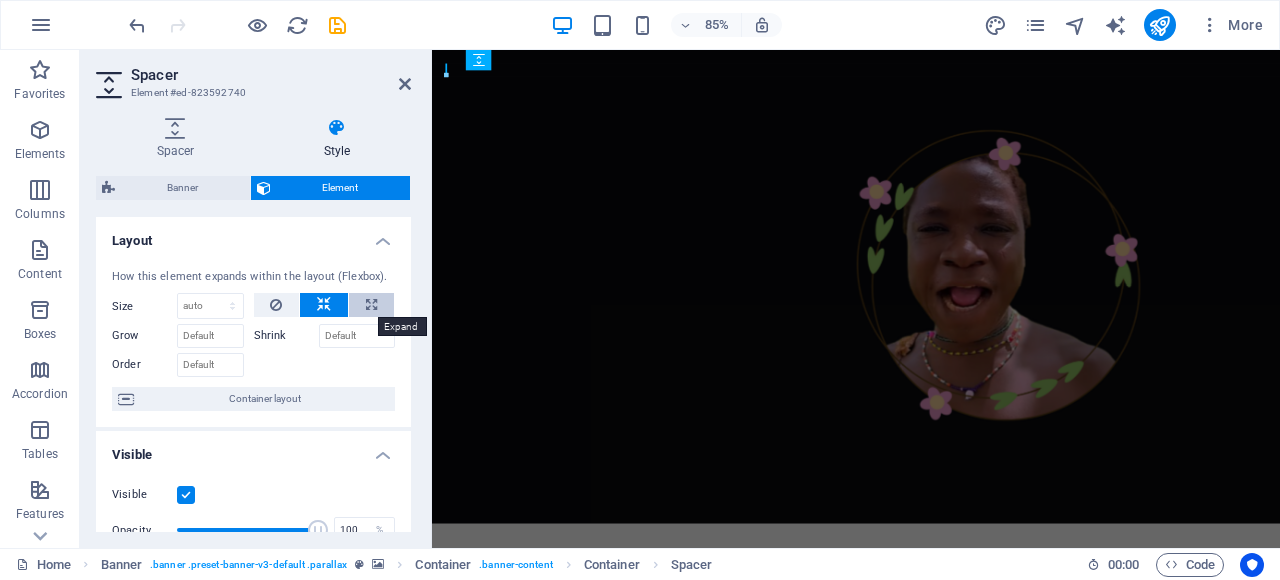 click at bounding box center (371, 305) 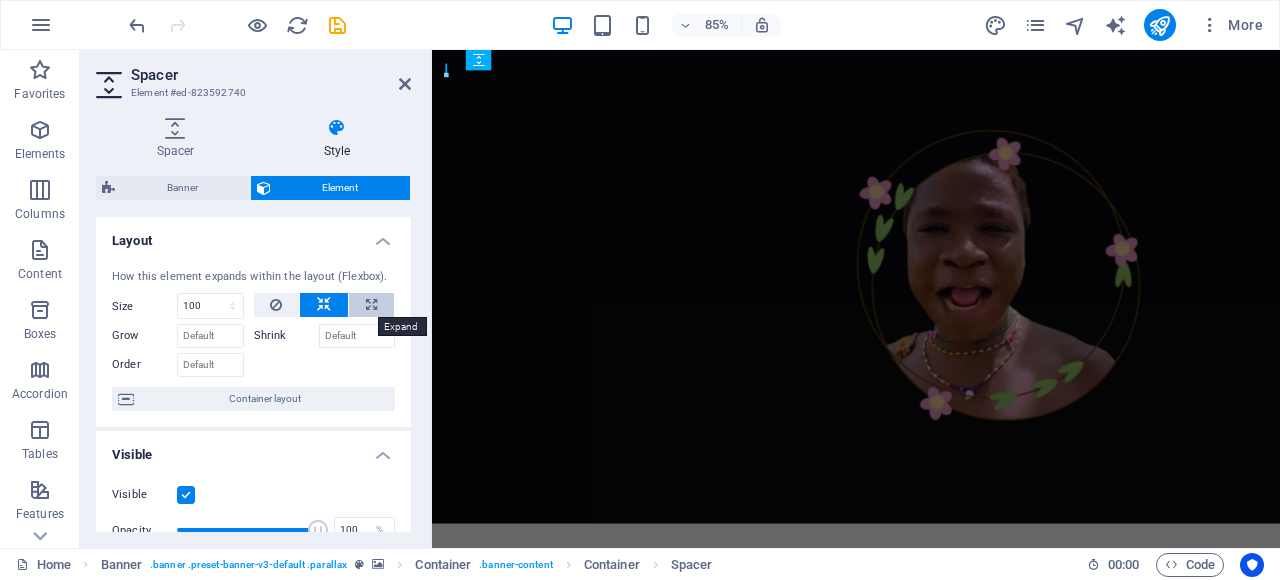 select on "%" 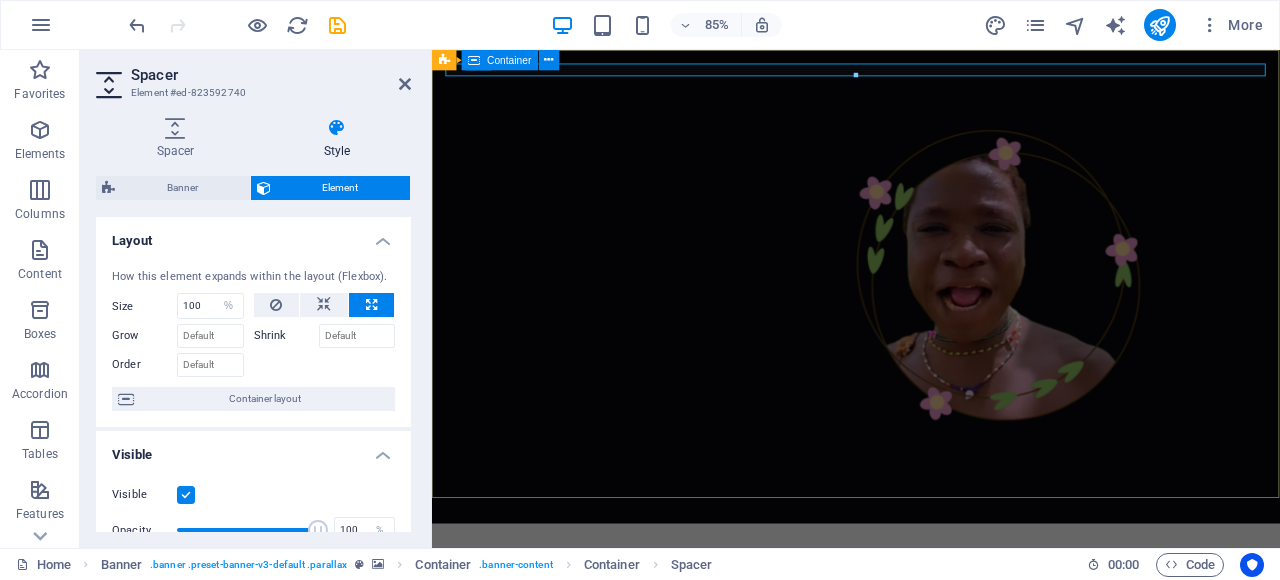 click on "[DOMAIN]" at bounding box center (931, 668) 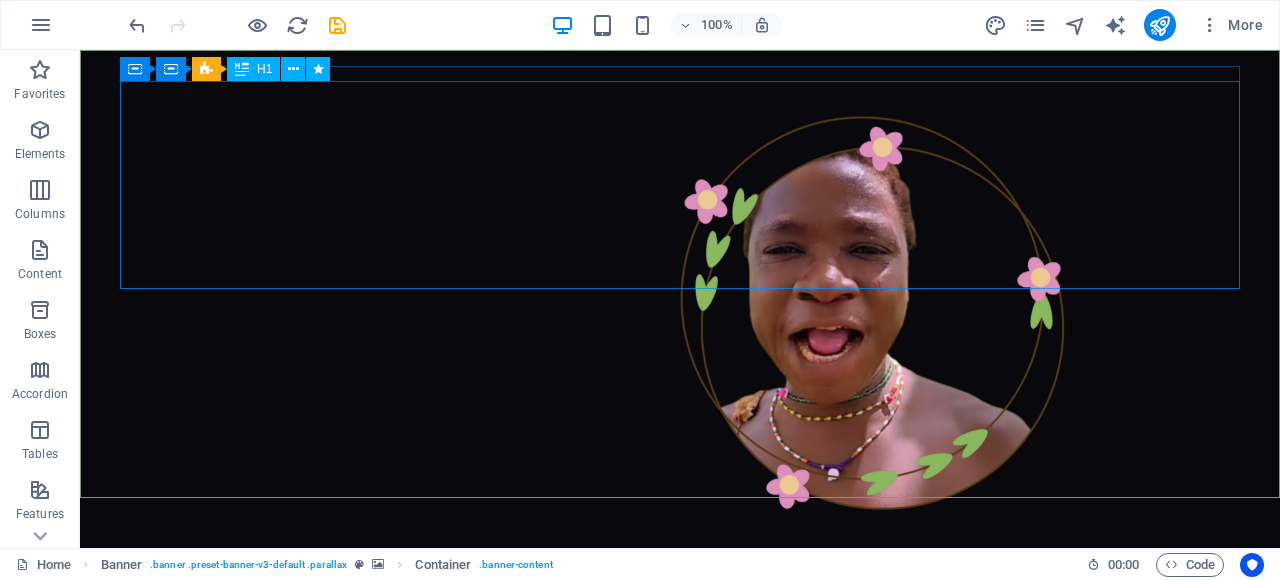 click on "[DOMAIN]" at bounding box center [680, 738] 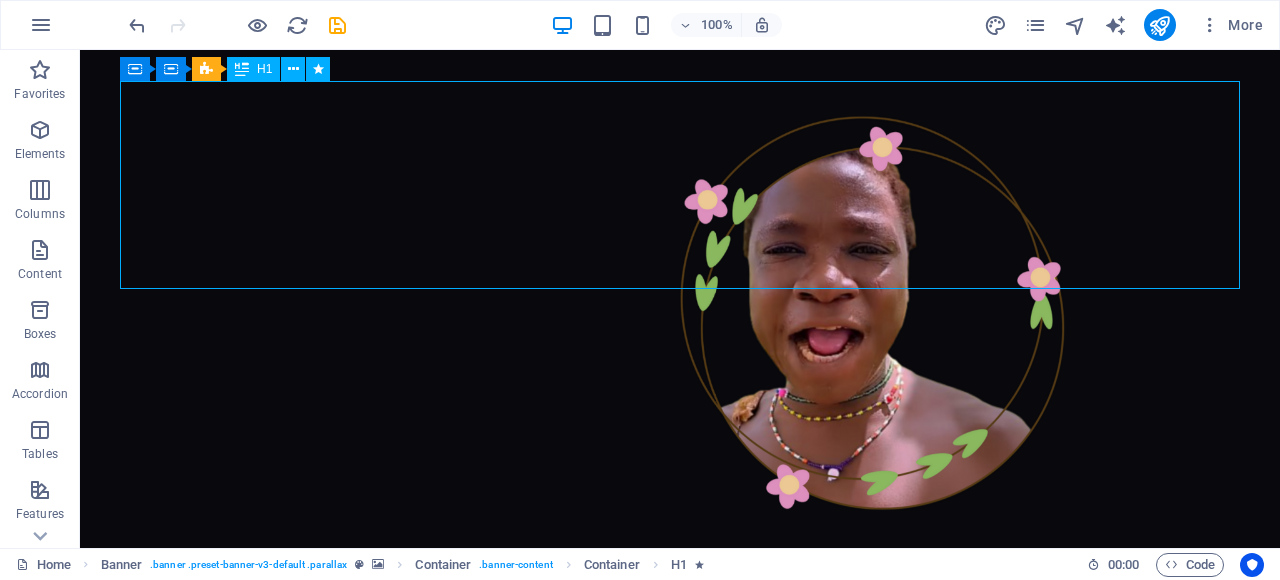 click on "[DOMAIN]" at bounding box center [680, 738] 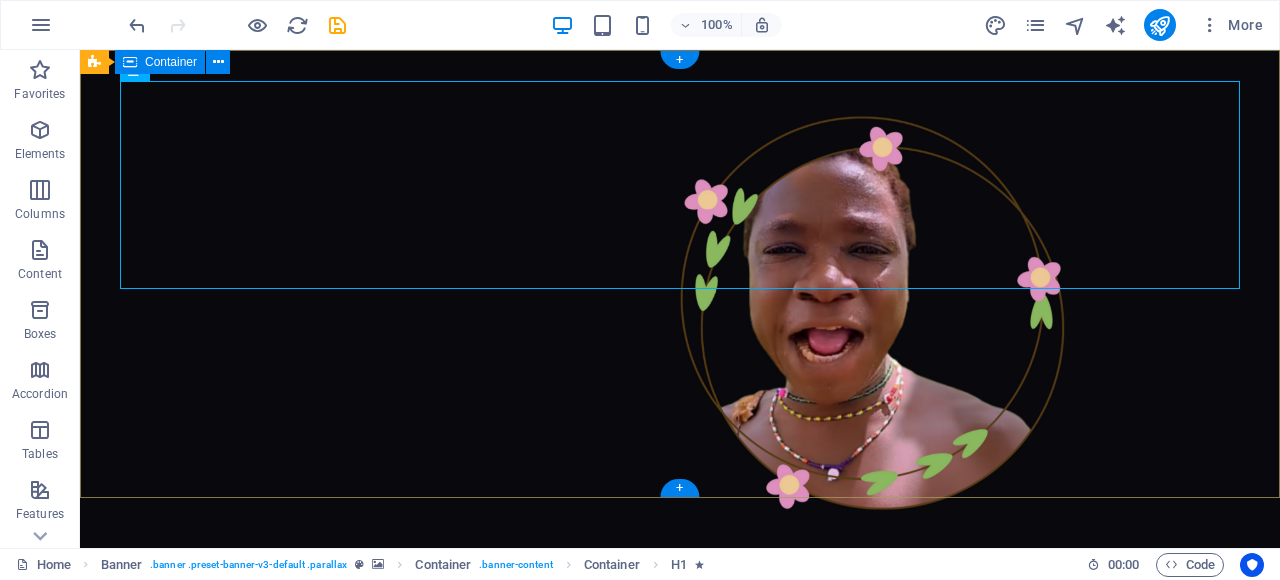 click on "[DOMAIN]" at bounding box center (680, 734) 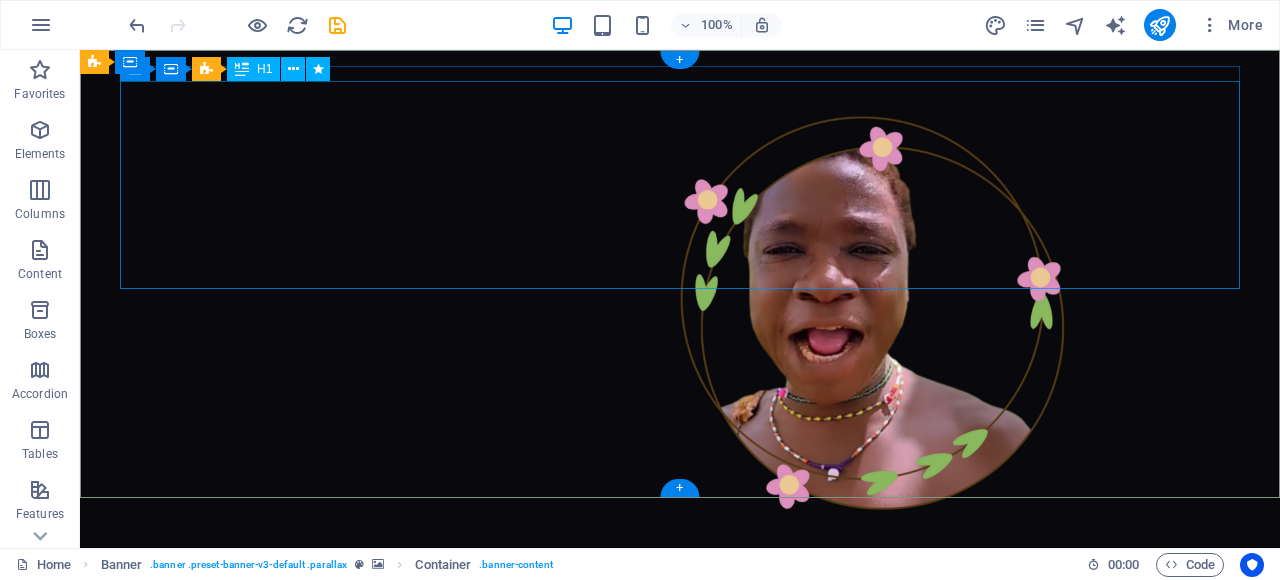 click on "[DOMAIN]" at bounding box center (680, 738) 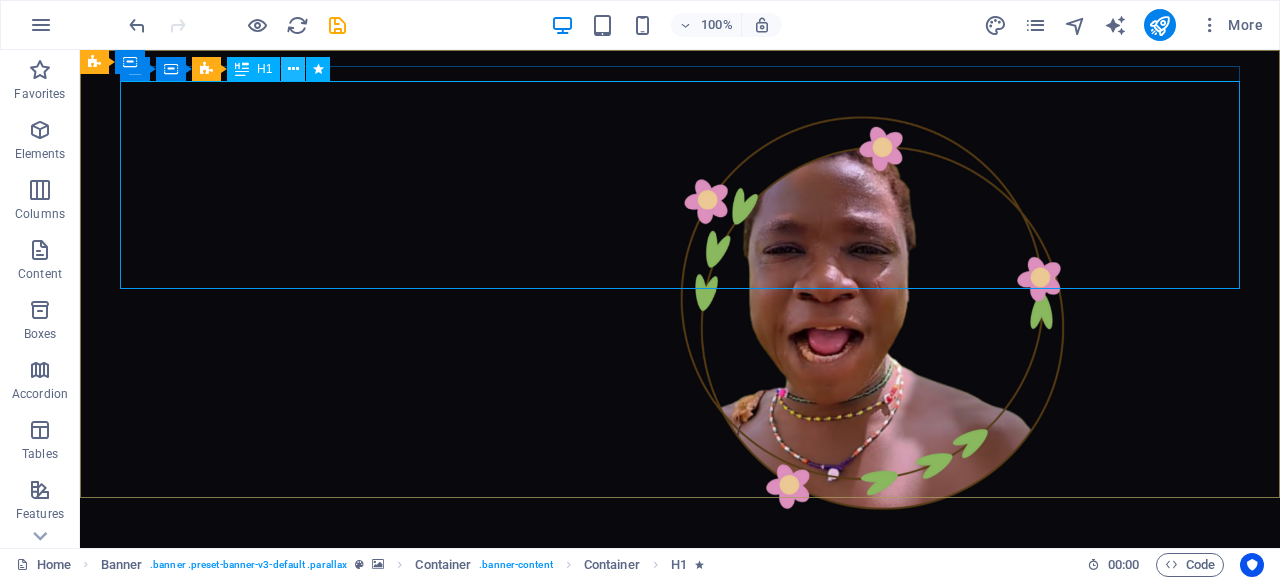 click at bounding box center [293, 69] 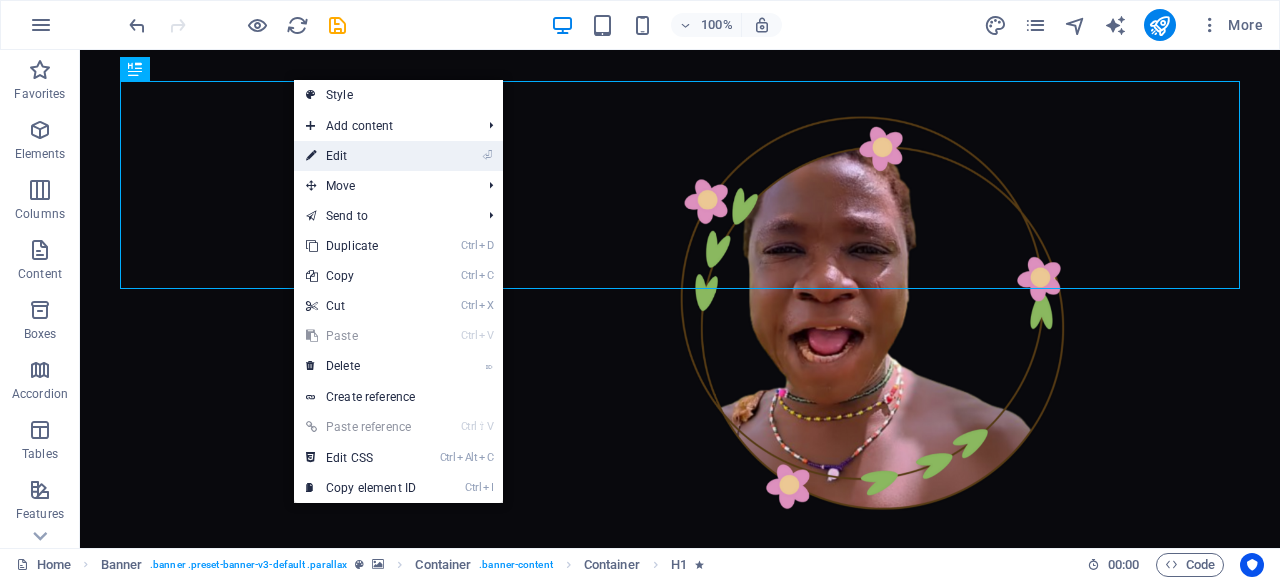 click on "⏎  Edit" at bounding box center (361, 156) 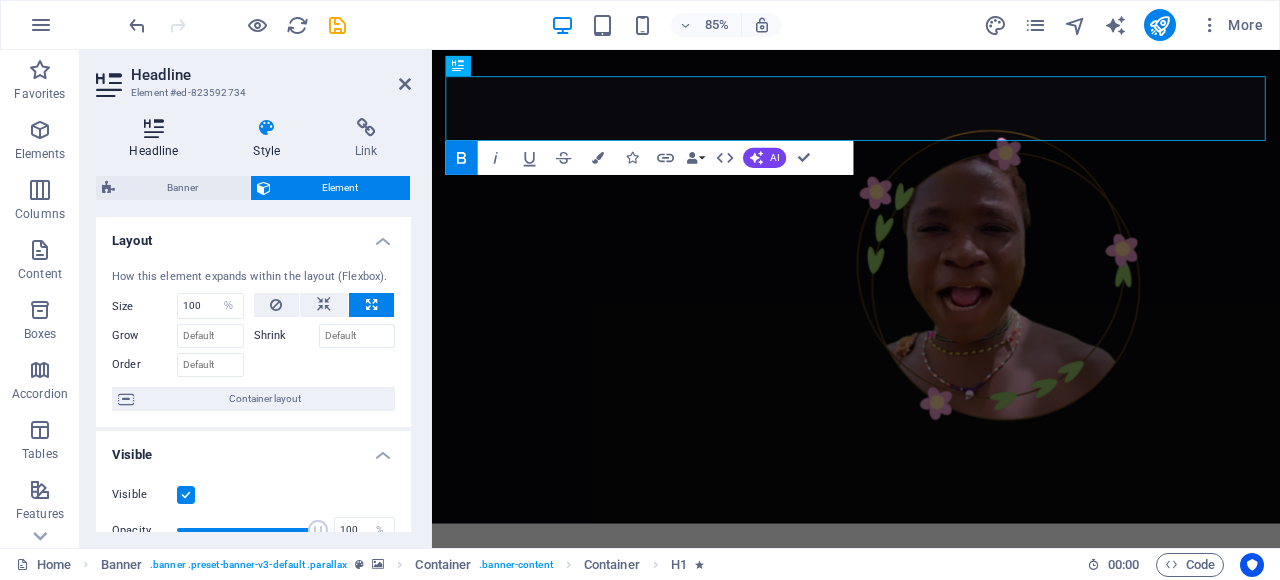 click at bounding box center (154, 128) 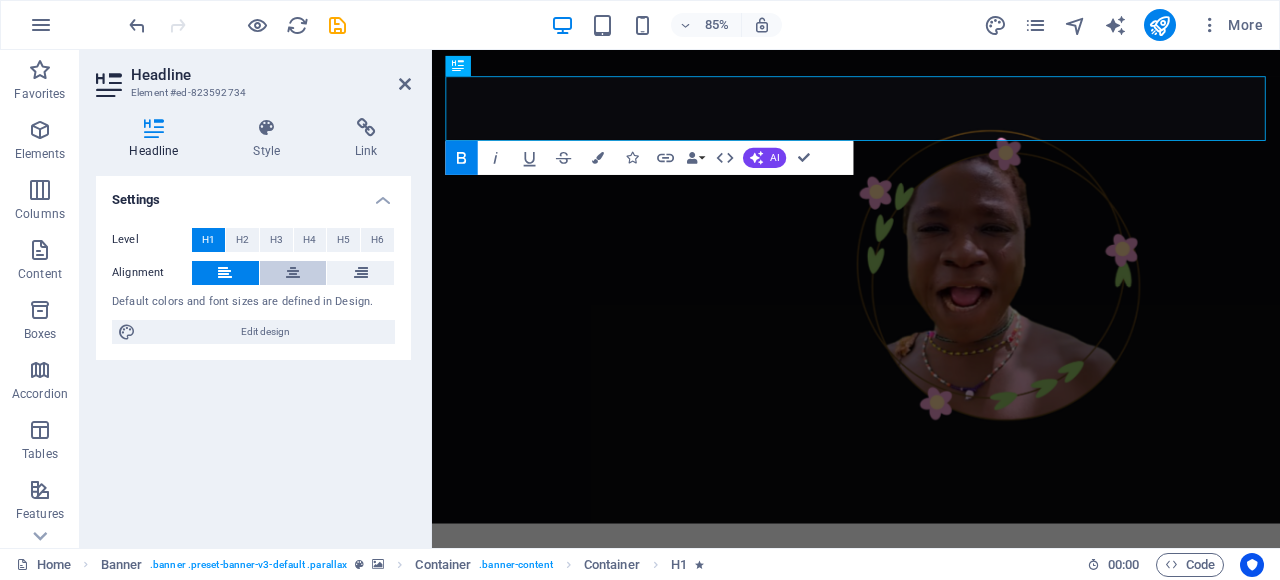 click at bounding box center (293, 273) 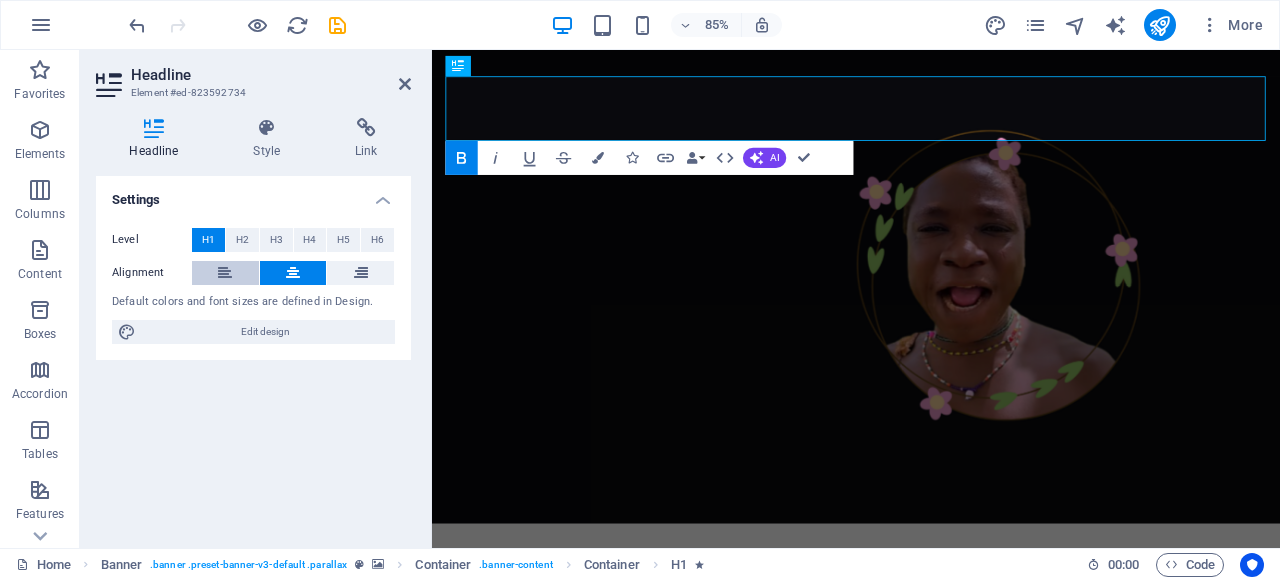 click at bounding box center (225, 273) 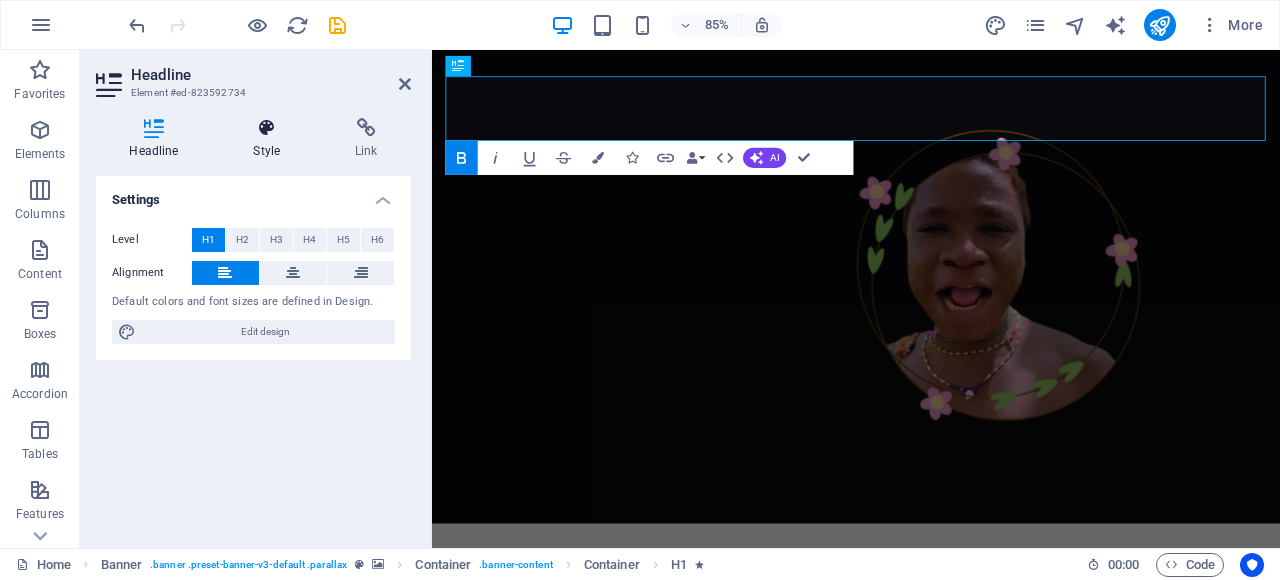 click on "Style" at bounding box center (271, 139) 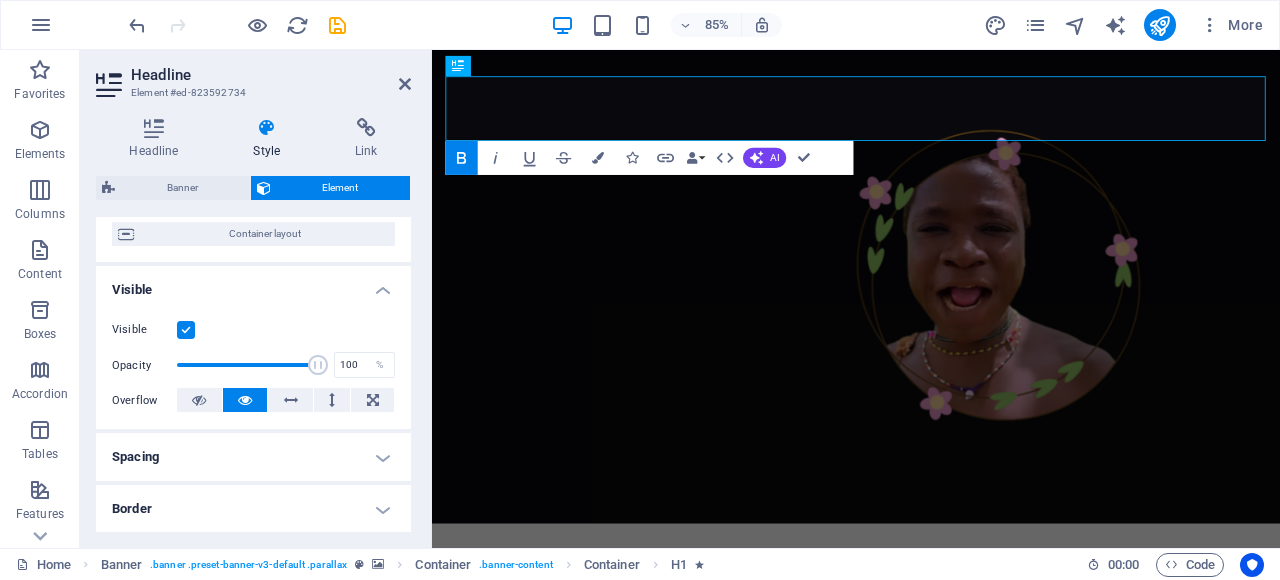 scroll, scrollTop: 200, scrollLeft: 0, axis: vertical 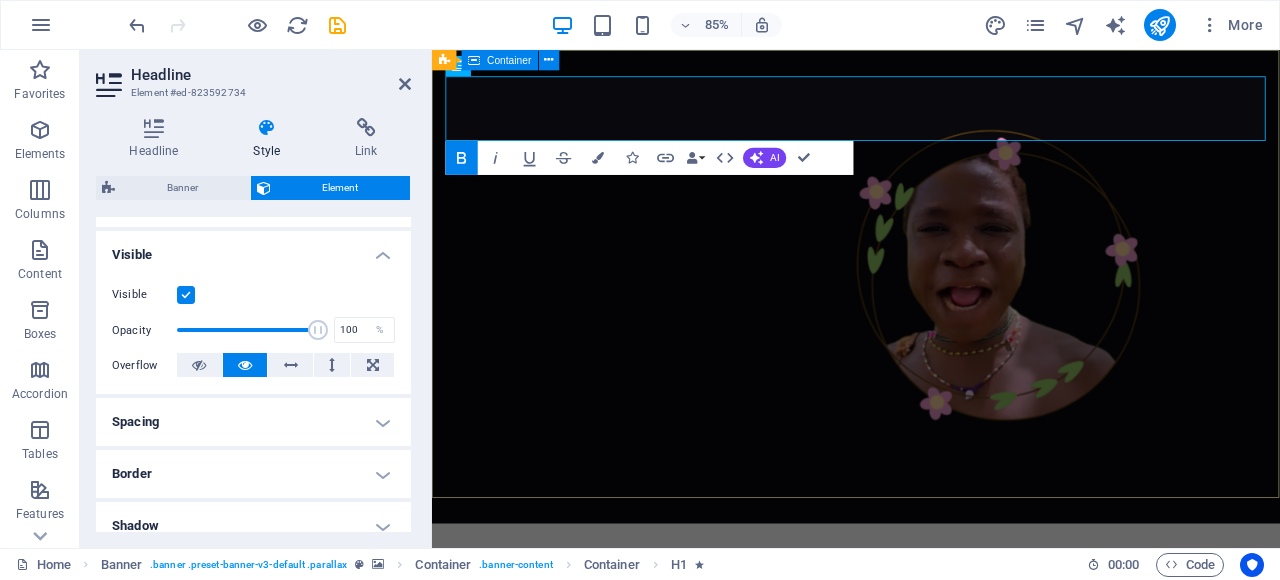 click on "[DOMAIN]" at bounding box center [931, 668] 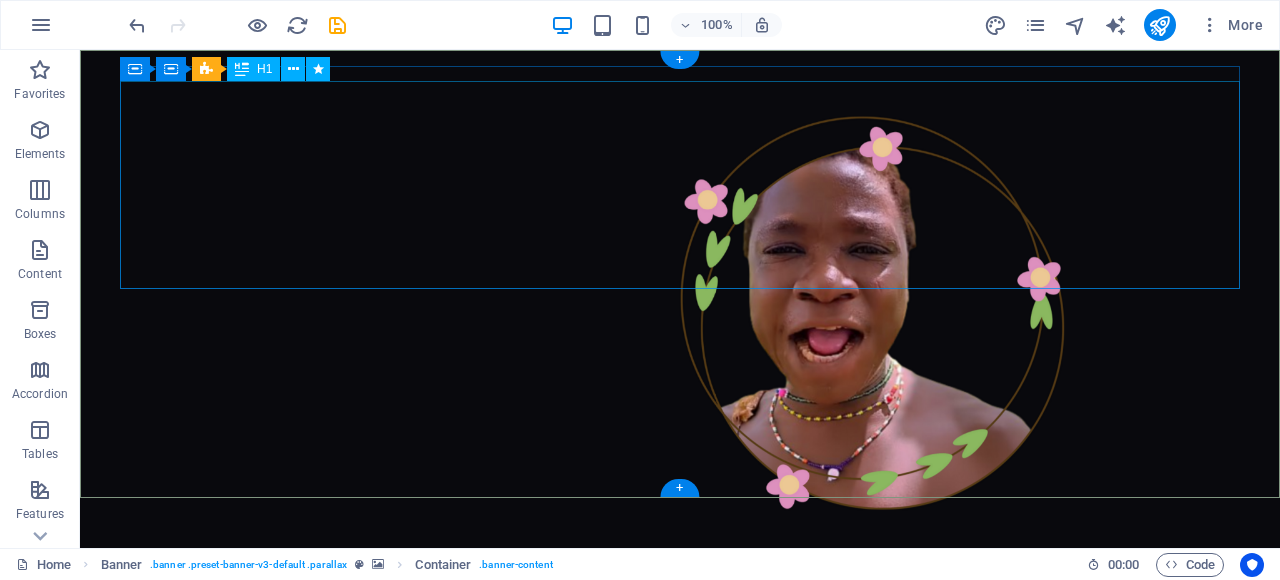 click on "[DOMAIN]" at bounding box center (680, 738) 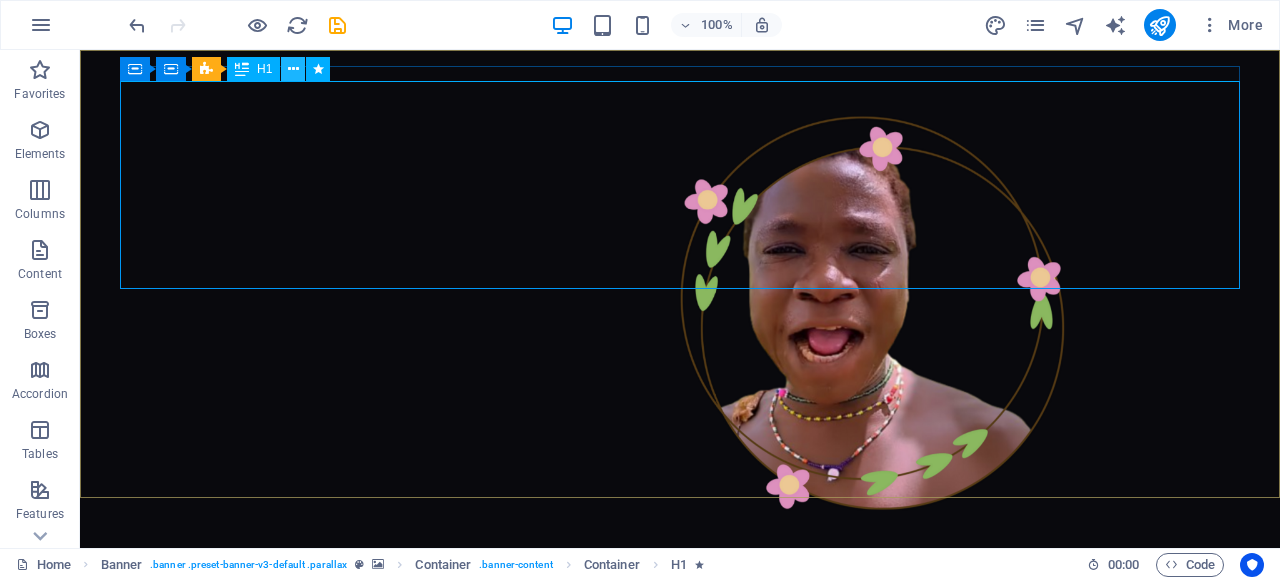 click at bounding box center [293, 69] 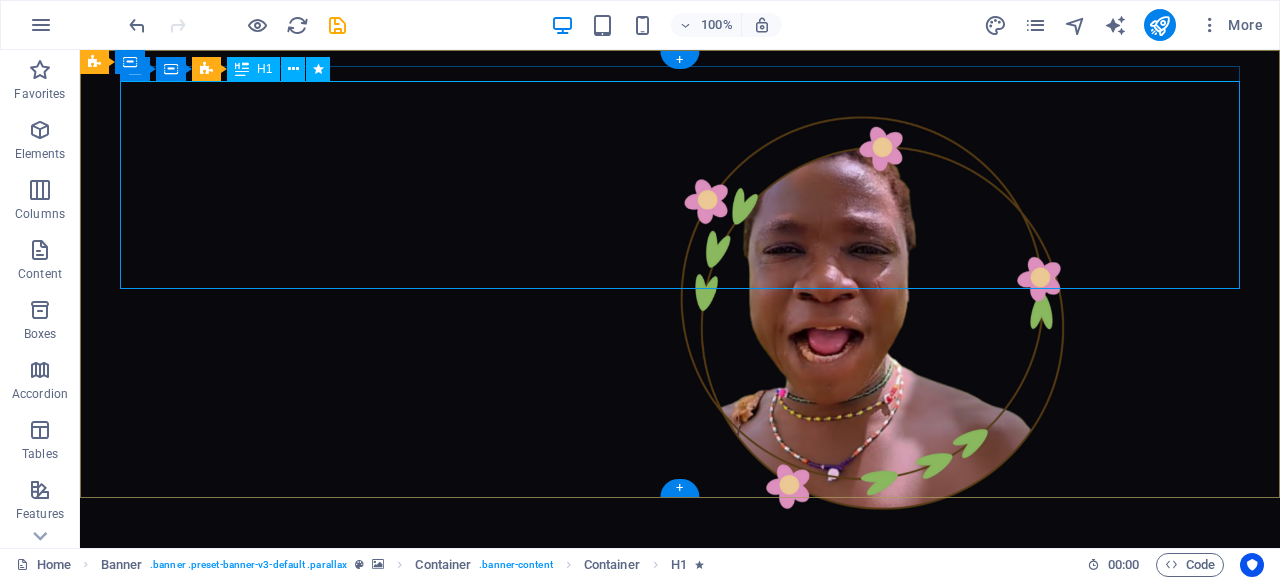 click on "[DOMAIN]" at bounding box center (680, 738) 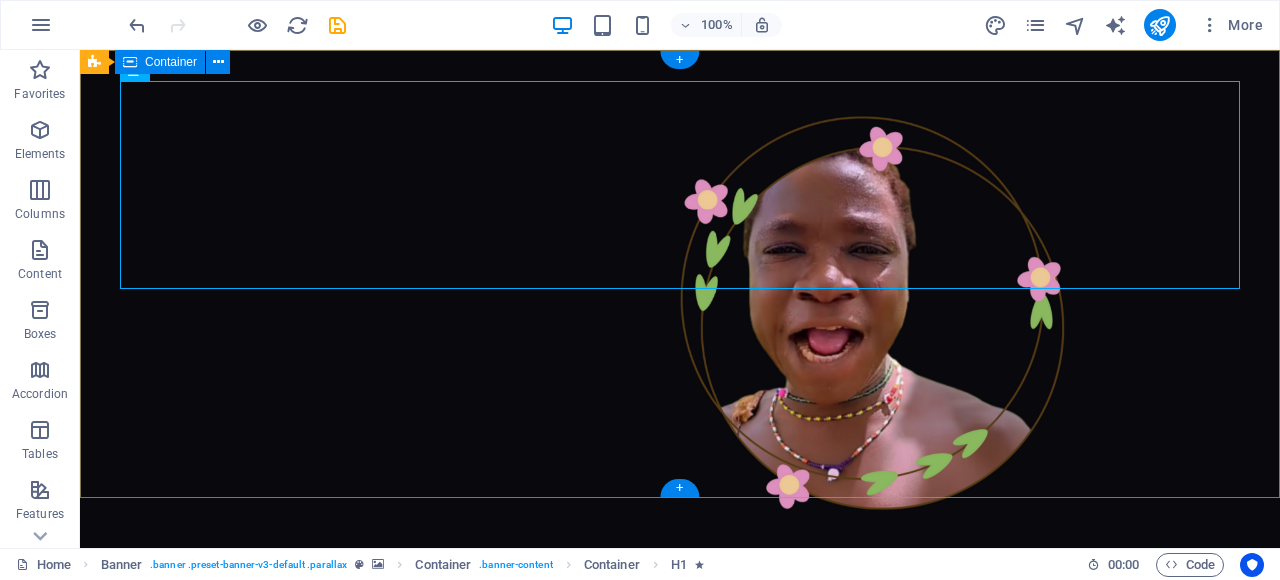 drag, startPoint x: 230, startPoint y: 361, endPoint x: 245, endPoint y: 320, distance: 43.65776 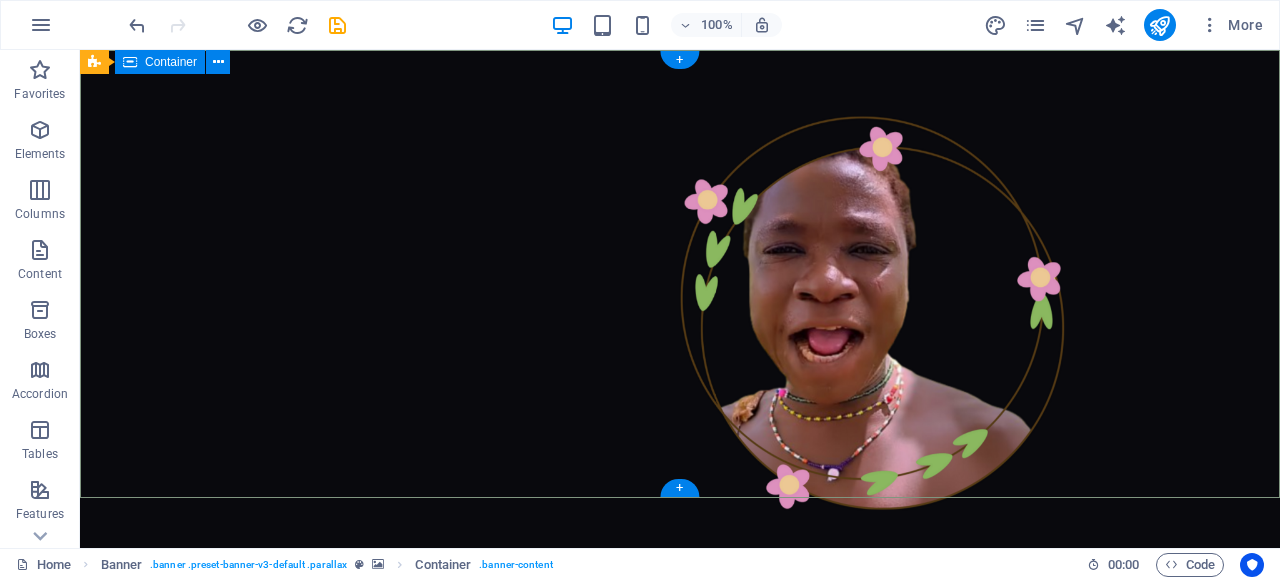 click on "[DOMAIN]" at bounding box center [680, 734] 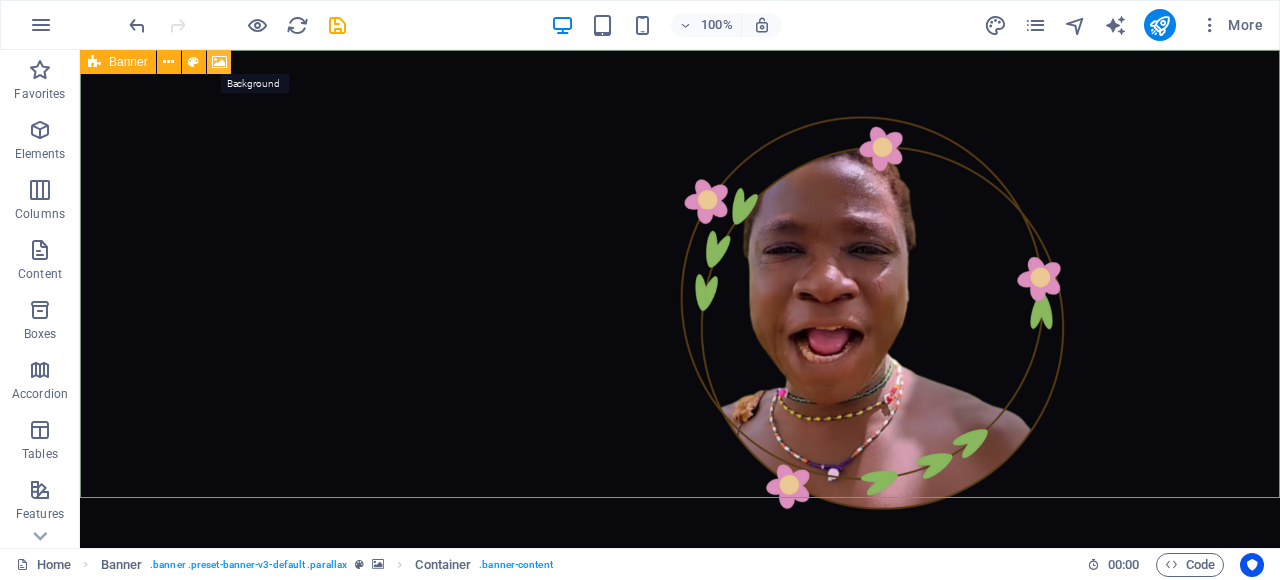 click at bounding box center (219, 62) 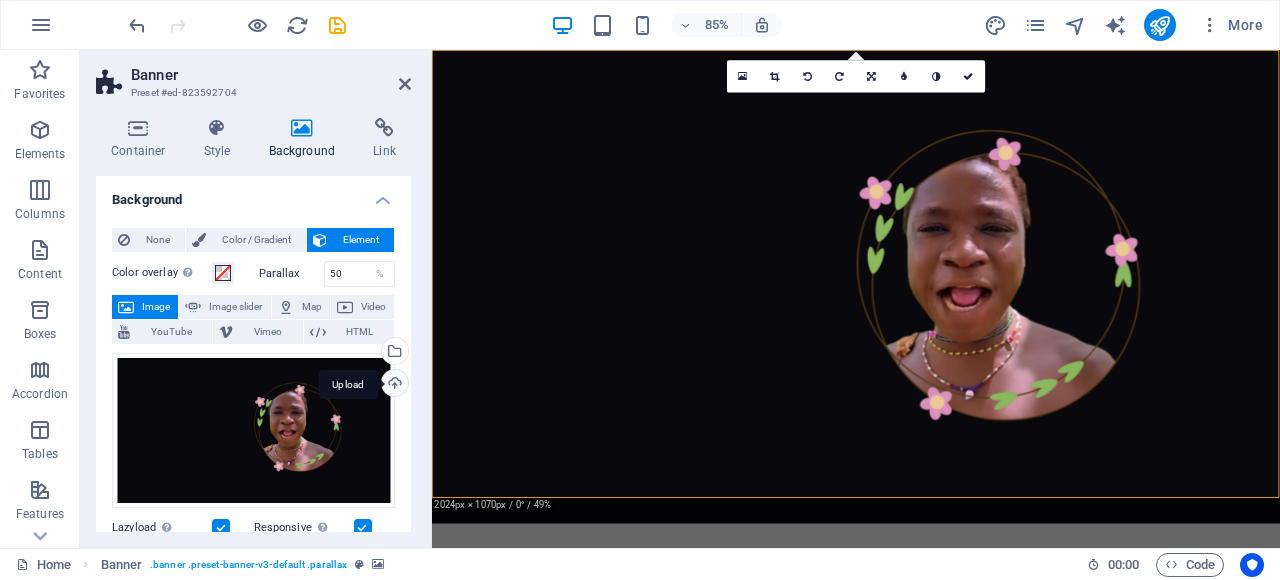 click on "Upload" at bounding box center [393, 385] 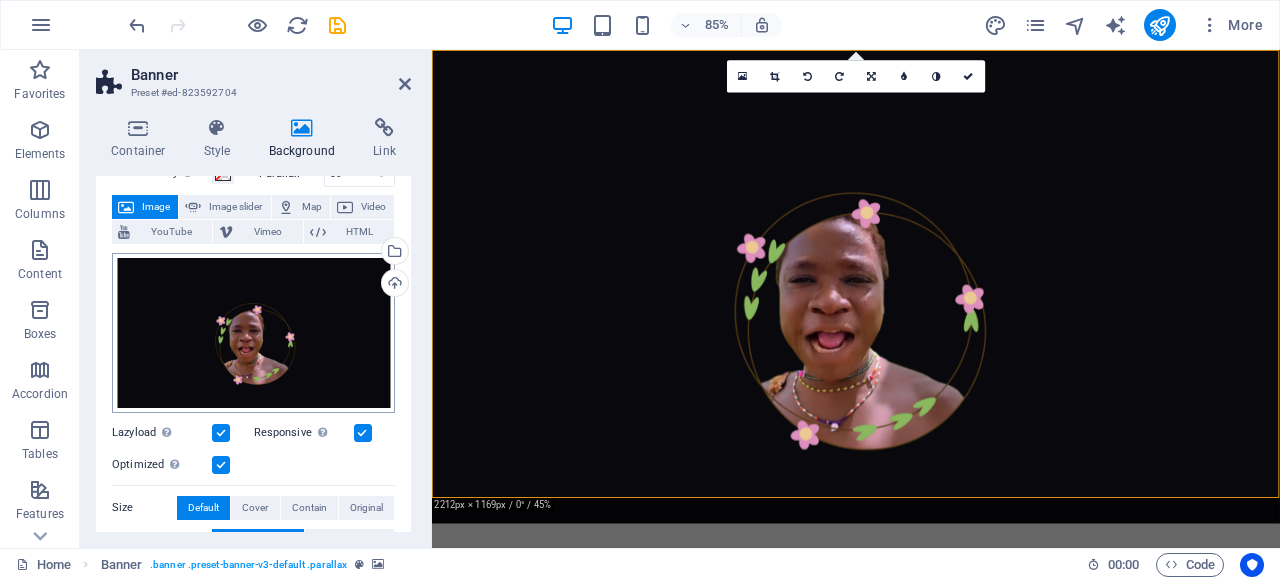 scroll, scrollTop: 0, scrollLeft: 0, axis: both 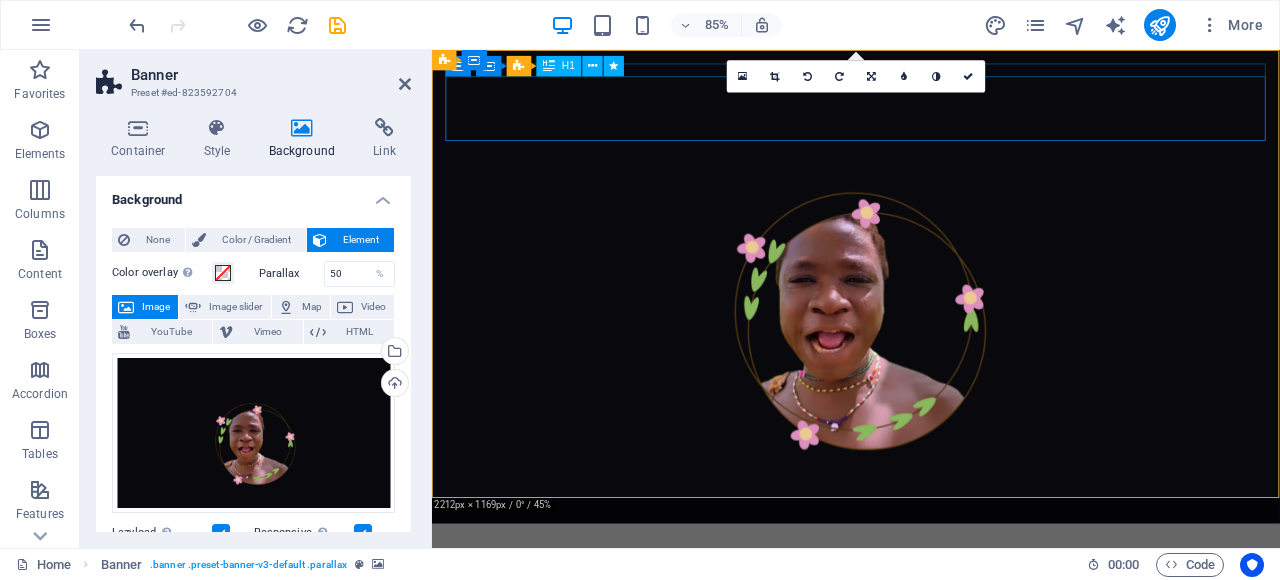 click on "[DOMAIN]" at bounding box center [931, 672] 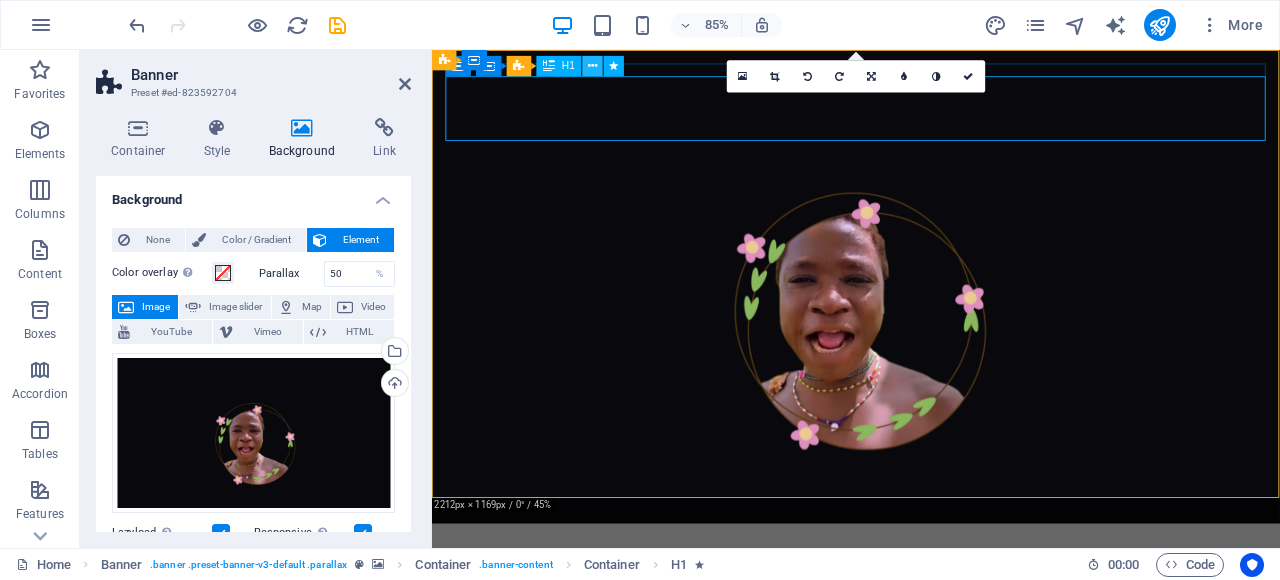 click at bounding box center [593, 66] 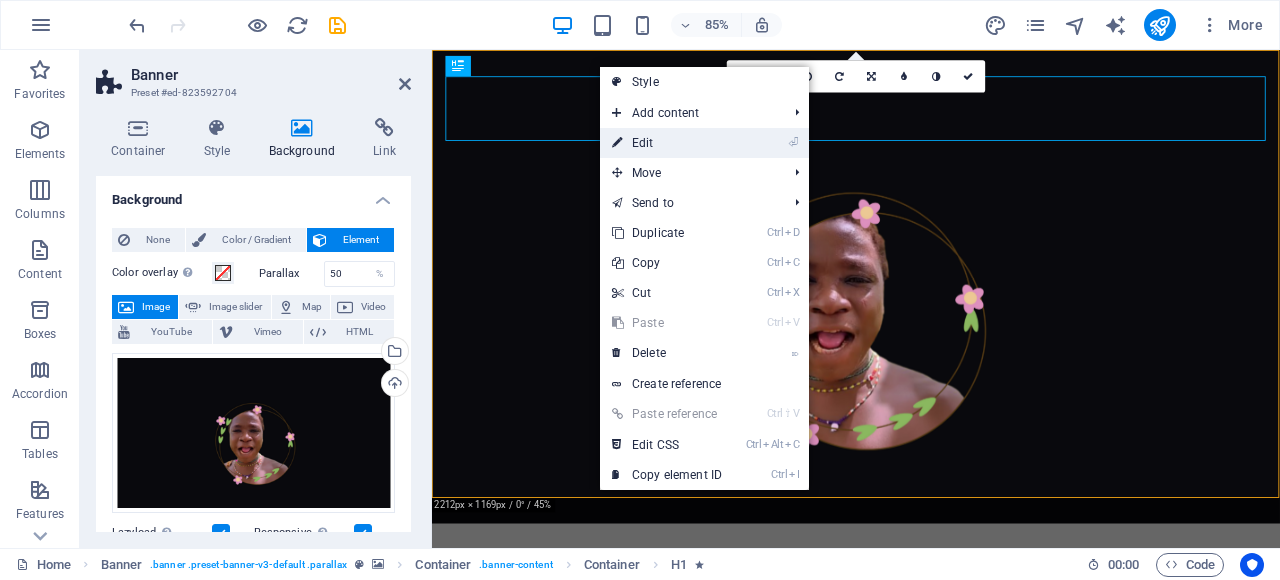 click on "⏎  Edit" at bounding box center [667, 143] 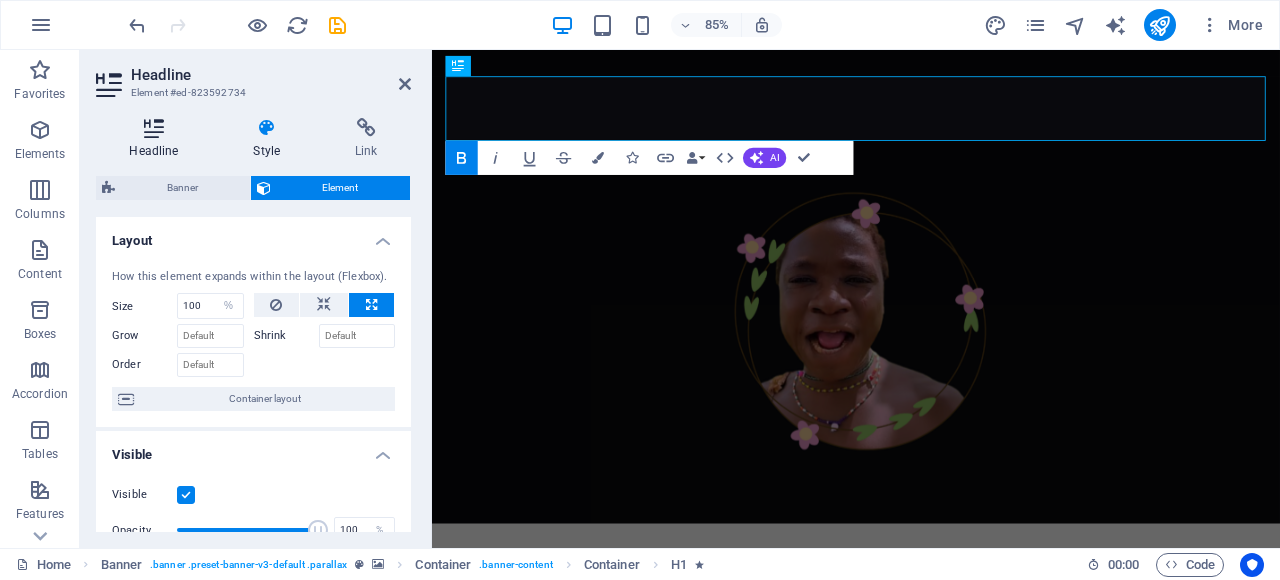 click at bounding box center [154, 128] 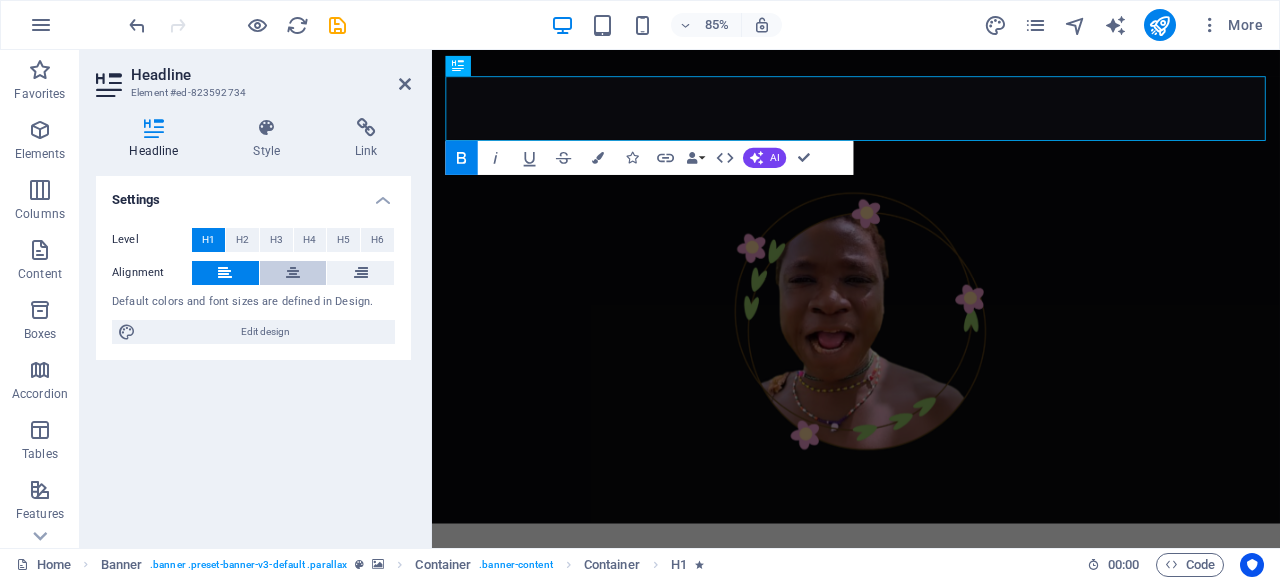 click at bounding box center [293, 273] 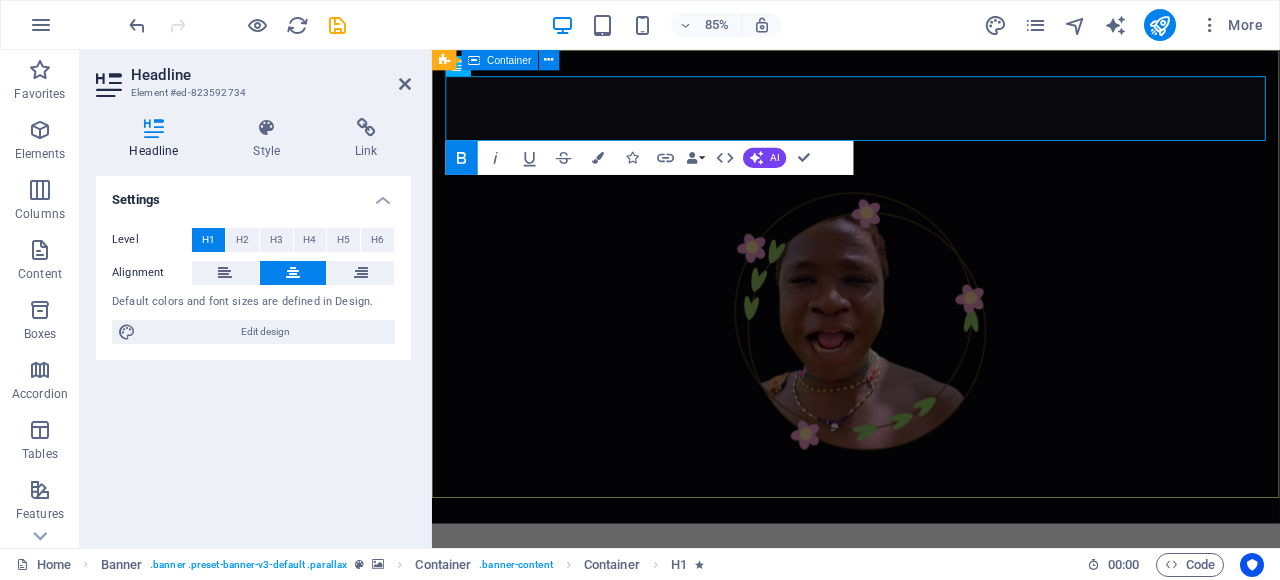 click on "[DOMAIN]" at bounding box center [931, 668] 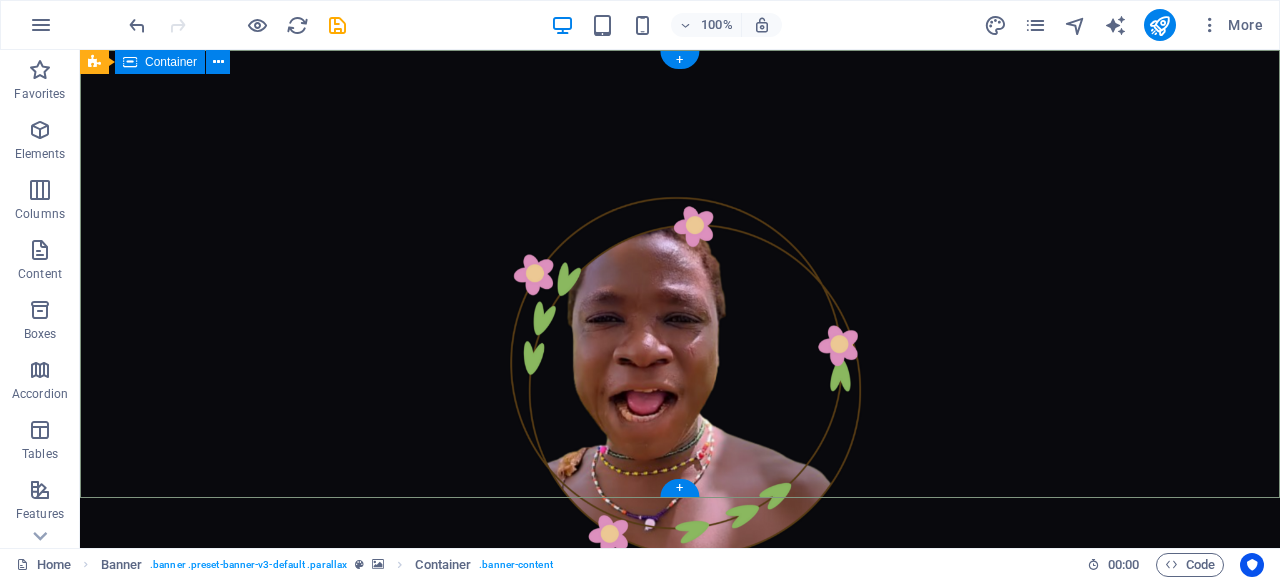 click on "[DOMAIN]" at bounding box center (680, 734) 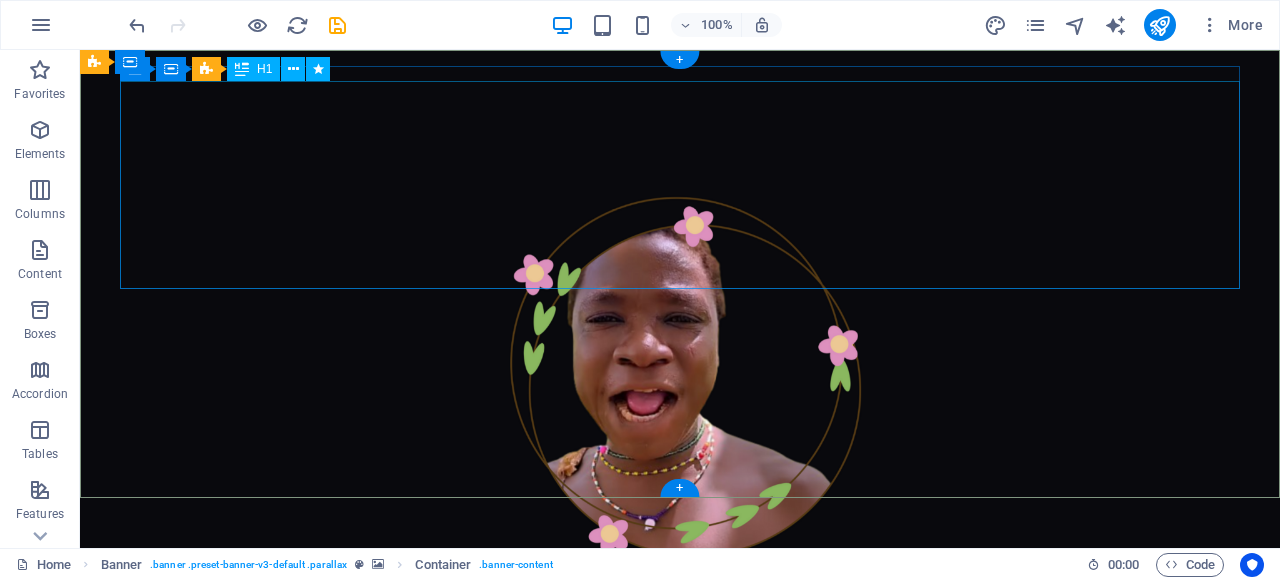click on "[DOMAIN]" at bounding box center (680, 738) 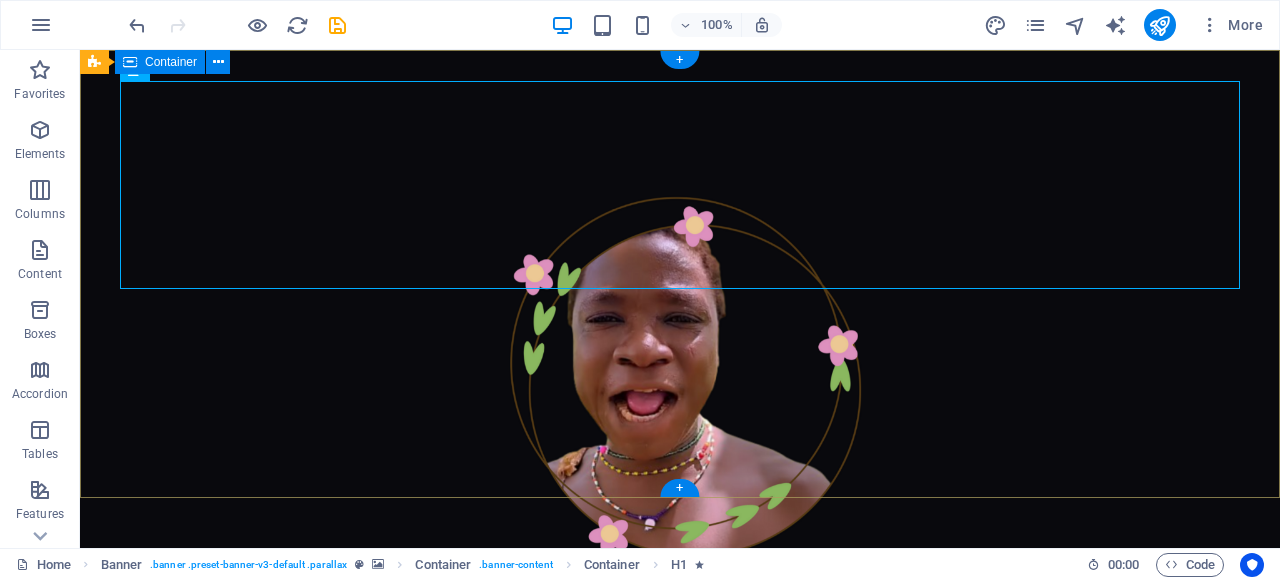 click on "[DOMAIN]" at bounding box center (680, 734) 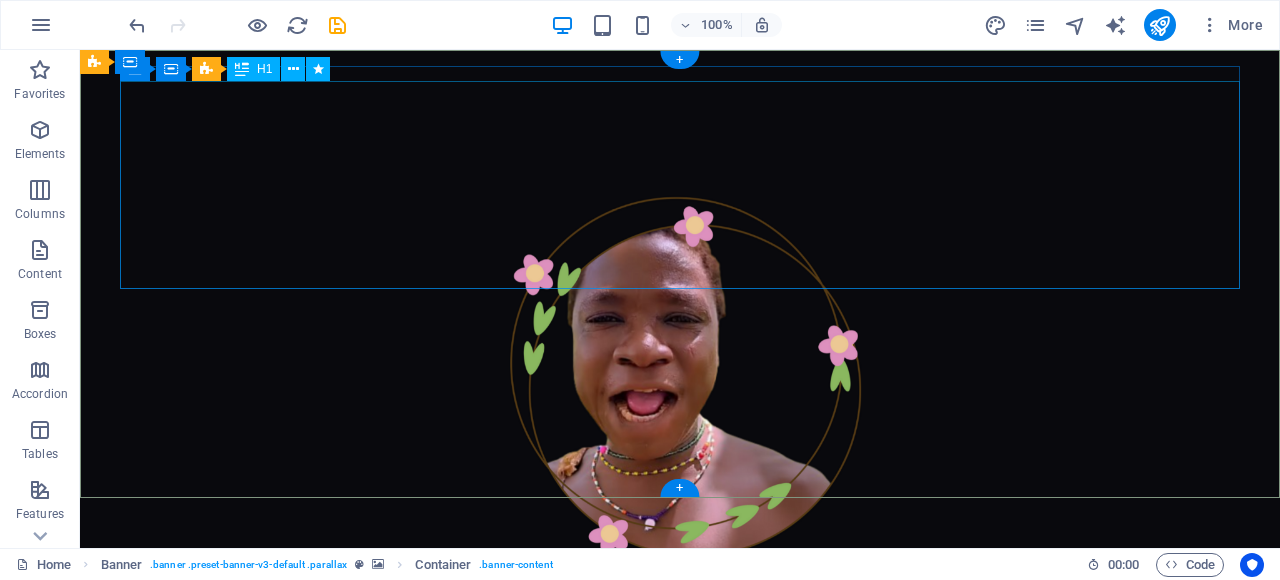 click on "[DOMAIN]" at bounding box center (680, 738) 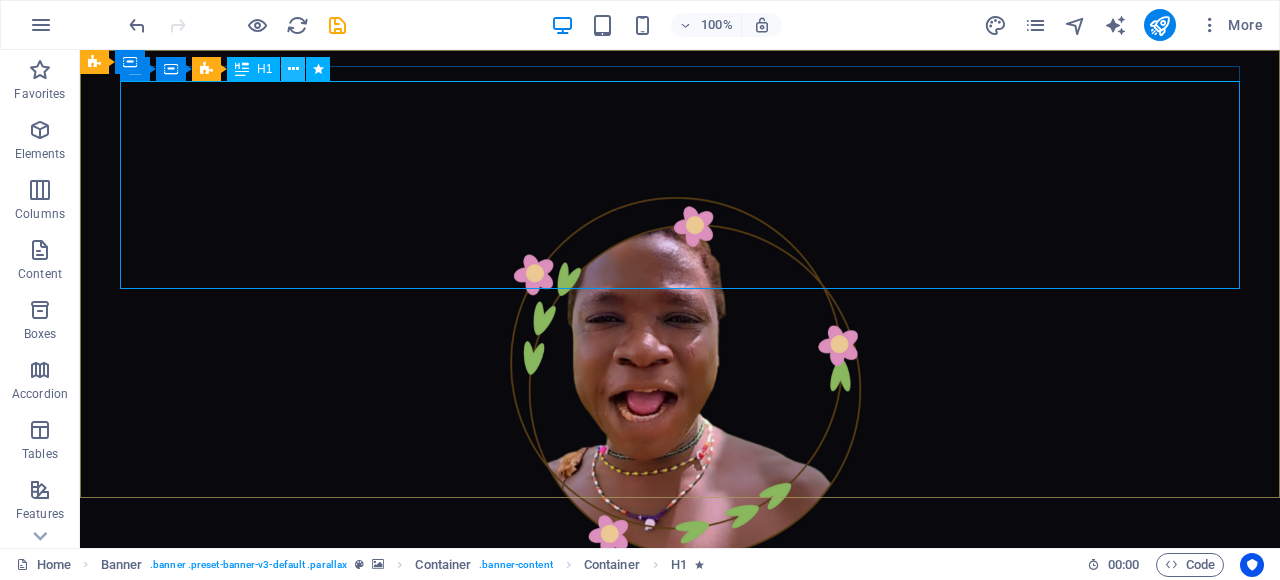 click at bounding box center (293, 69) 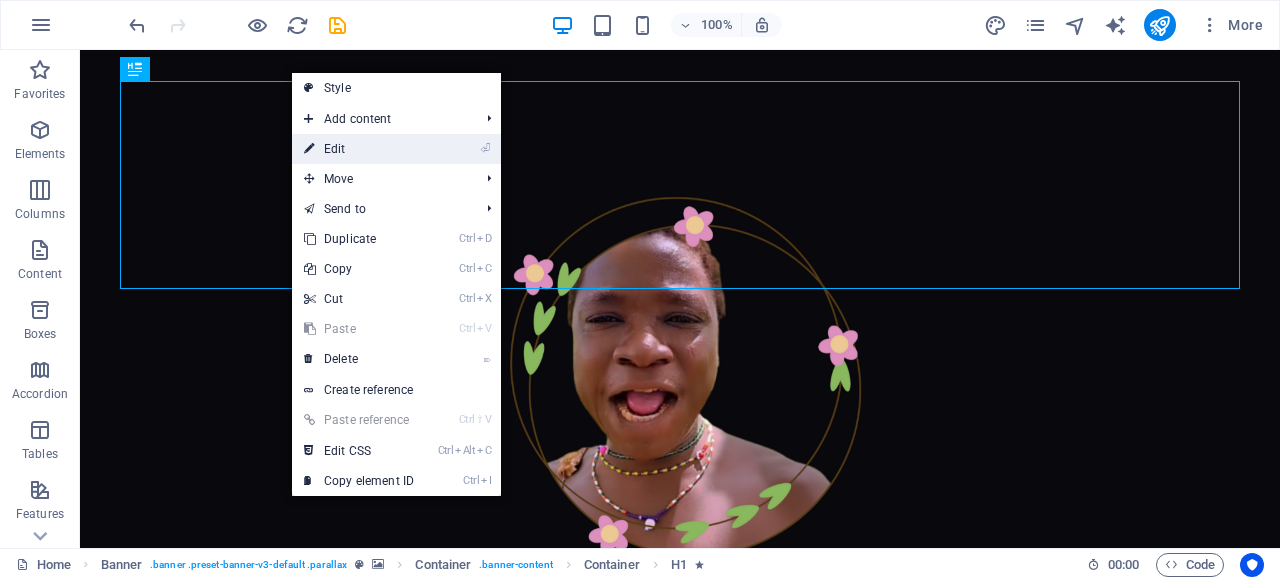 click on "⏎  Edit" at bounding box center [359, 149] 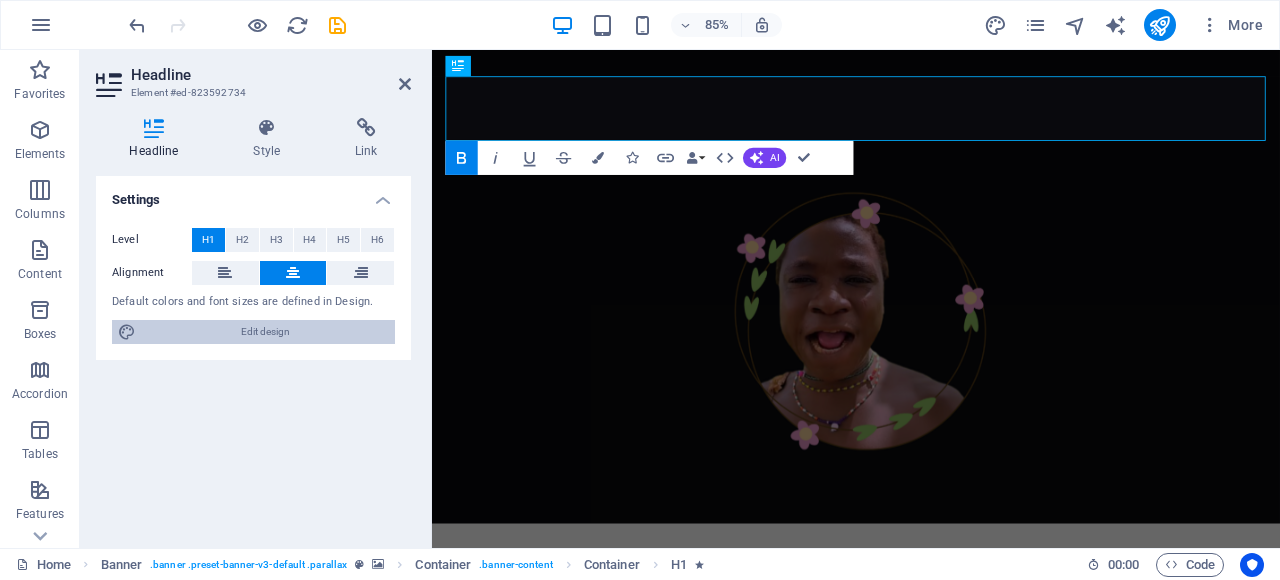 click on "Edit design" at bounding box center (265, 332) 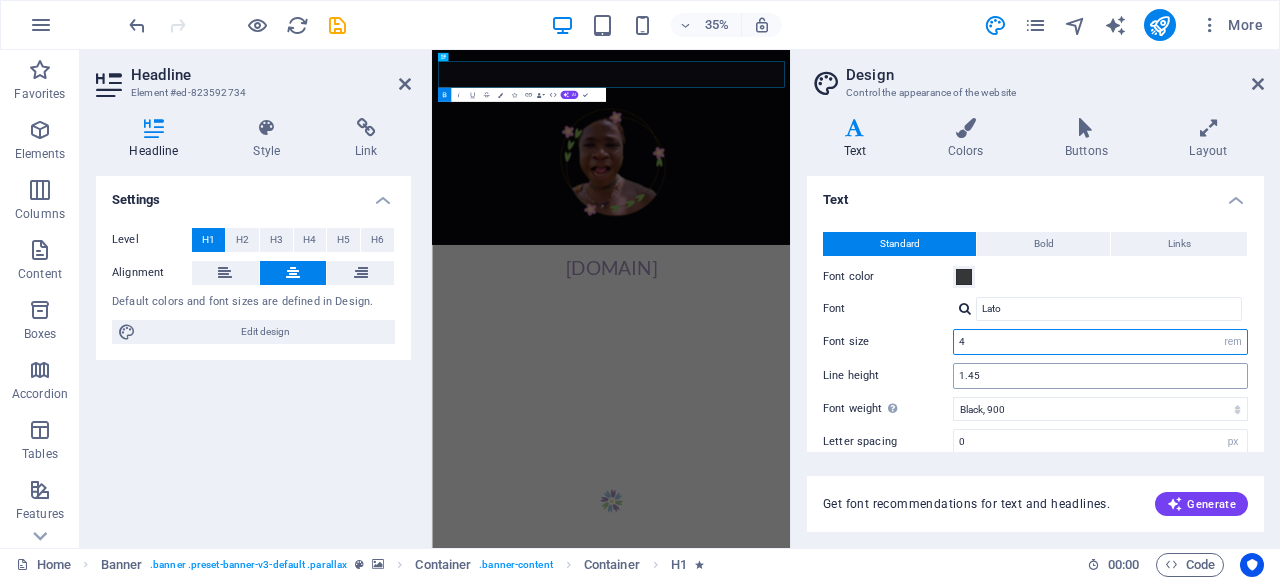 click on "Standard Bold Links Font color Font Lato Font size 4 rem px Line height 1.45 Font weight To display the font weight correctly, it may need to be enabled.  Manage Fonts Thin, 100 Extra-light, 200 Light, 300 Regular, 400 Medium, 500 Semi-bold, 600 Bold, 700 Extra-bold, 800 Black, 900 Letter spacing 0 rem px Font style Text transform Tt TT tt Text align Font weight To display the font weight correctly, it may need to be enabled.  Manage Fonts Thin, 100 Extra-light, 200 Light, 300 Regular, 400 Medium, 500 Semi-bold, 600 Bold, 700 Extra-bold, 800 Black, 900 Default Hover / Active Font color Font color Decoration None Decoration None Transition duration 0.3 s Transition function Ease Ease In Ease Out Ease In/Ease Out Linear" at bounding box center [1035, 396] 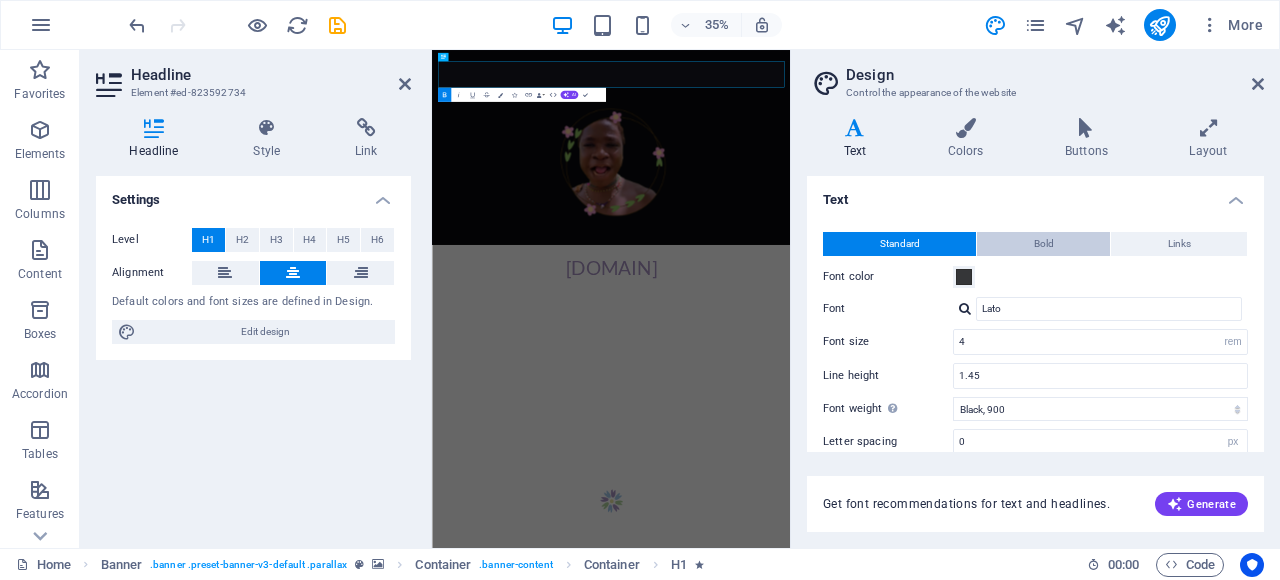 click on "Bold" at bounding box center [1044, 244] 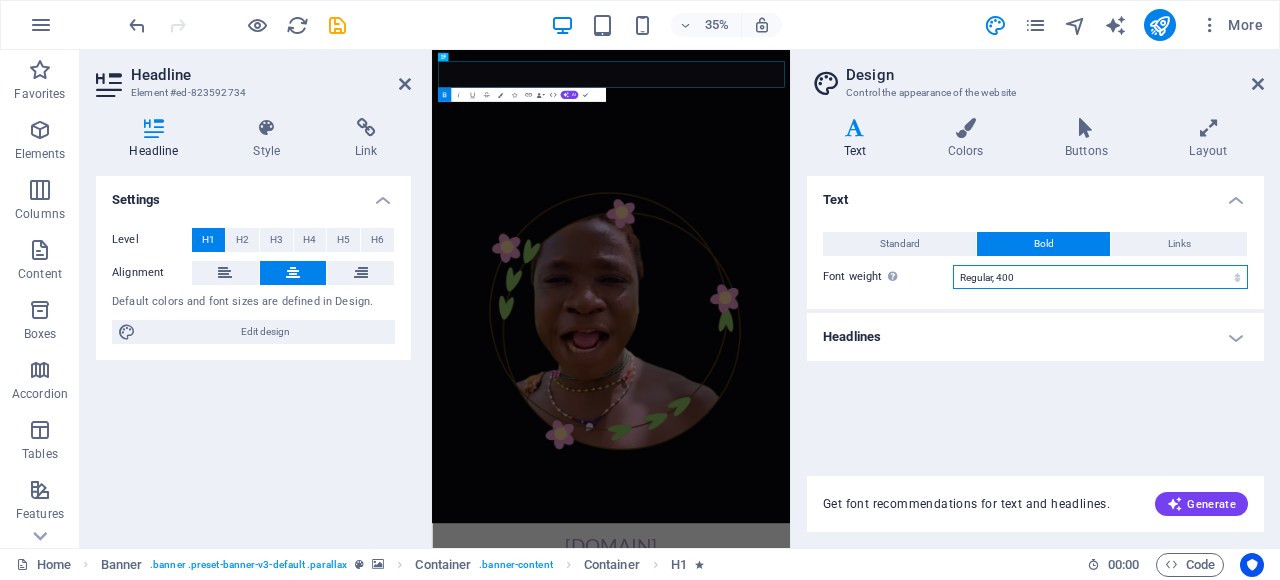 click on "Thin, 100 Extra-light, 200 Light, 300 Regular, 400 Medium, 500 Semi-bold, 600 Bold, 700 Extra-bold, 800 Black, 900" at bounding box center (1100, 277) 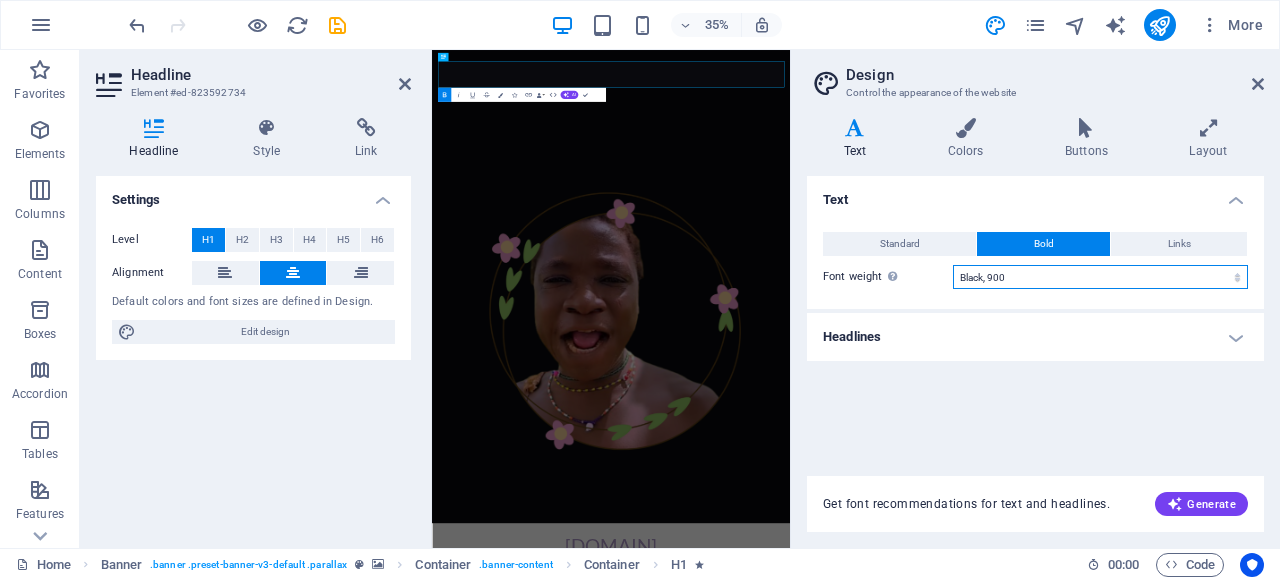 click on "Thin, 100 Extra-light, 200 Light, 300 Regular, 400 Medium, 500 Semi-bold, 600 Bold, 700 Extra-bold, 800 Black, 900" at bounding box center (1100, 277) 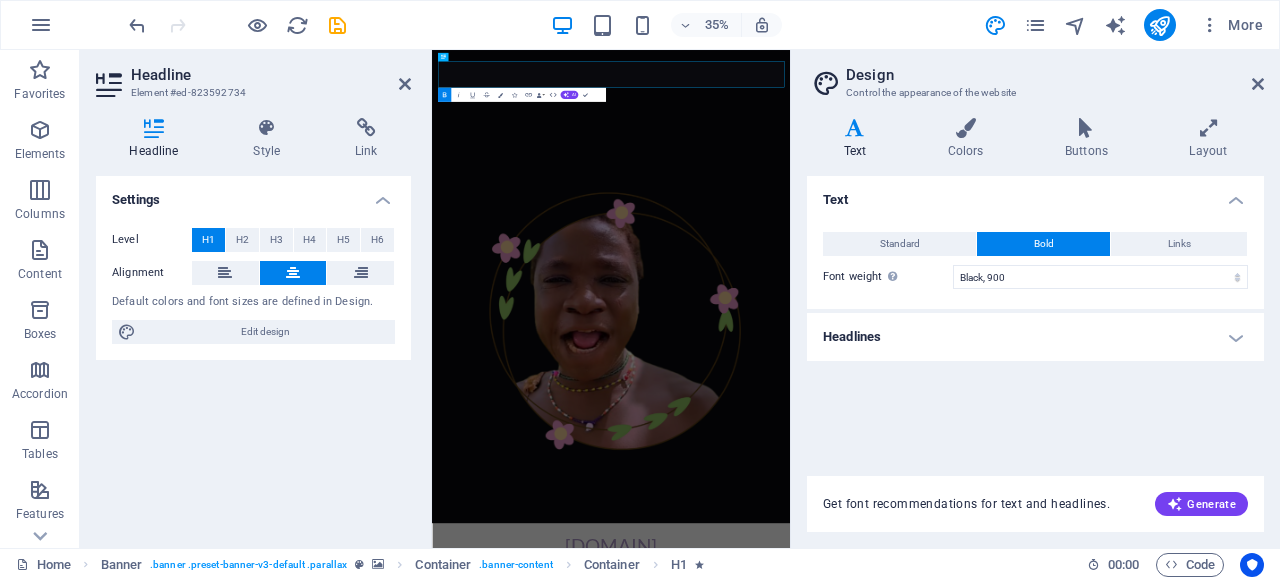 click on "Standard Bold Links Font color Font Lato Font size 4 rem px Line height 1.45 Font weight To display the font weight correctly, it may need to be enabled.  Manage Fonts Thin, 100 Extra-light, 200 Light, 300 Regular, 400 Medium, 500 Semi-bold, 600 Bold, 700 Extra-bold, 800 Black, 900 Letter spacing 0 rem px Font style Text transform Tt TT tt Text align Font weight To display the font weight correctly, it may need to be enabled.  Manage Fonts Thin, 100 Extra-light, 200 Light, 300 Regular, 400 Medium, 500 Semi-bold, 600 Bold, 700 Extra-bold, 800 Black, 900 Default Hover / Active Font color Font color Decoration None Decoration None Transition duration 0.3 s Transition function Ease Ease In Ease Out Ease In/Ease Out Linear" at bounding box center (1035, 260) 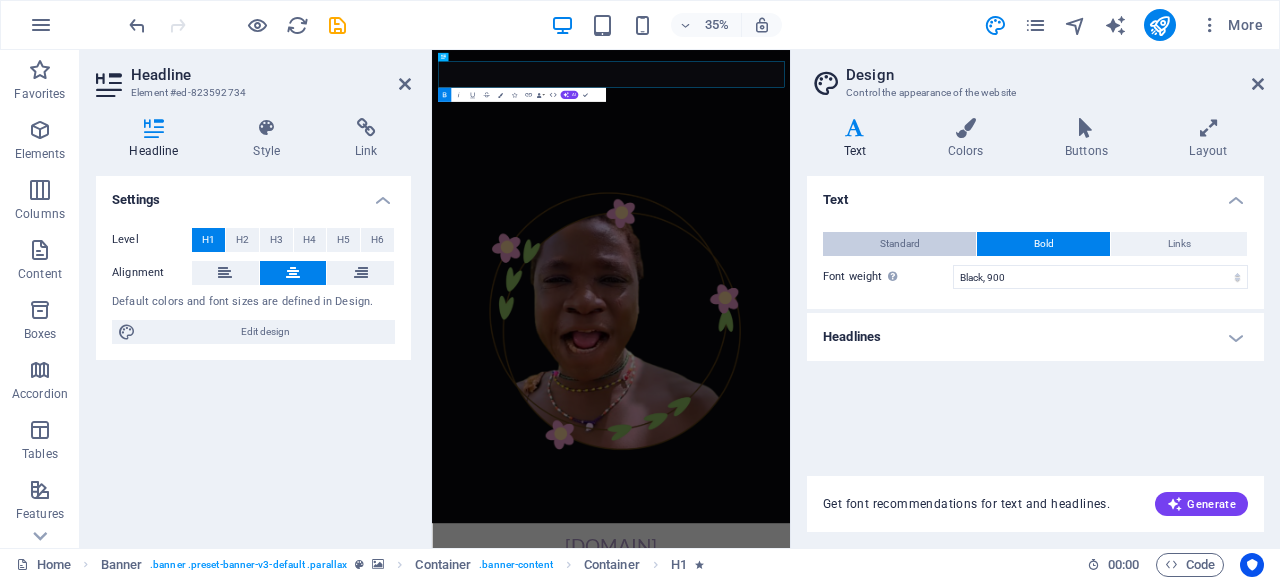 click on "Standard" at bounding box center (899, 244) 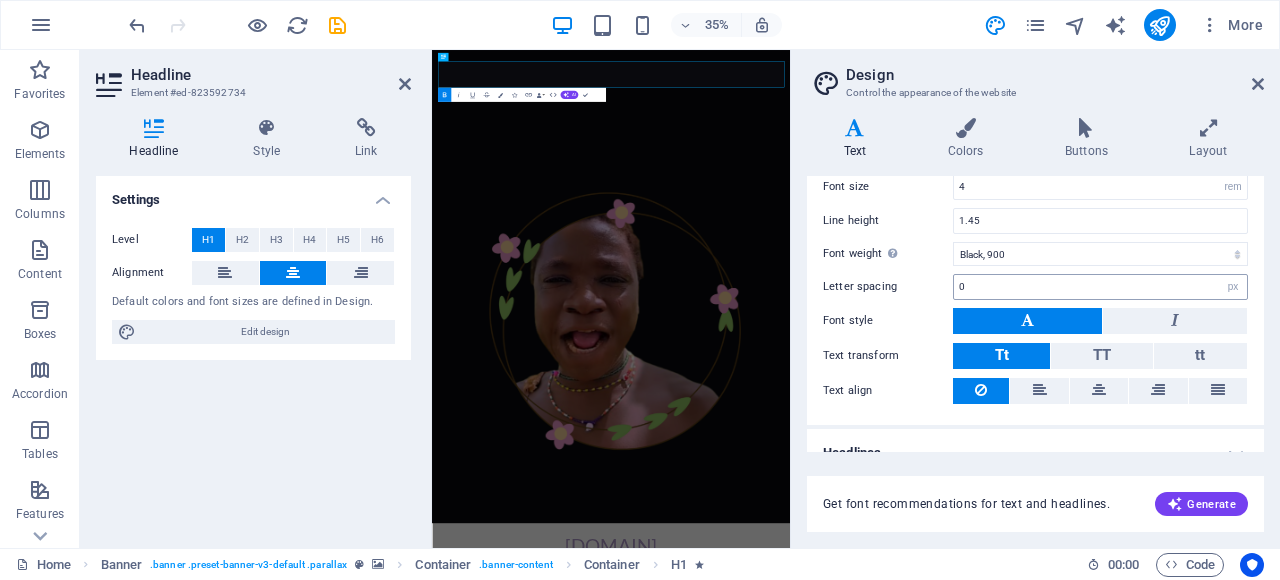 scroll, scrollTop: 176, scrollLeft: 0, axis: vertical 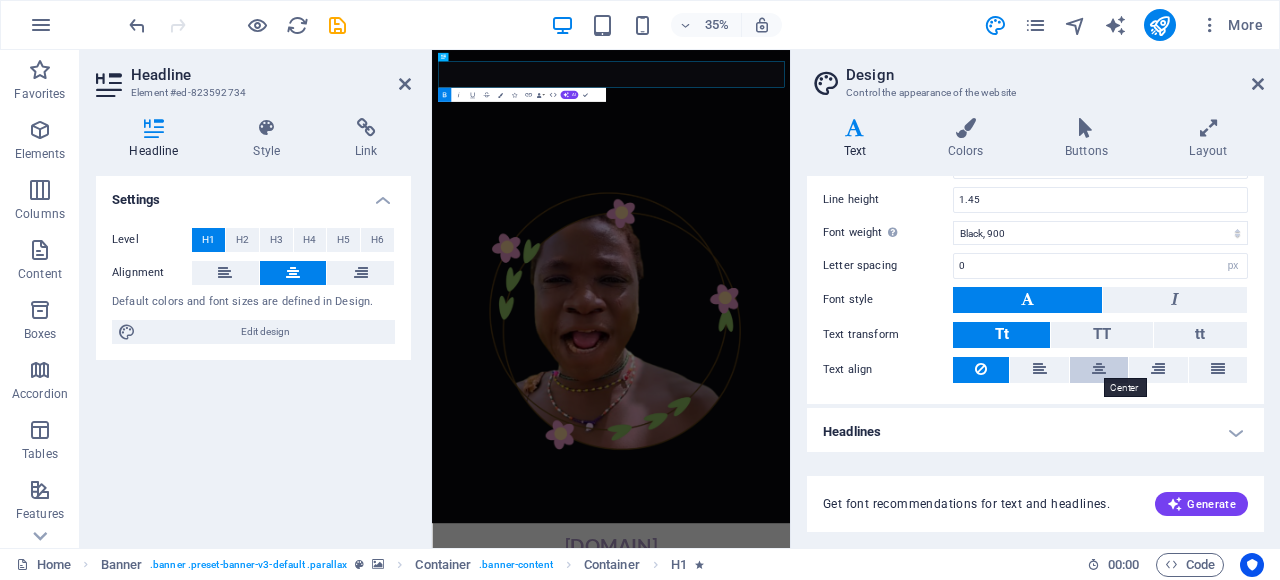 click at bounding box center (1099, 369) 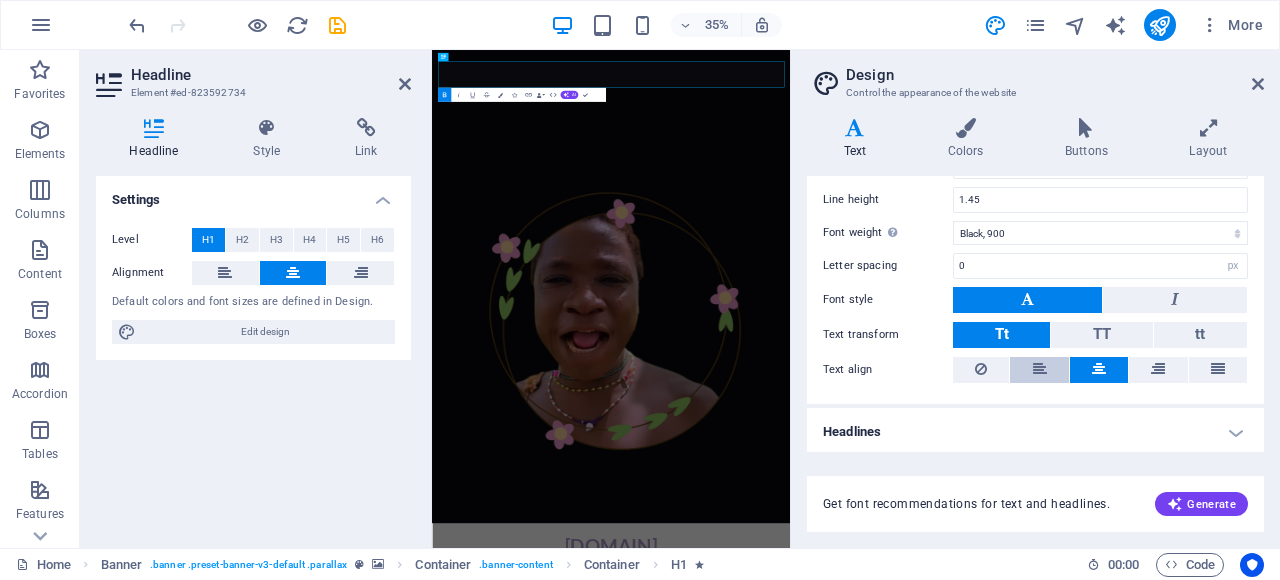 click at bounding box center (1039, 370) 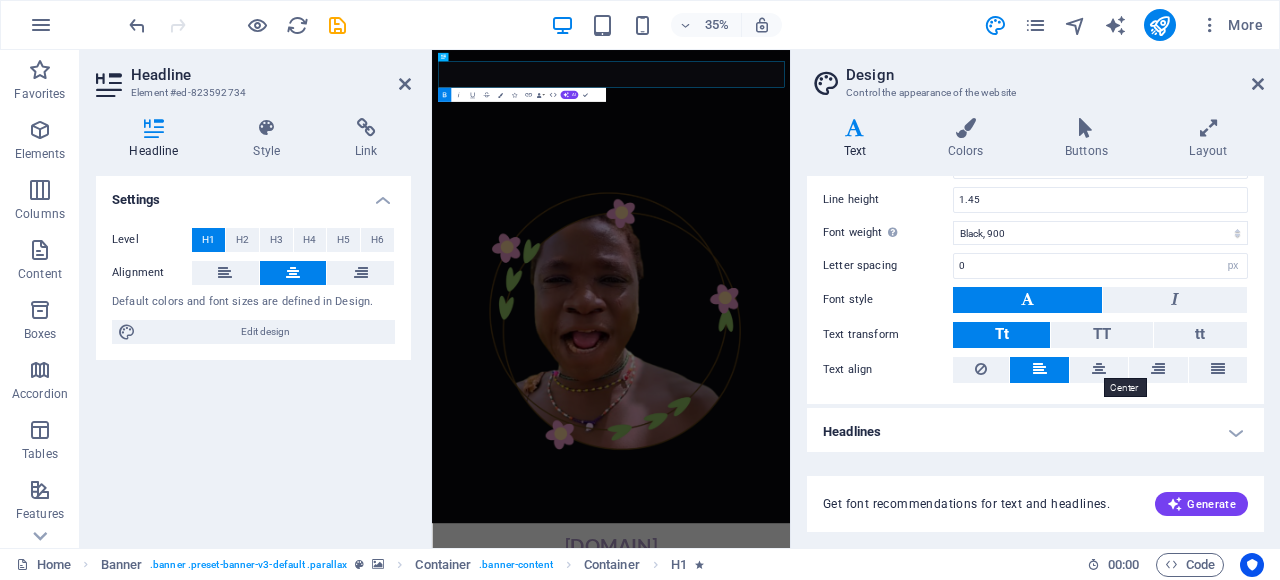 drag, startPoint x: 1093, startPoint y: 367, endPoint x: 1086, endPoint y: 393, distance: 26.925823 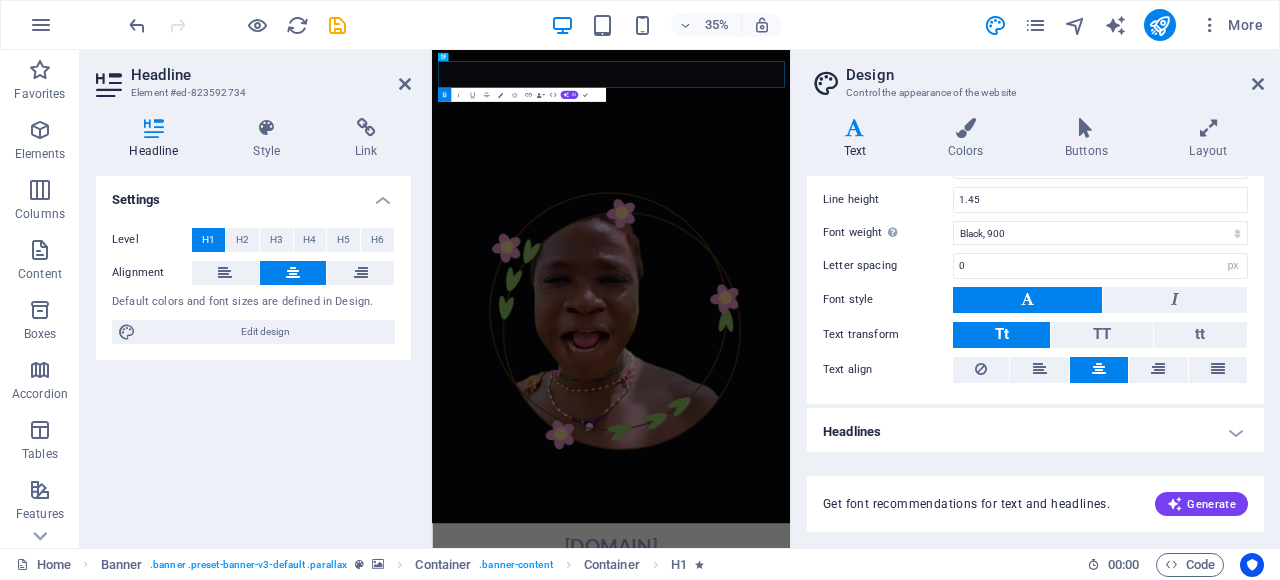 click on "Headlines" at bounding box center (1035, 432) 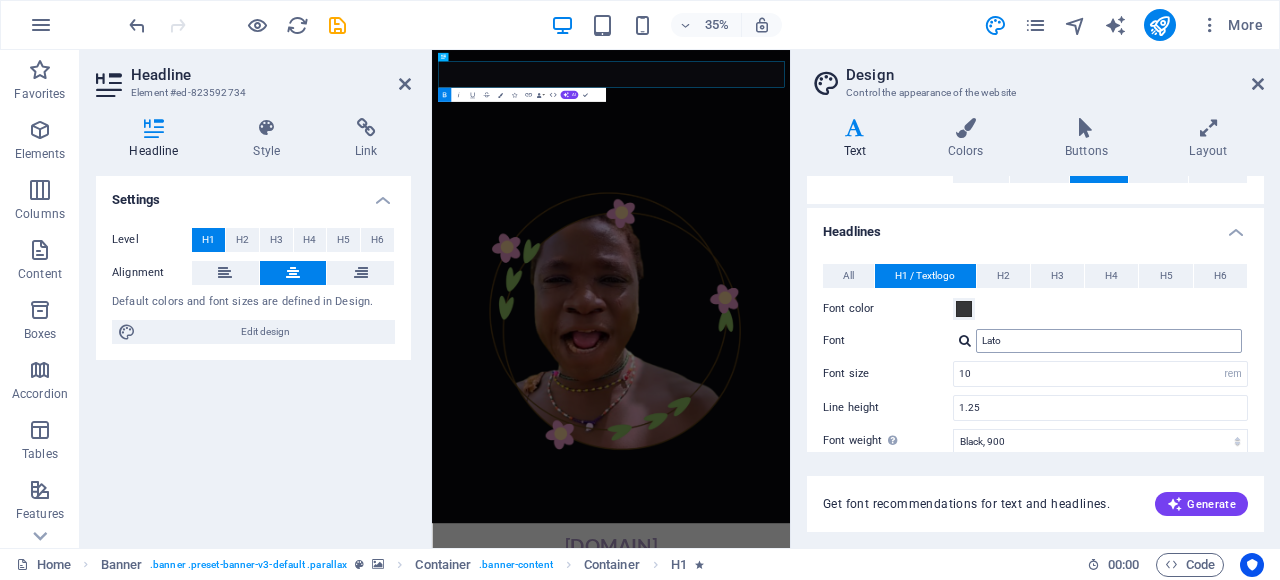 scroll, scrollTop: 476, scrollLeft: 0, axis: vertical 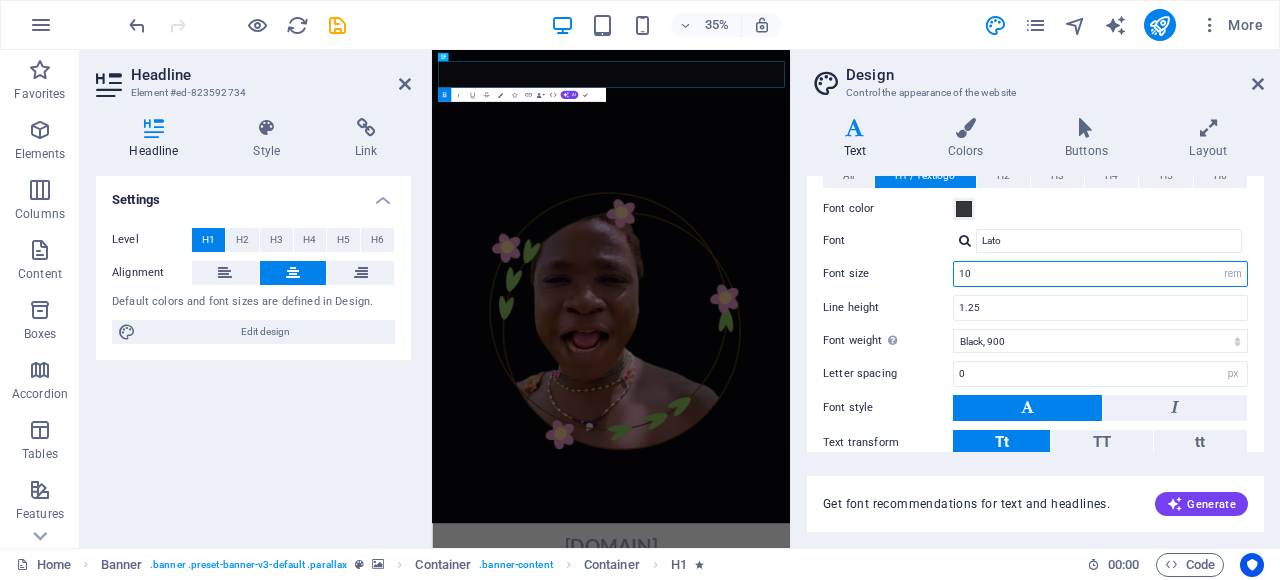 click on "10" at bounding box center [1100, 274] 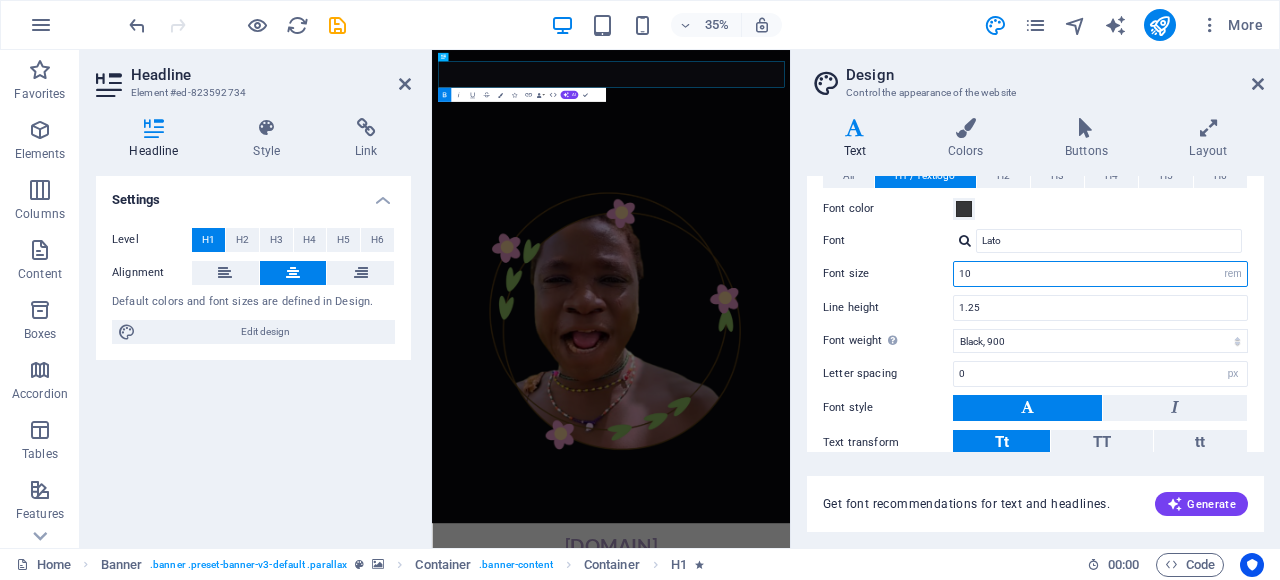 click on "10" at bounding box center [1100, 274] 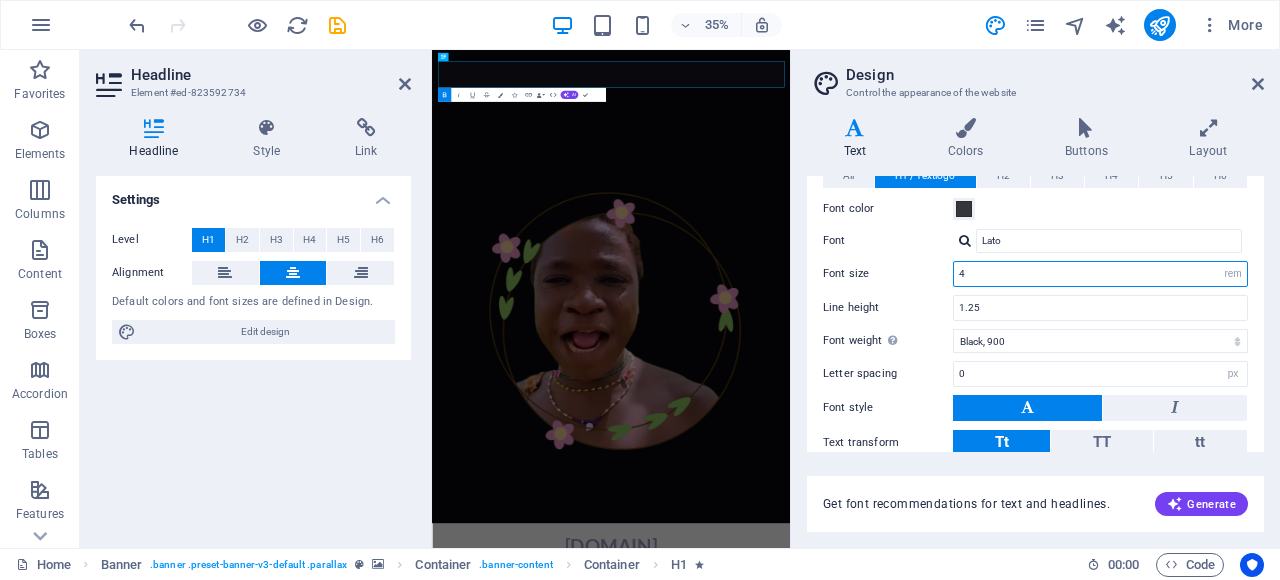 type on "4" 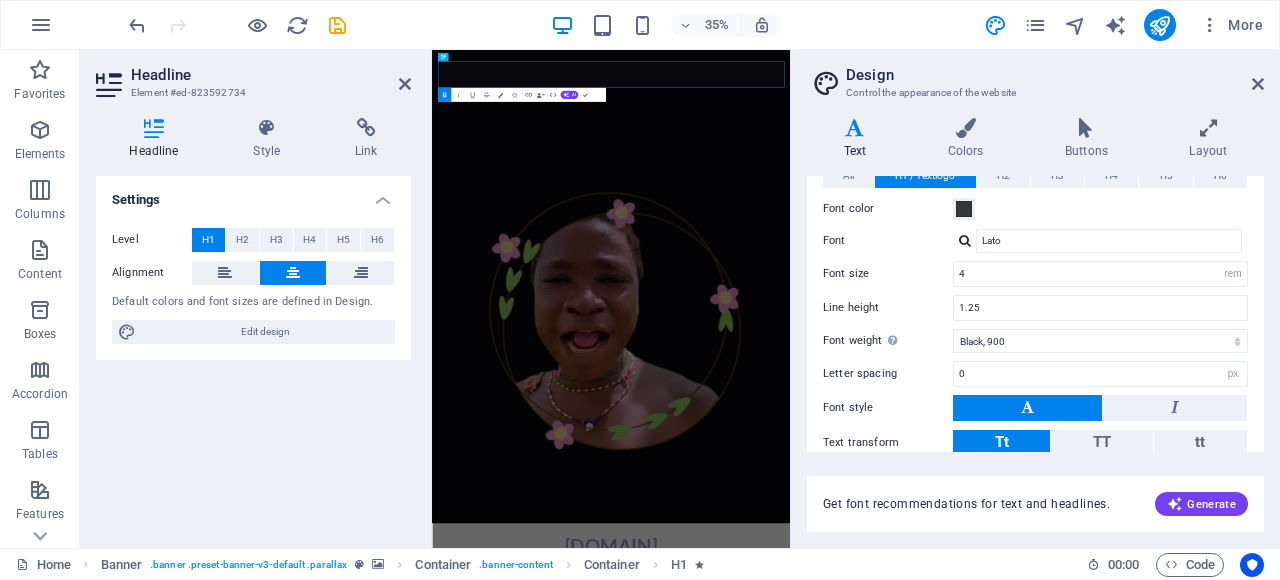 click on "All H1 / Textlogo H2 H3 H4 H5 H6 Font color Font Lato Line height 1.5 Font weight To display the font weight correctly, it may need to be enabled.  Manage Fonts Thin, 100 Extra-light, 200 Light, 300 Regular, 400 Medium, 500 Semi-bold, 600 Bold, 700 Extra-bold, 800 Black, 900 Letter spacing 0 rem px Font style Text transform Tt TT tt Decoration None Text align Margin bottom 0 rem px vh Font color Font Lato Font size 4 rem px em % Line height 1.25 Font weight To display the font weight correctly, it may need to be enabled.  Manage Fonts Thin, 100 Extra-light, 200 Light, 300 Regular, 400 Medium, 500 Semi-bold, 600 Bold, 700 Extra-bold, 800 Black, 900 Letter spacing 0 rem px Font style Text transform Tt TT tt Decoration None Text align Margin bottom 0.5 rem px vh Font color Font Gabriela Font size 3.5 rem px em % Line height 1.5 Font weight To display the font weight correctly, it may need to be enabled.  Manage Fonts Thin, 100 Extra-light, 200 Light, 300 Regular, 400 Medium, 500 Semi-bold, 600 Bold, 700 0 rem px" at bounding box center [1035, 362] 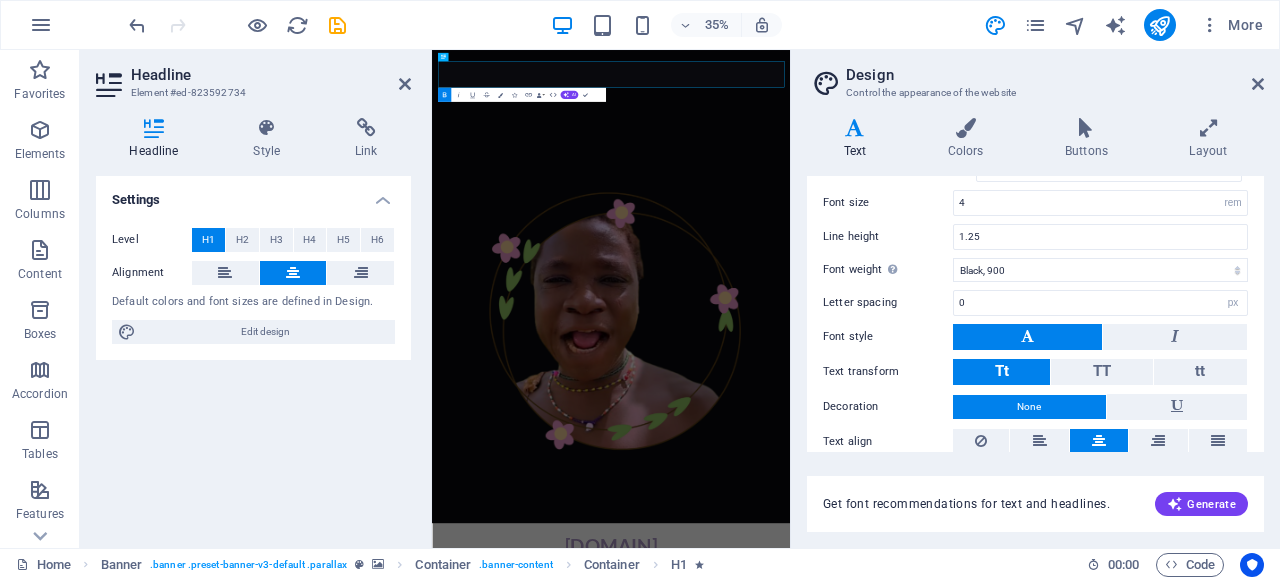 scroll, scrollTop: 596, scrollLeft: 0, axis: vertical 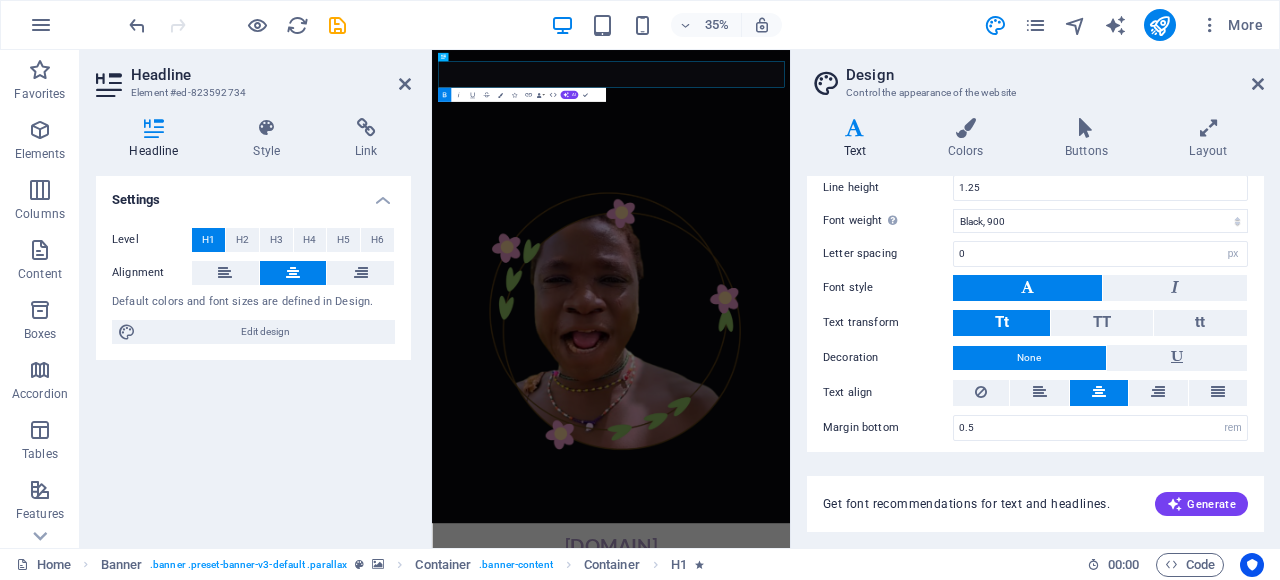 click on "Design Control the appearance of the website Variants  Text  Colors  Buttons  Layout Text Standard Bold Links Font color Font Lato Font size 4 rem px Line height 1.45 Font weight To display the font weight correctly, it may need to be enabled.  Manage Fonts Thin, 100 Extra-light, 200 Light, 300 Regular, 400 Medium, 500 Semi-bold, 600 Bold, 700 Extra-bold, 800 Black, 900 Letter spacing 0 rem px Font style Text transform Tt TT tt Text align Font weight To display the font weight correctly, it may need to be enabled.  Manage Fonts Thin, 100 Extra-light, 200 Light, 300 Regular, 400 Medium, 500 Semi-bold, 600 Bold, 700 Extra-bold, 800 Black, 900 Default Hover / Active Font color Font color Decoration None Decoration None Transition duration 0.3 s Transition function Ease Ease In Ease Out Ease In/Ease Out Linear Headlines All H1 / Textlogo H2 H3 H4 H5 H6 Font color Font Lato Line height 1.5 Font weight To display the font weight correctly, it may need to be enabled.  Manage Fonts Thin, 100 Extra-light, 200 0 rem px" at bounding box center (1035, 299) 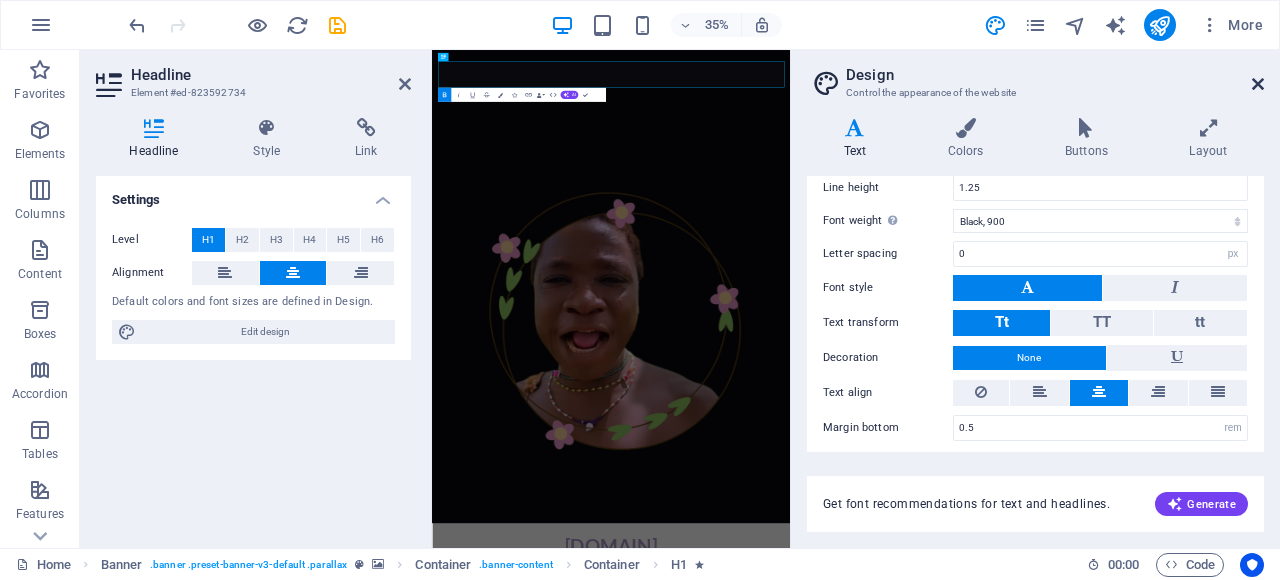 click at bounding box center [1258, 84] 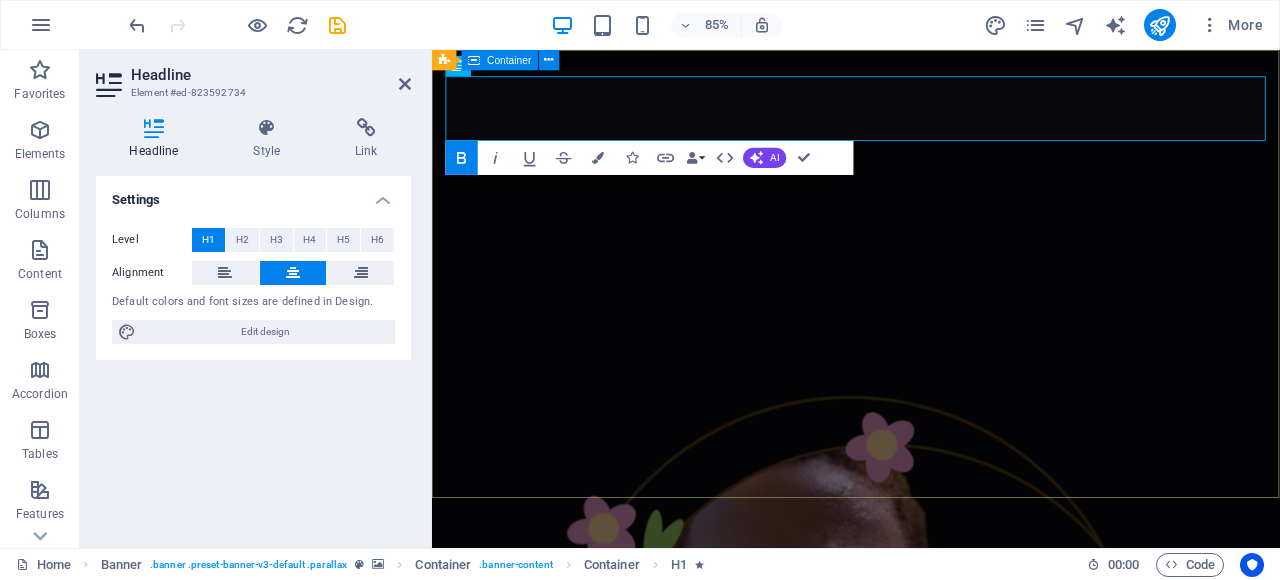 click on "[DOMAIN]" at bounding box center [931, 1463] 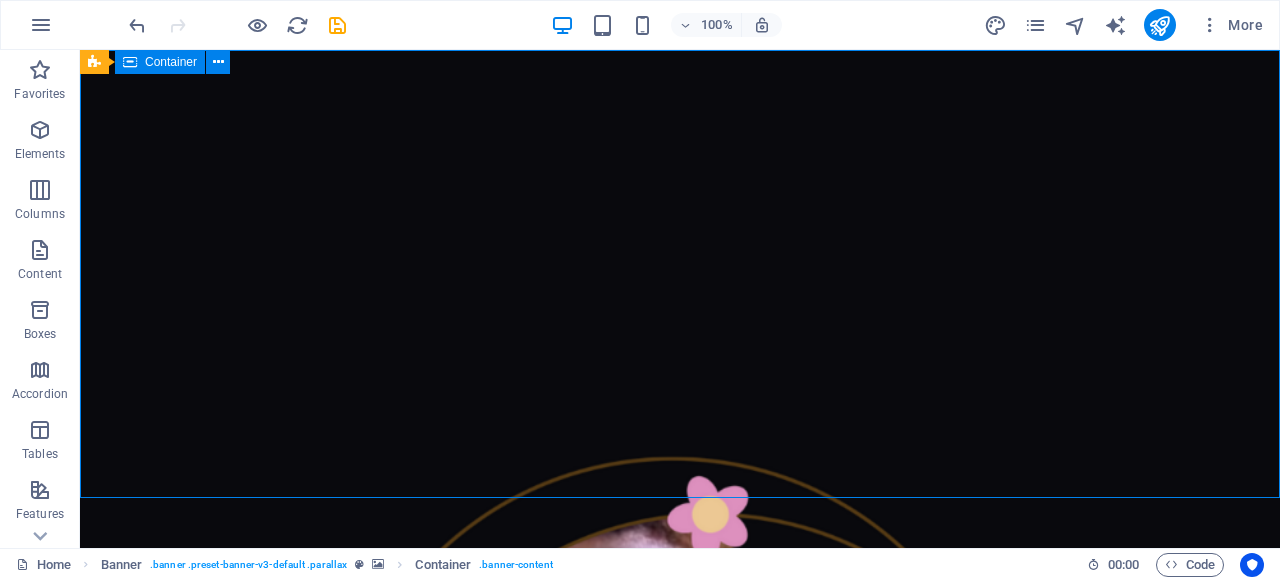 click on "[DOMAIN]" at bounding box center (680, 1469) 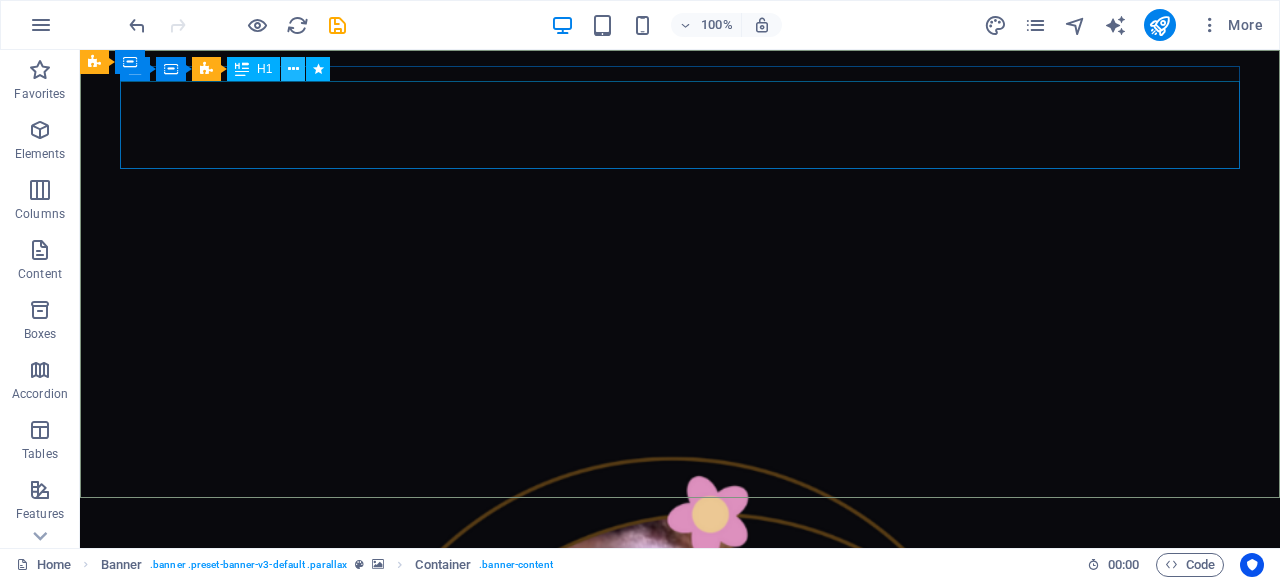 click at bounding box center [293, 69] 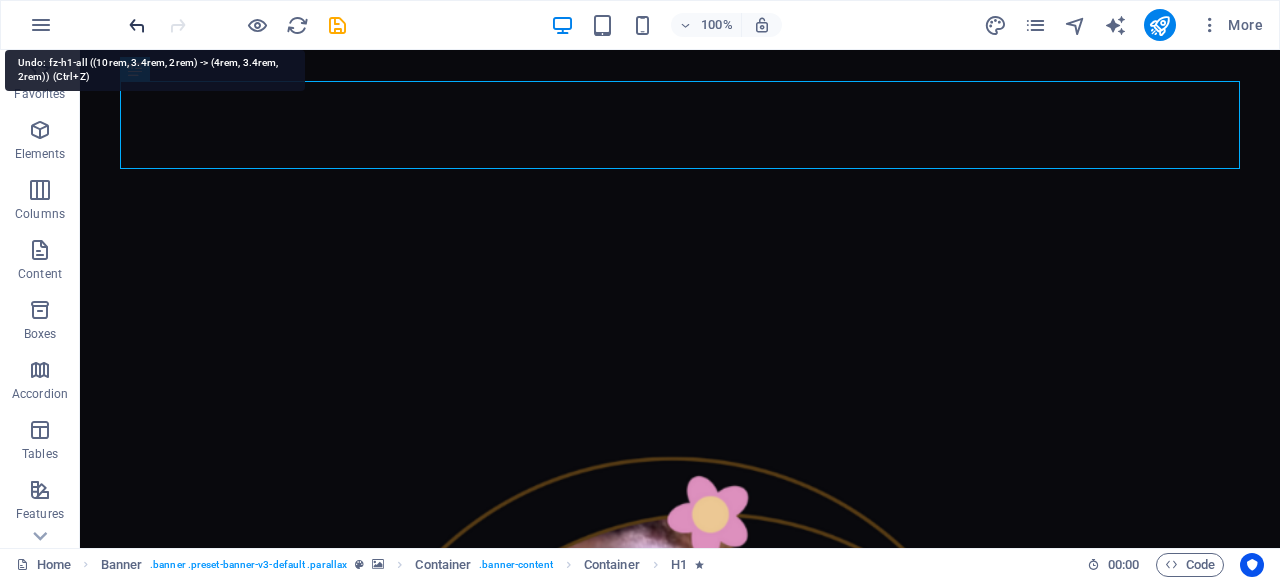 click at bounding box center [137, 25] 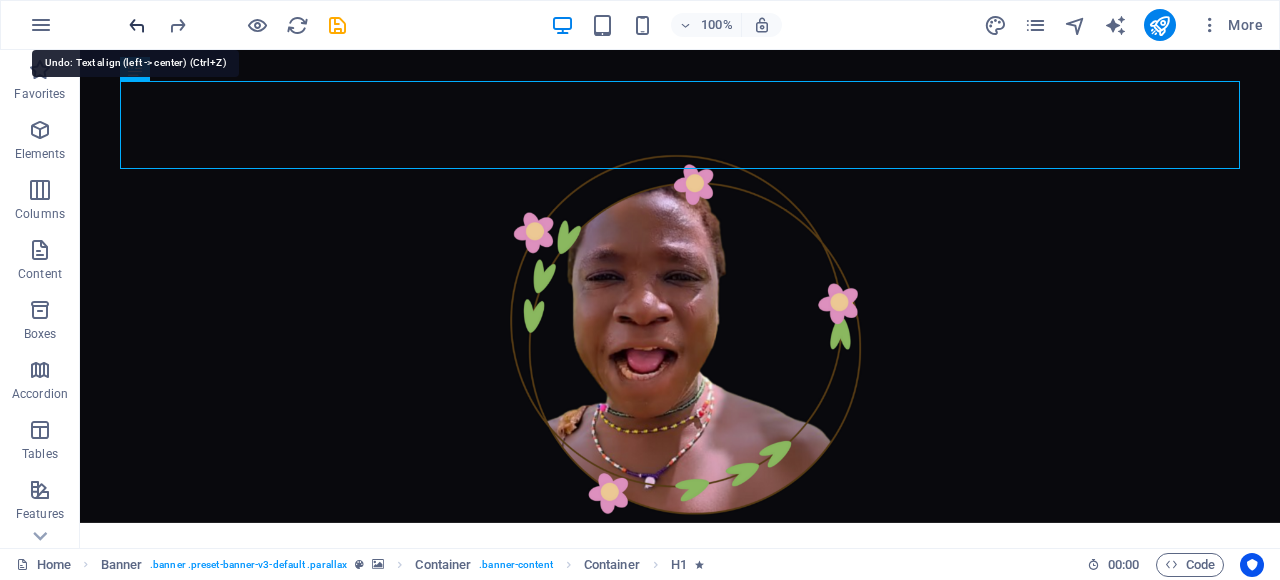 click at bounding box center (137, 25) 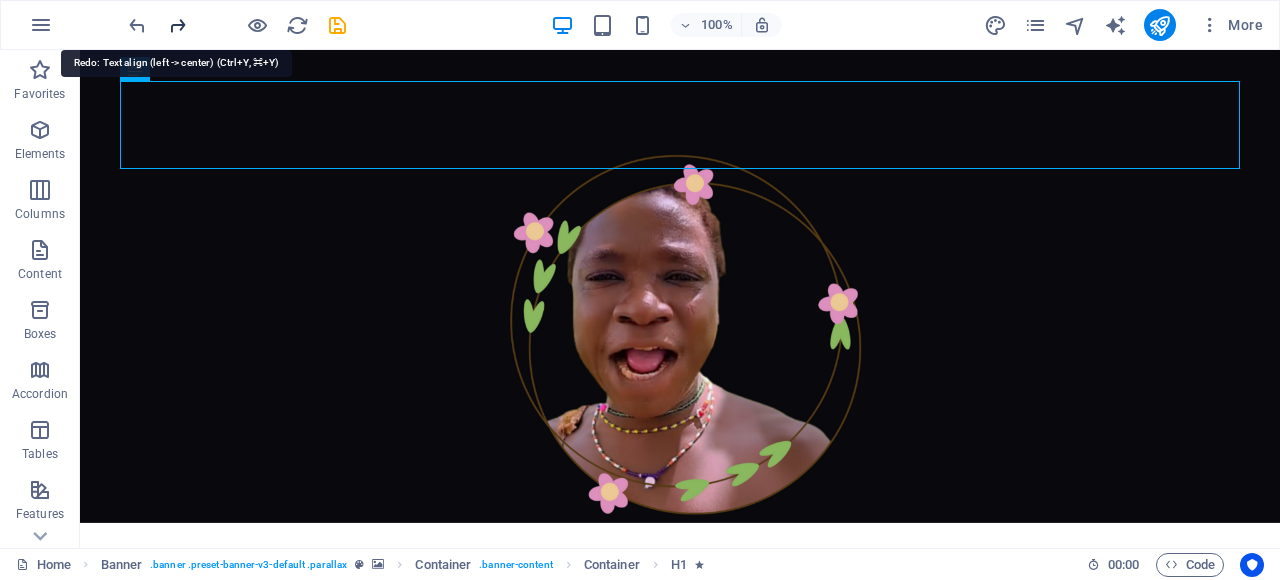 click at bounding box center [177, 25] 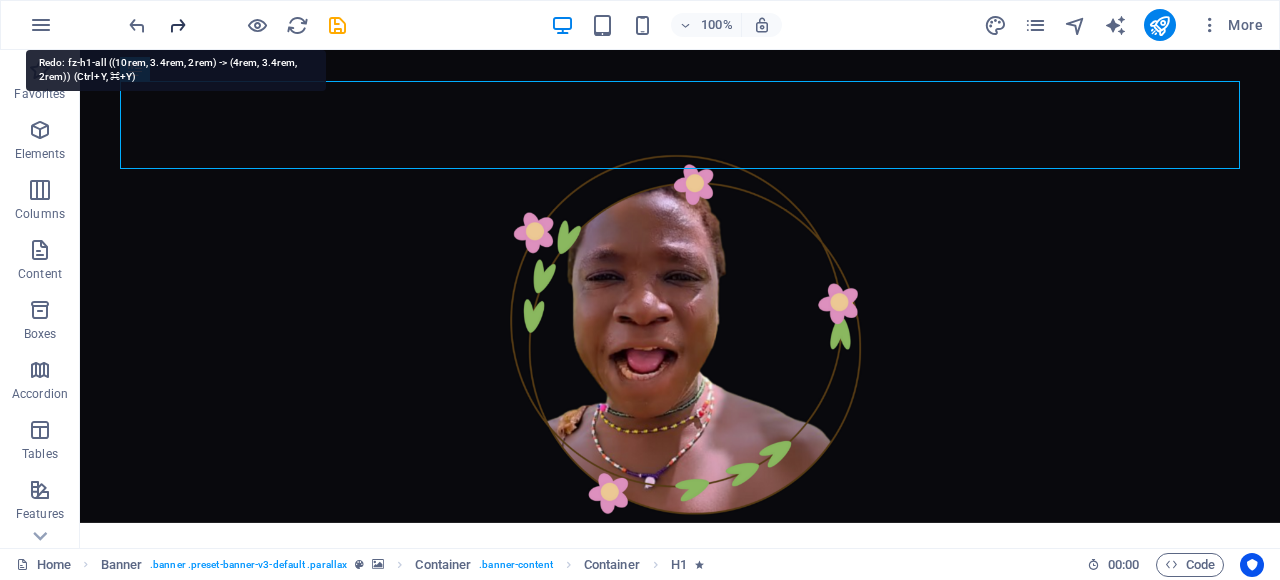 click at bounding box center [177, 25] 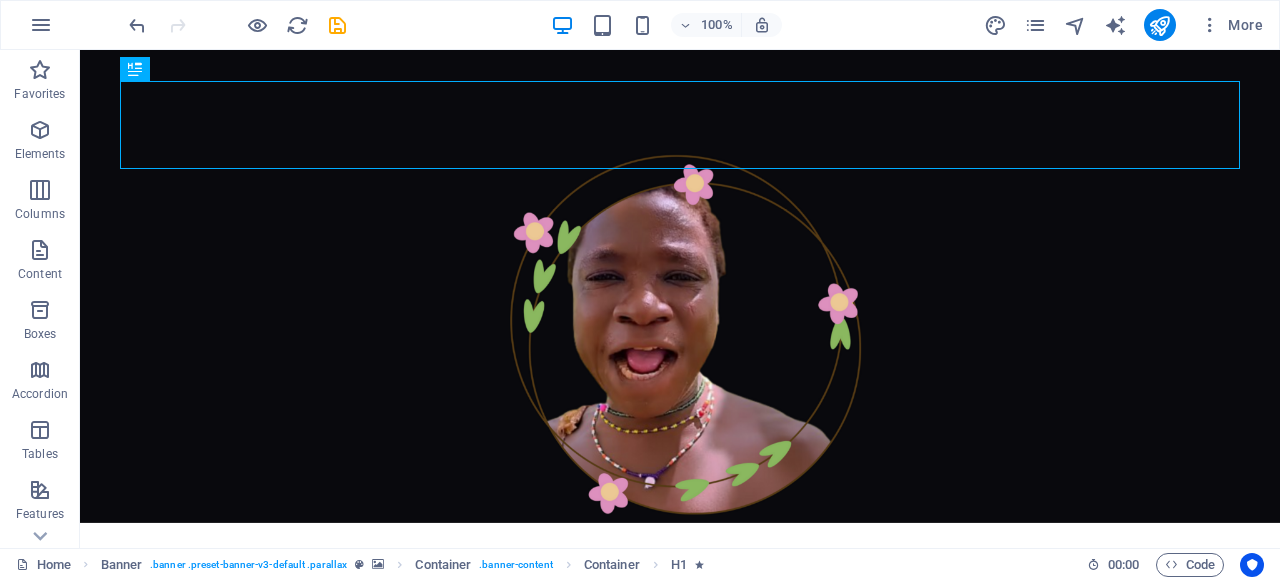 click at bounding box center [237, 25] 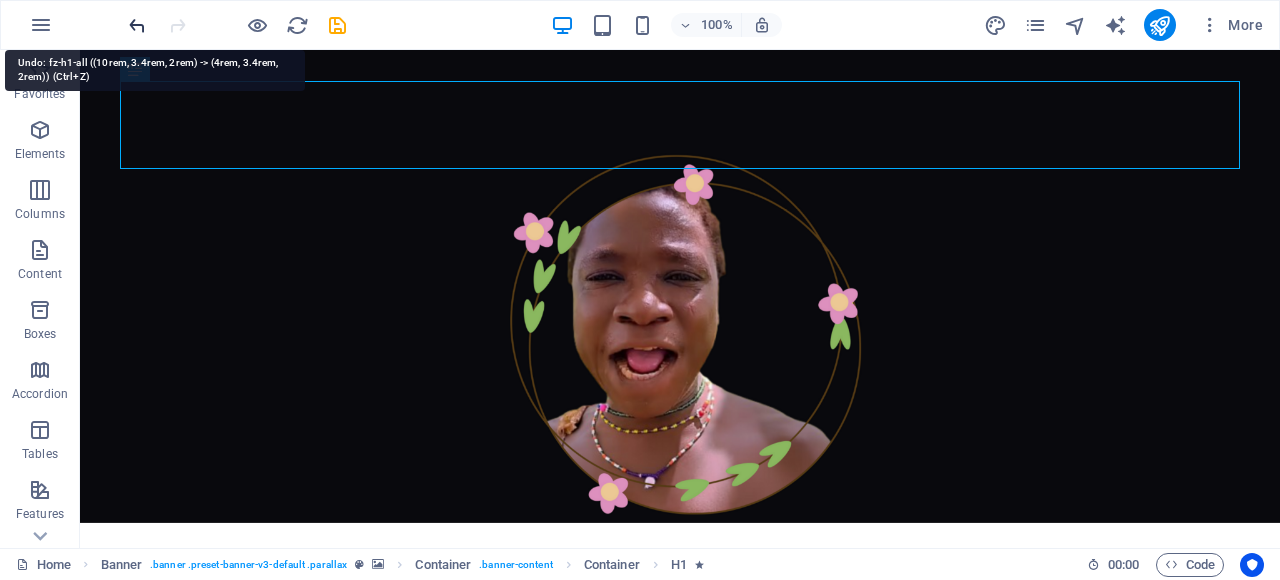 drag, startPoint x: 134, startPoint y: 22, endPoint x: 294, endPoint y: 241, distance: 271.2213 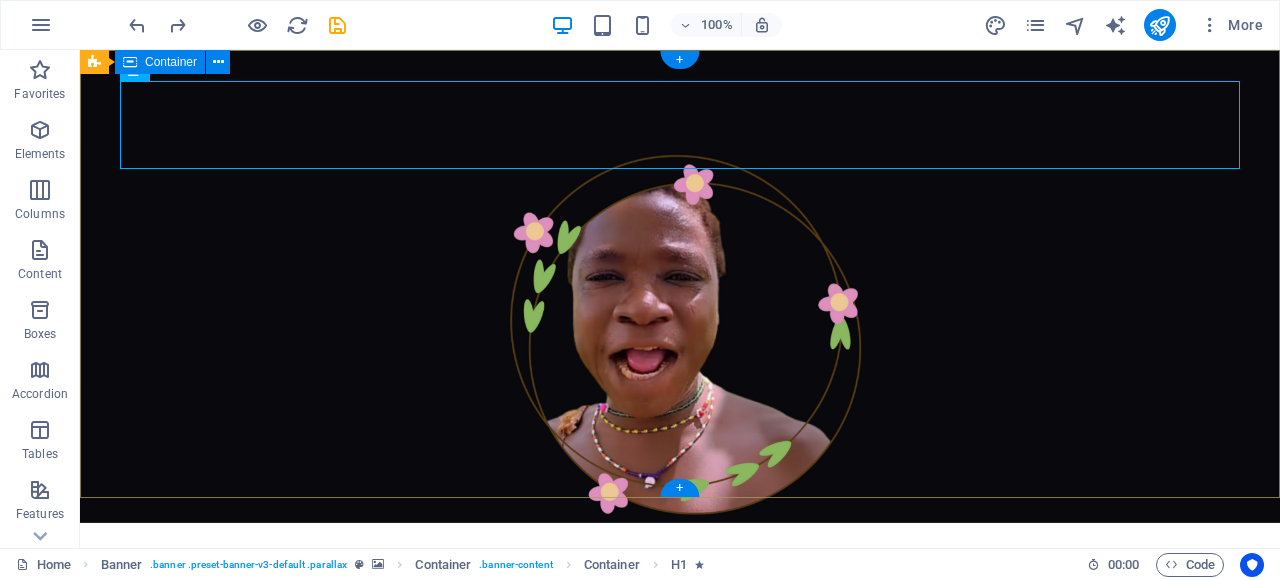 click on "[DOMAIN]" at bounding box center [680, 590] 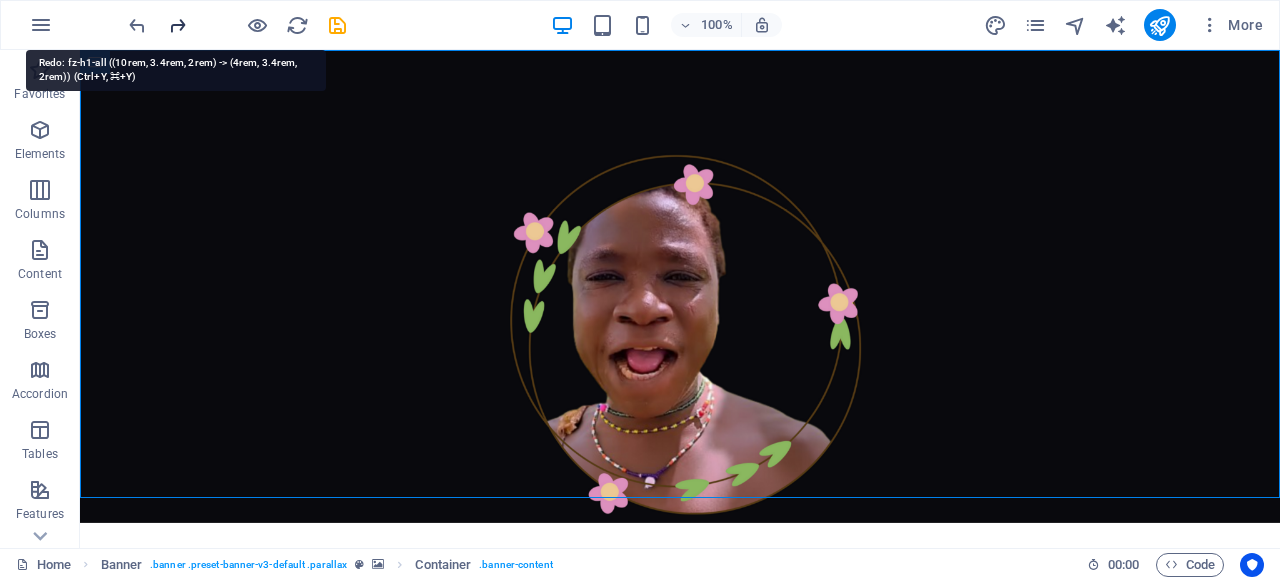 click at bounding box center [177, 25] 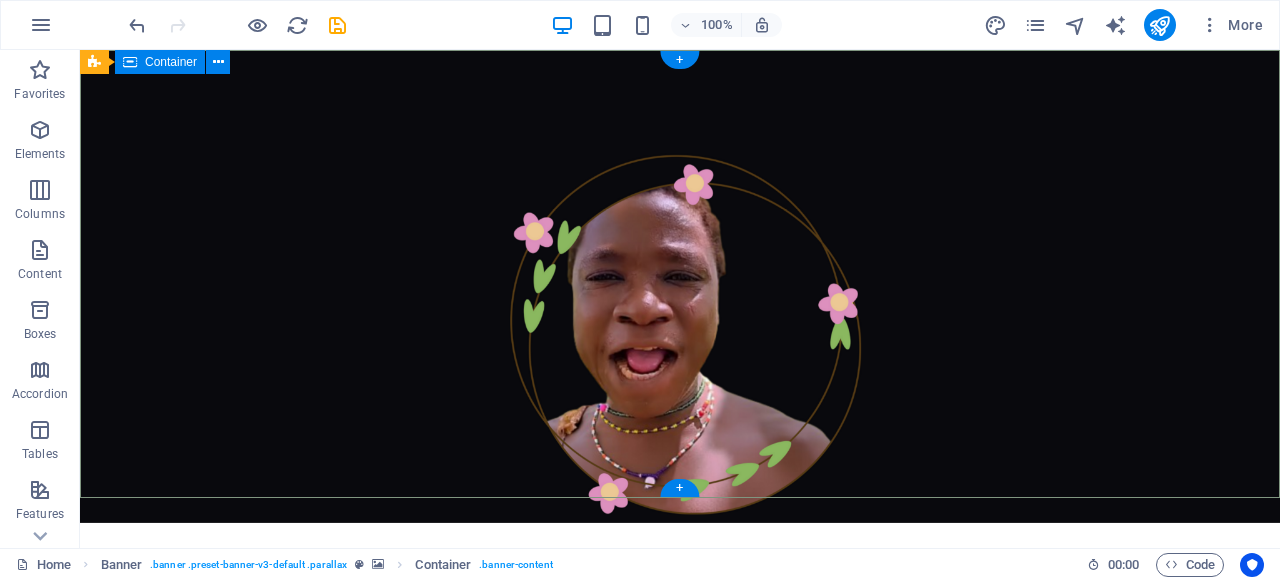 click on "[DOMAIN]" at bounding box center (680, 650) 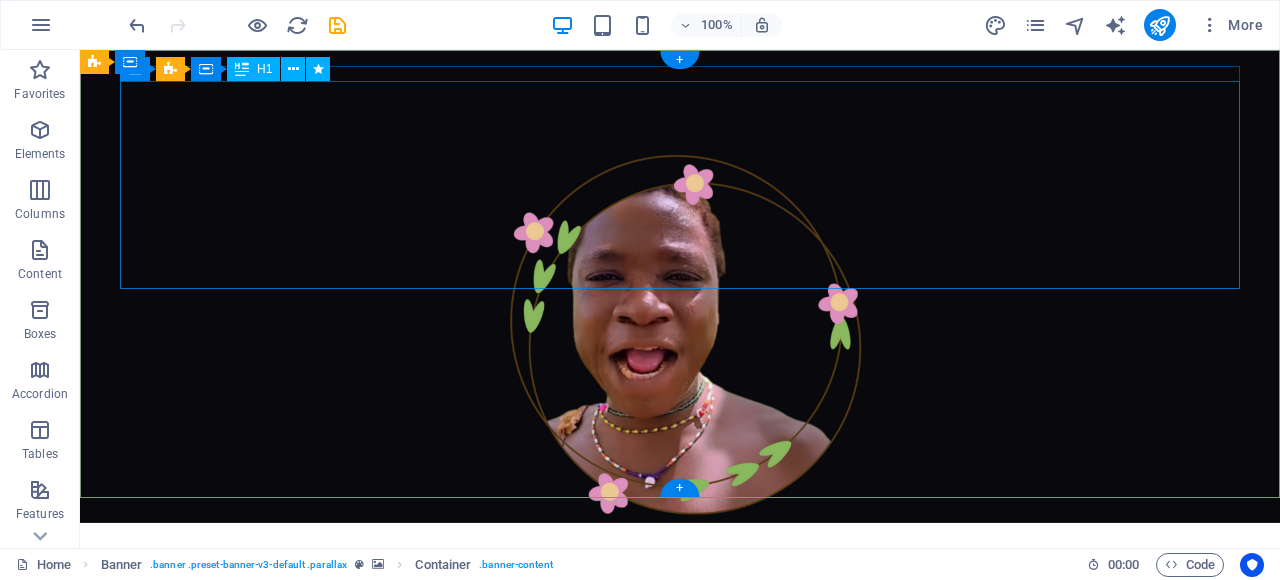 click on "[DOMAIN]" at bounding box center (680, 654) 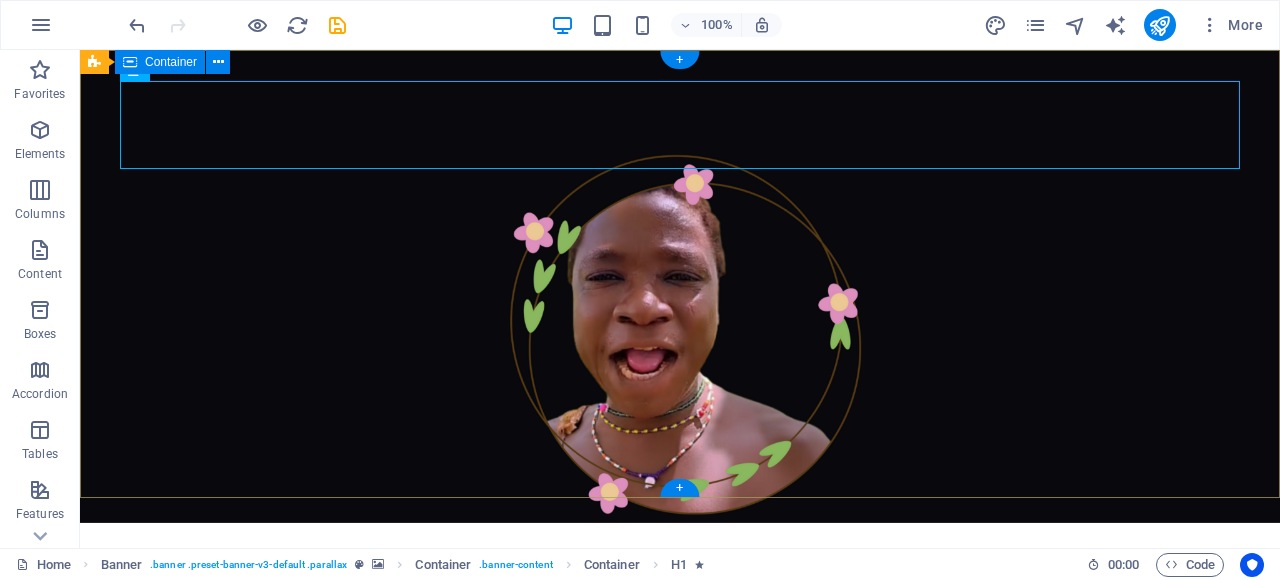 click on "[DOMAIN]" at bounding box center (680, 590) 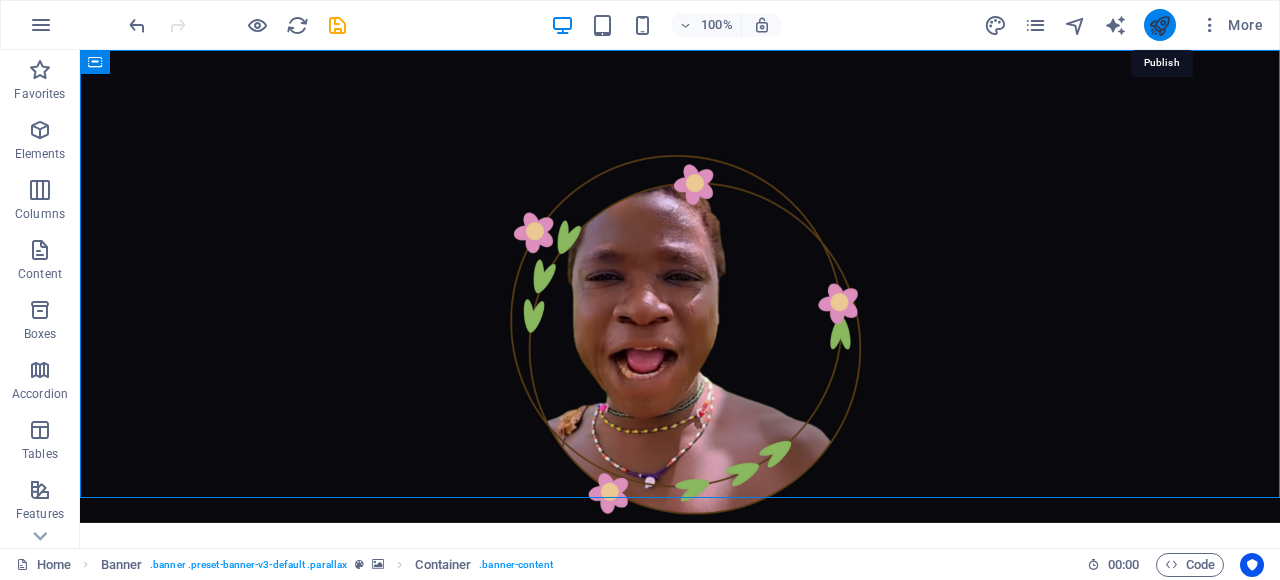 click at bounding box center (1159, 25) 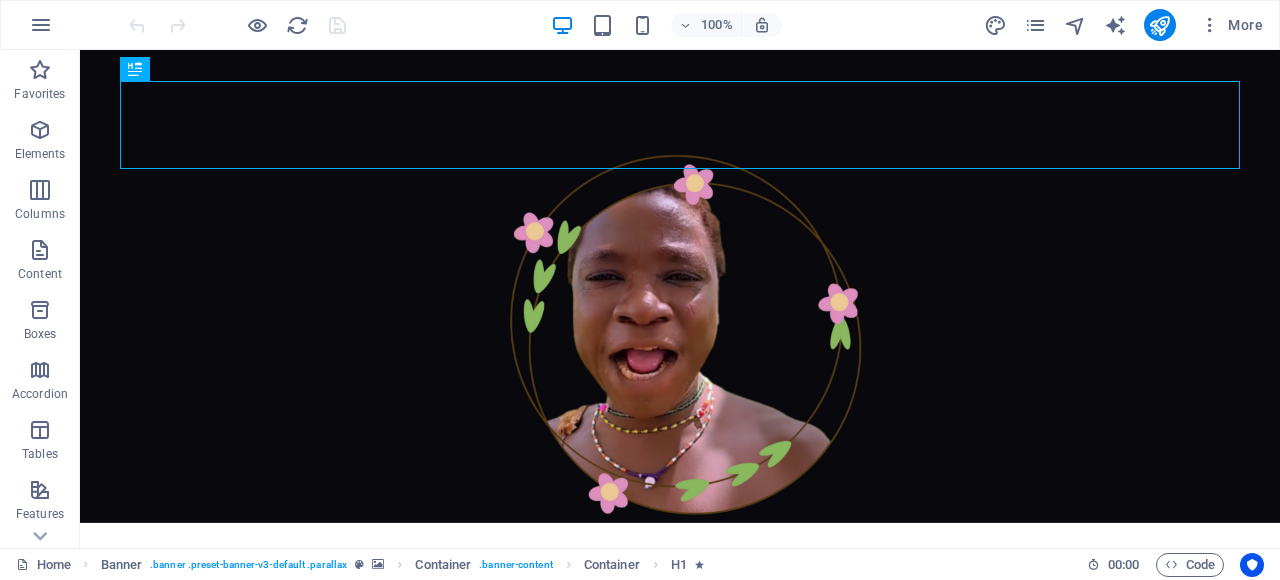 scroll, scrollTop: 0, scrollLeft: 0, axis: both 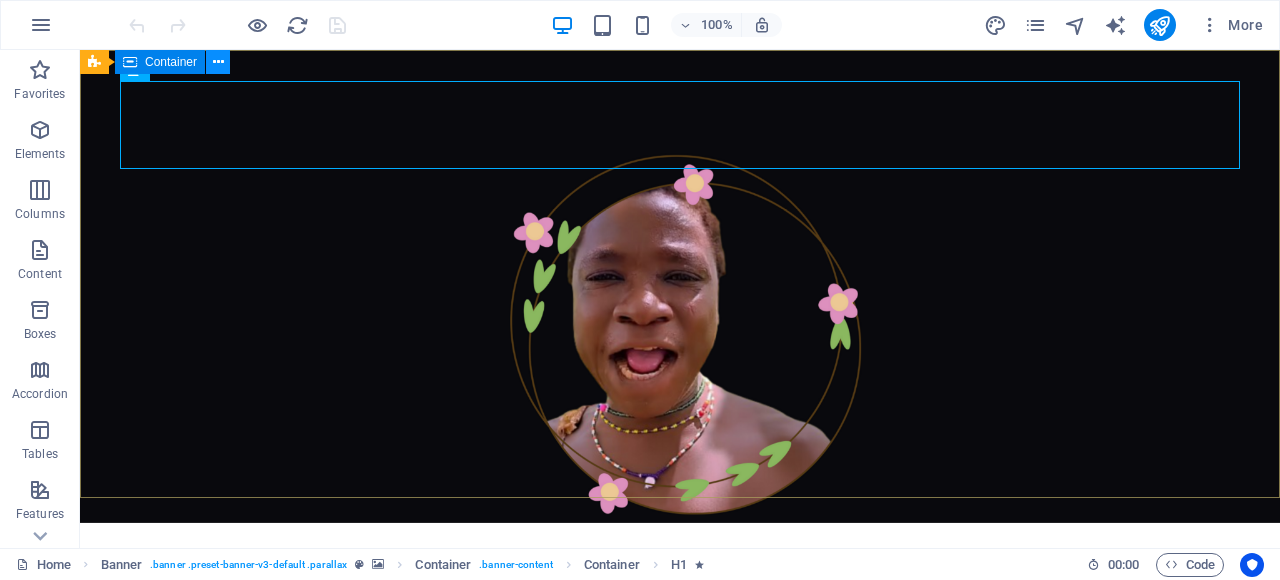 click at bounding box center (218, 62) 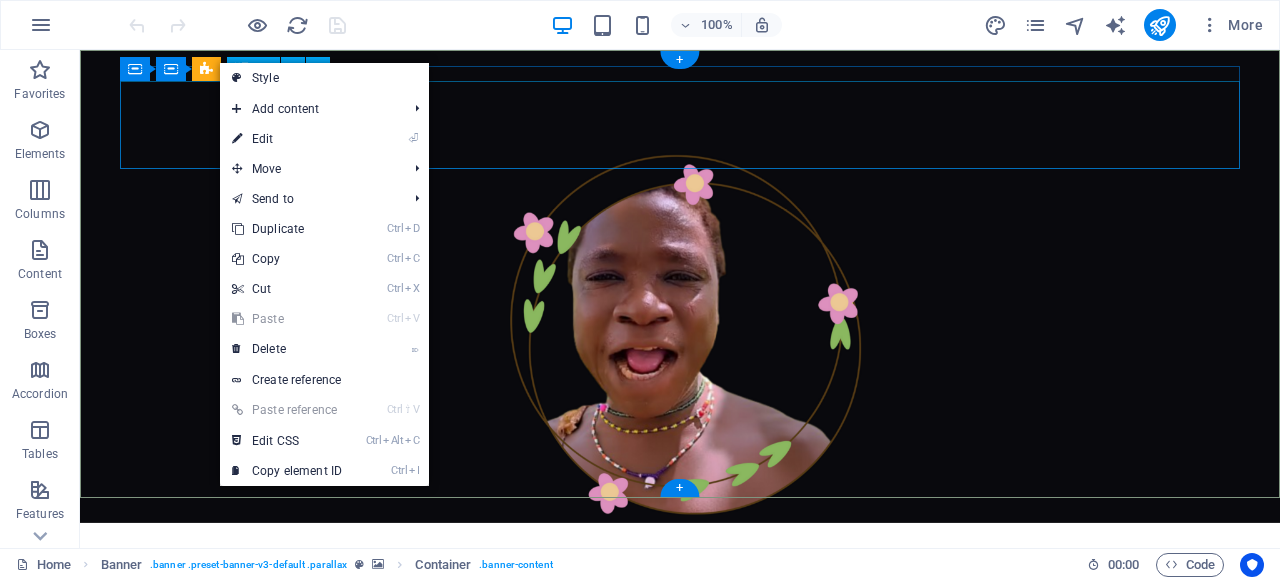 click on "[DOMAIN]" at bounding box center [680, 594] 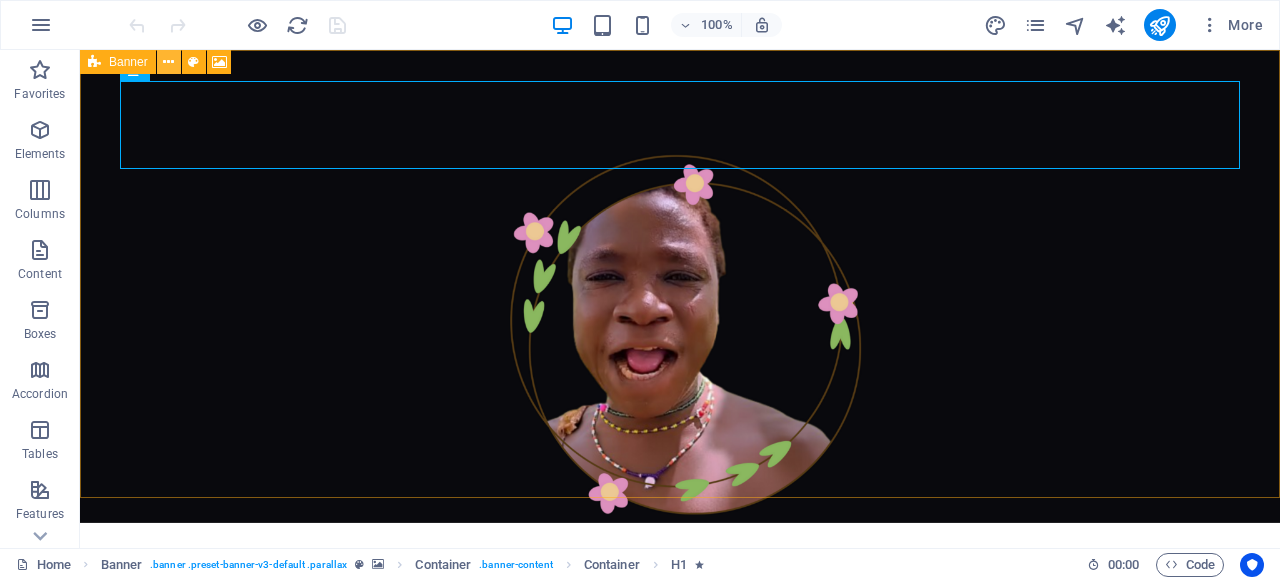 click at bounding box center (168, 62) 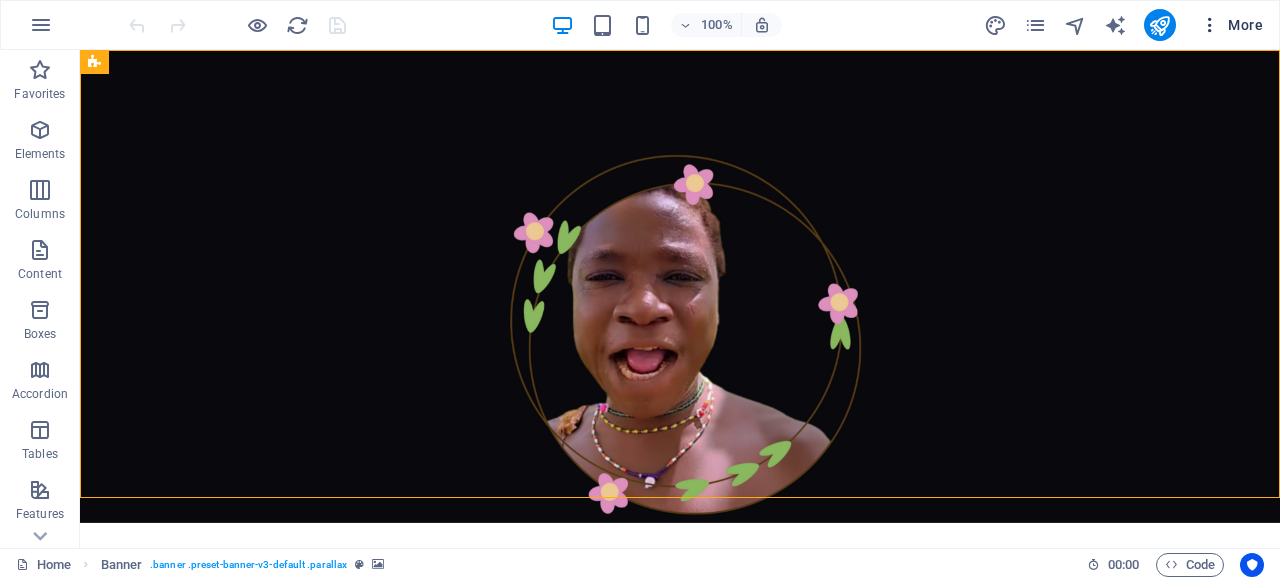 click at bounding box center [1210, 25] 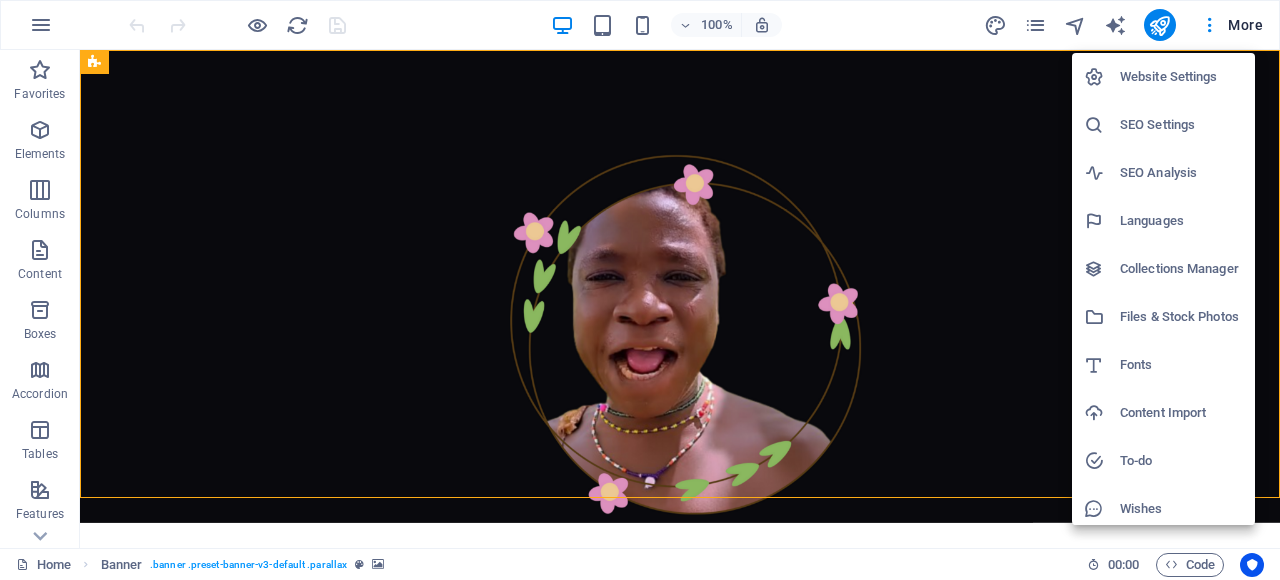 click at bounding box center (640, 290) 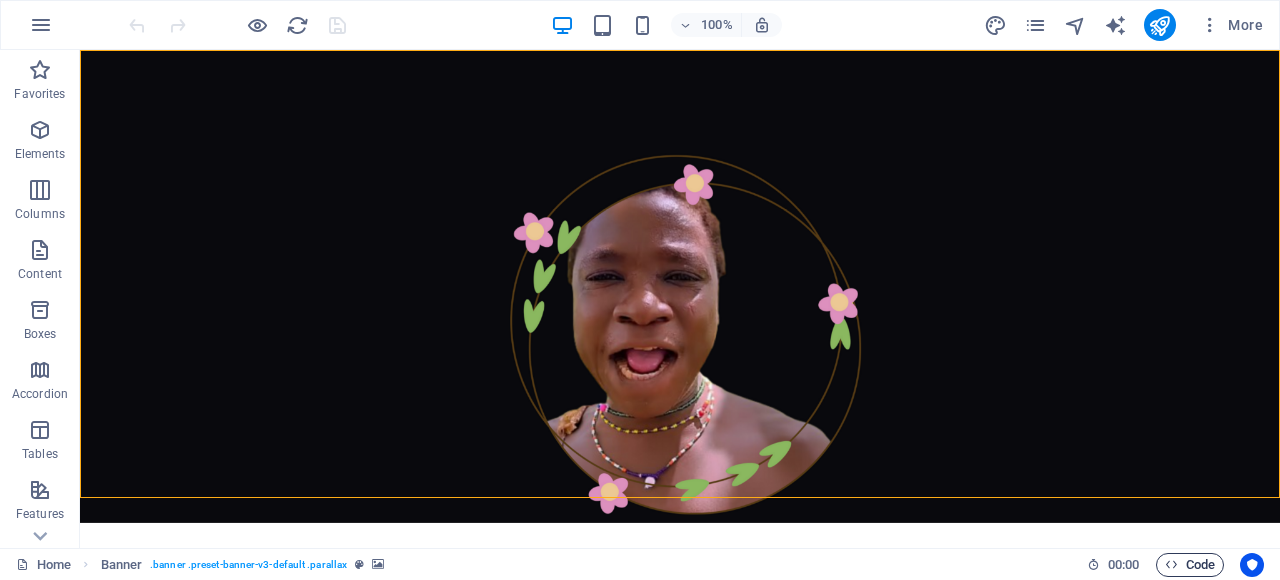 click on "Code" at bounding box center [1190, 565] 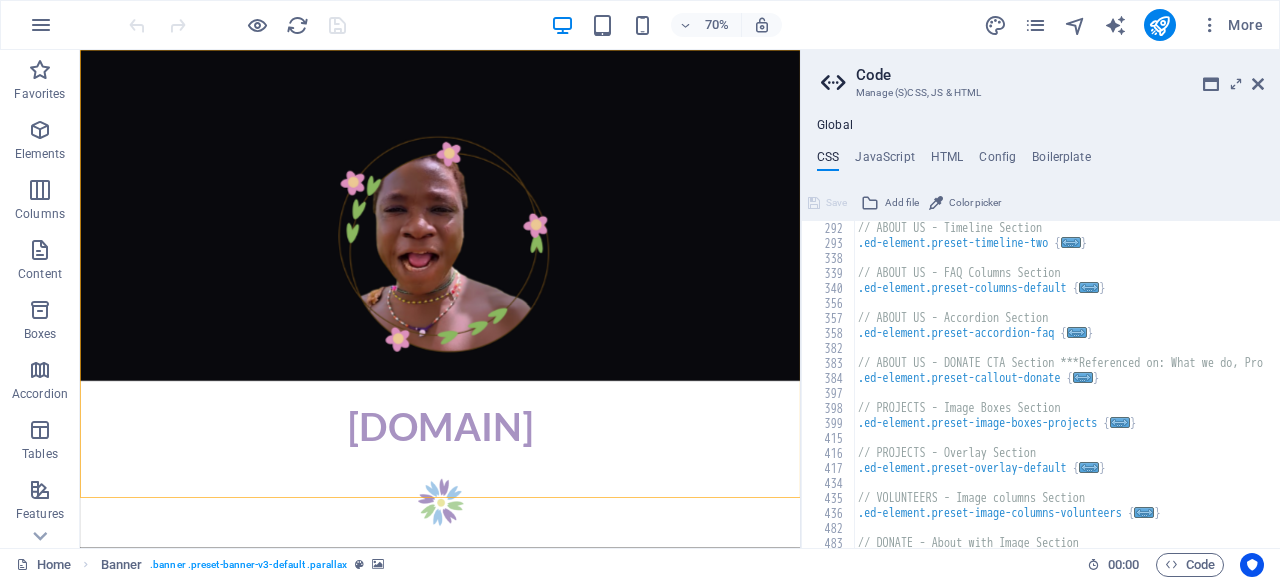 scroll, scrollTop: 1114, scrollLeft: 0, axis: vertical 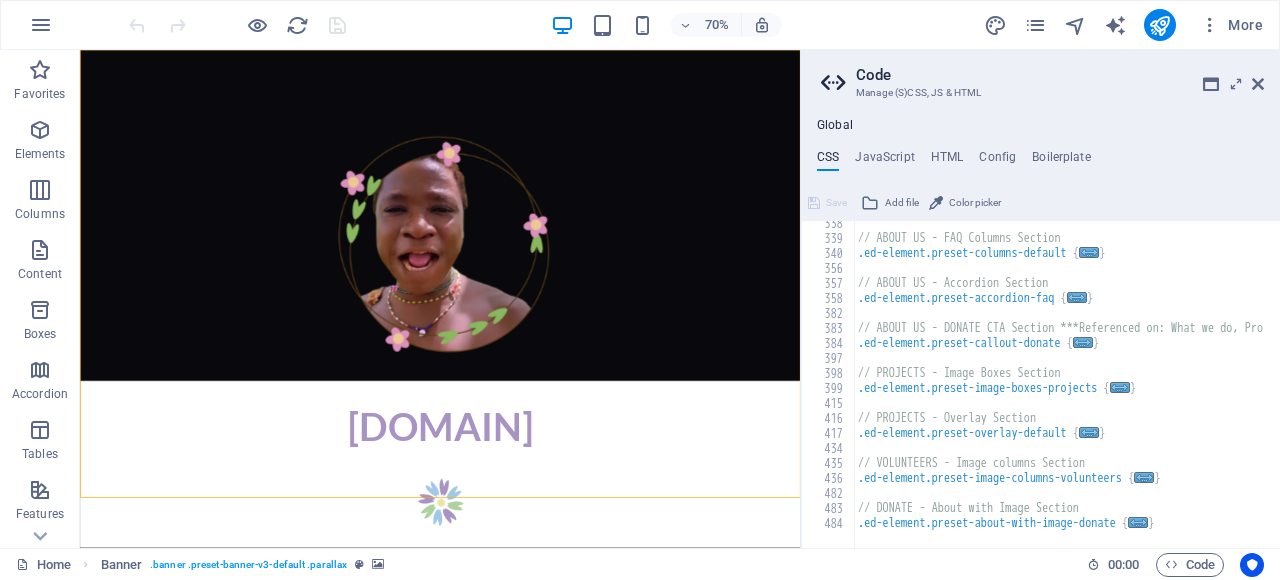 click on "Global CSS JavaScript HTML Config Boilerplate /*------------------------------------*\ 338 339 340 356 357 358 382 383 384 397 398 399 415 416 417 434 435 436 482 483 484 // ABOUT US - FAQ Columns Section .ed-element.preset-columns-default   { ... } // ABOUT US - Accordion Section .ed-element.preset-accordion-faq   { ... } // ABOUT US - DONATE CTA Section ***Referenced on: What we do, Projects, Volunteers, Donate .ed-element.preset-callout-donate   { ... } // PROJECTS - Image Boxes Section .ed-element.preset-image-boxes-projects   { ... } // PROJECTS - Overlay Section  .ed-element.preset-overlay-default   { ... } // VOLUNTEERS - Image columns Section .ed-element.preset-image-columns-volunteers   { ... } // DONATE - About with Image Section .ed-element.preset-about-with-image-donate   { ... }     Save Add file Color picker     Save Add file     Save Add file" at bounding box center [1040, 333] 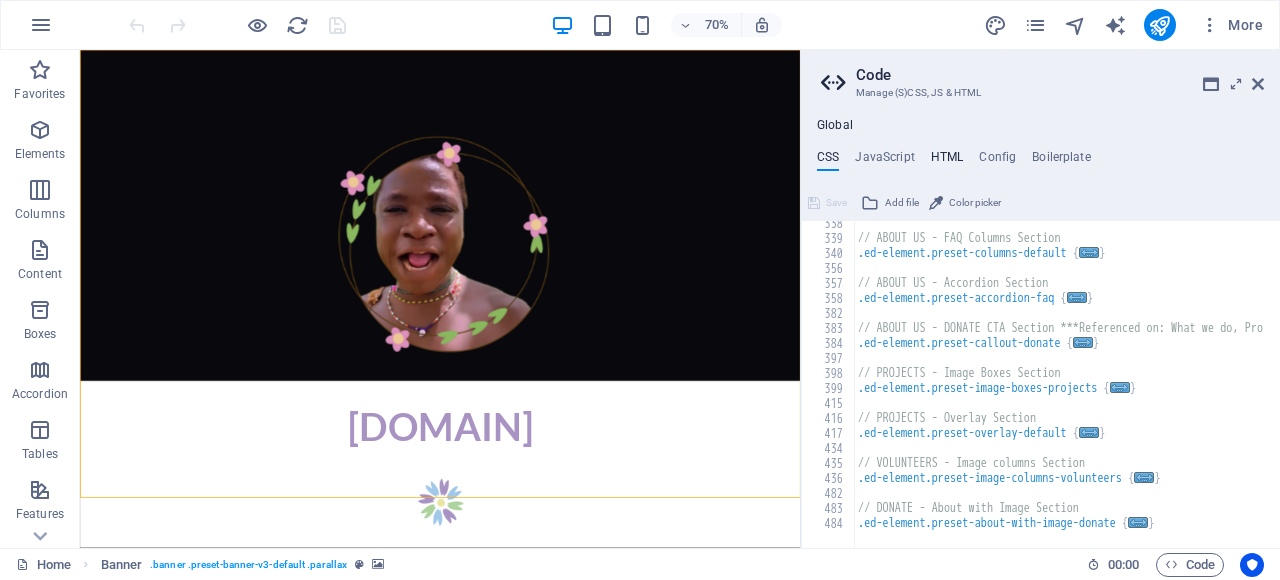 click on "HTML" at bounding box center (947, 161) 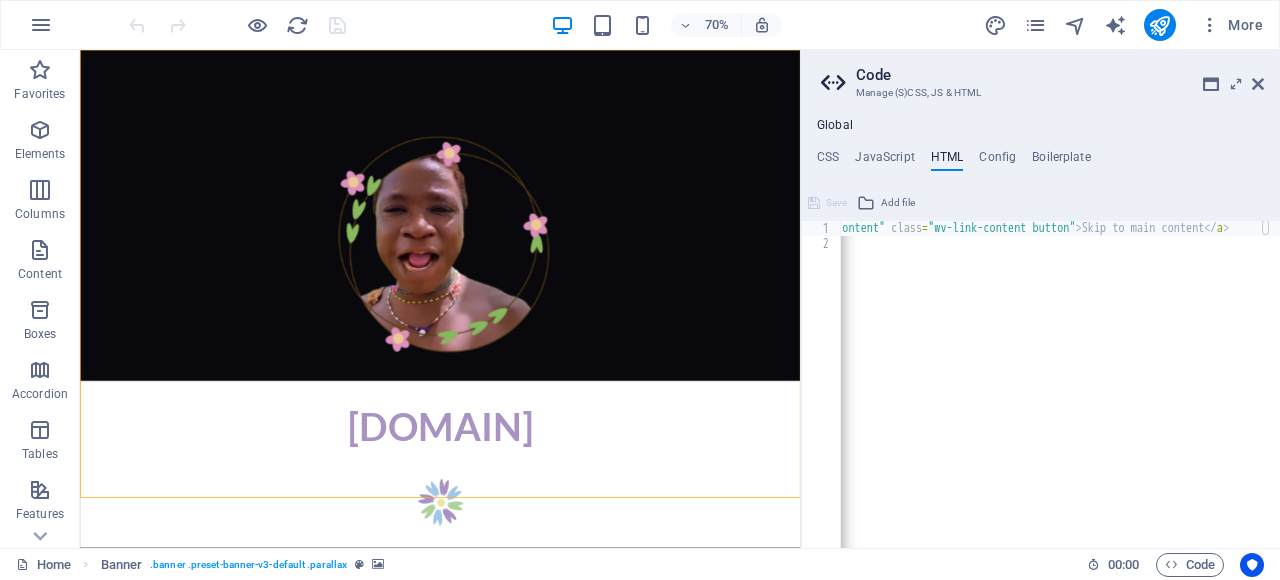 scroll, scrollTop: 0, scrollLeft: 0, axis: both 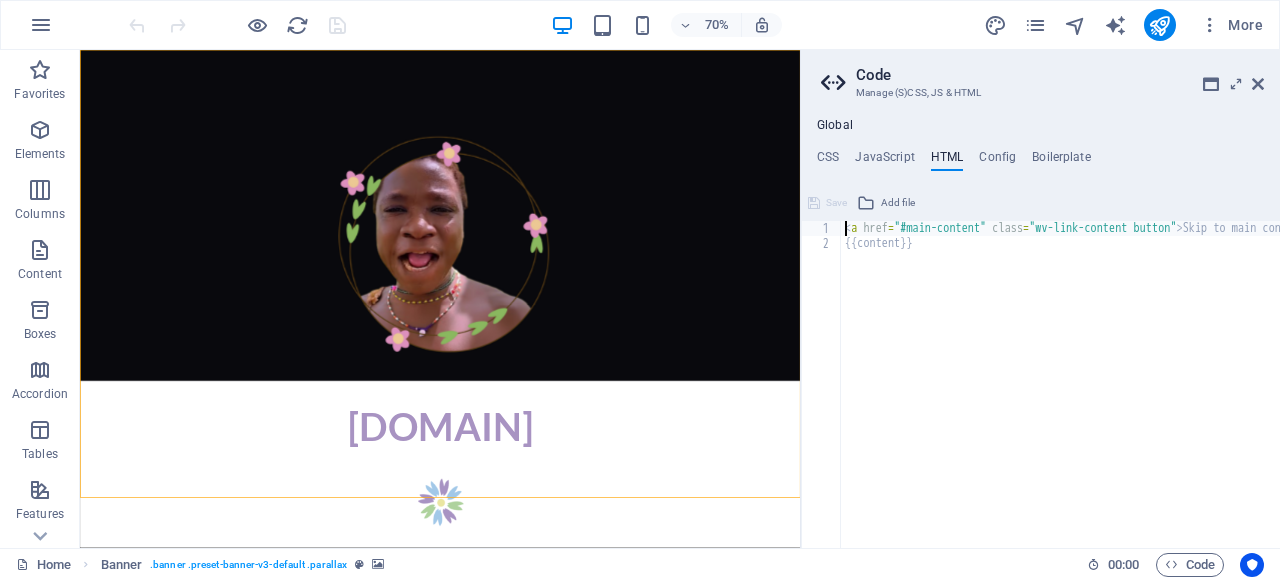 click on "< a   href = "#main-content"   class = "wv-link-content button" > Skip to main content </ a > {{content}}" at bounding box center (1111, 391) 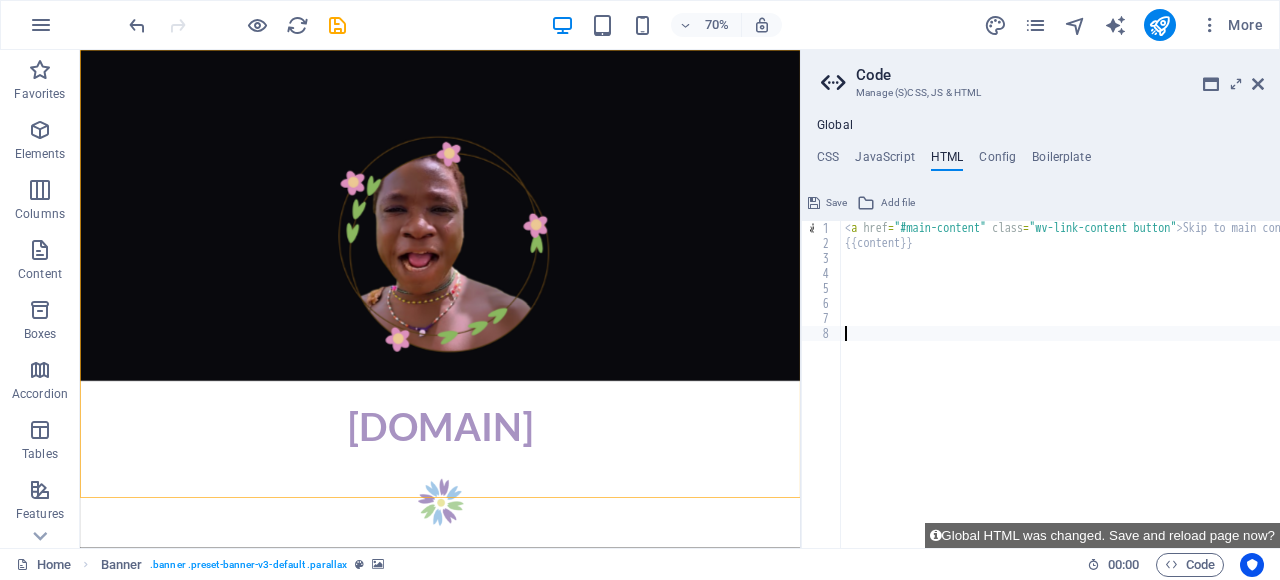 paste on "<script src="https://dlk457skl57zp.cloudfront.net/87135b5.js"></script>" 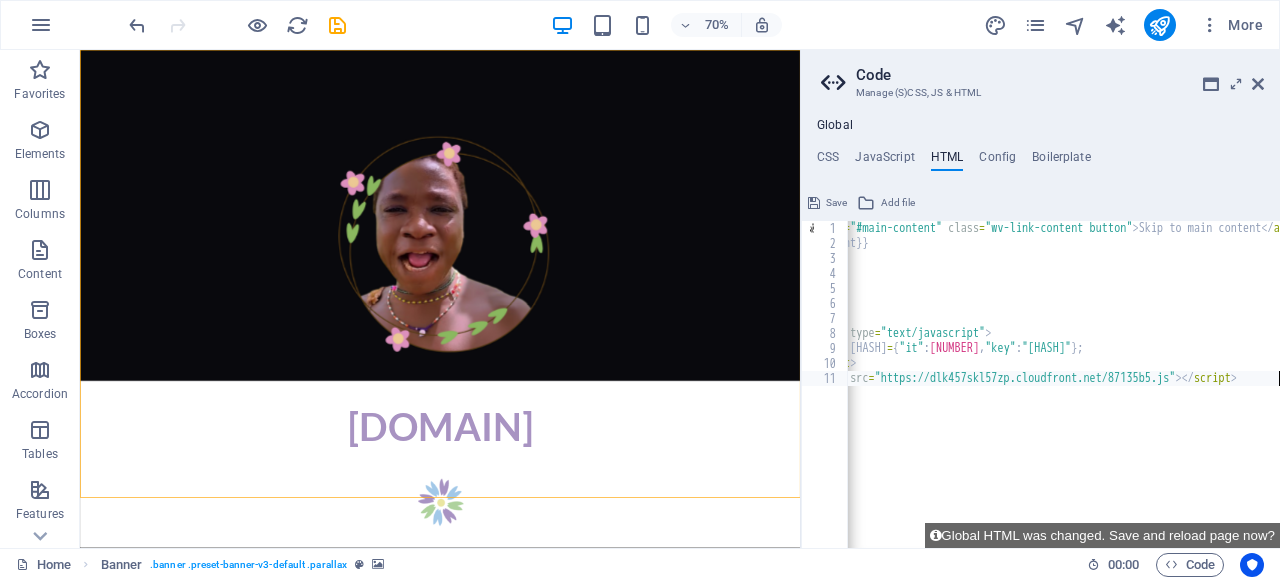 scroll, scrollTop: 0, scrollLeft: 50, axis: horizontal 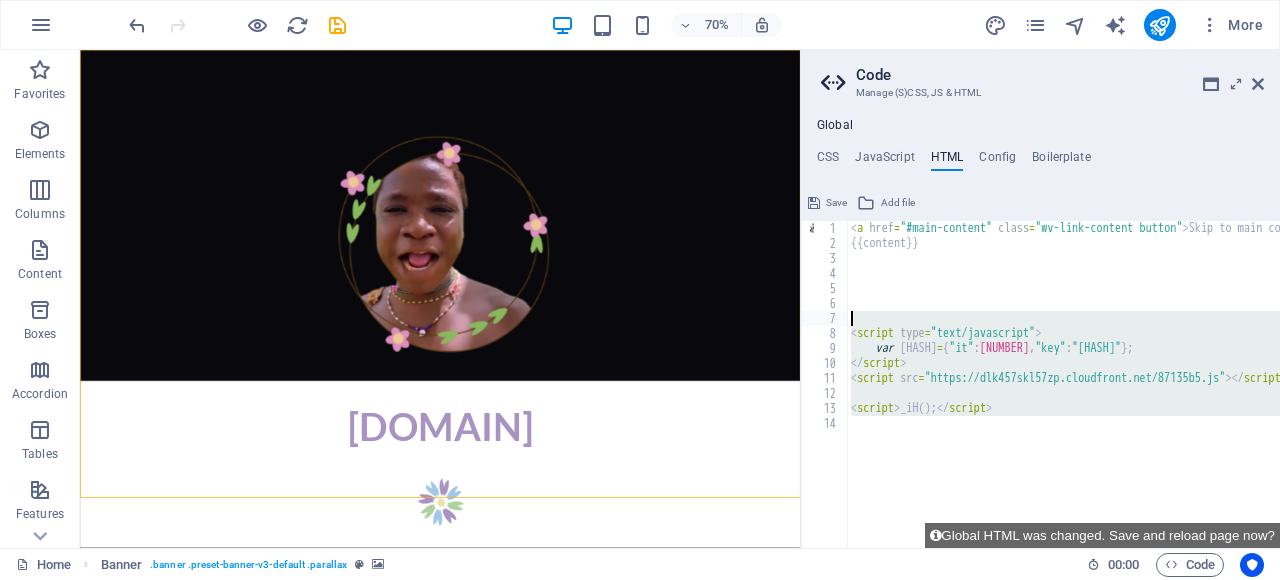drag, startPoint x: 1022, startPoint y: 437, endPoint x: 869, endPoint y: 314, distance: 196.31097 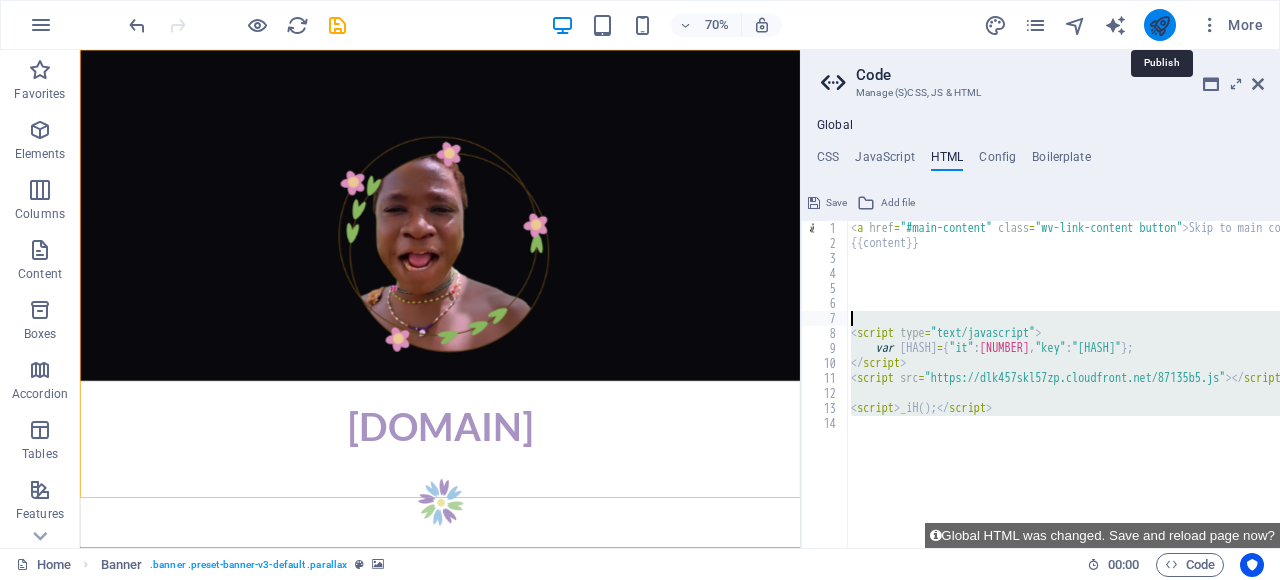 type on "<script type="text/javascript">" 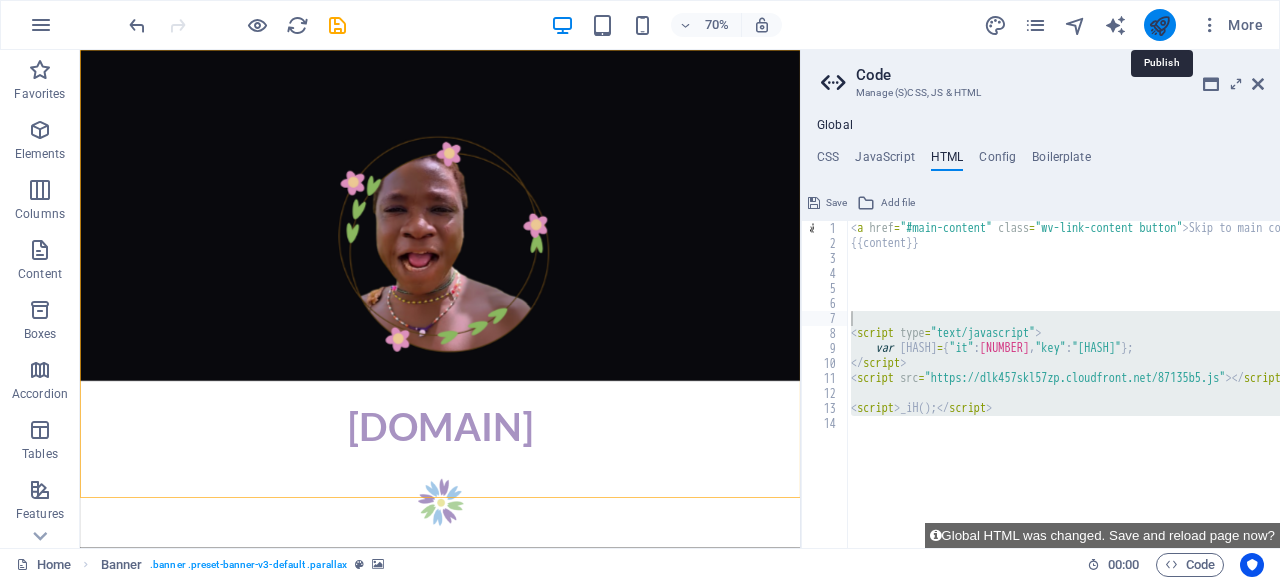 click at bounding box center (1159, 25) 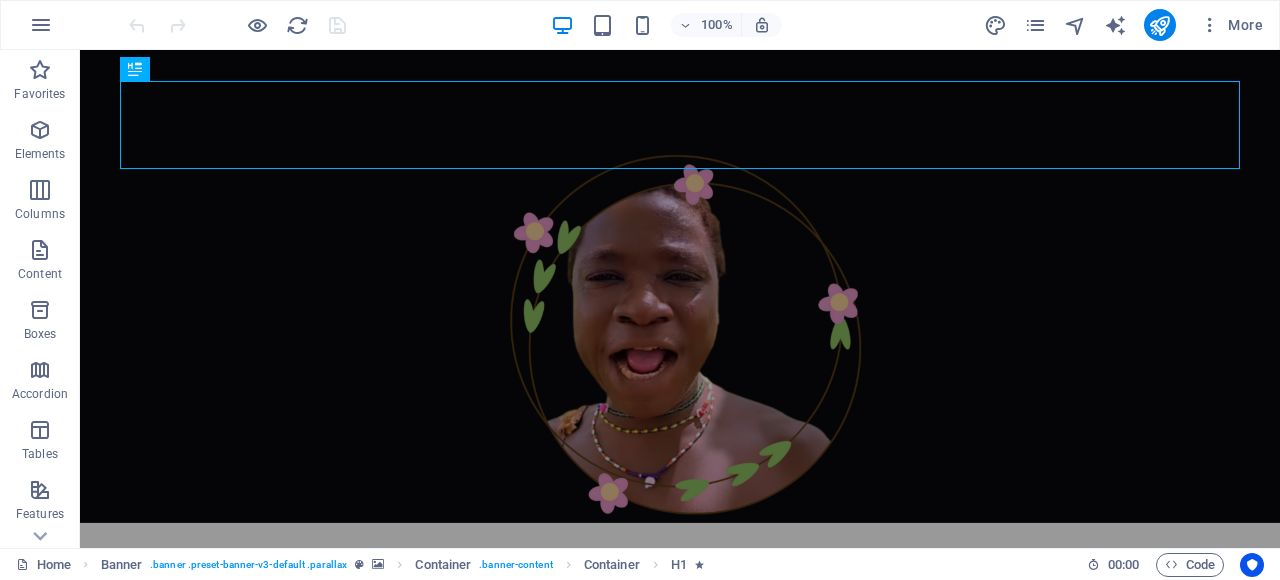 scroll, scrollTop: 0, scrollLeft: 0, axis: both 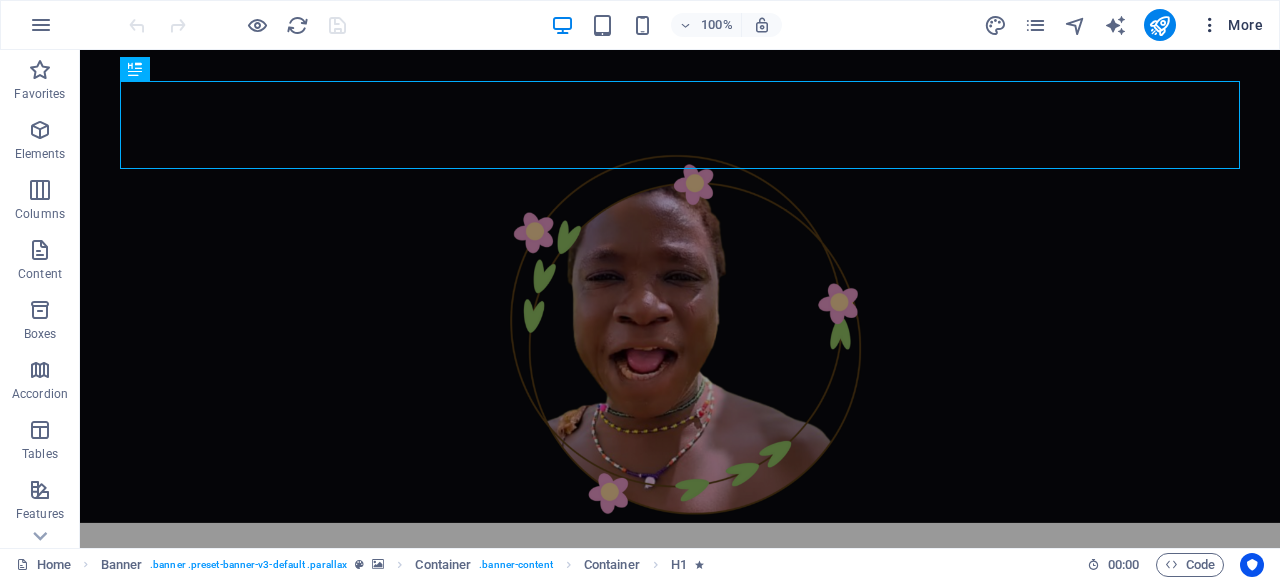 click at bounding box center [1210, 25] 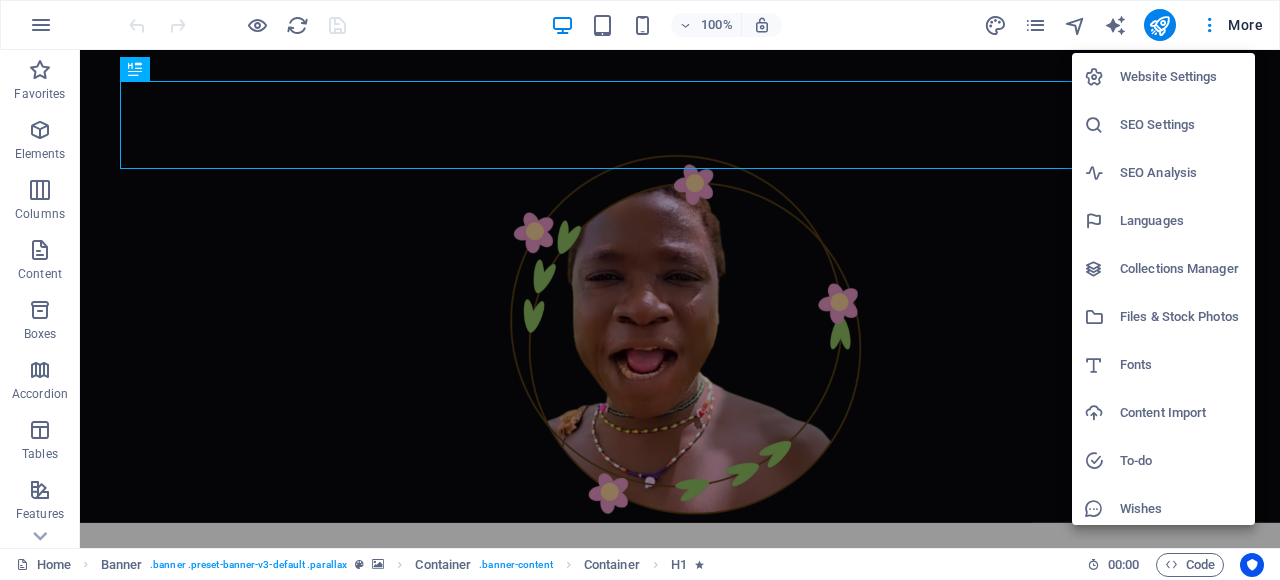 click on "SEO Settings" at bounding box center (1181, 125) 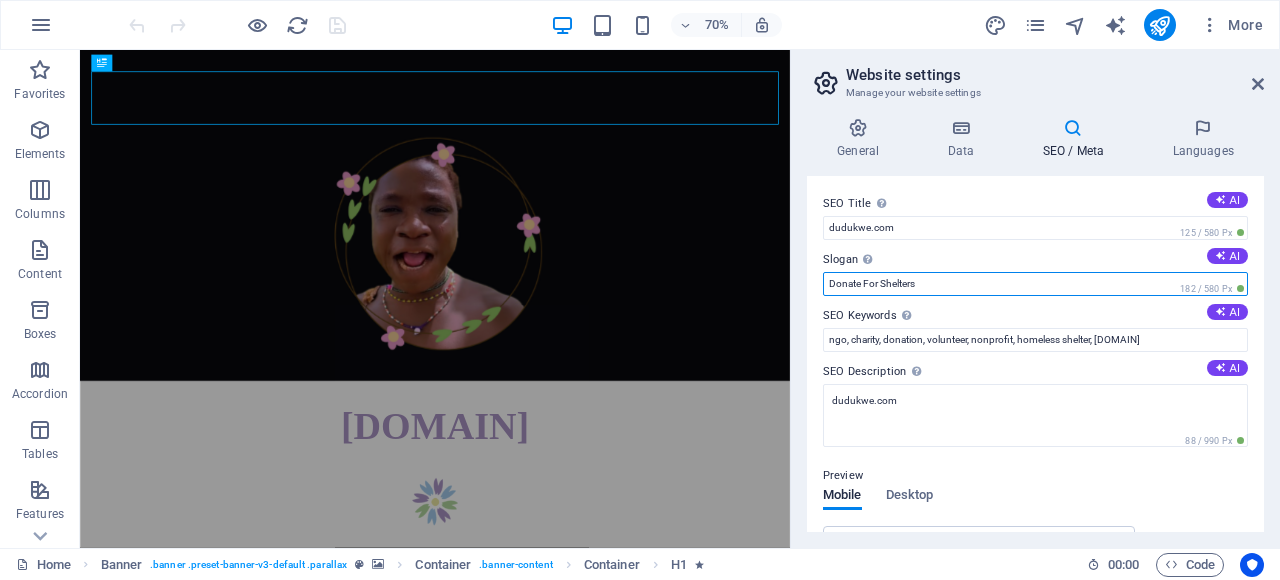 click on "Donate For Shelters" at bounding box center [1035, 284] 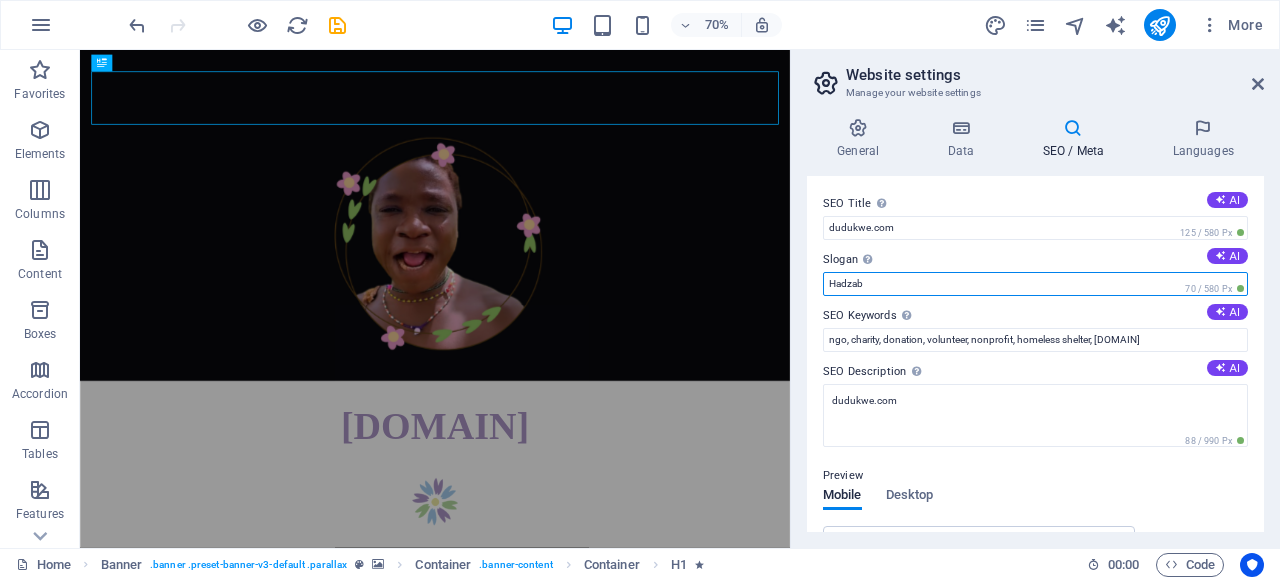 click on "Hadzab" at bounding box center [1035, 284] 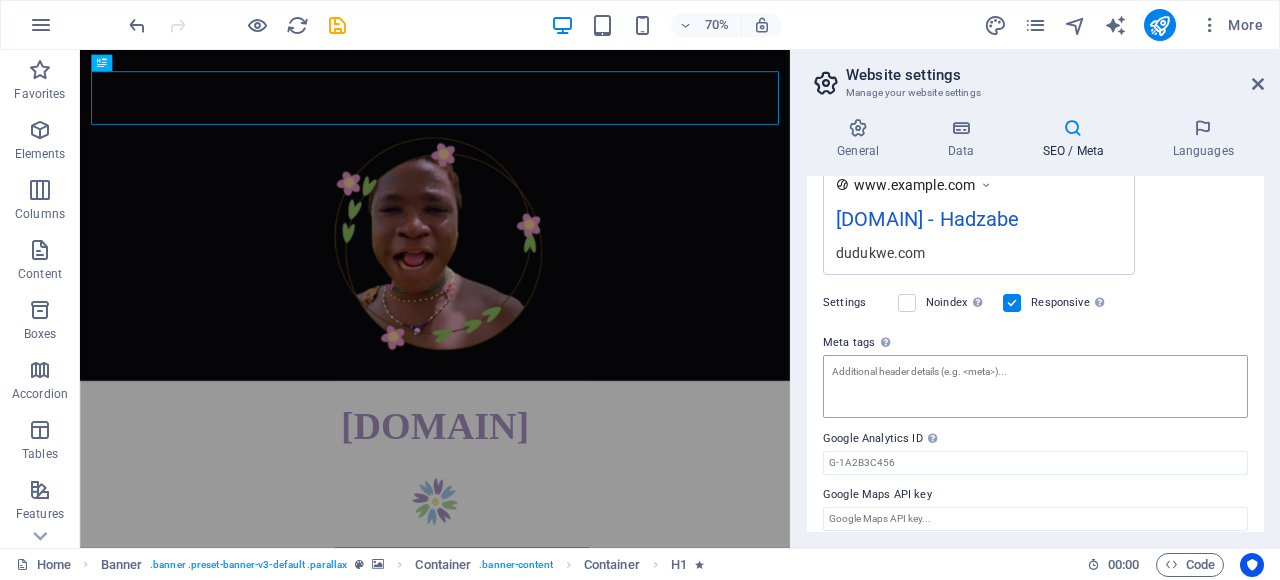 scroll, scrollTop: 377, scrollLeft: 0, axis: vertical 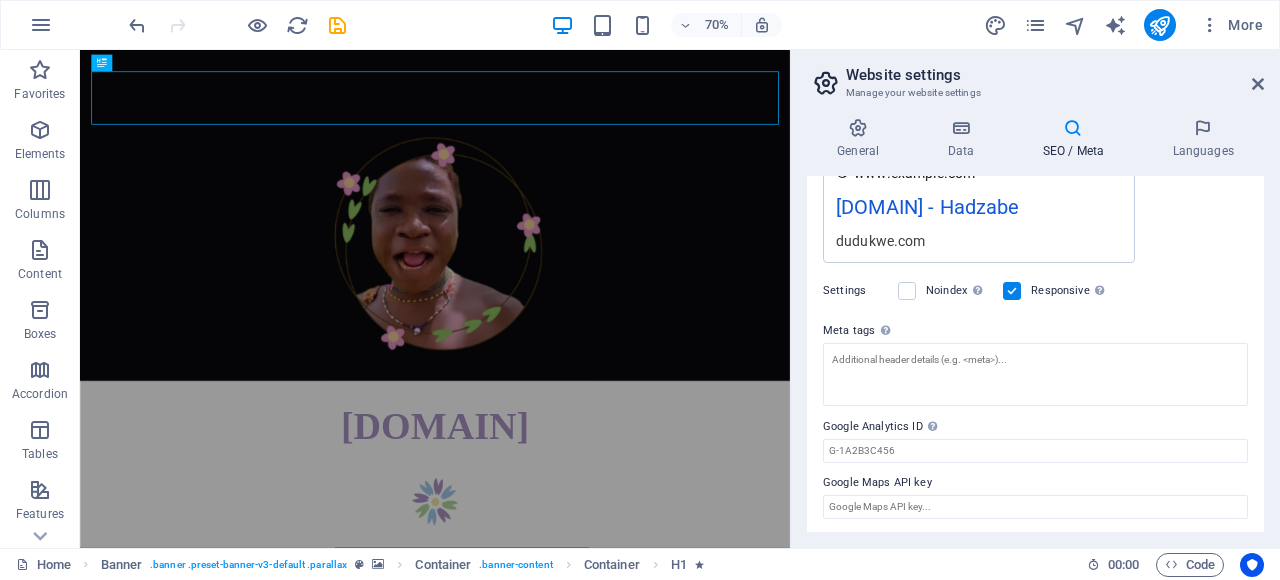 type on "Hadzabe" 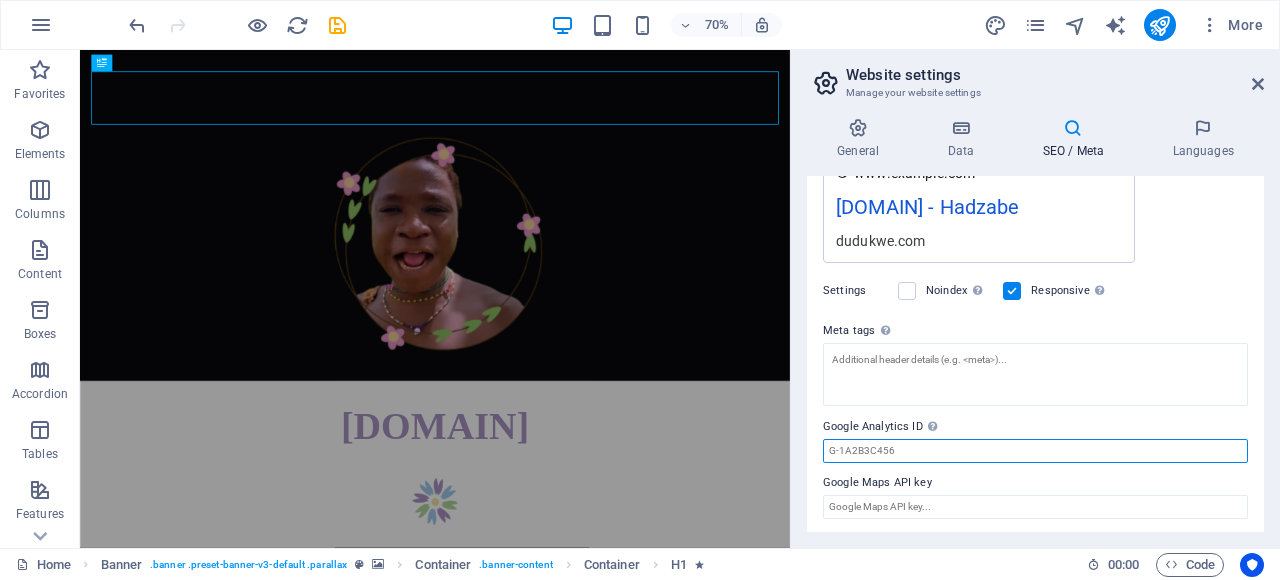 click on "SEO Title The title of your website - make it something that stands out in search engine results. AI [DOMAIN] 125 / 580 Px Slogan The slogan of your website. AI Hadzabe 81 / 580 Px SEO Keywords Comma-separated list of keywords representing your website. AI ngo, charity, donation, volunteer, nonprofit, homeless shelter, [DOMAIN] SEO Description Describe the contents of your website - this is crucial for search engines and SEO! AI [DOMAIN] 88 / 990 Px Preview Mobile Desktop www.example.com [DOMAIN] - Hadzabe [DOMAIN] Settings Noindex Instruct search engines to exclude this website from search results. Responsive Determine whether the website should be responsive based on screen resolution. Meta tags Enter HTML code here that will be placed inside the  tags of your website. Please note that your website may not function if you include code with errors. Google Analytics ID Google Maps API key" at bounding box center [1035, 354] 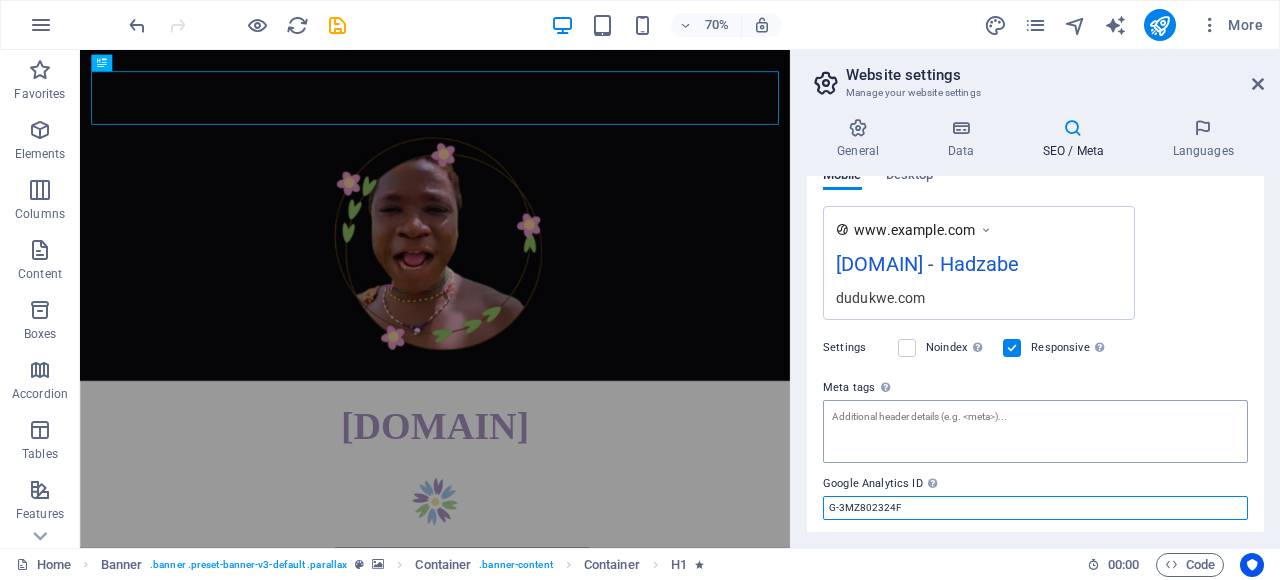 scroll, scrollTop: 377, scrollLeft: 0, axis: vertical 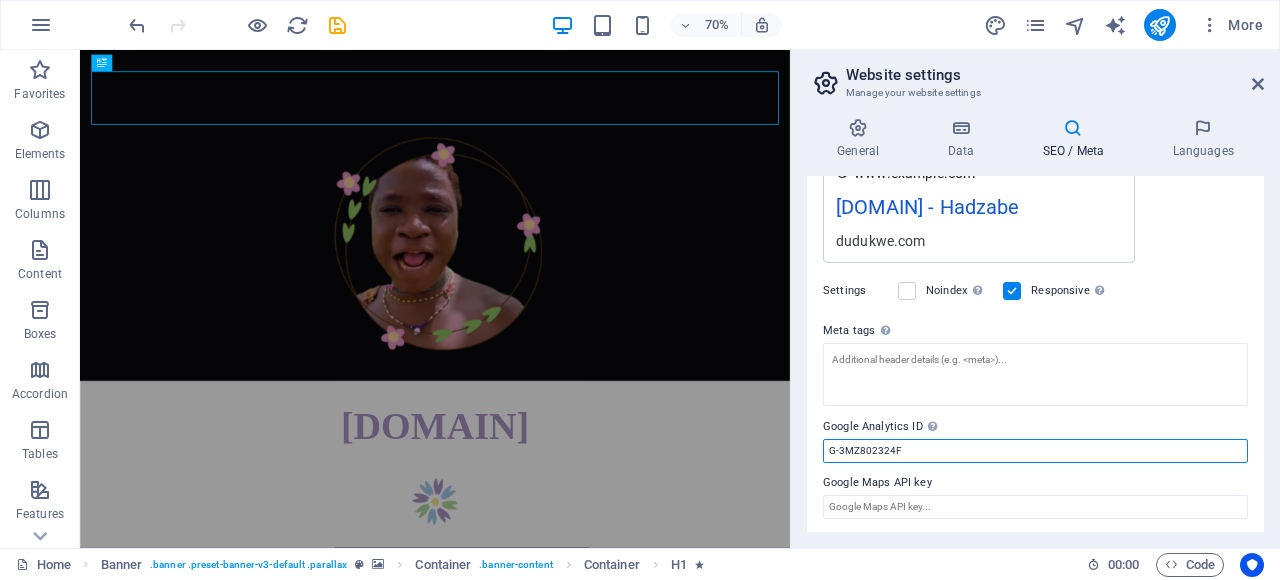 type on "G-3MZ802324F" 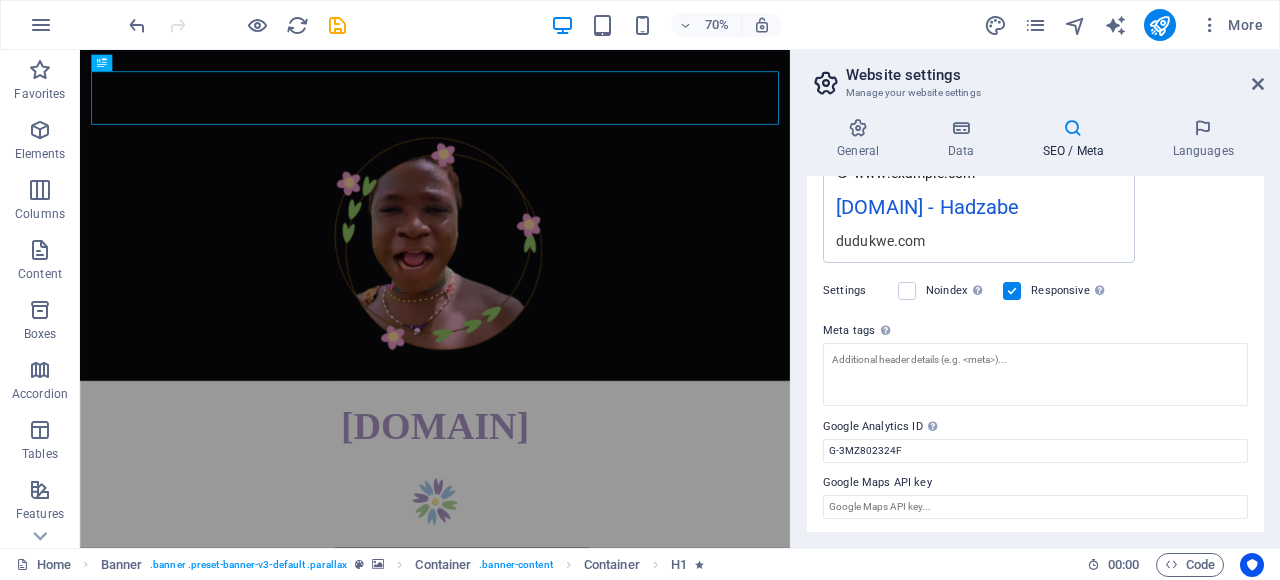 click on "Google Maps API key" at bounding box center [1035, 483] 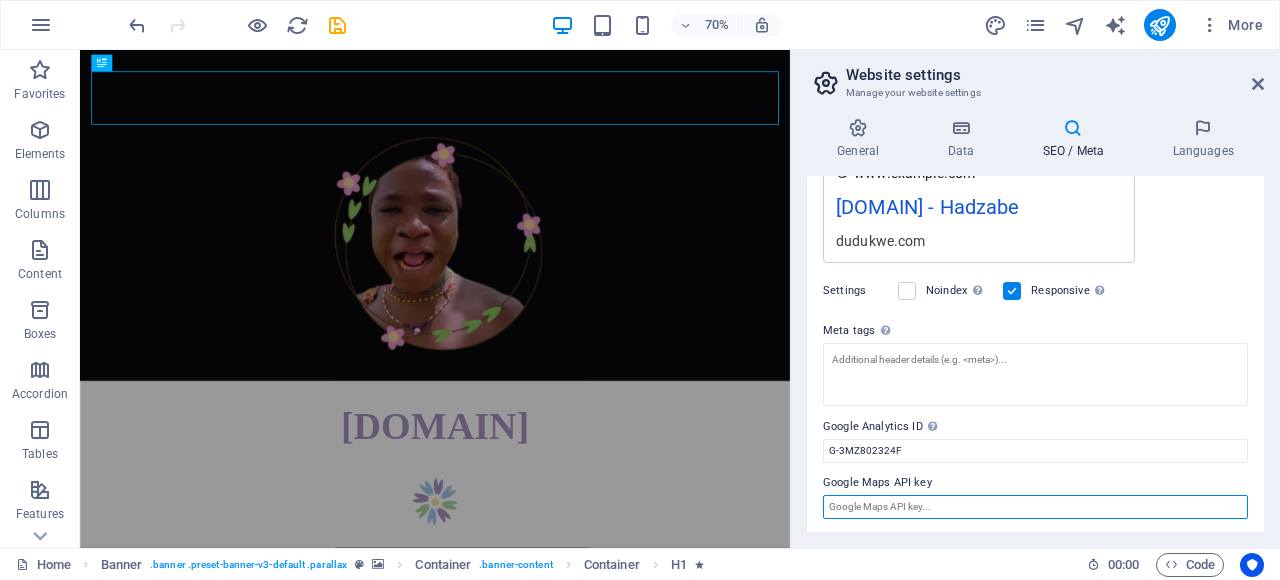 click on "Google Maps API key" at bounding box center (1035, 507) 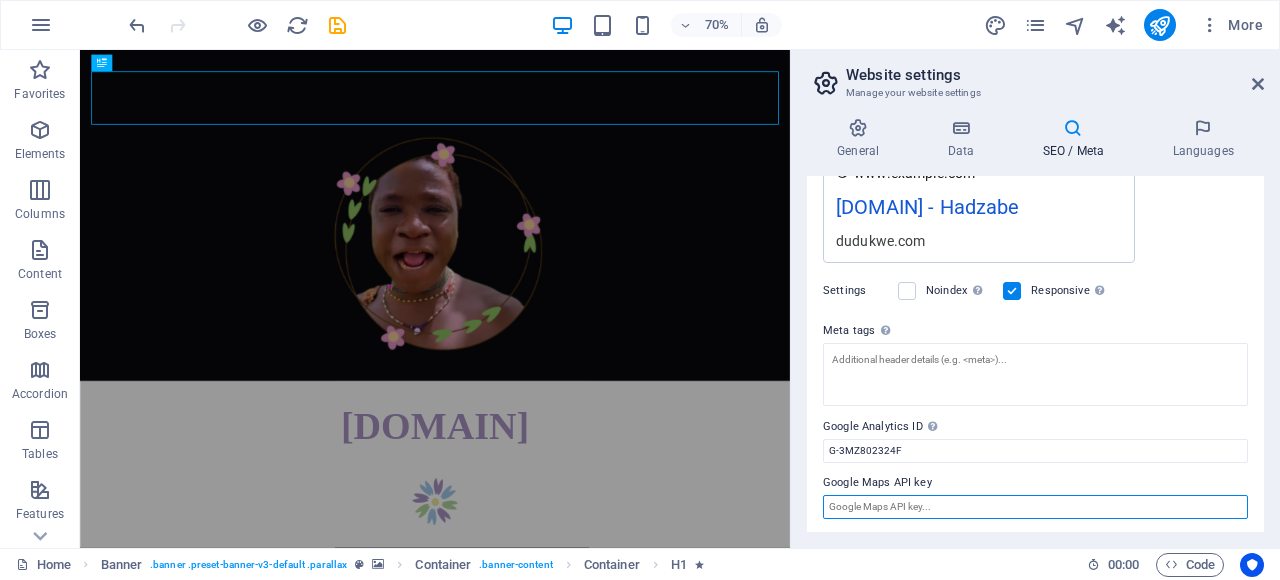 scroll, scrollTop: 0, scrollLeft: 0, axis: both 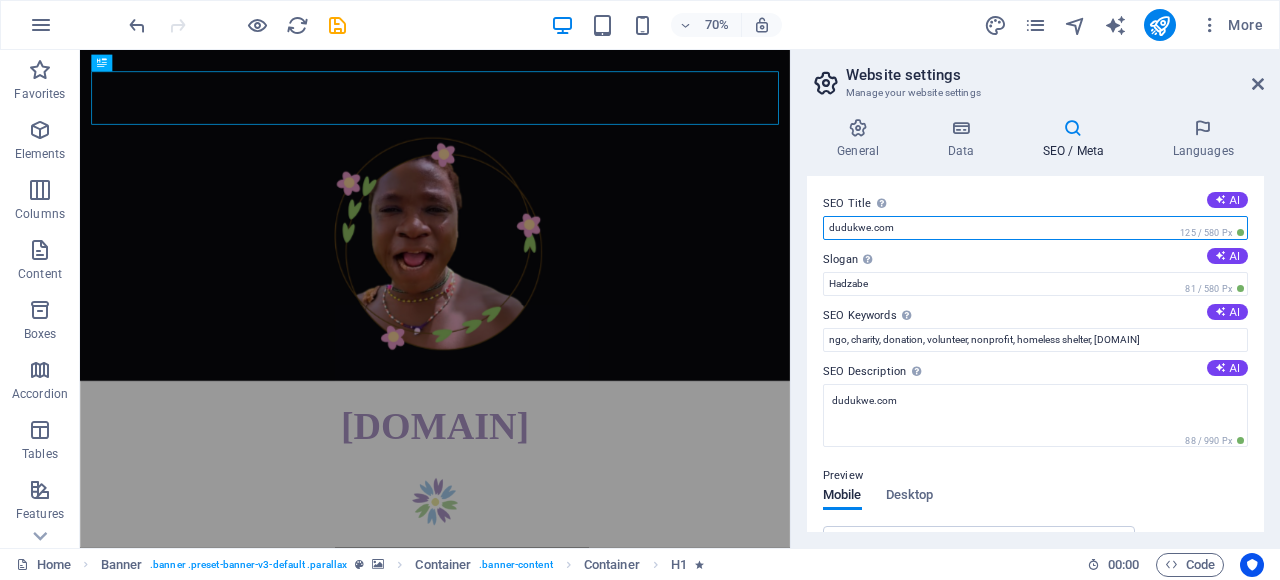 click on "dudukwe.com" at bounding box center (1035, 228) 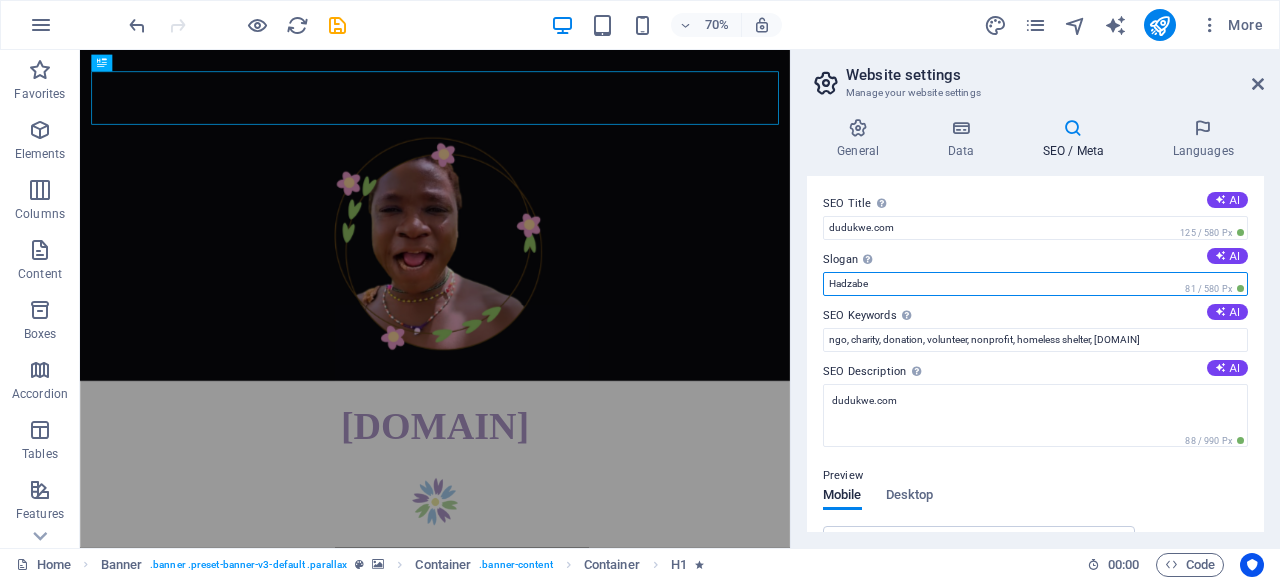 click on "Hadzabe" at bounding box center [1035, 284] 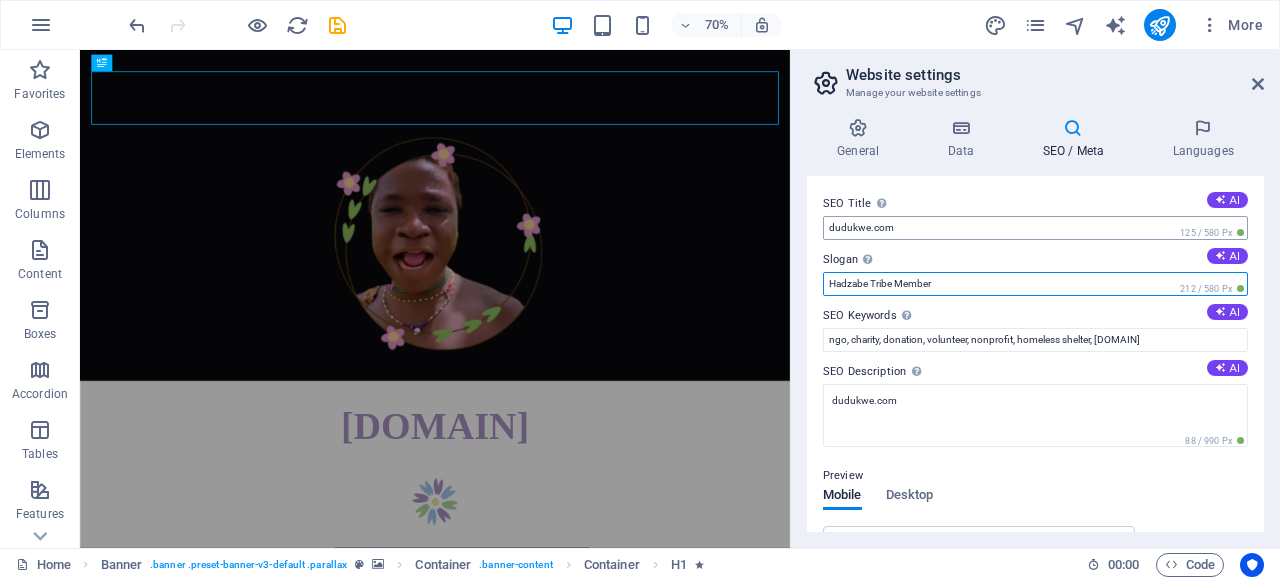 type on "Hadzabe Tribe Member" 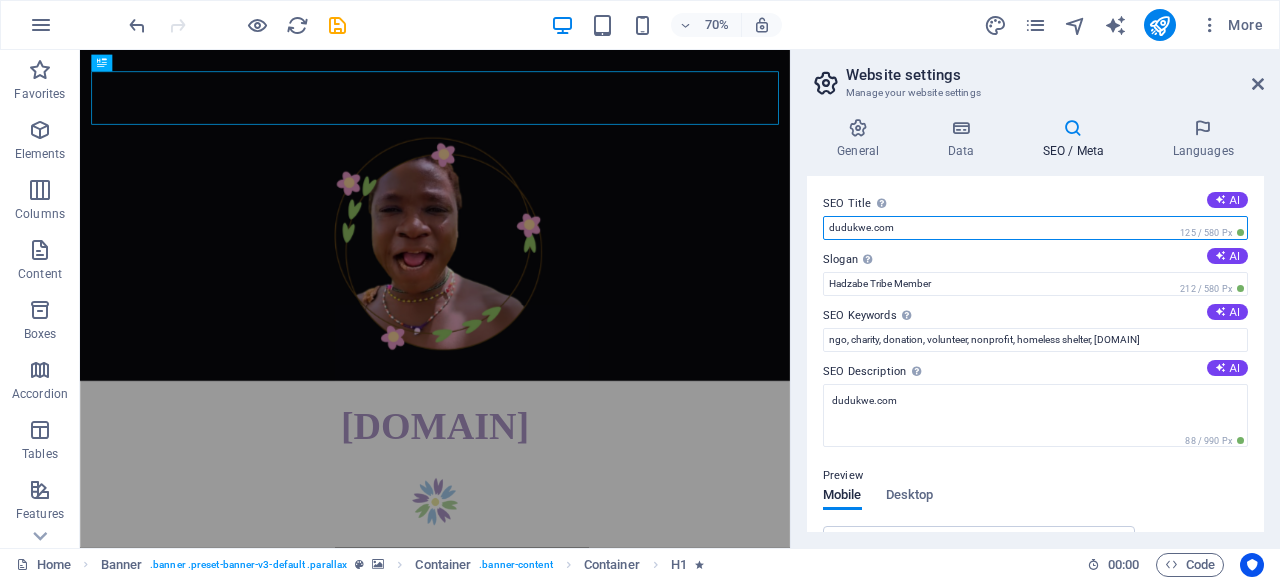 drag, startPoint x: 836, startPoint y: 227, endPoint x: 816, endPoint y: 231, distance: 20.396078 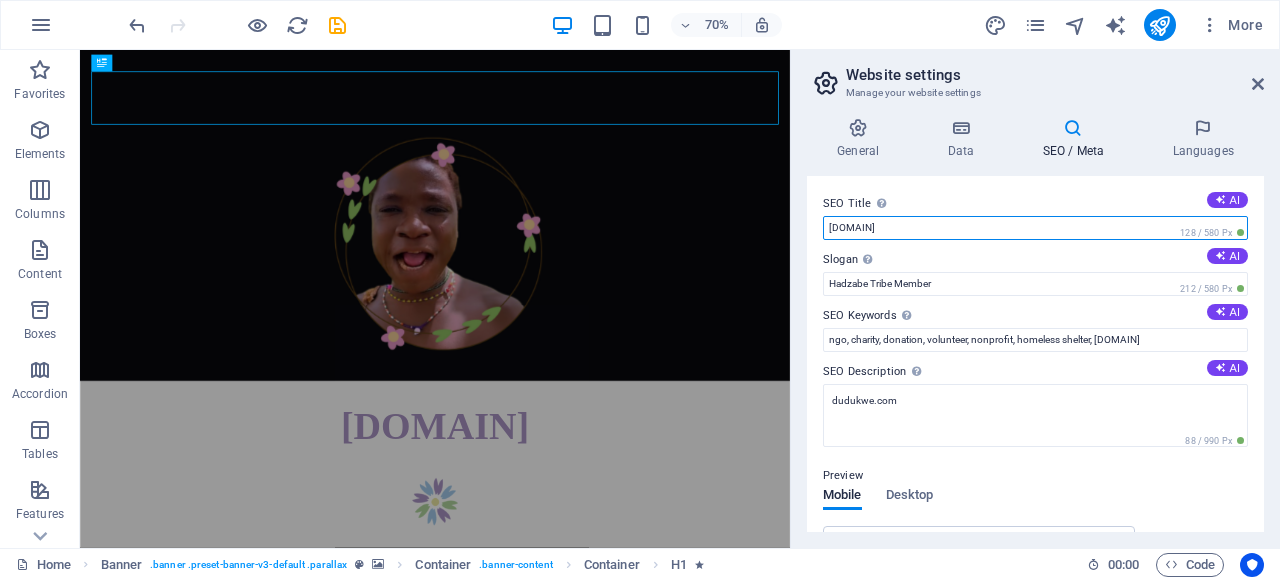 click on "[DOMAIN]" at bounding box center (1035, 228) 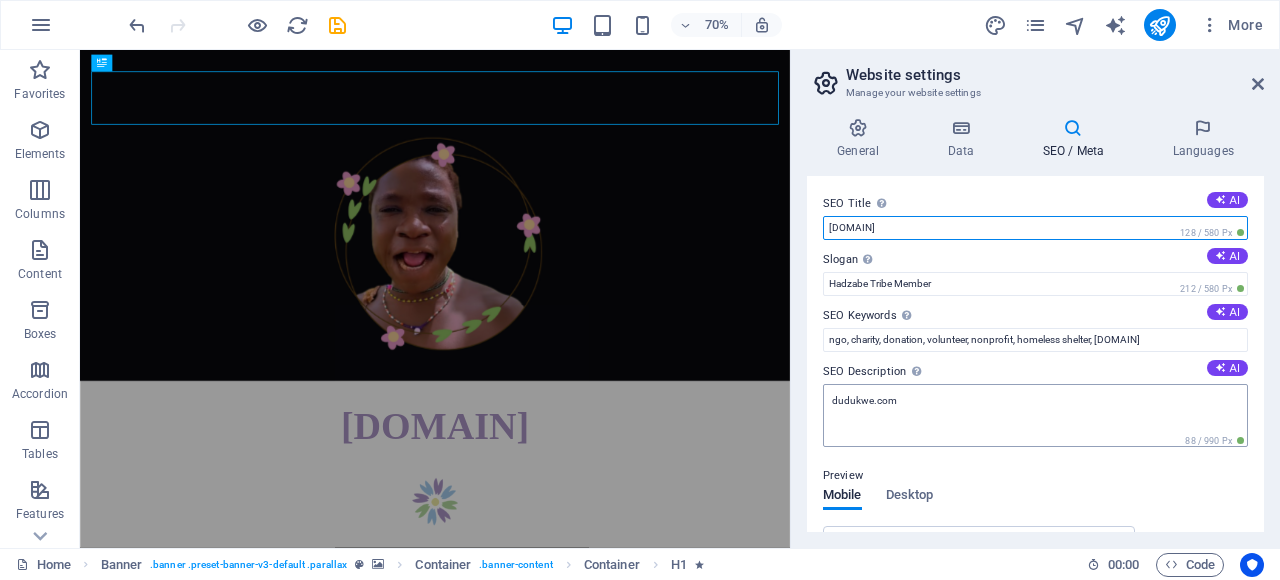type on "[DOMAIN]" 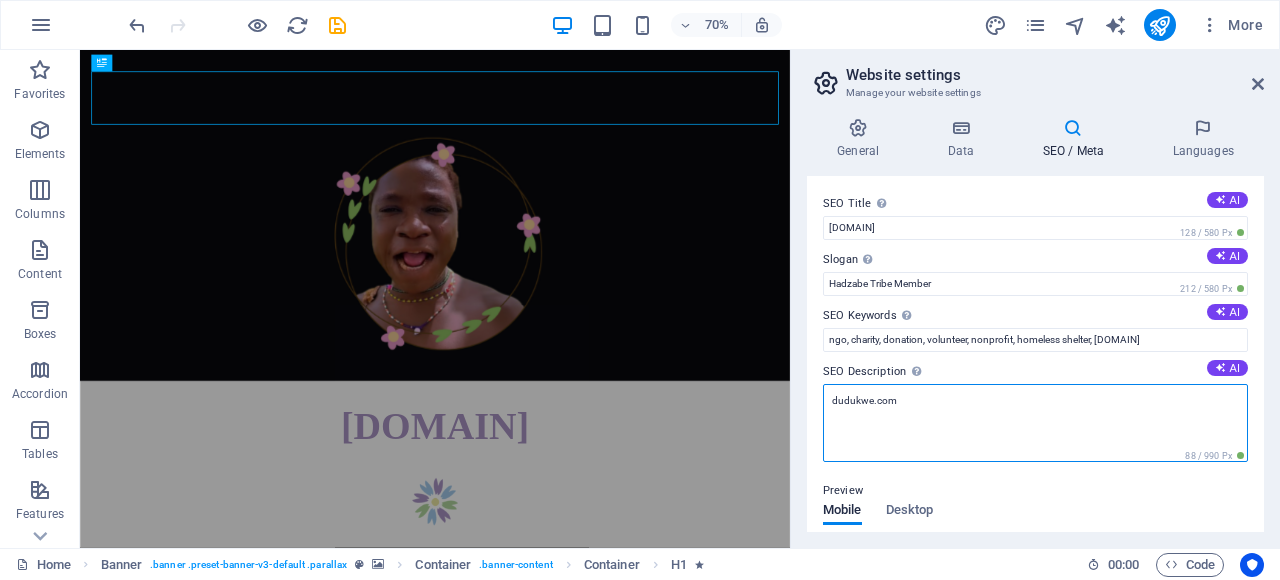 click on "dudukwe.com" at bounding box center [1035, 423] 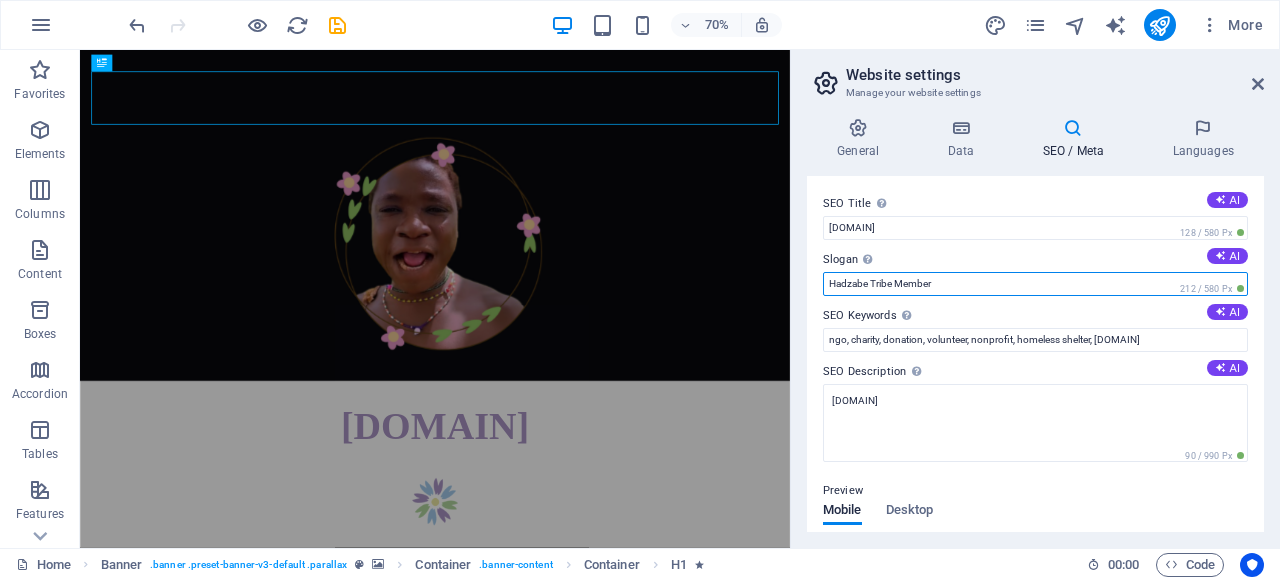click on "Hadzabe Tribe Member" at bounding box center (1035, 284) 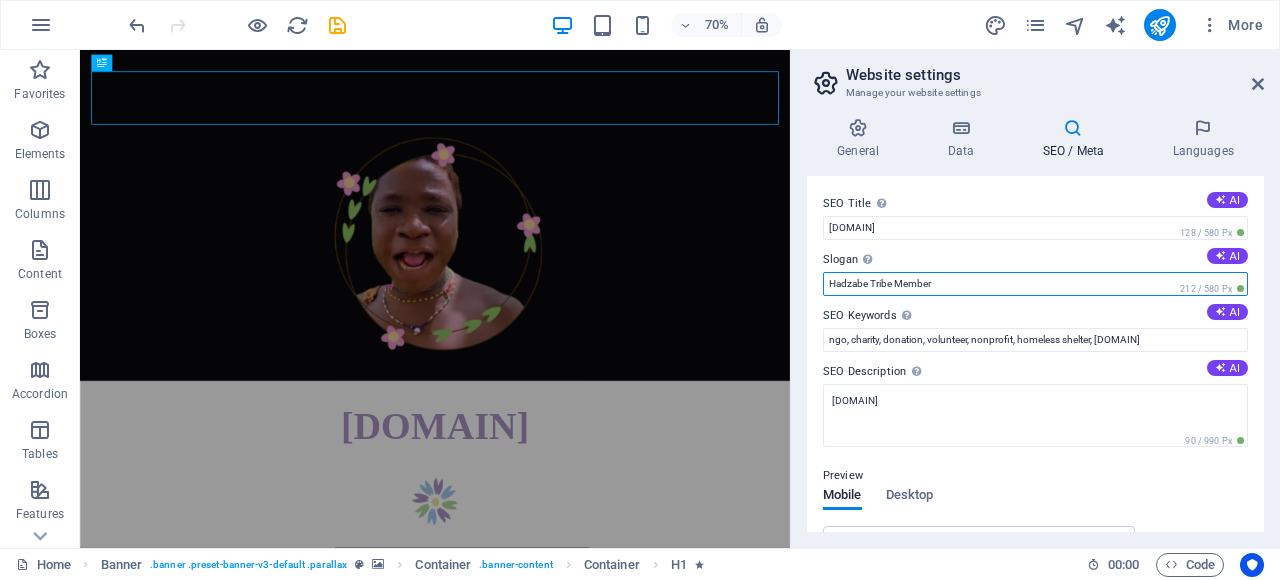 drag, startPoint x: 948, startPoint y: 282, endPoint x: 820, endPoint y: 270, distance: 128.56126 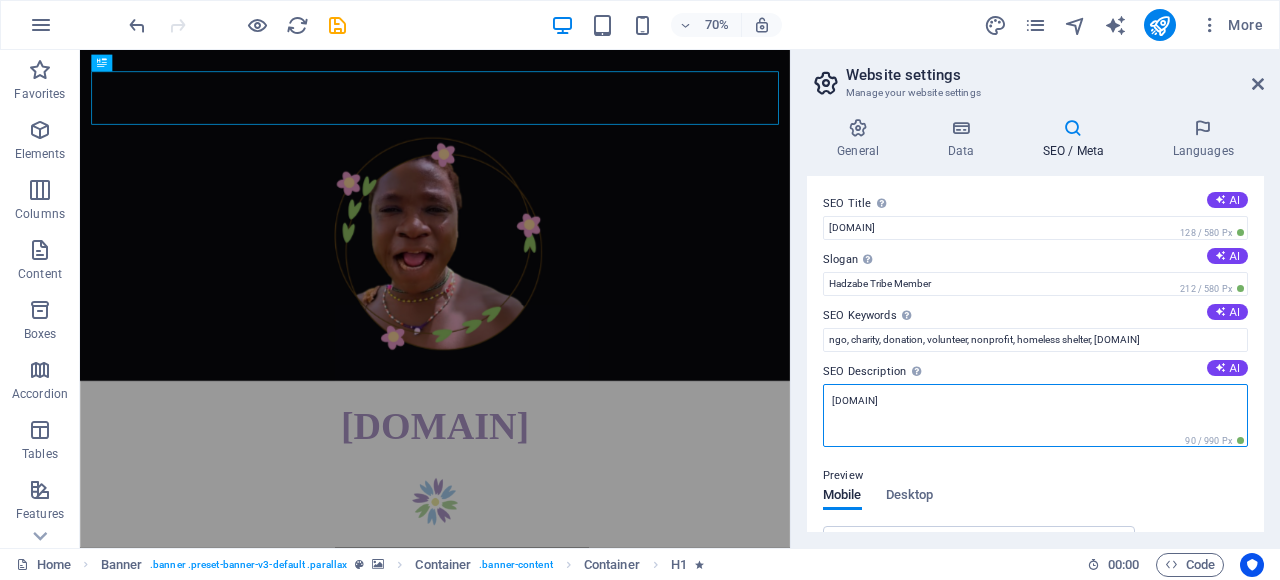 click on "[DOMAIN]" at bounding box center (1035, 415) 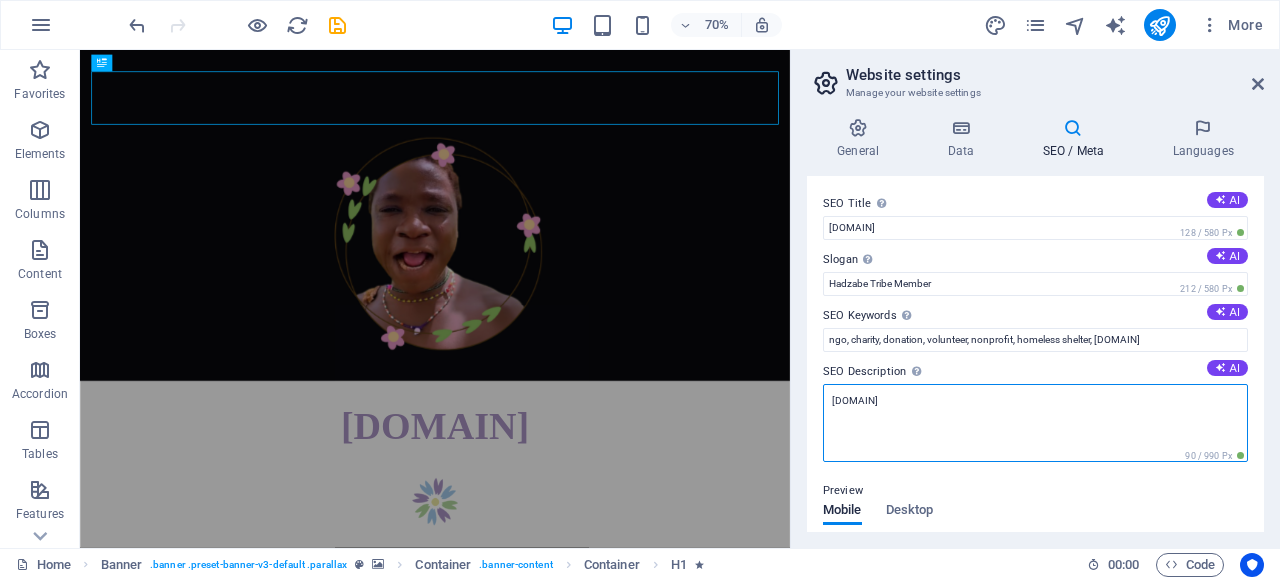 paste on "Hadzabe Tribe Member" 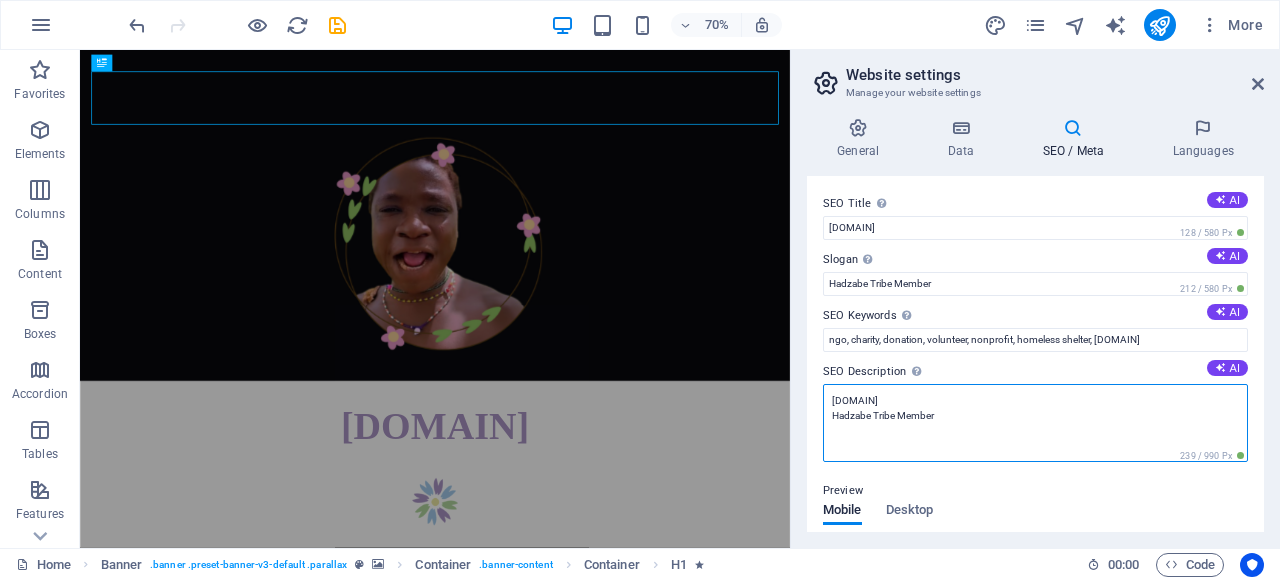 type on "[DOMAIN]
Hadzabe Tribe Member" 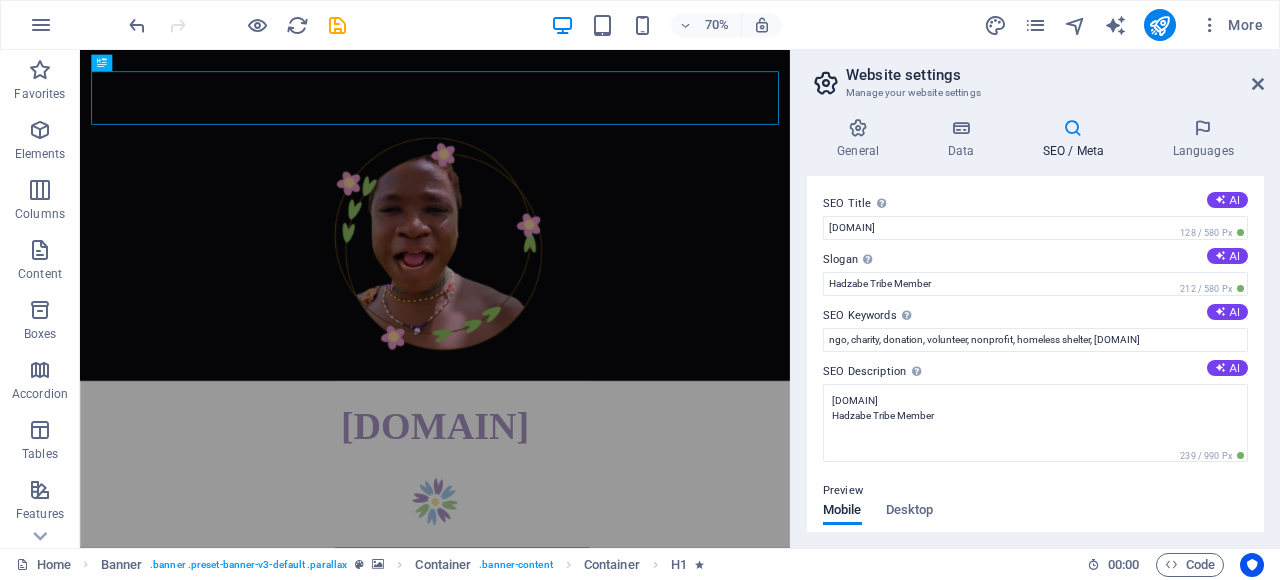 click on "SEO Keywords Comma-separated list of keywords representing your website. AI" at bounding box center [1035, 316] 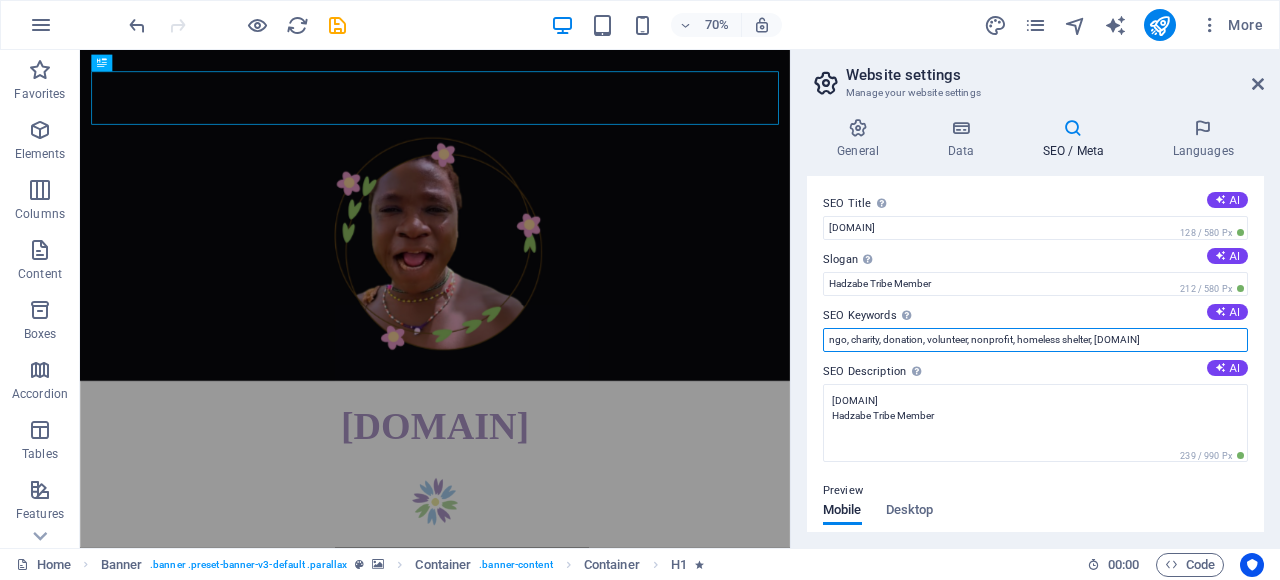 click on "ngo, charity, donation, volunteer, nonprofit, homeless shelter, [DOMAIN]" at bounding box center [1035, 340] 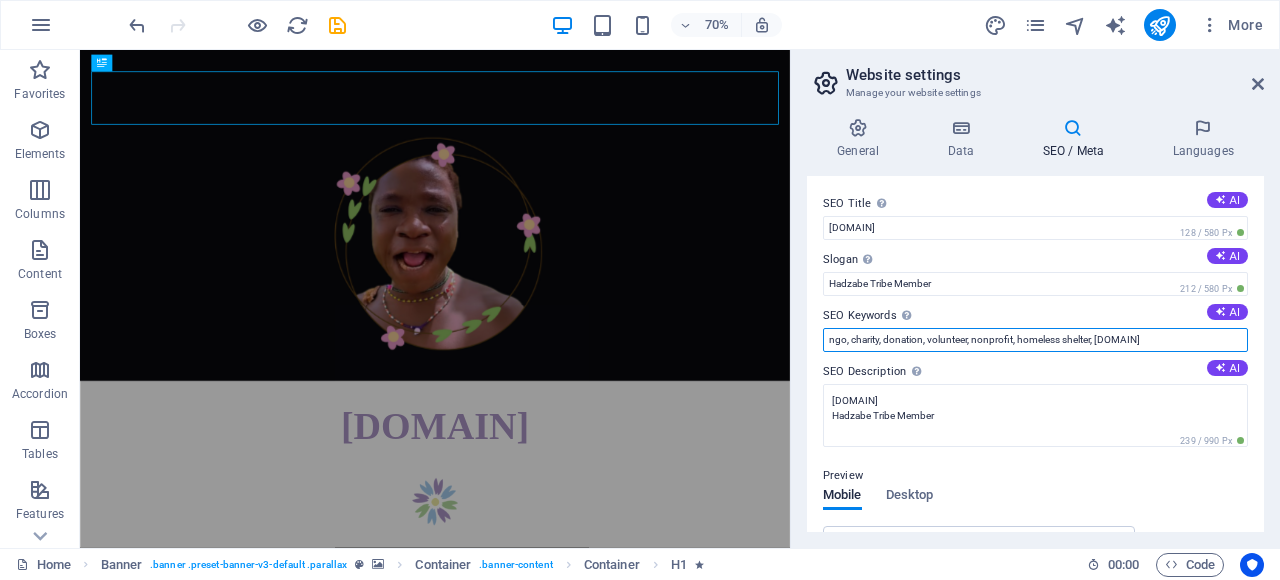 click on "ngo, charity, donation, volunteer, nonprofit, homeless shelter, [DOMAIN]" at bounding box center (1035, 340) 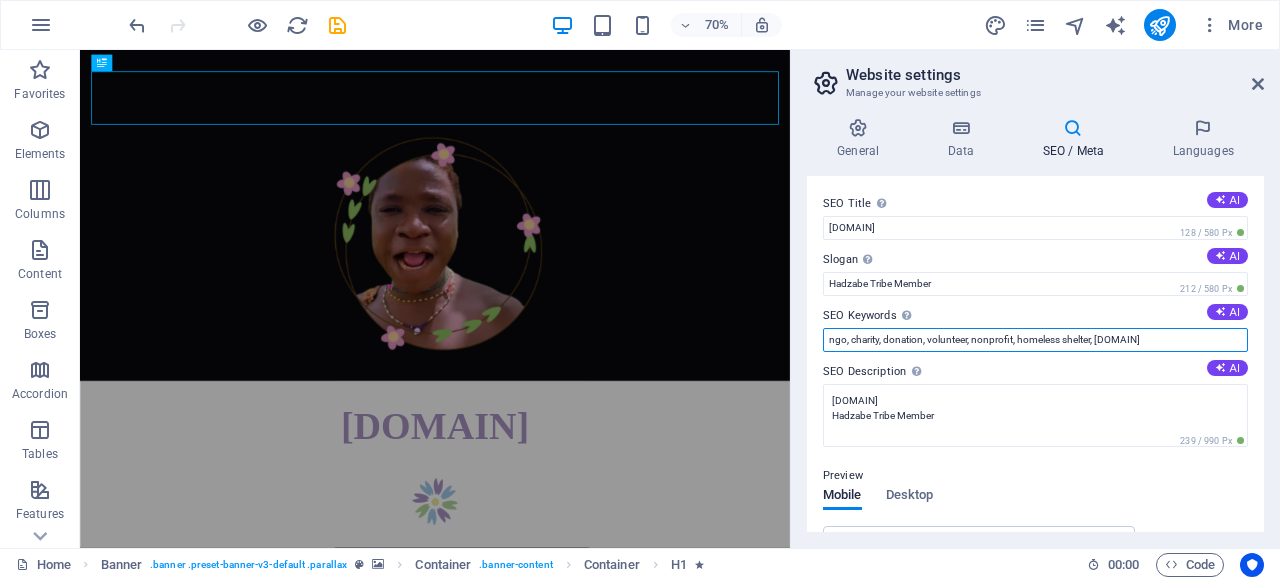paste on "Hadzabe Tribe Member" 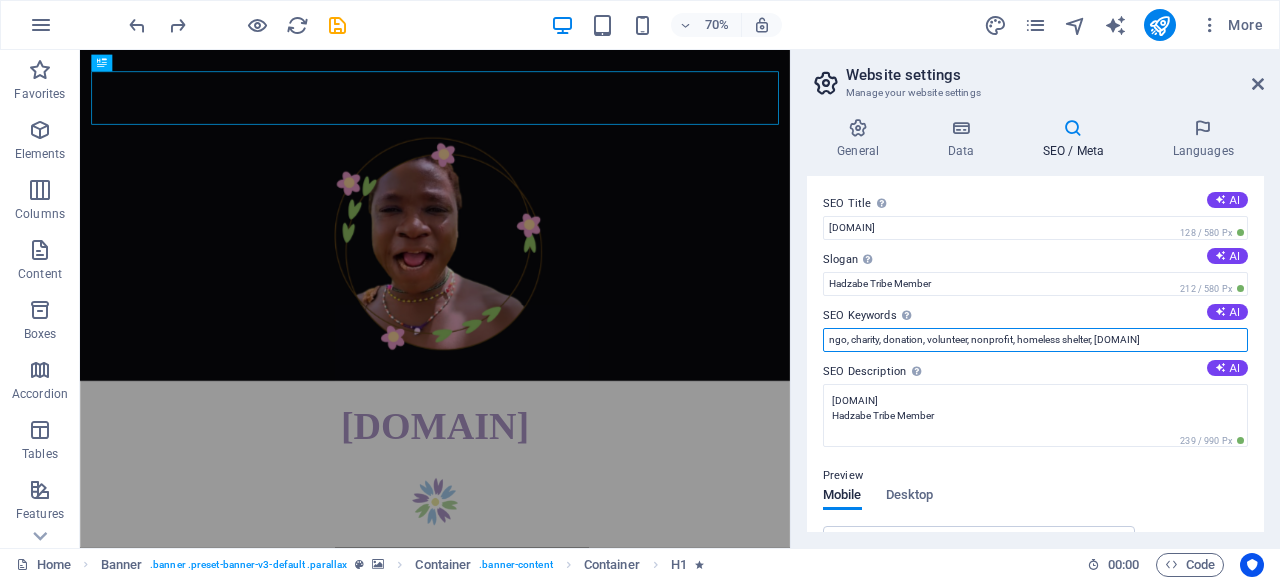 click on "ngo, charity, donation, volunteer, nonprofit, homeless shelter, [DOMAIN]" at bounding box center (1035, 340) 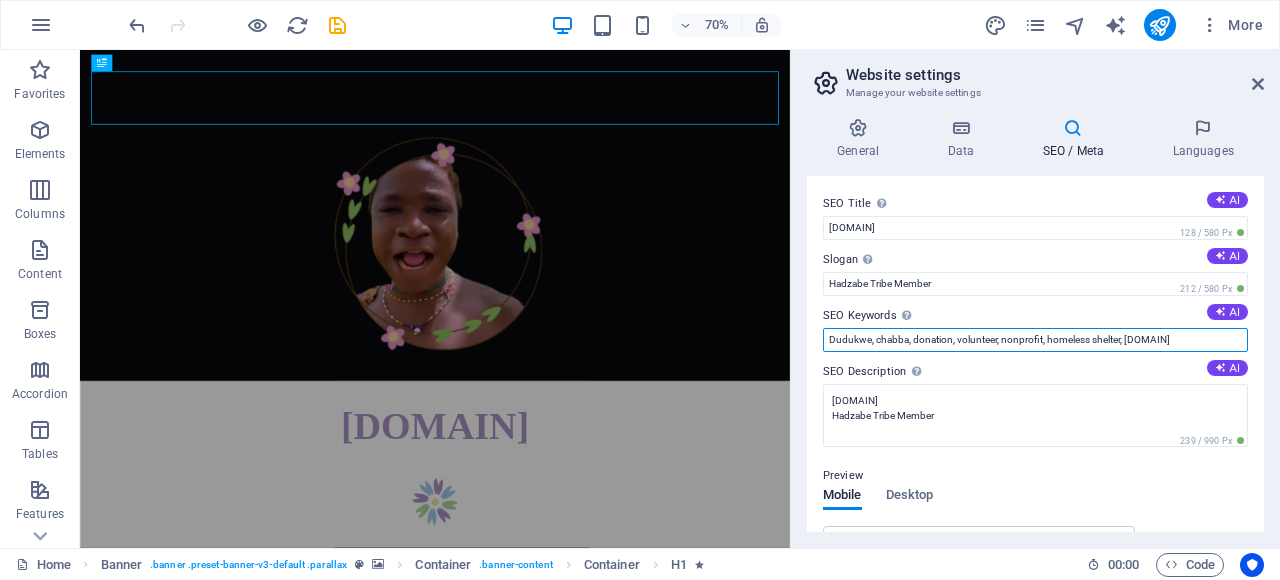paste on "Hadzabe Tribe Member" 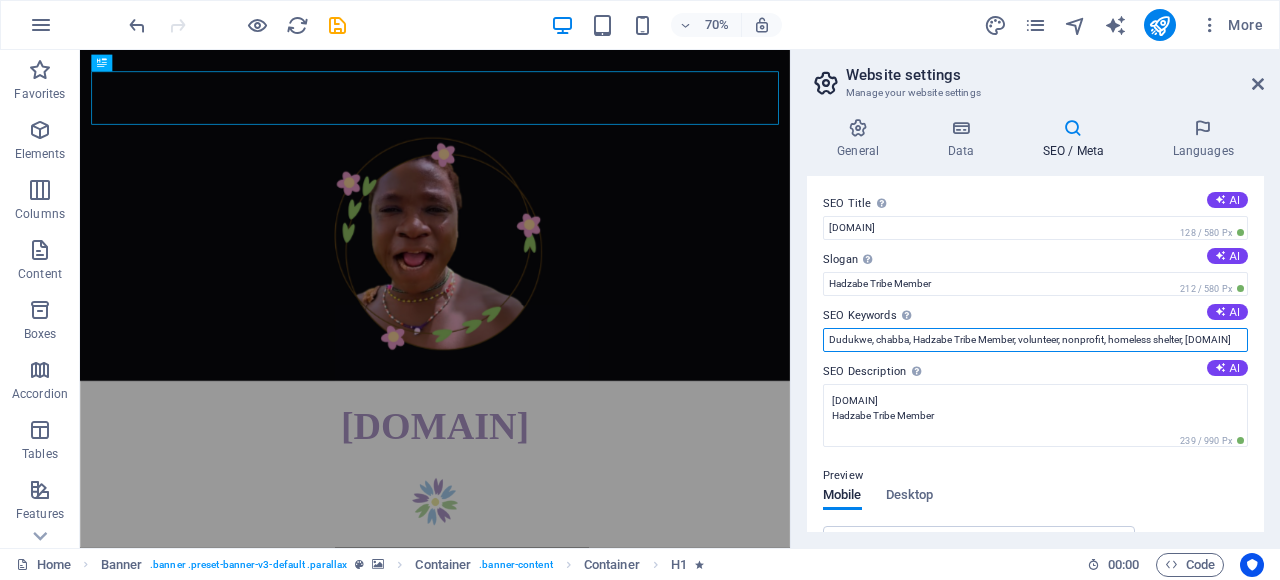click on "Dudukwe, chabba, Hadzabe Tribe Member, volunteer, nonprofit, homeless shelter, [DOMAIN]" at bounding box center [1035, 340] 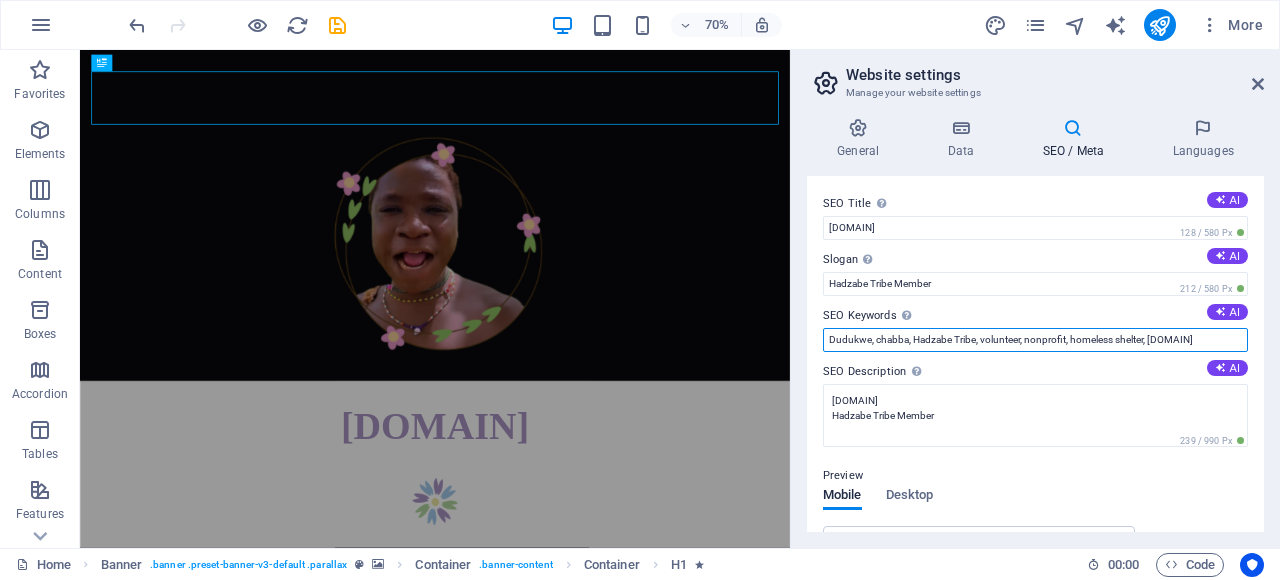 click on "Dudukwe, chabba, Hadzabe Tribe, volunteer, nonprofit, homeless shelter, [DOMAIN]" at bounding box center [1035, 340] 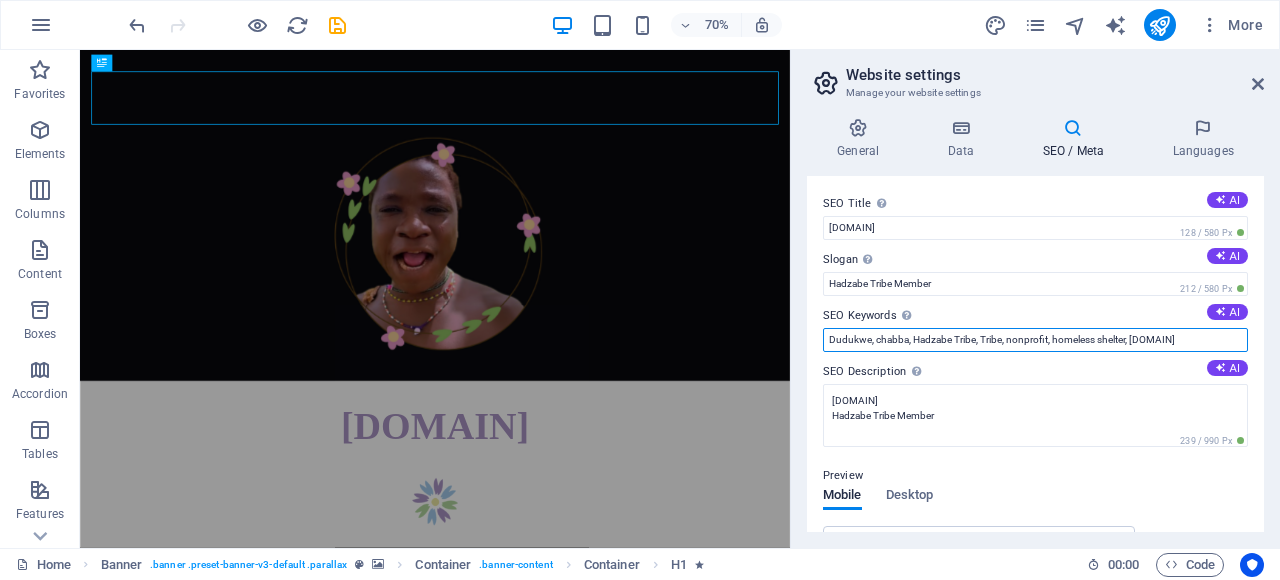 click on "Dudukwe, chabba, Hadzabe Tribe, Tribe, nonprofit, homeless shelter, [DOMAIN]" at bounding box center [1035, 340] 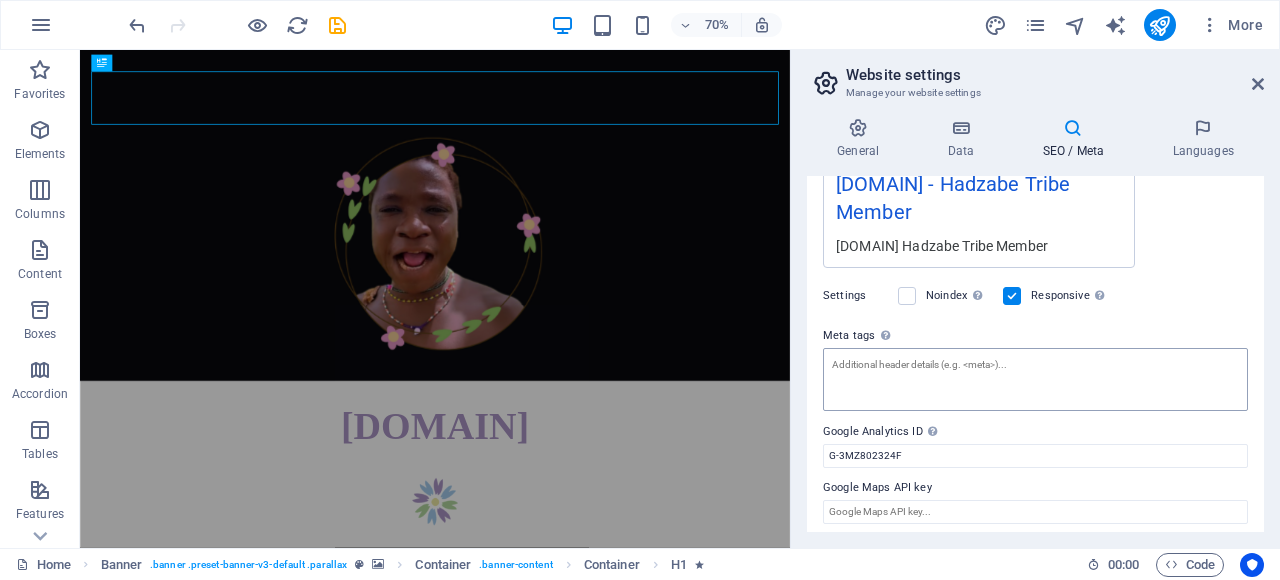 scroll, scrollTop: 300, scrollLeft: 0, axis: vertical 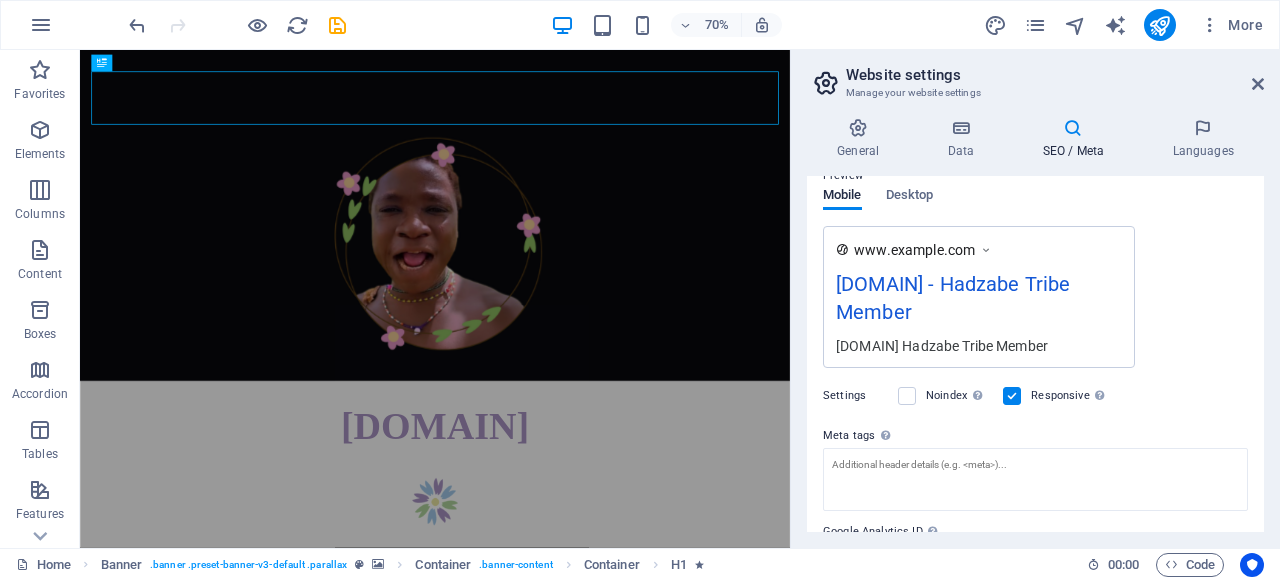 type on "Dudukwe, chabba, Hadzabe Tribe, Tribe, [DOMAIN]" 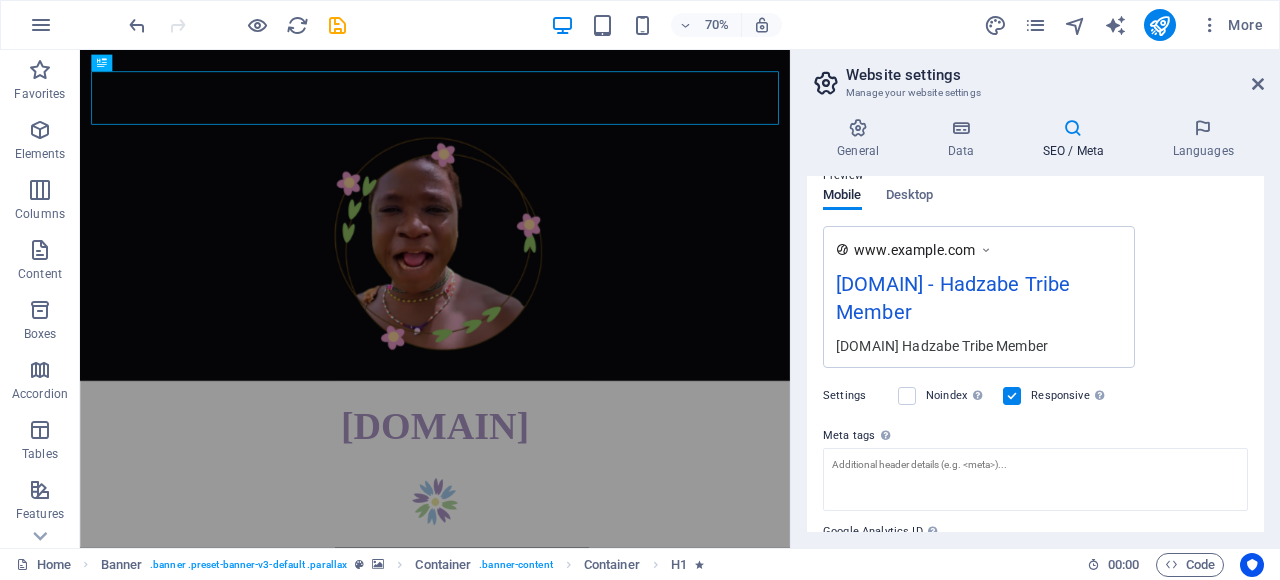 click on "www.example.com [DOMAIN] - Hadzabe Tribe Member [DOMAIN]
Hadzabe Tribe Member" at bounding box center [1035, 297] 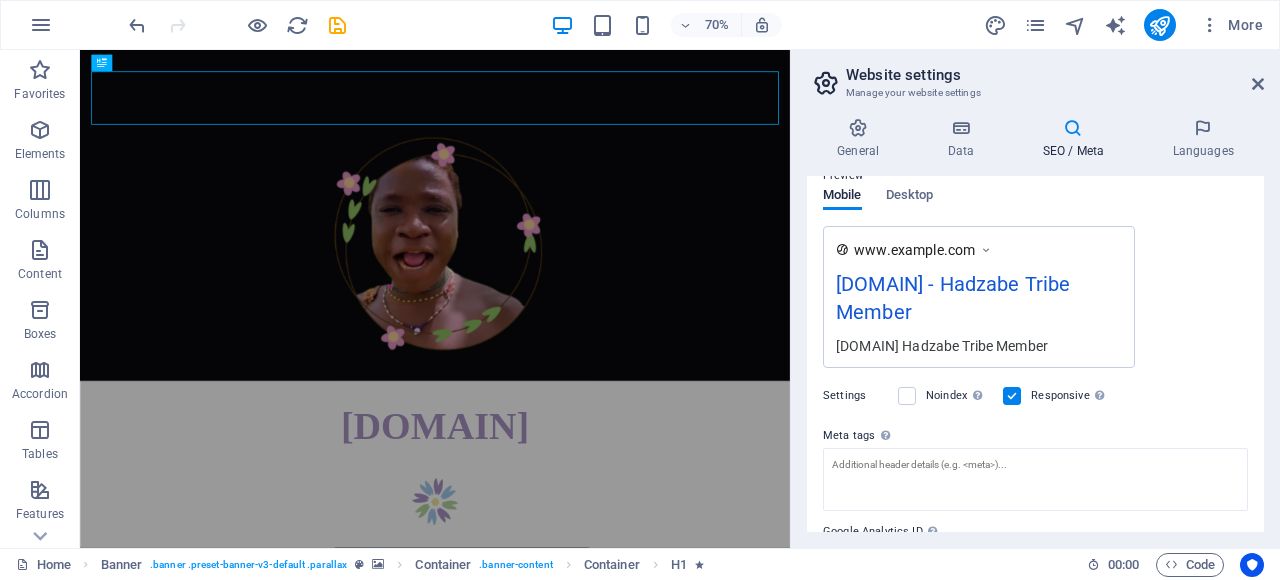 click on "[DOMAIN]
Hadzabe Tribe Member" at bounding box center (979, 345) 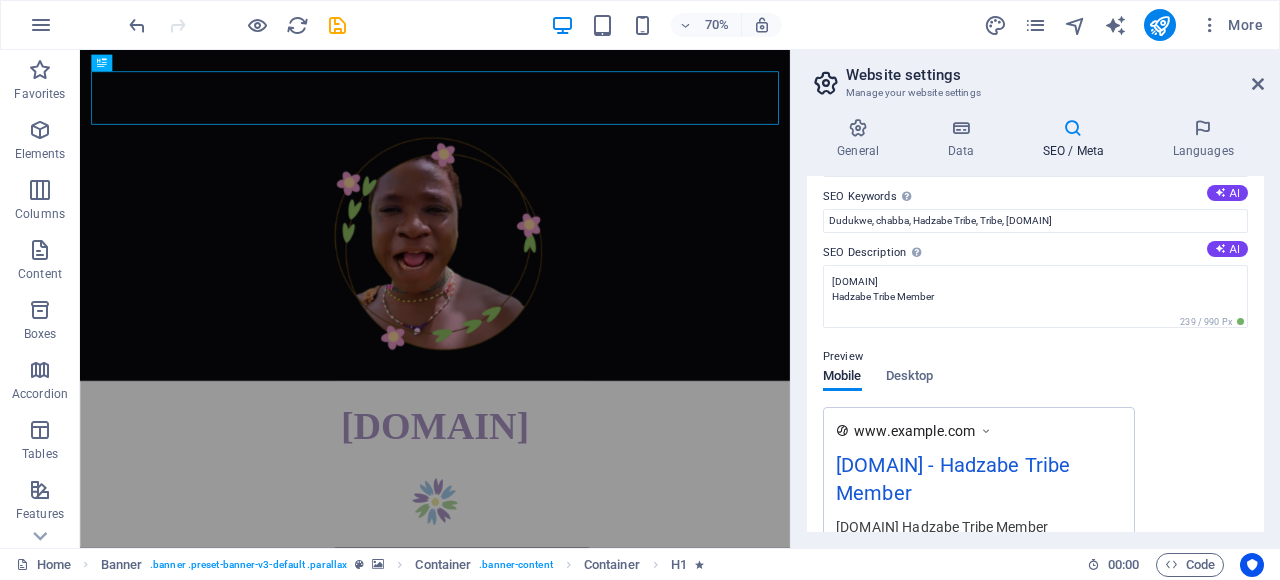 scroll, scrollTop: 0, scrollLeft: 0, axis: both 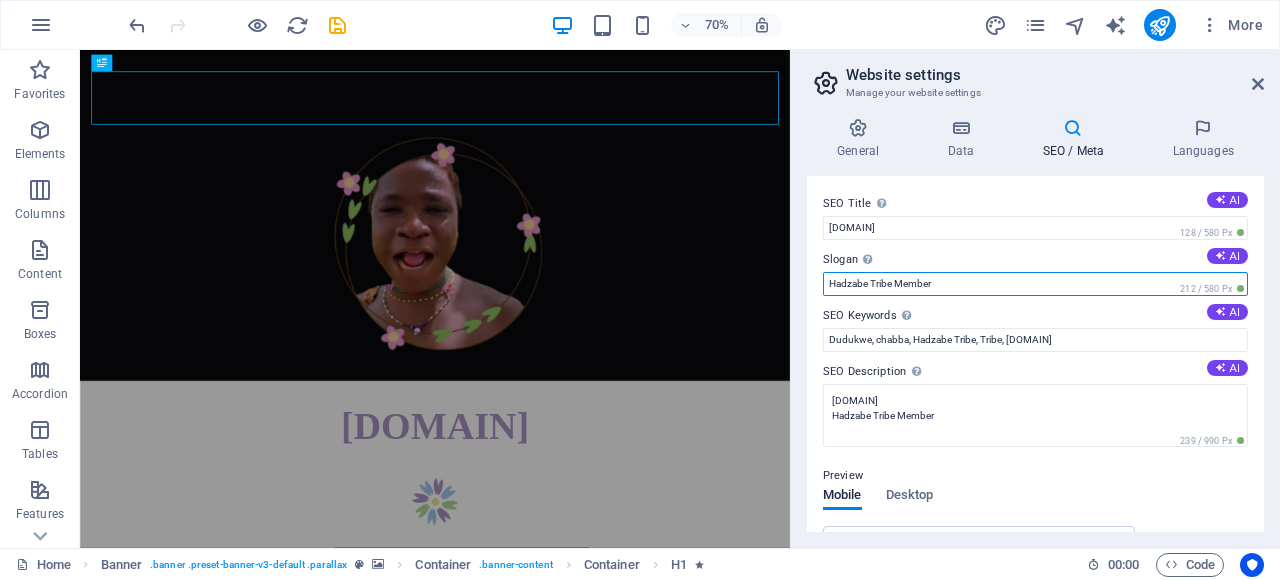click on "Hadzabe Tribe Member" at bounding box center (1035, 284) 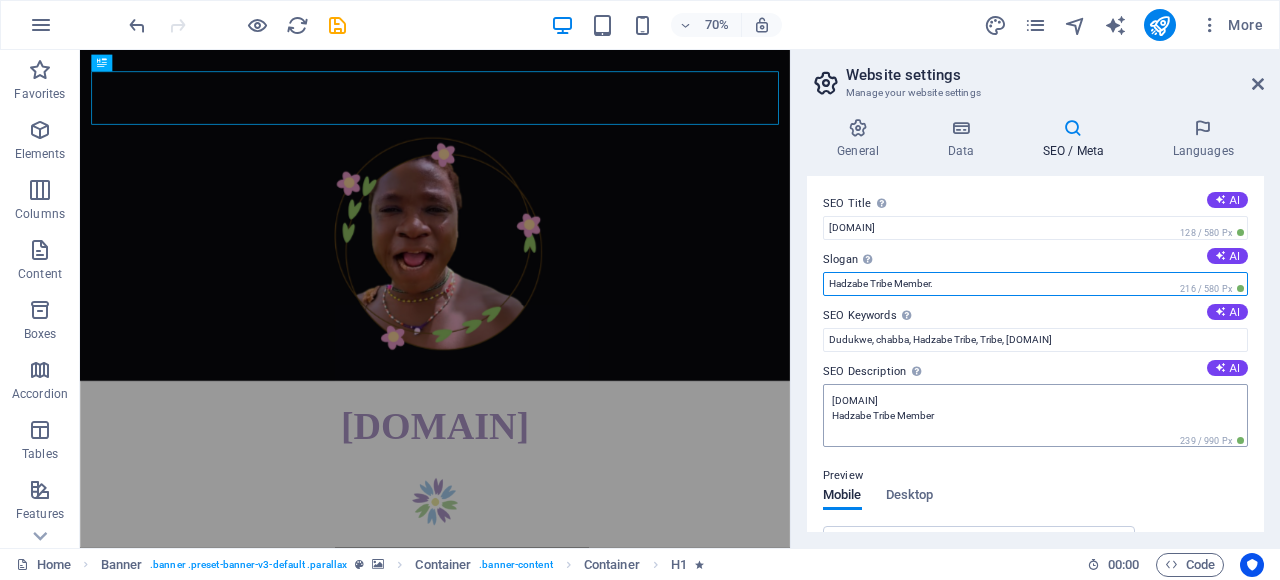 type on "Hadzabe Tribe Member." 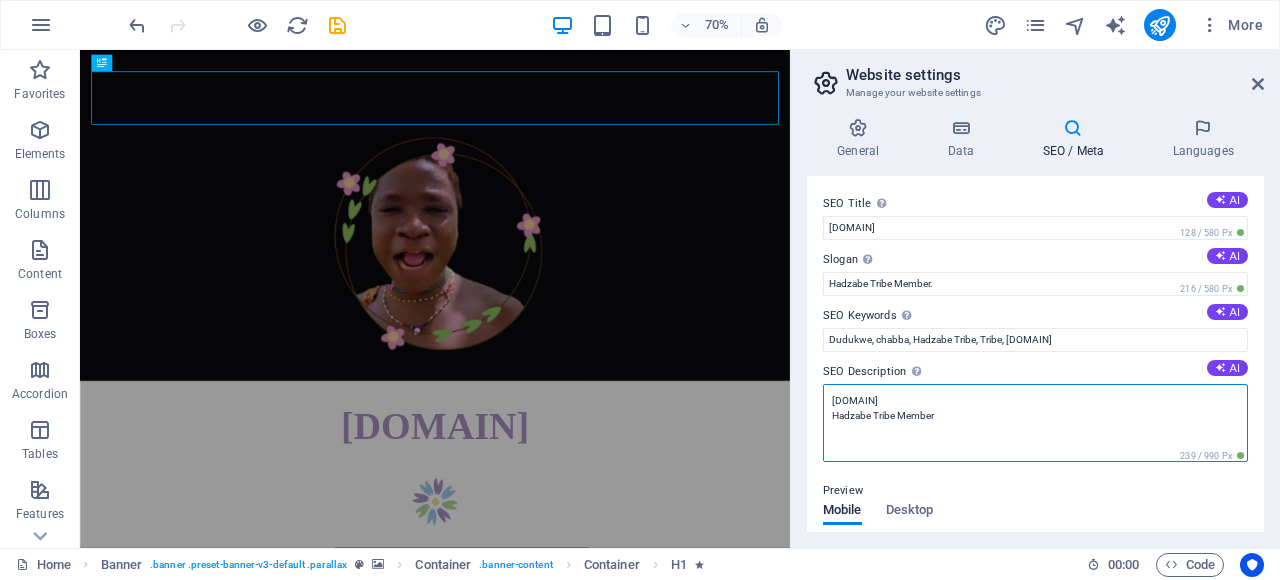 click on "[DOMAIN]
Hadzabe Tribe Member" at bounding box center [1035, 423] 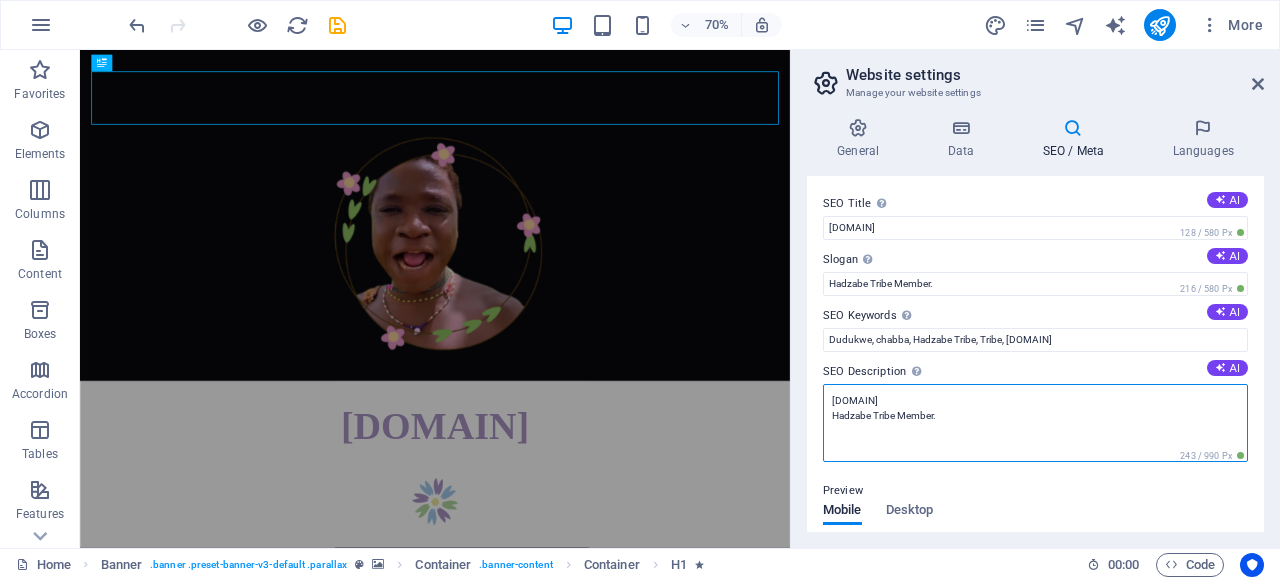 scroll, scrollTop: 200, scrollLeft: 0, axis: vertical 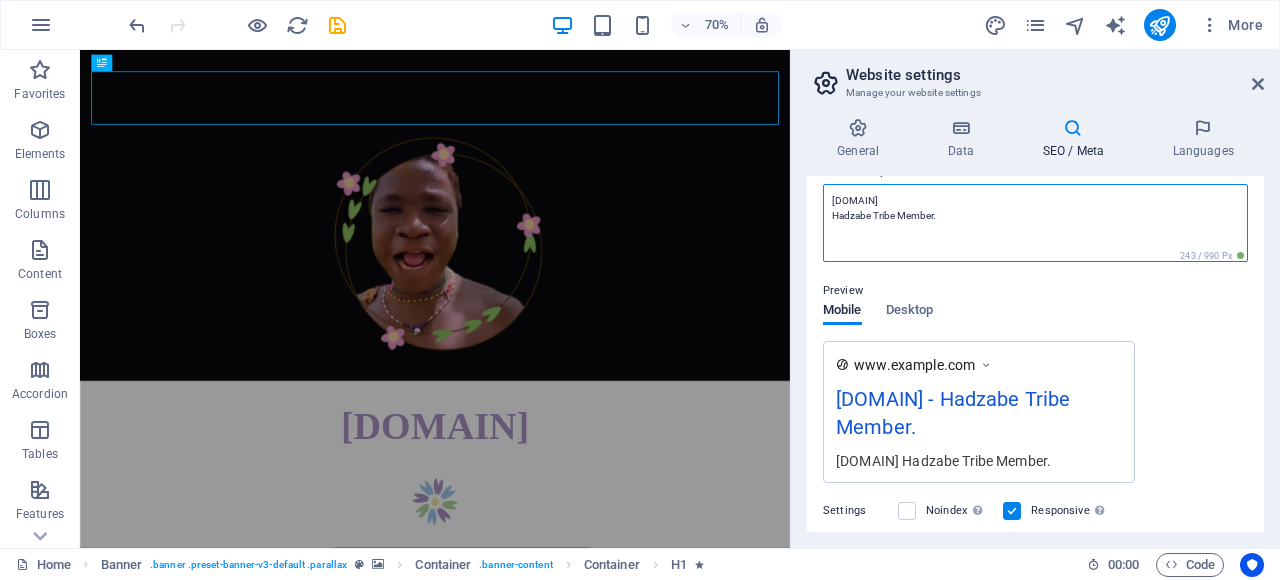 type on "[DOMAIN]
Hadzabe Tribe Member." 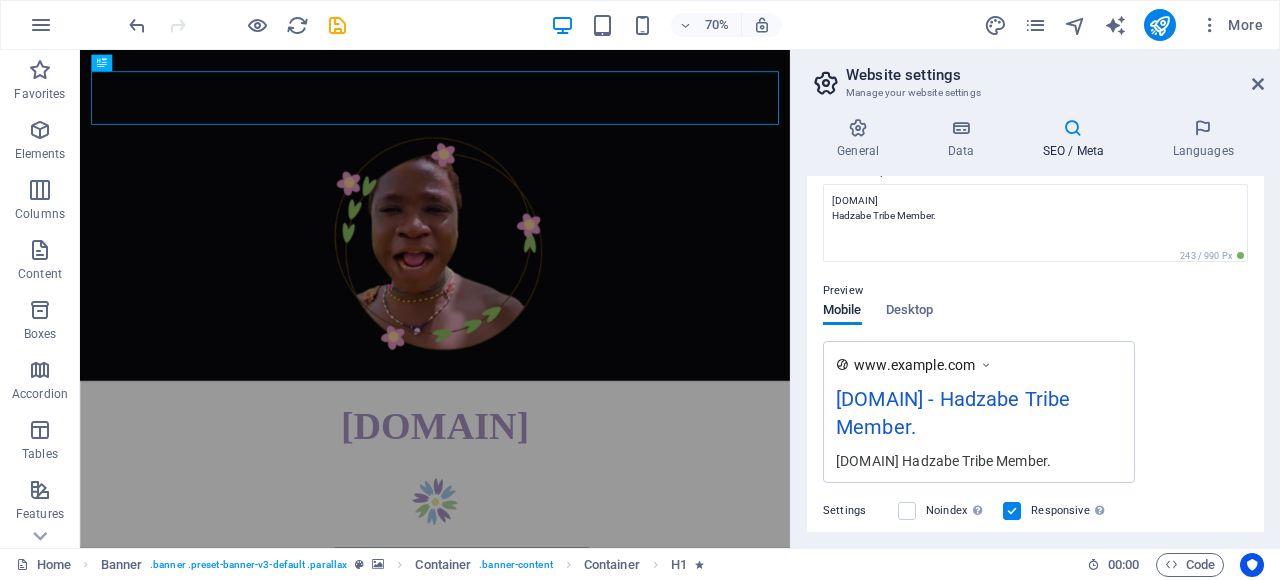 click on "Preview Mobile Desktop www.example.com [DOMAIN] - Hadzabe Tribe Member. [DOMAIN]
Hadzabe Tribe Member." at bounding box center (1035, 373) 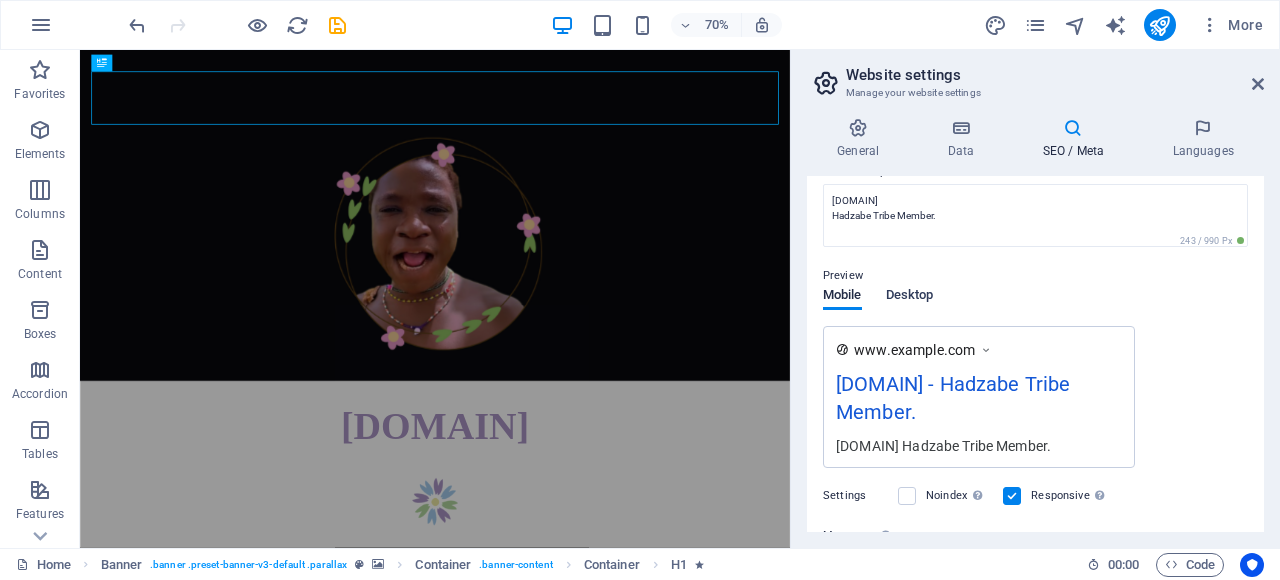click on "Desktop" at bounding box center [910, 297] 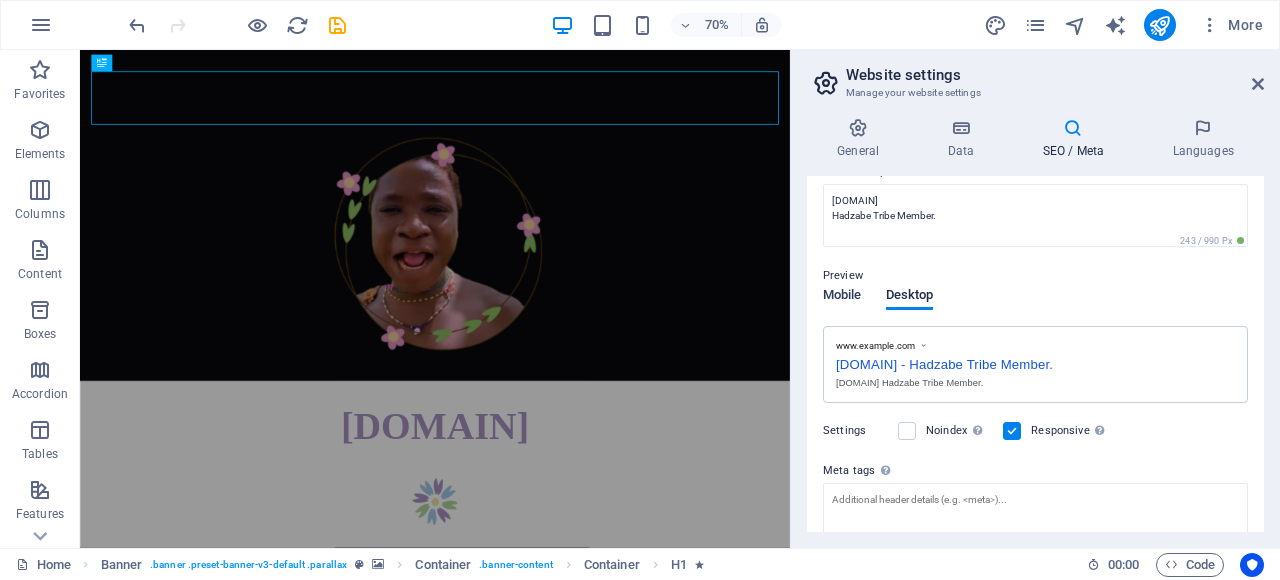 click on "Mobile" at bounding box center [842, 297] 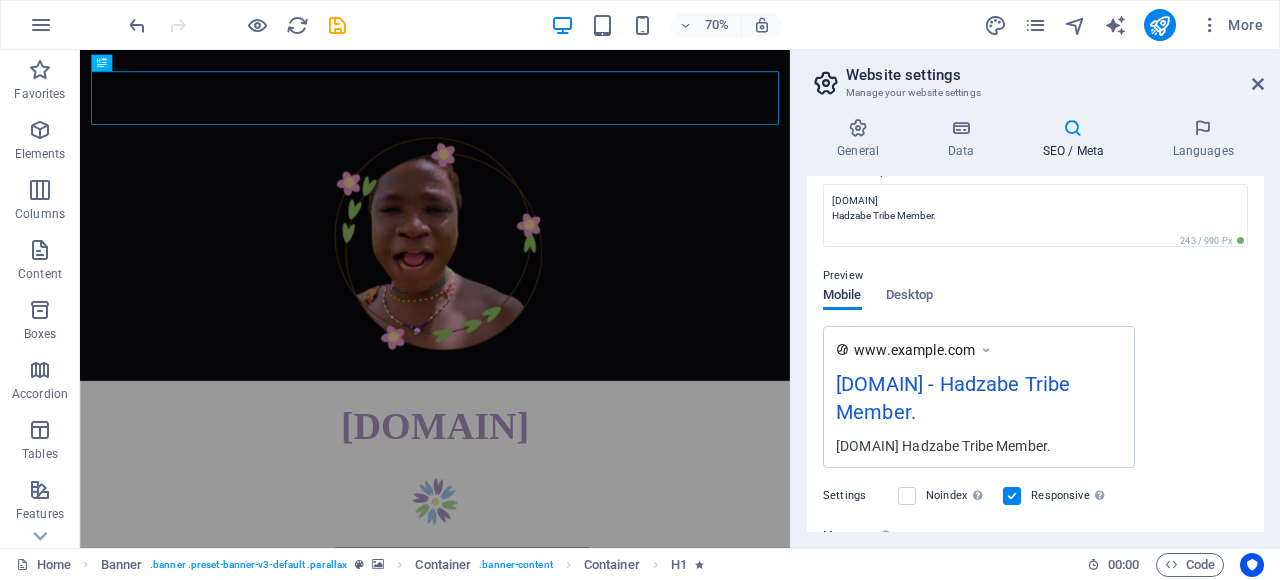 scroll, scrollTop: 0, scrollLeft: 0, axis: both 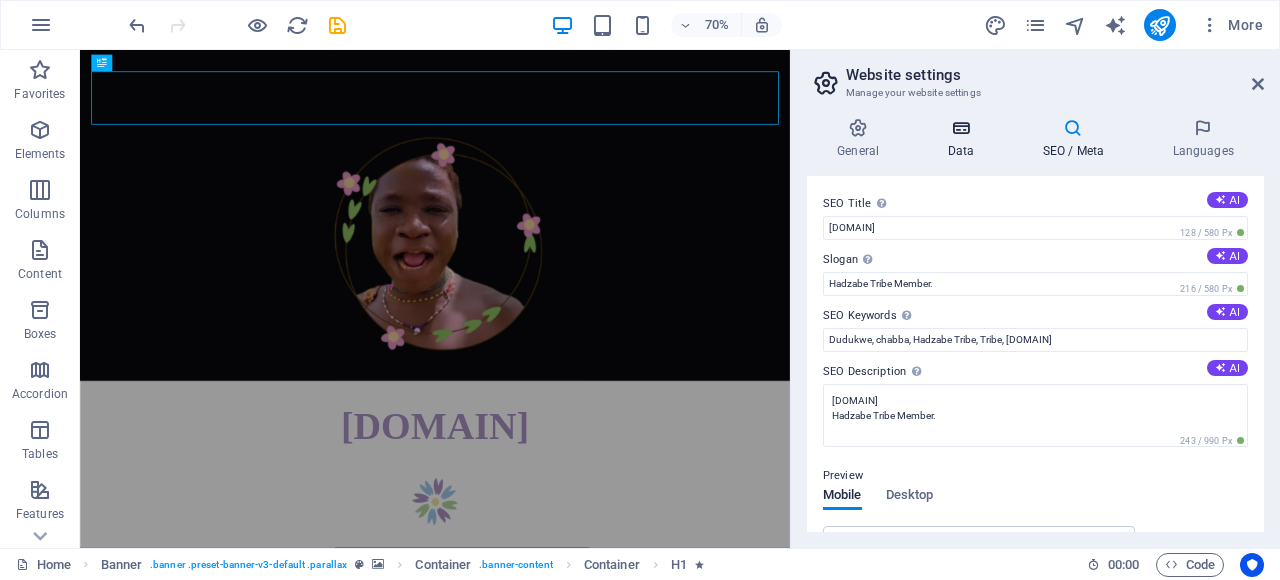 click on "Data" at bounding box center [964, 139] 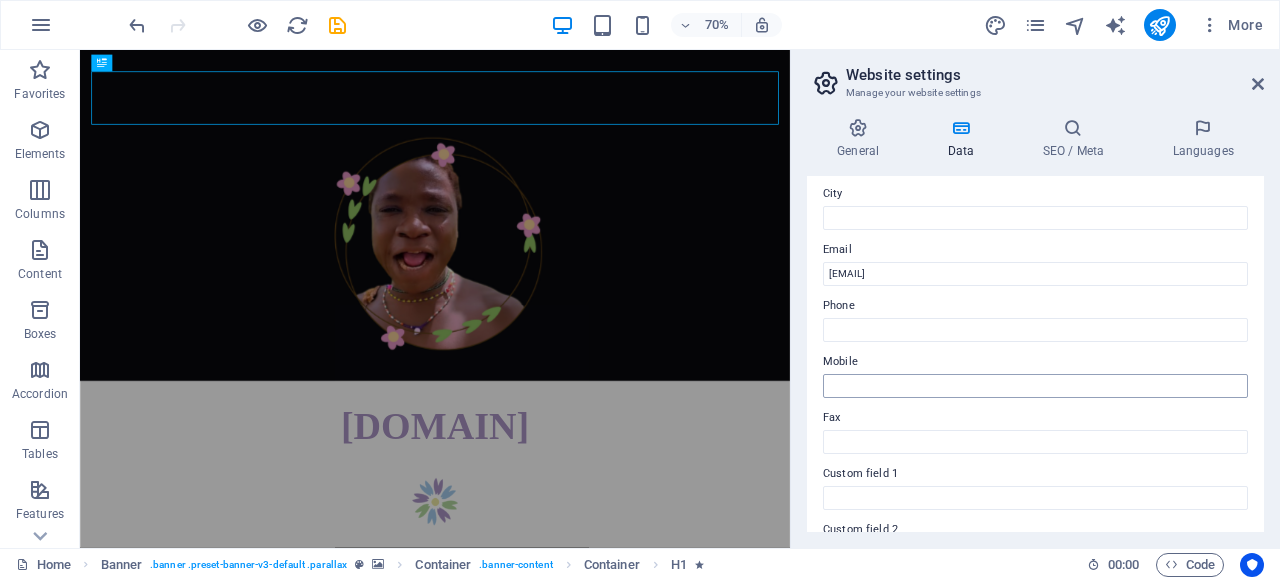 scroll, scrollTop: 304, scrollLeft: 0, axis: vertical 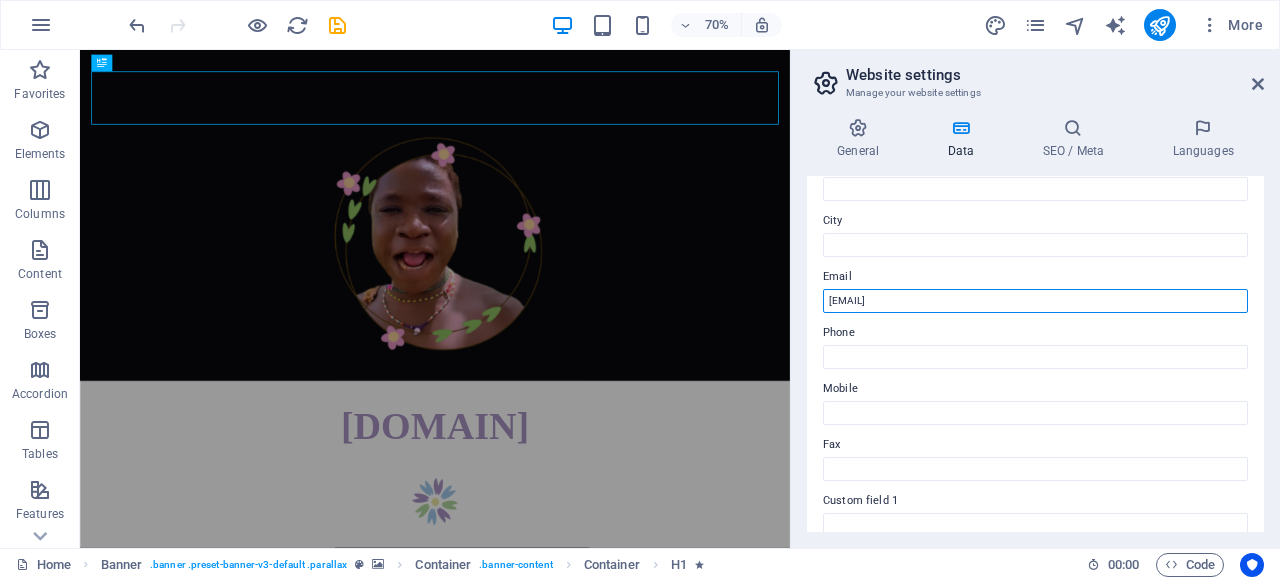 drag, startPoint x: 1073, startPoint y: 298, endPoint x: 816, endPoint y: 309, distance: 257.2353 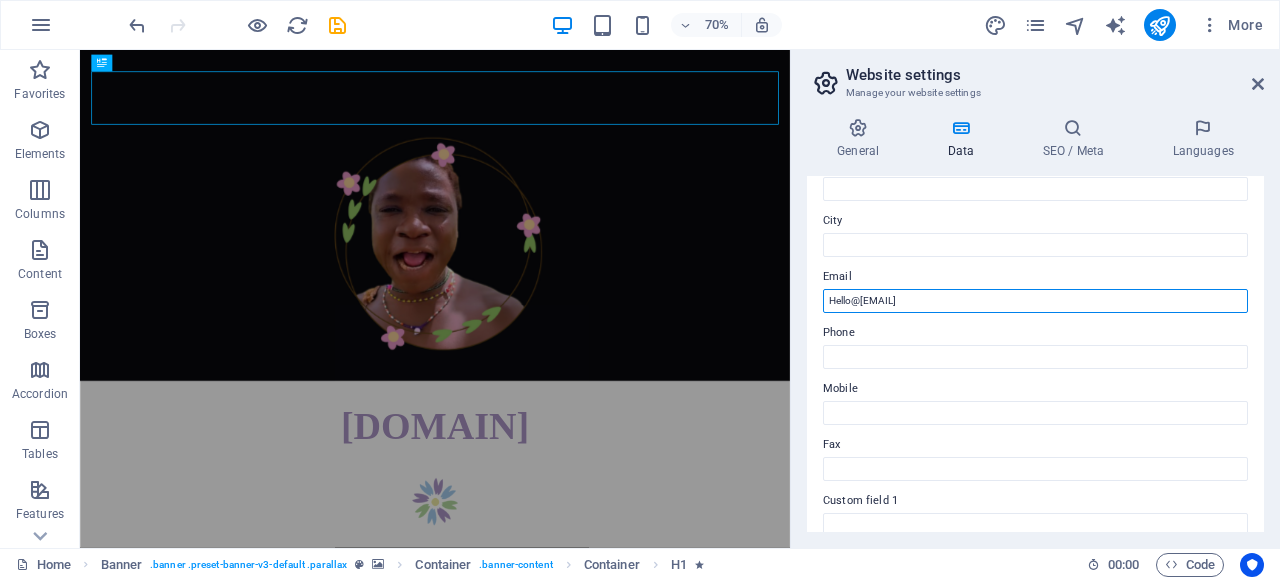 type on "Hello@[EMAIL]" 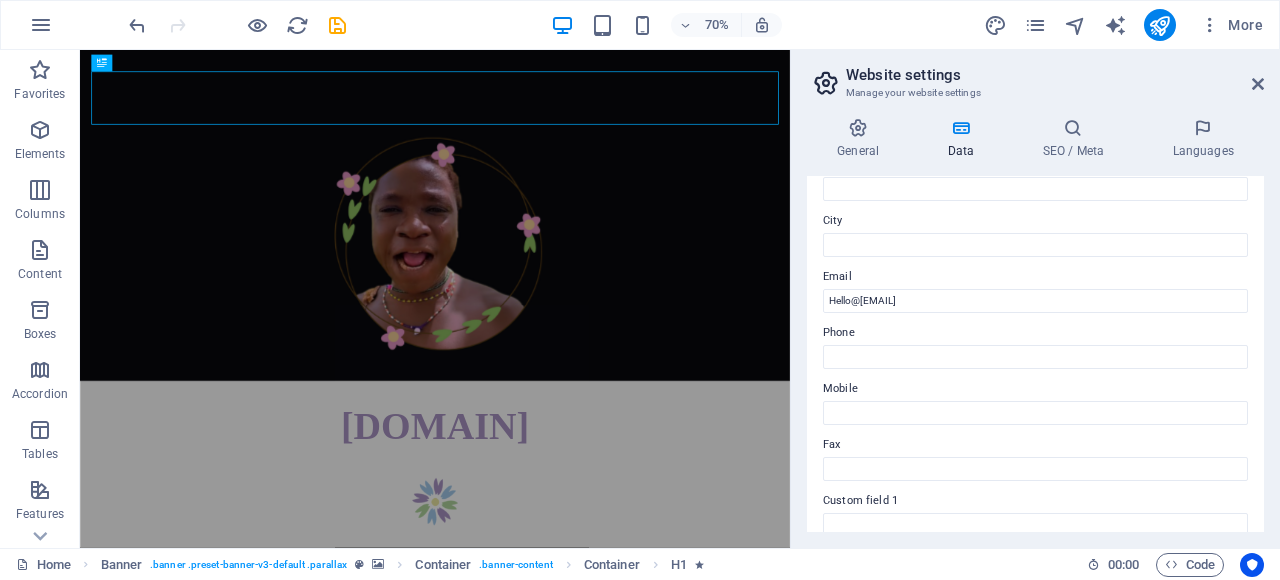 click on "Email" at bounding box center [1035, 277] 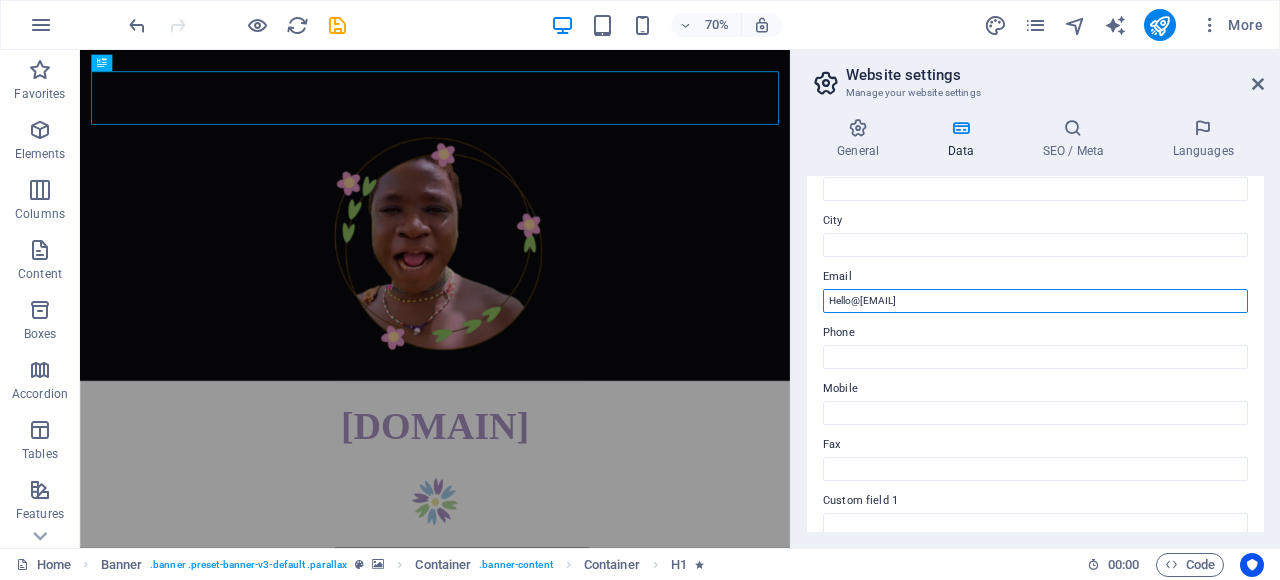 click on "Hello@[EMAIL]" at bounding box center [1035, 301] 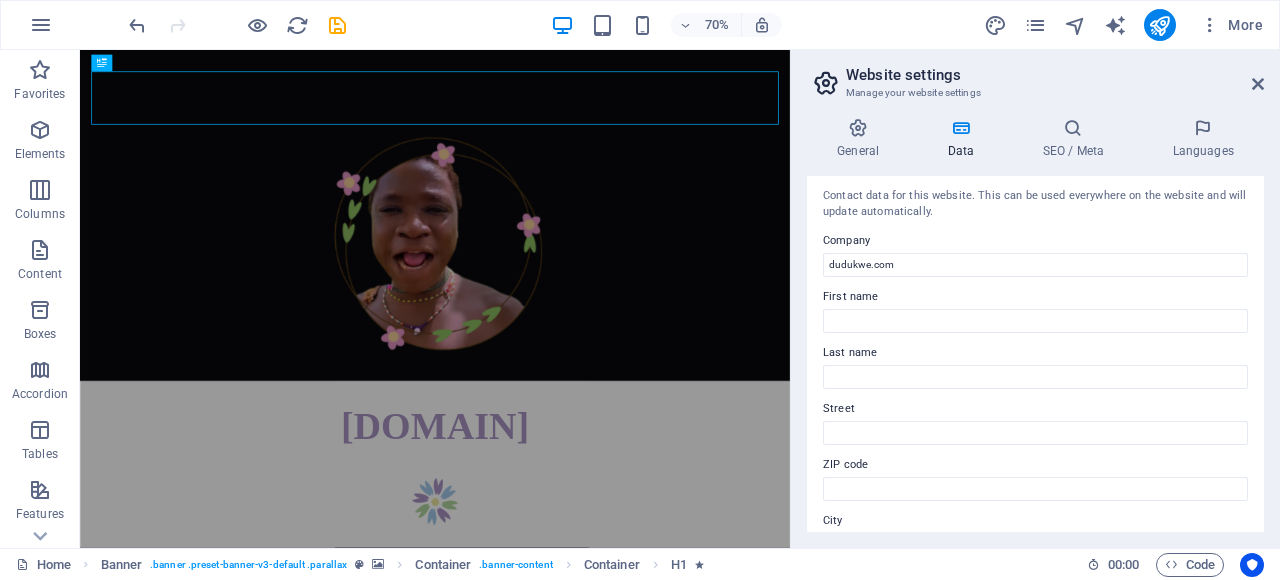 scroll, scrollTop: 0, scrollLeft: 0, axis: both 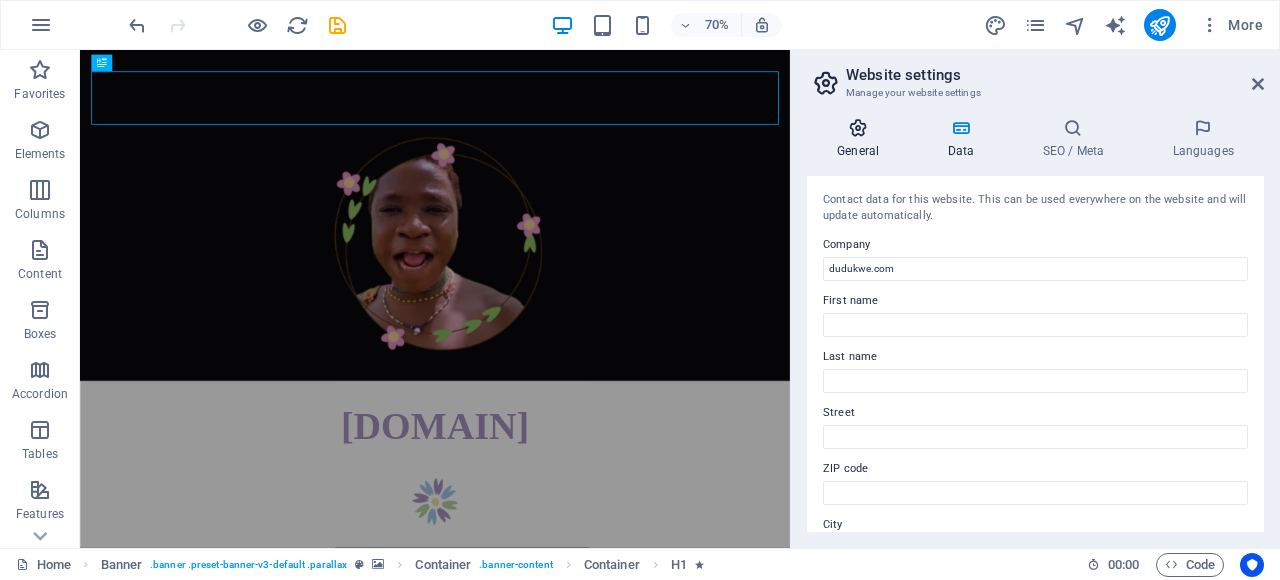 click on "General" at bounding box center (862, 139) 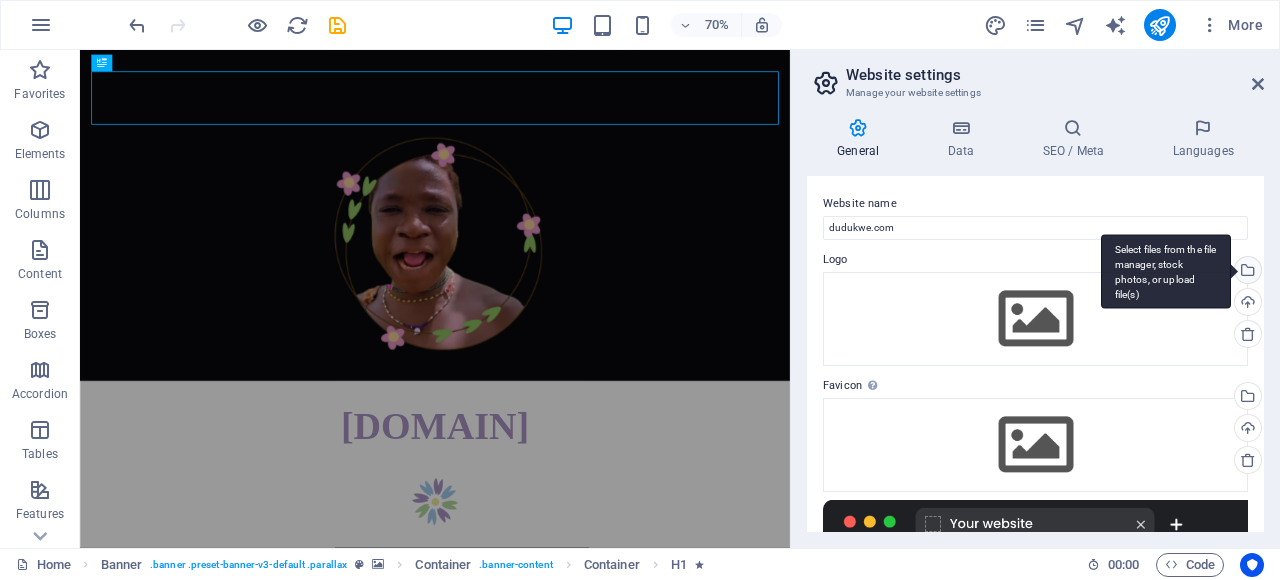click on "Select files from the file manager, stock photos, or upload file(s)" at bounding box center [1166, 271] 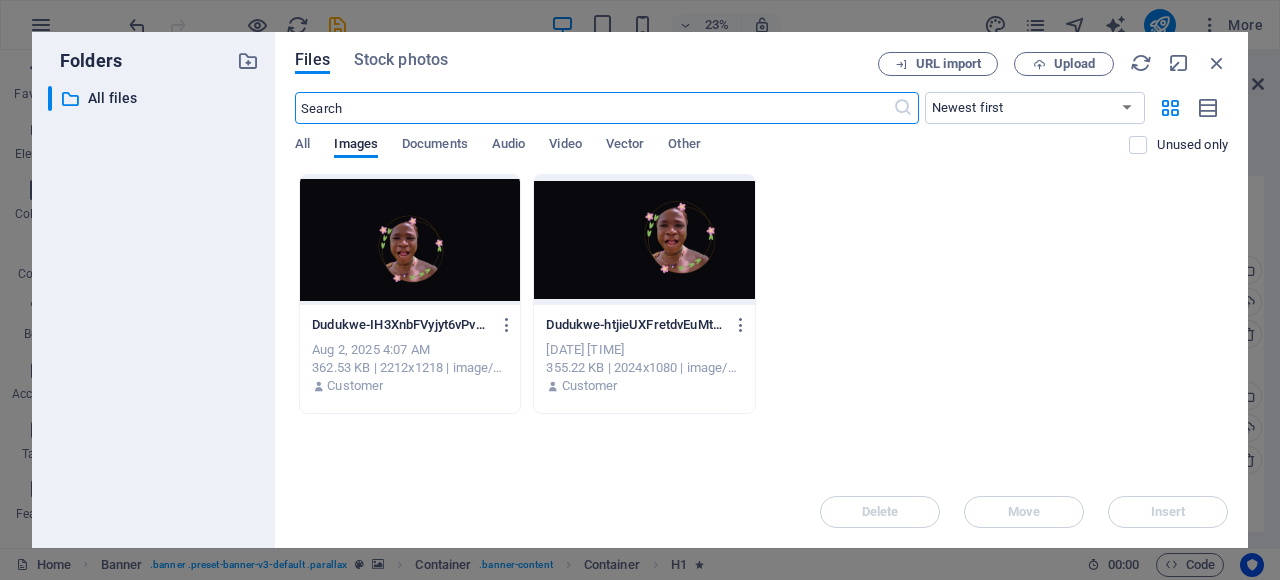 click at bounding box center (410, 240) 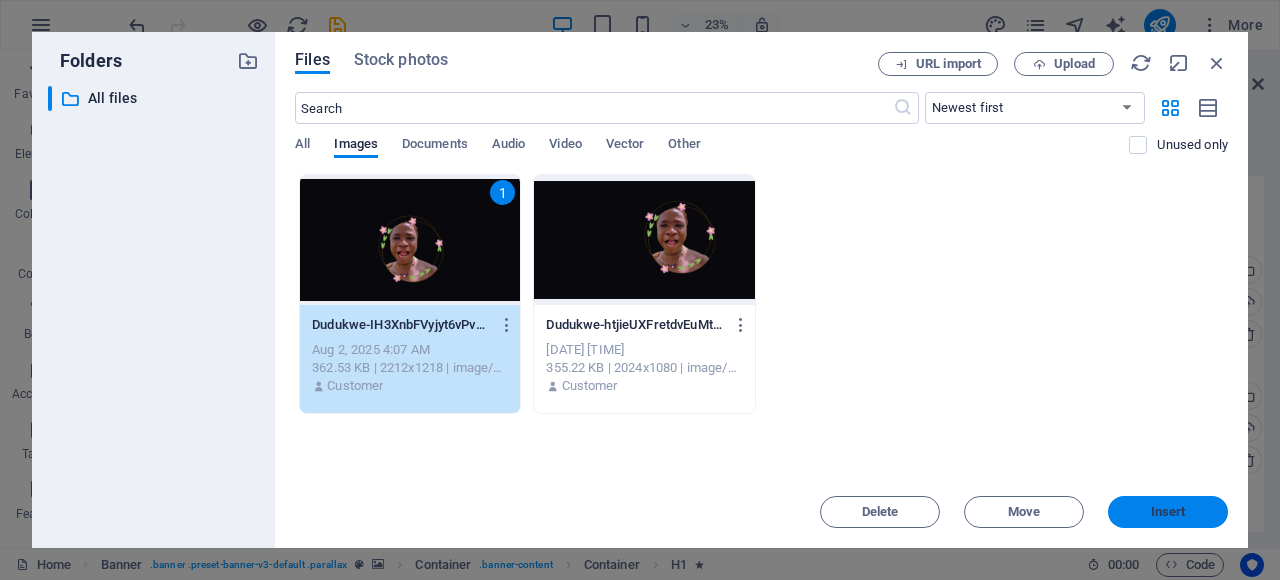 click on "Insert" at bounding box center (1168, 512) 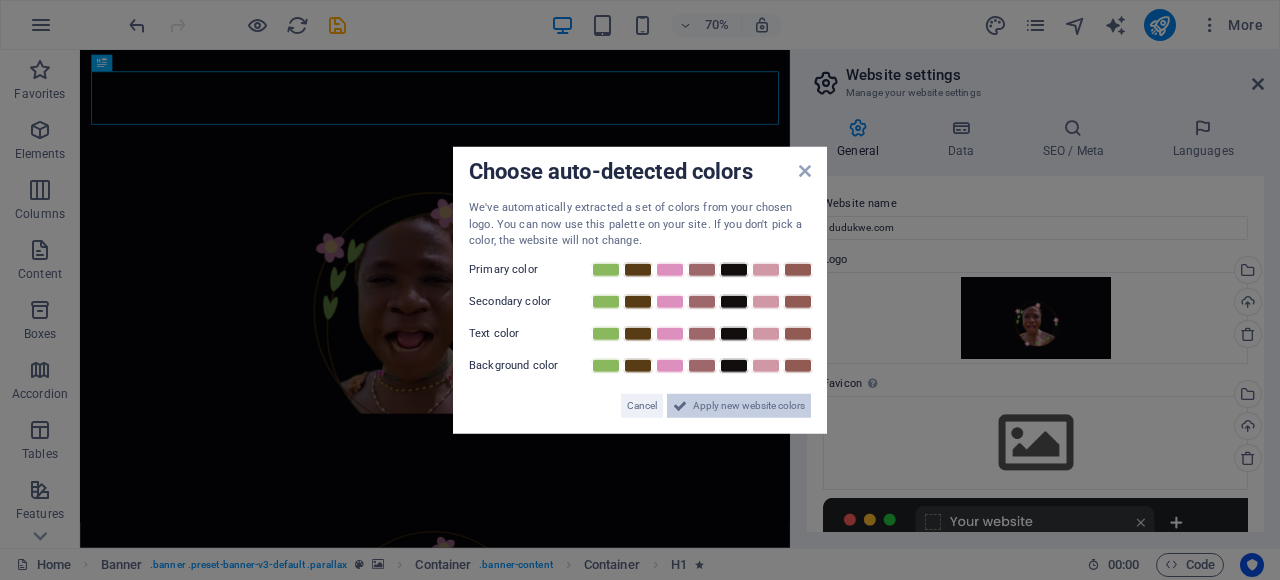 click on "Apply new website colors" at bounding box center (749, 405) 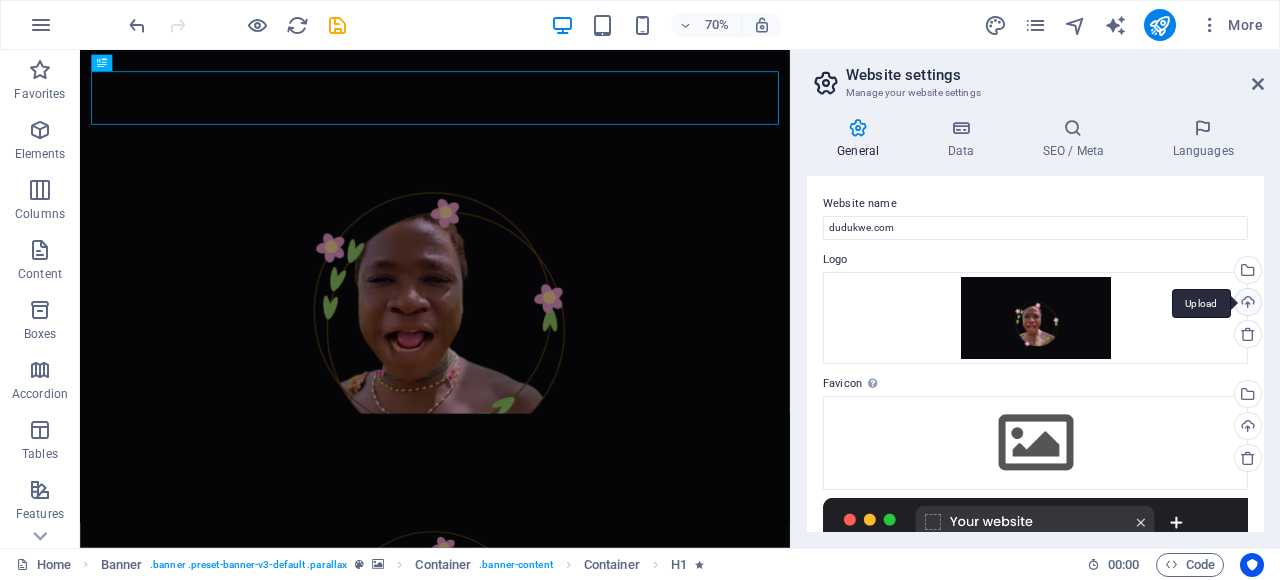 click on "Upload" at bounding box center [1246, 304] 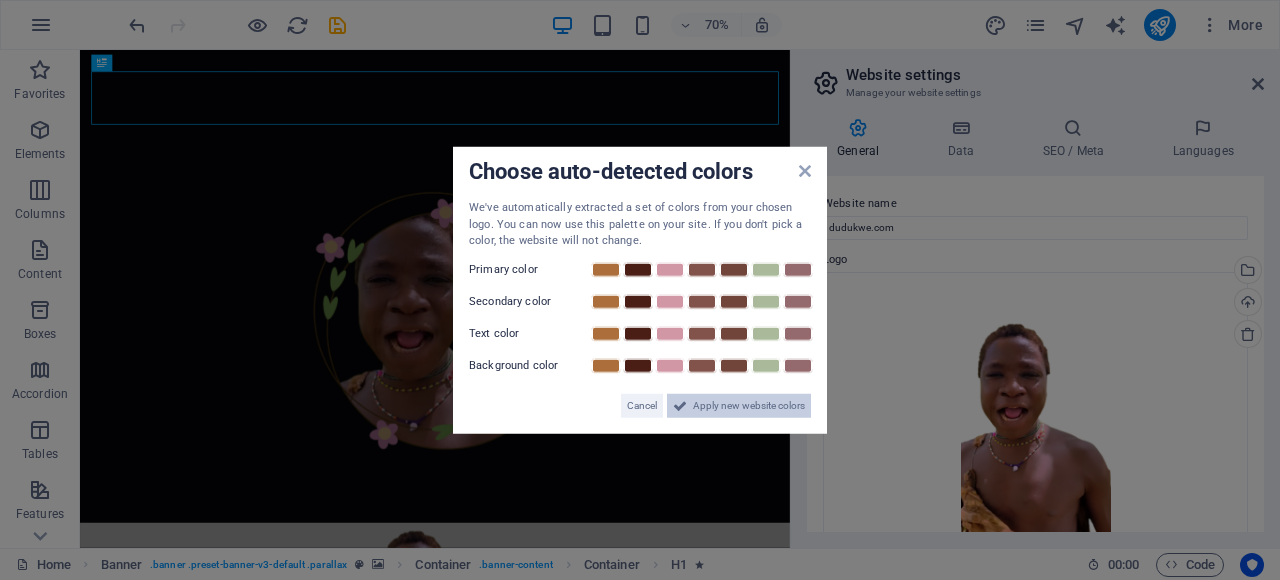 click on "Apply new website colors" at bounding box center (749, 405) 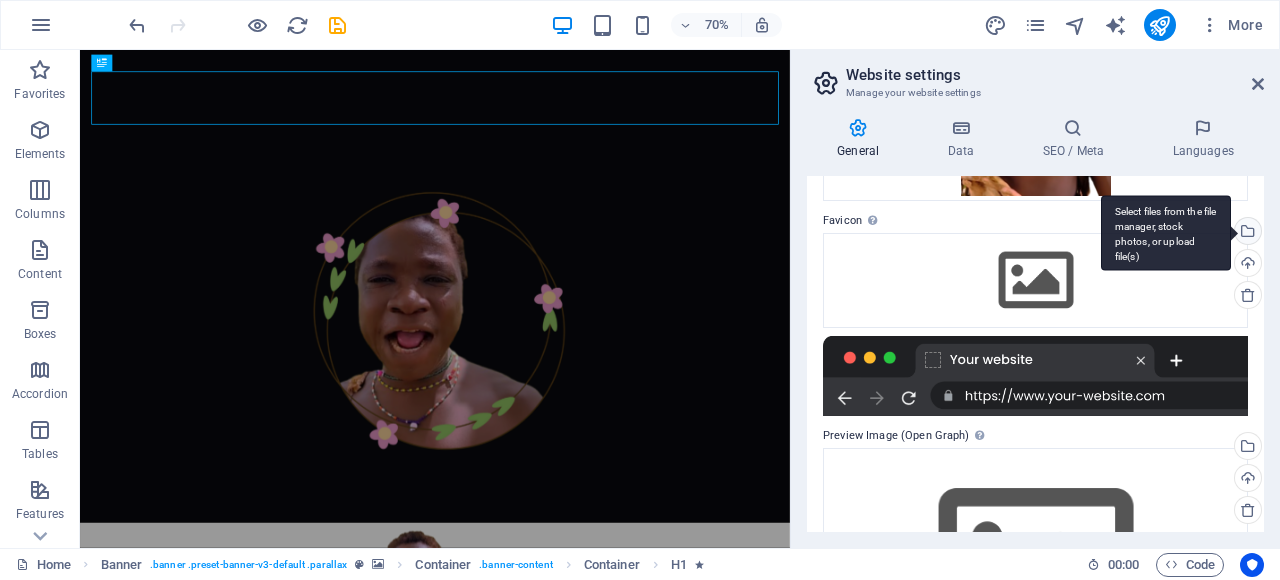 scroll, scrollTop: 300, scrollLeft: 0, axis: vertical 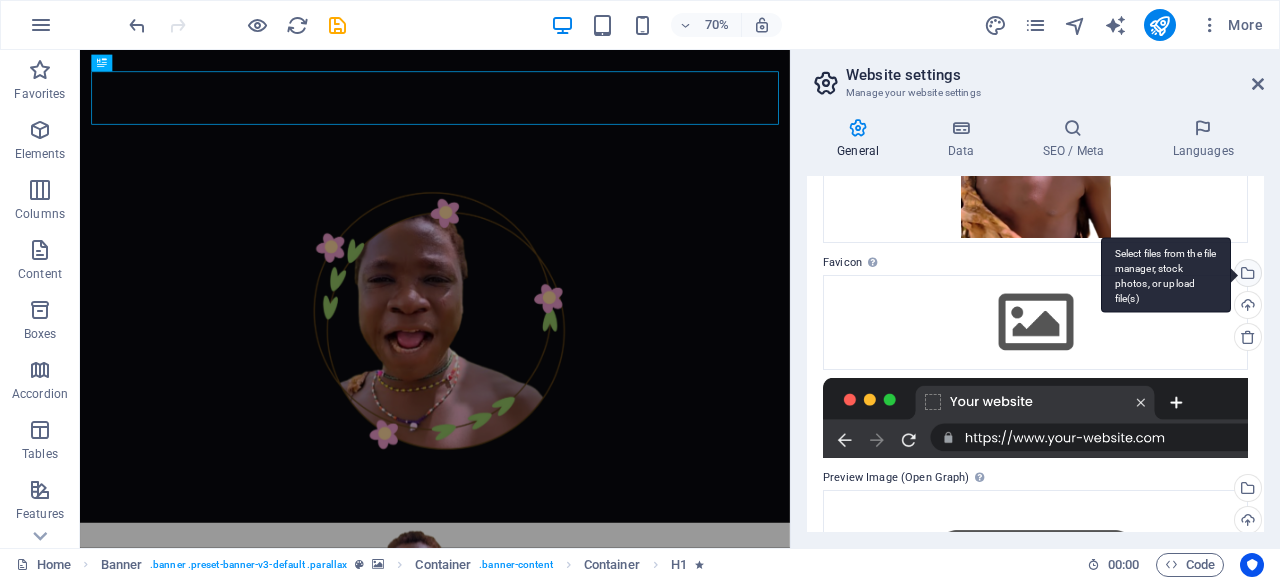 click on "Select files from the file manager, stock photos, or upload file(s)" at bounding box center (1246, 275) 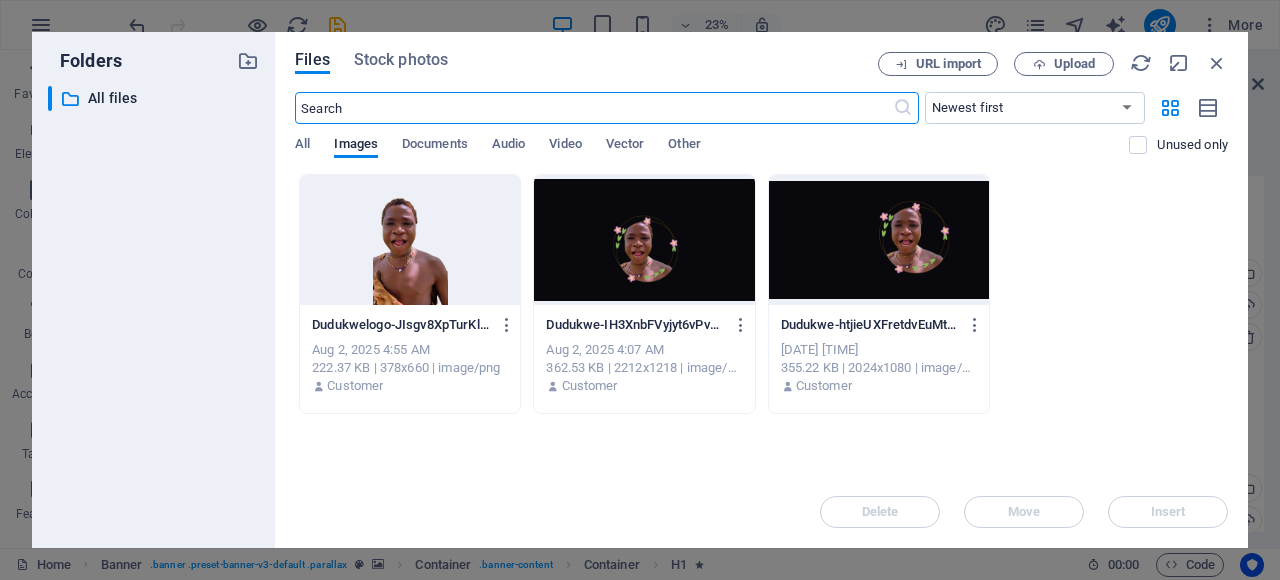 click at bounding box center [410, 240] 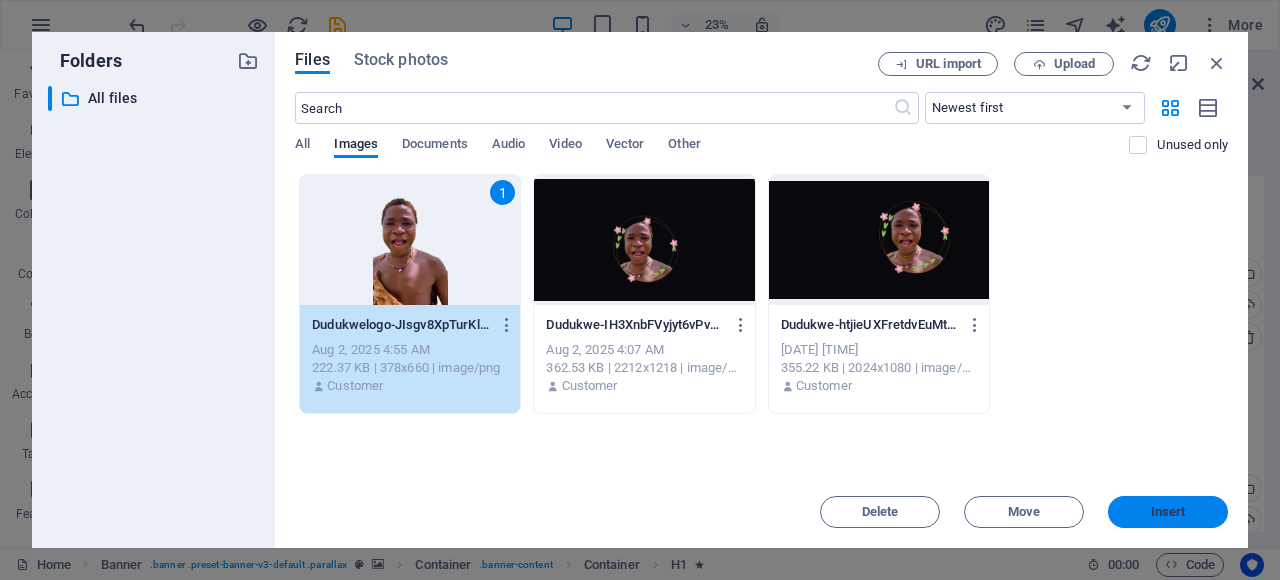 click on "Insert" at bounding box center [1168, 512] 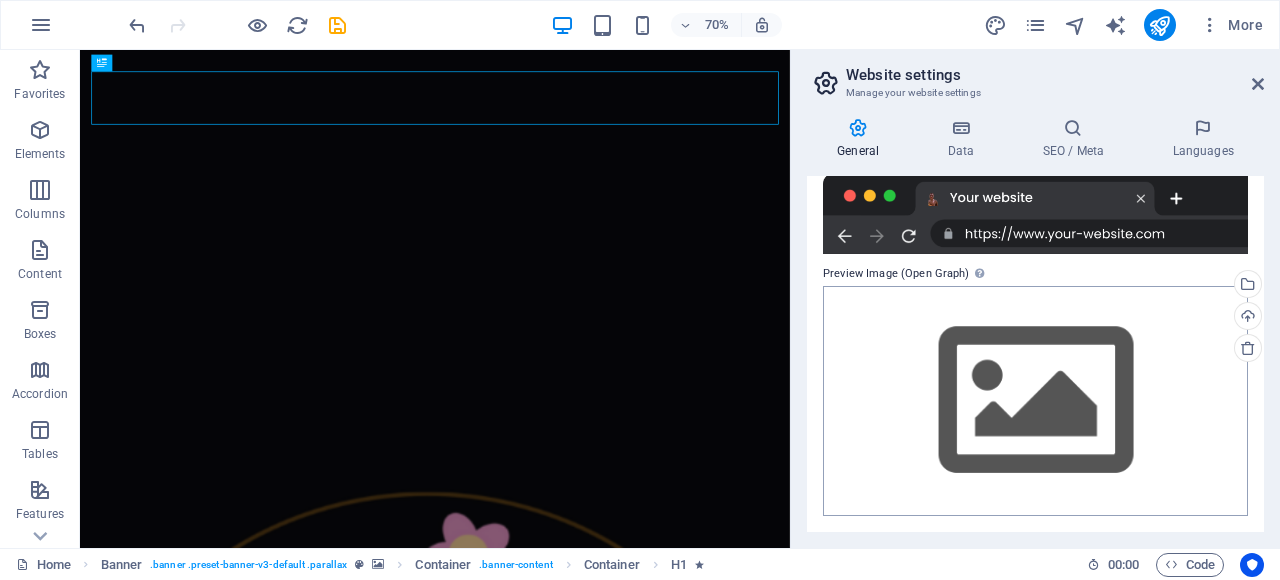 scroll, scrollTop: 568, scrollLeft: 0, axis: vertical 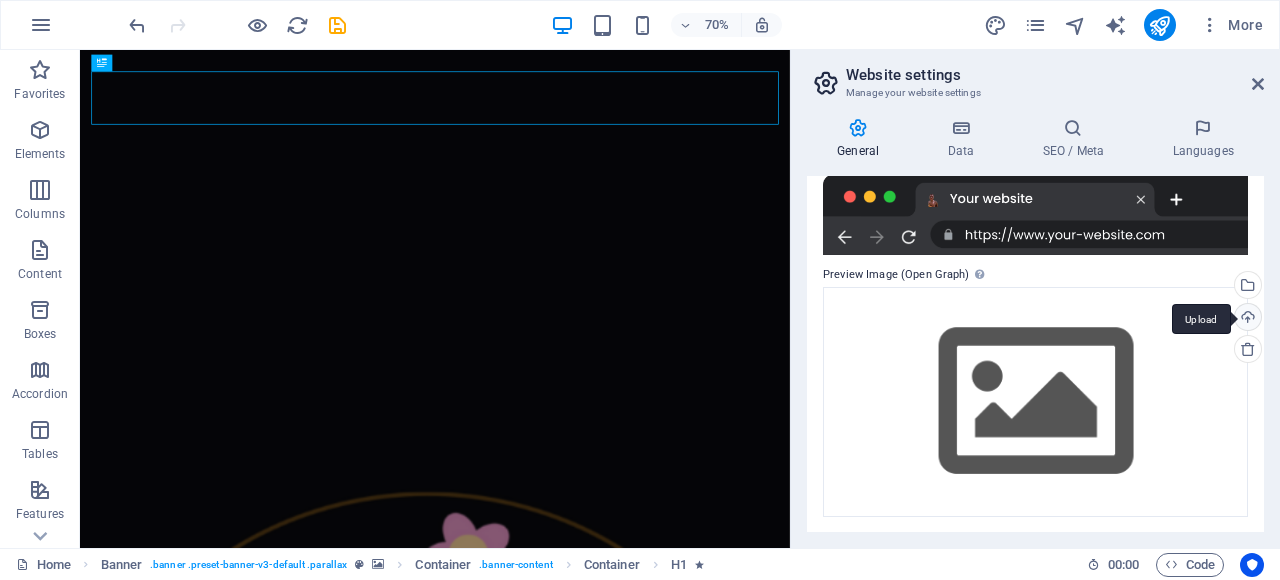 click on "Upload" at bounding box center (1246, 319) 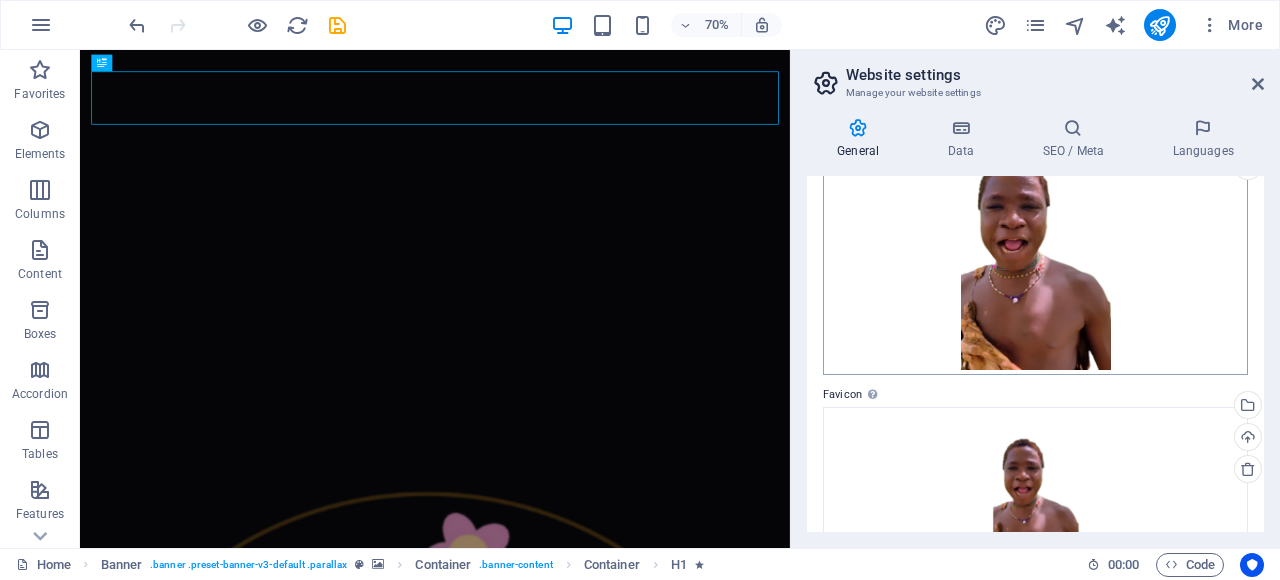 scroll, scrollTop: 0, scrollLeft: 0, axis: both 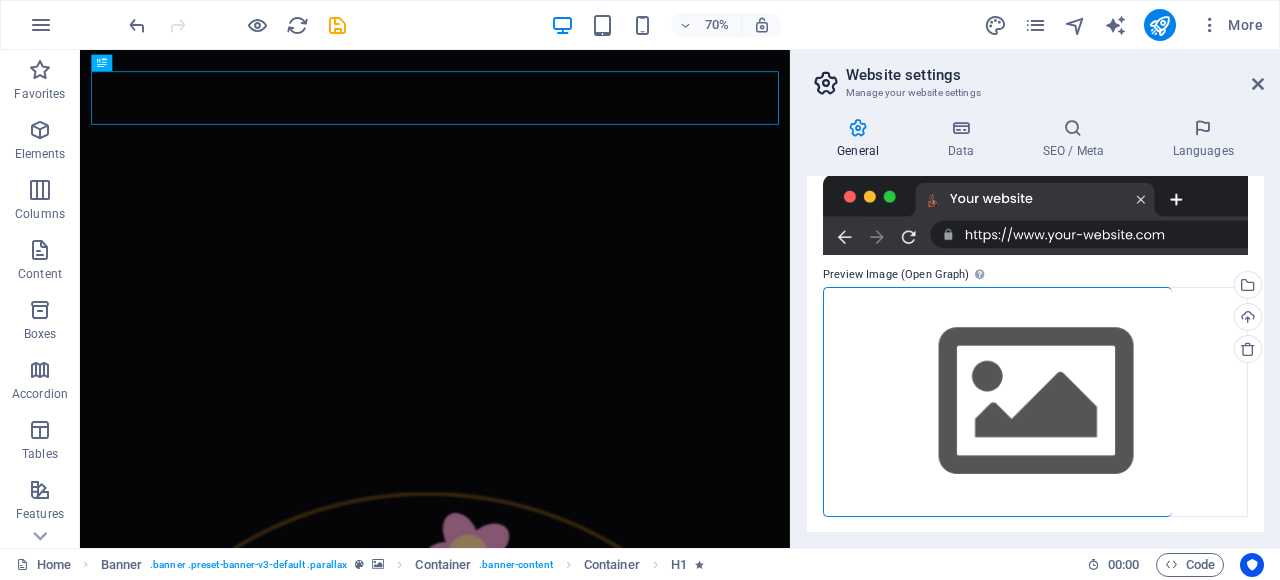 click on "Website name [DOMAIN] Logo Drag files here, click to choose files or select files from Files or our free stock photos & videos Select files from the file manager, stock photos, or upload file(s) Upload Favicon Set the favicon of your website here. A favicon is a small icon shown in the browser tab next to your website title. It helps visitors identify your website. Drag files here, click to choose files or select files from Files or our free stock photos & videos Select files from the file manager, stock photos, or upload file(s) Upload Preview Image (Open Graph) This image will be shown when the website is shared on social networks Drag files here, click to choose files or select files from Files or our free stock photos & videos Select files from the file manager, stock photos, or upload file(s) Upload" at bounding box center (1035, 354) 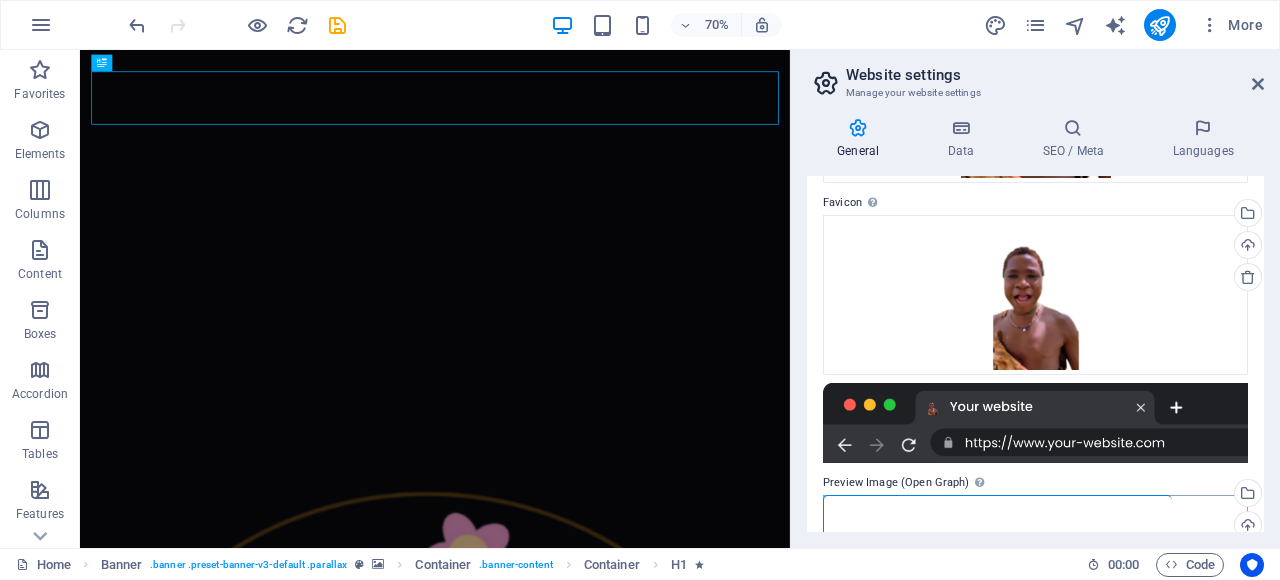 scroll, scrollTop: 568, scrollLeft: 0, axis: vertical 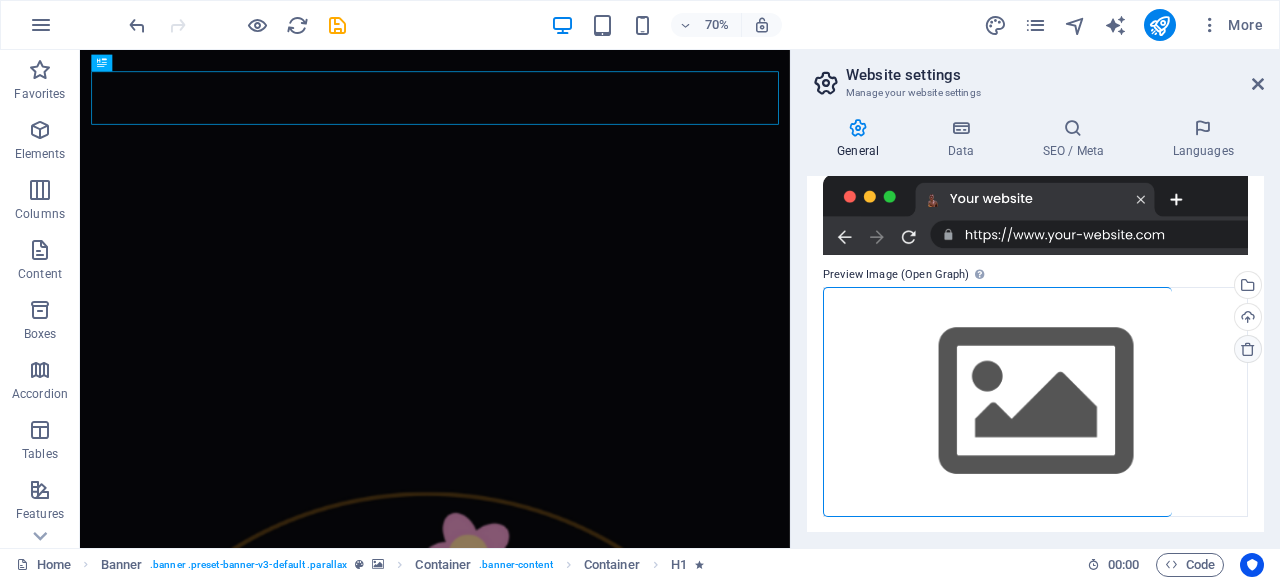click at bounding box center [1248, 349] 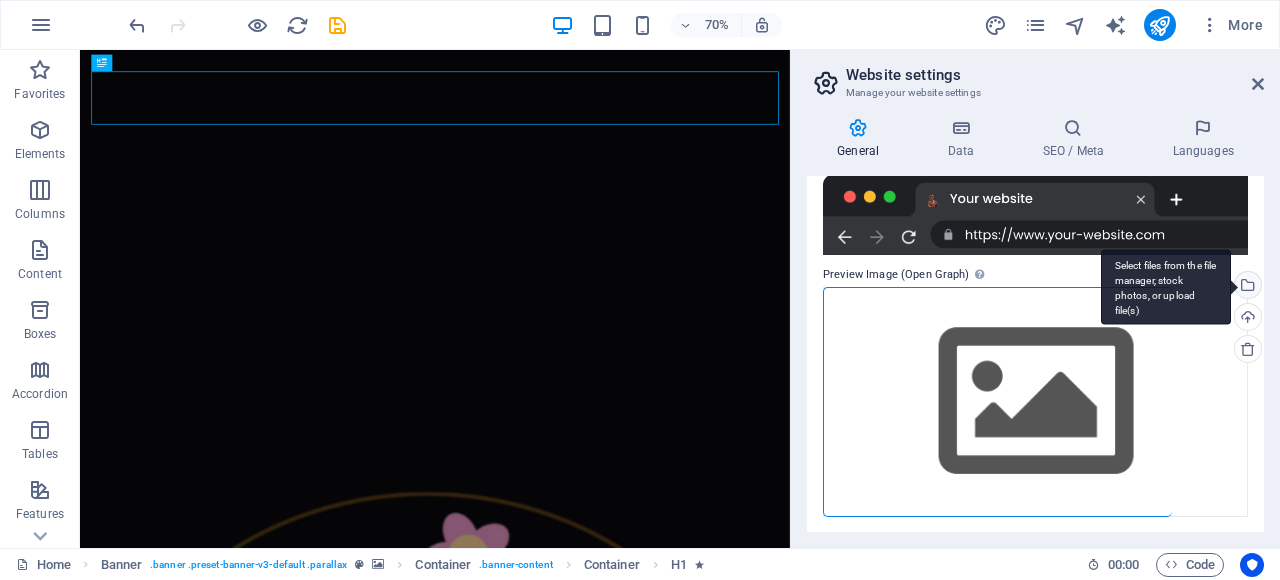 click on "Select files from the file manager, stock photos, or upload file(s)" at bounding box center [1246, 287] 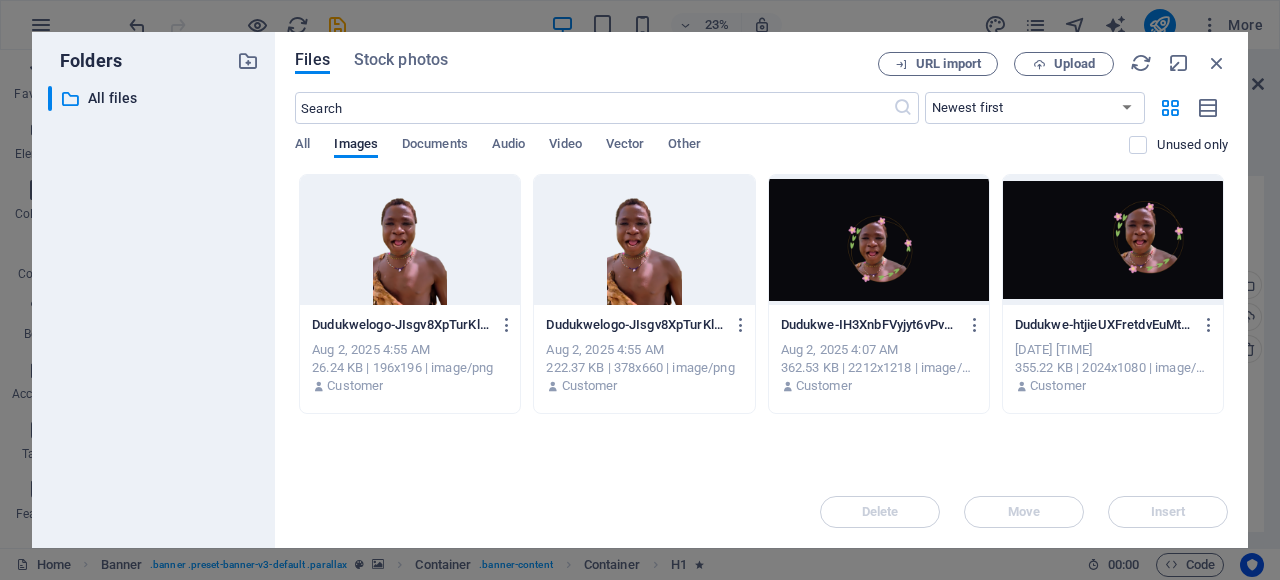 click at bounding box center (879, 240) 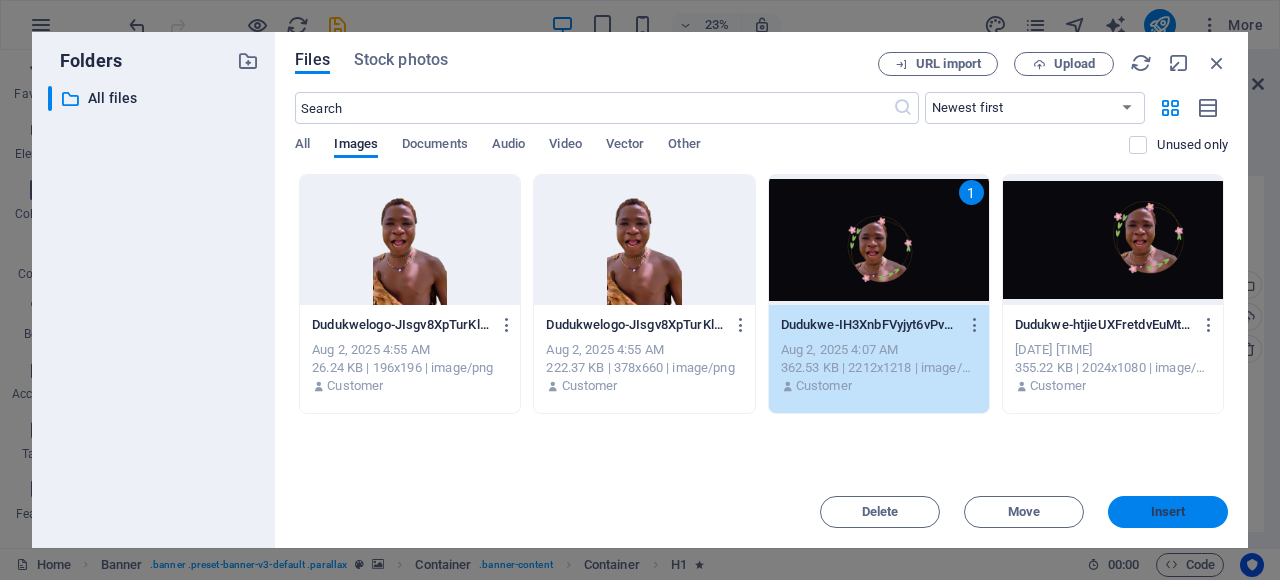 click on "Insert" at bounding box center [1168, 512] 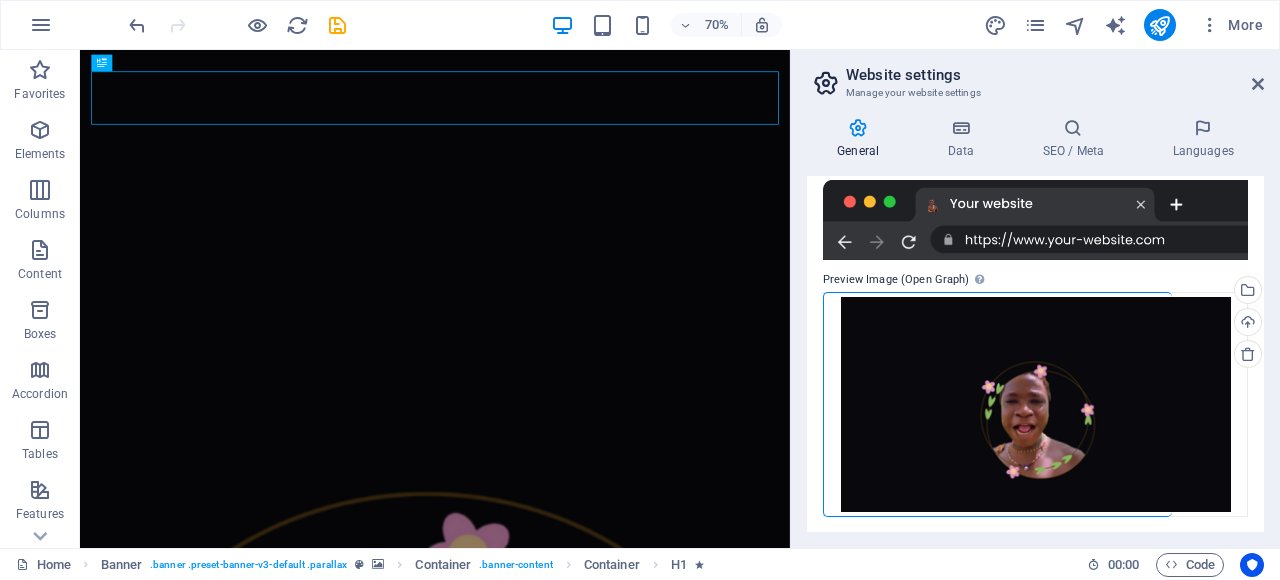 scroll, scrollTop: 0, scrollLeft: 0, axis: both 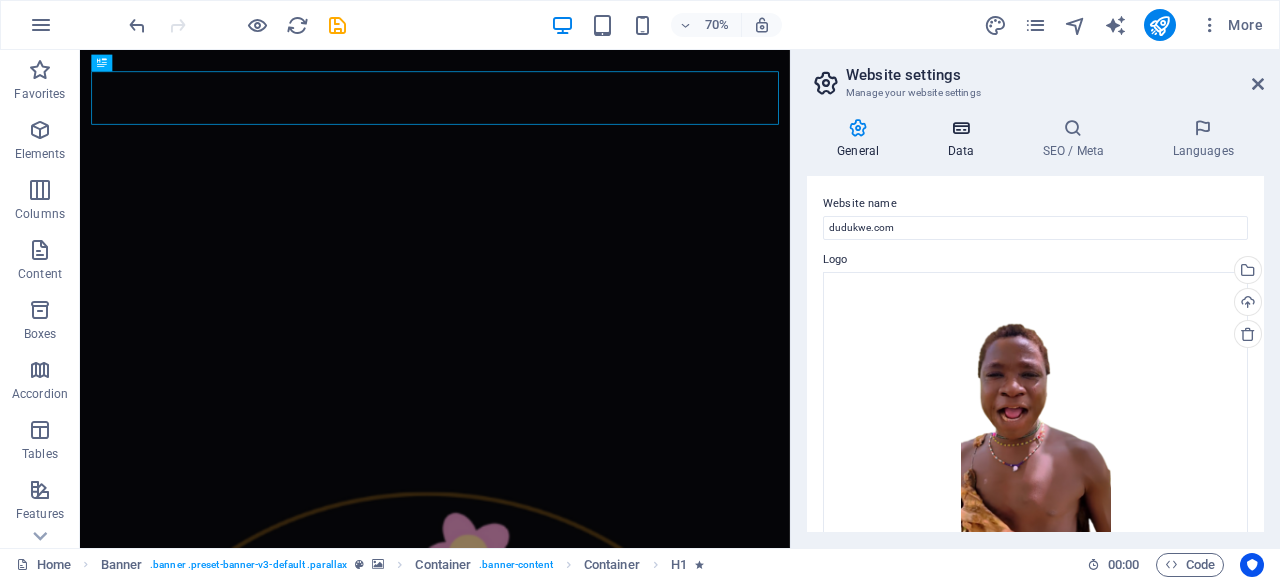 click on "Data" at bounding box center [964, 139] 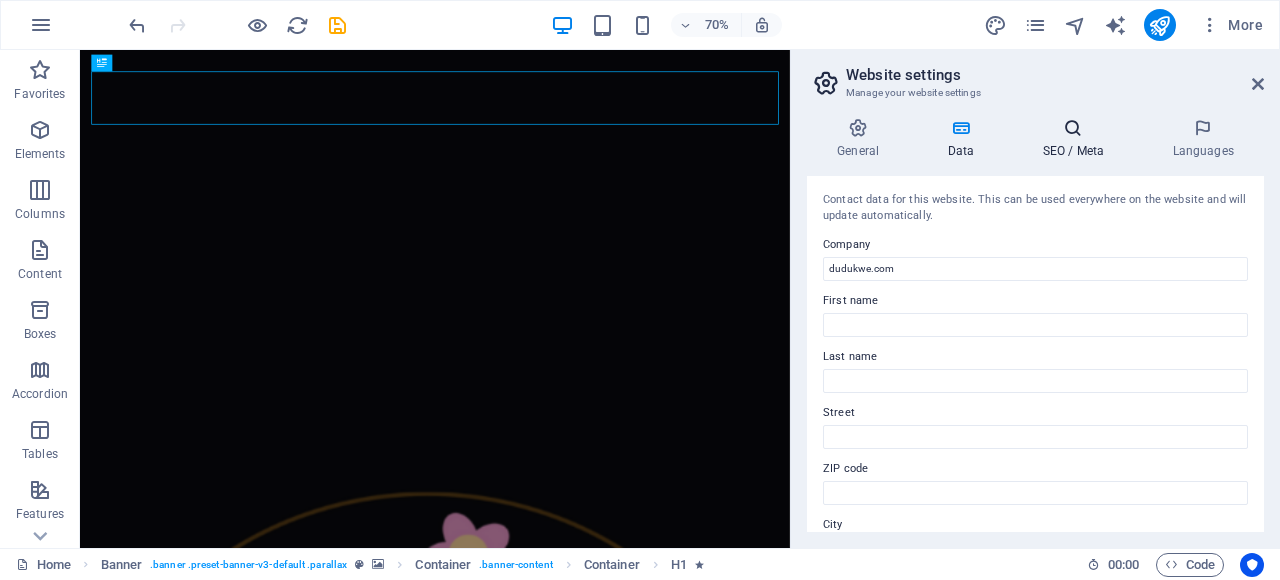 click on "SEO / Meta" at bounding box center [1077, 139] 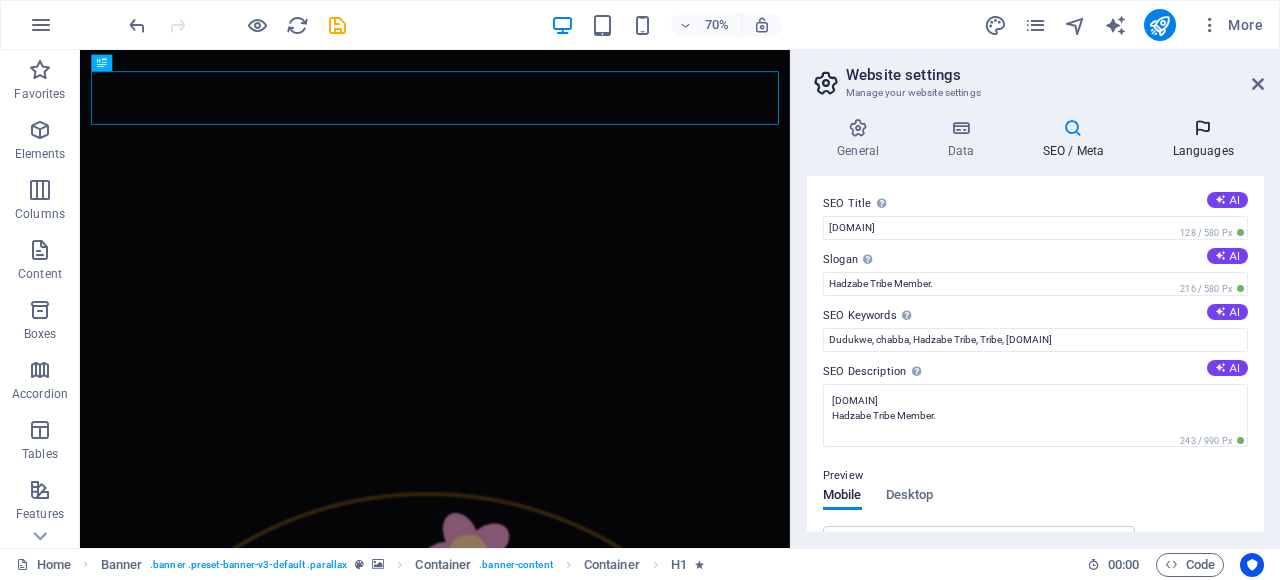 click on "Languages" at bounding box center (1203, 139) 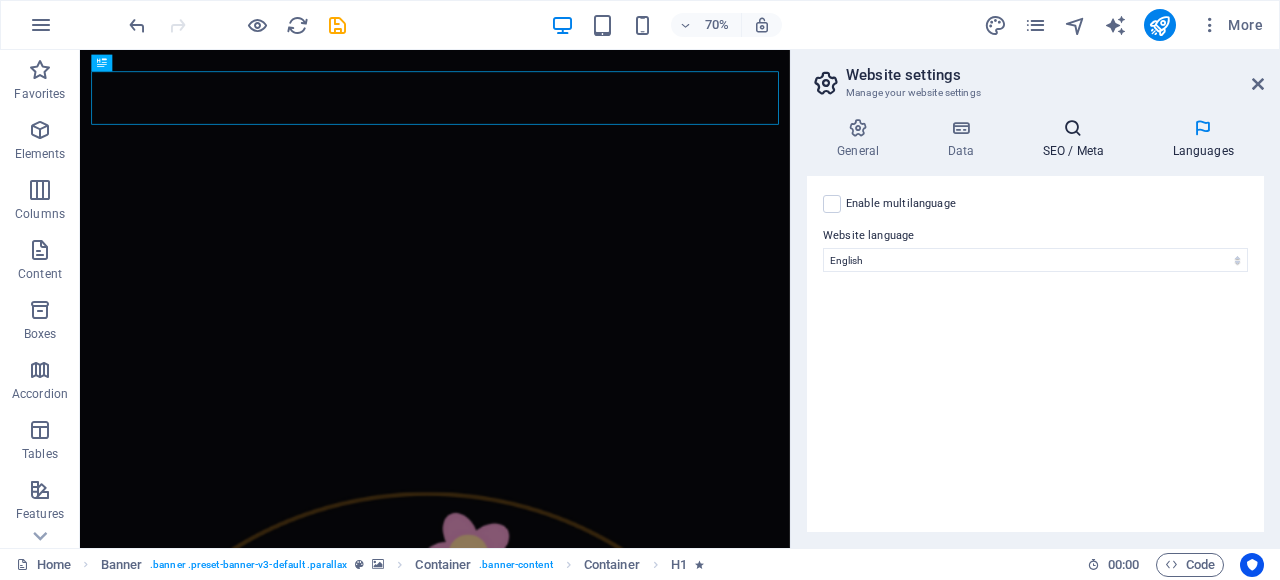 click on "SEO / Meta" at bounding box center (1077, 139) 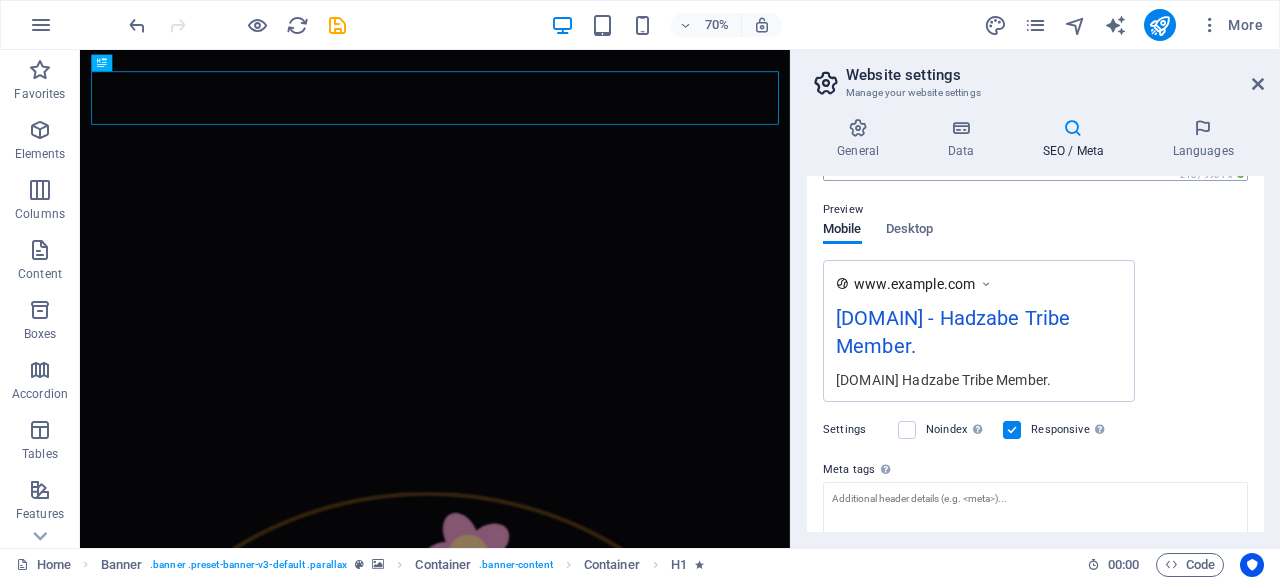 scroll, scrollTop: 0, scrollLeft: 0, axis: both 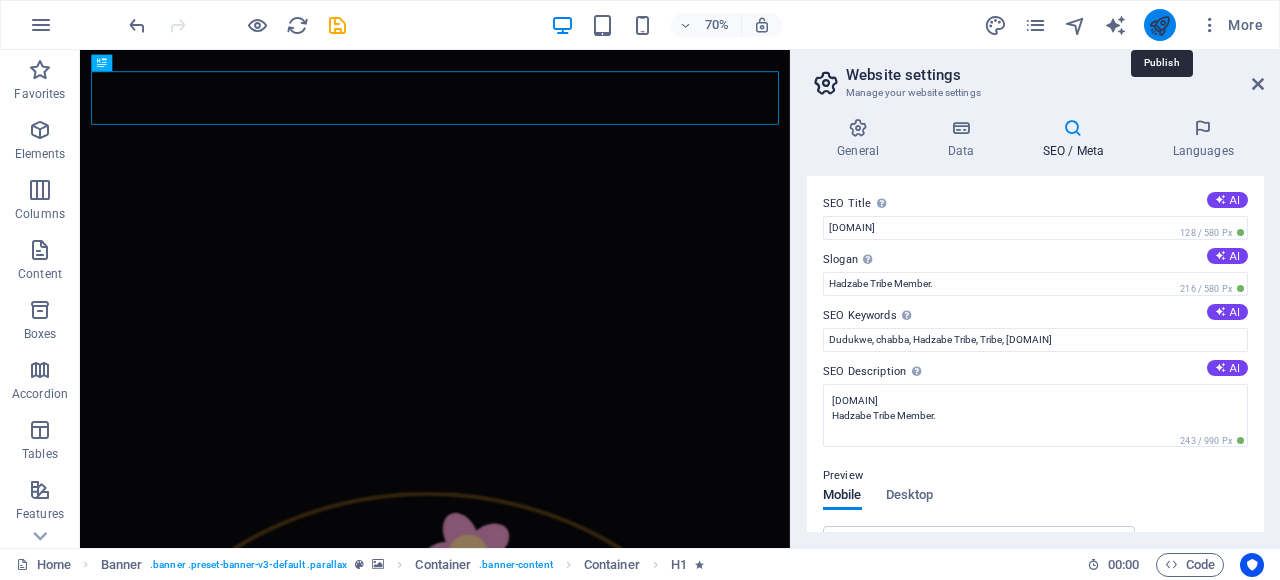 click at bounding box center (1159, 25) 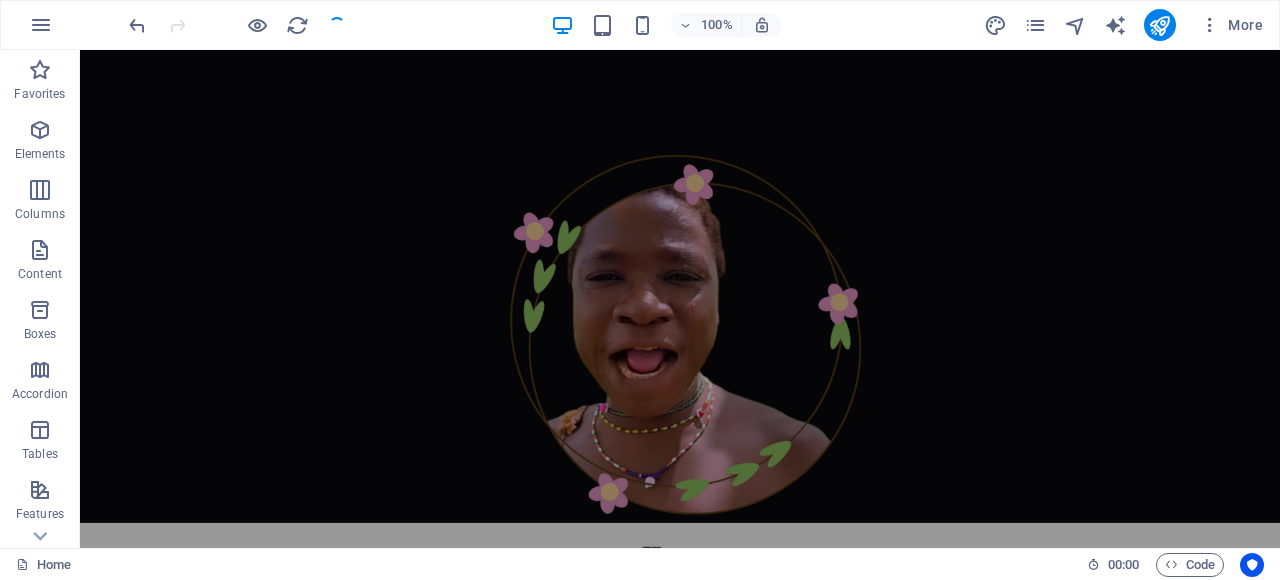 scroll, scrollTop: 21, scrollLeft: 0, axis: vertical 